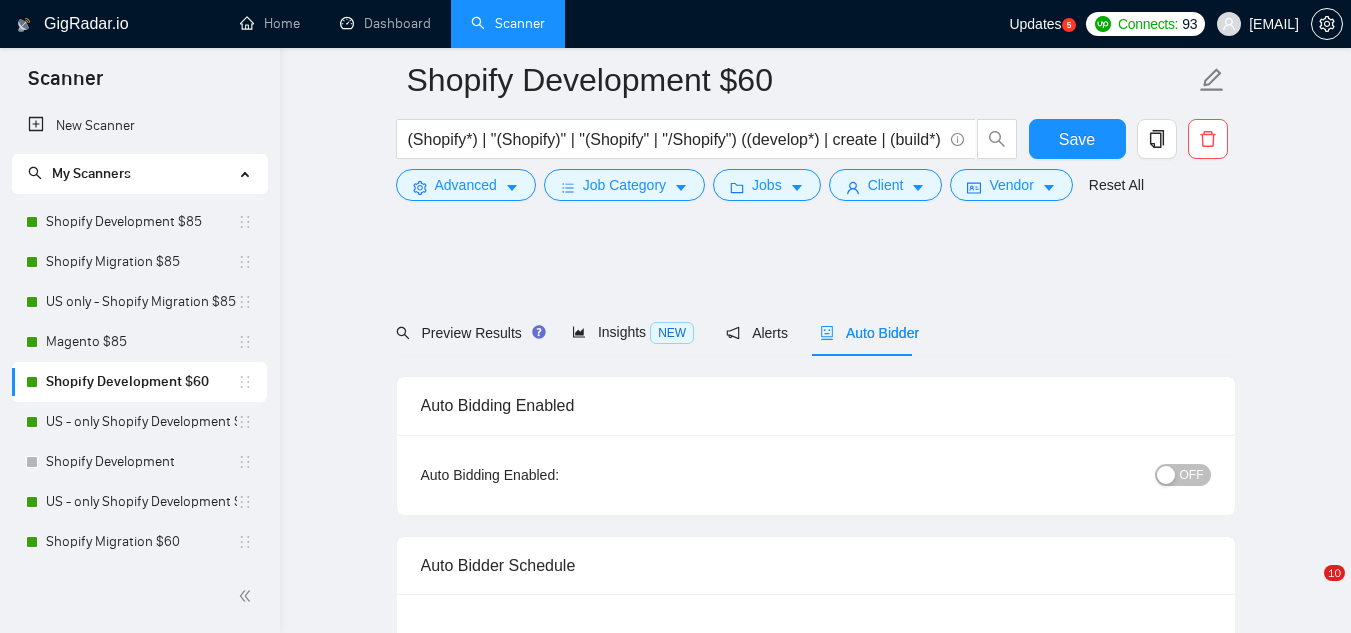 scroll, scrollTop: 2000, scrollLeft: 0, axis: vertical 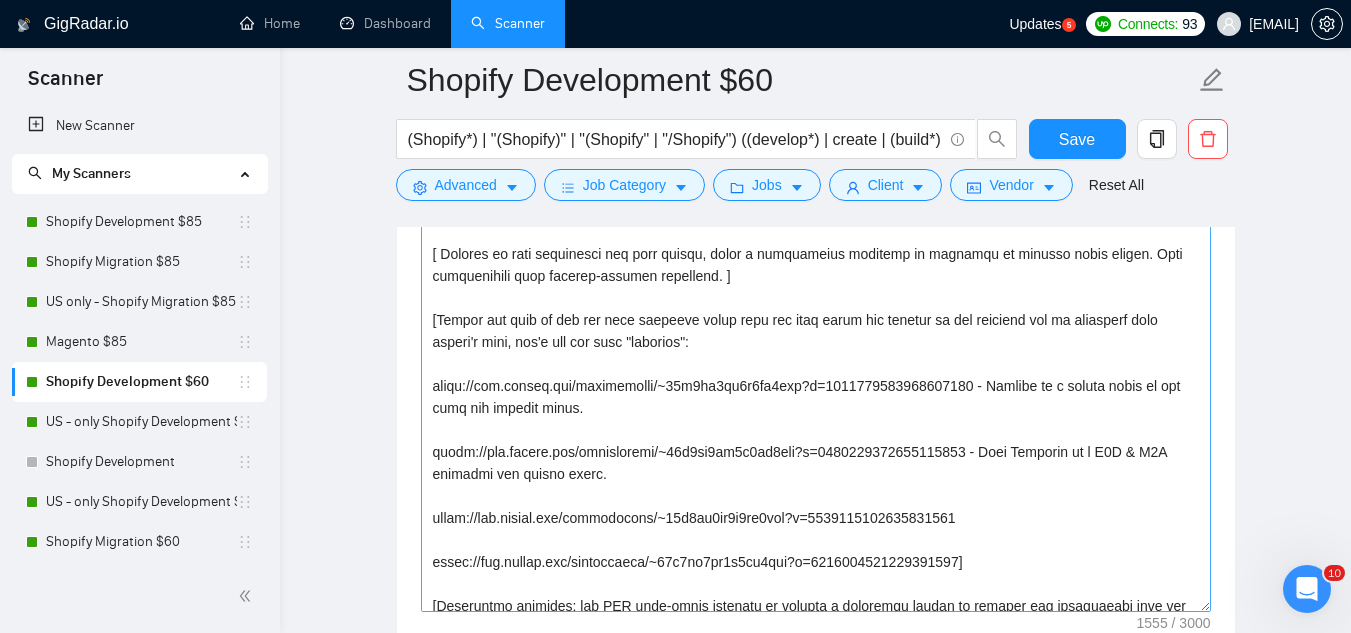 click on "Cover letter template:" at bounding box center [816, 387] 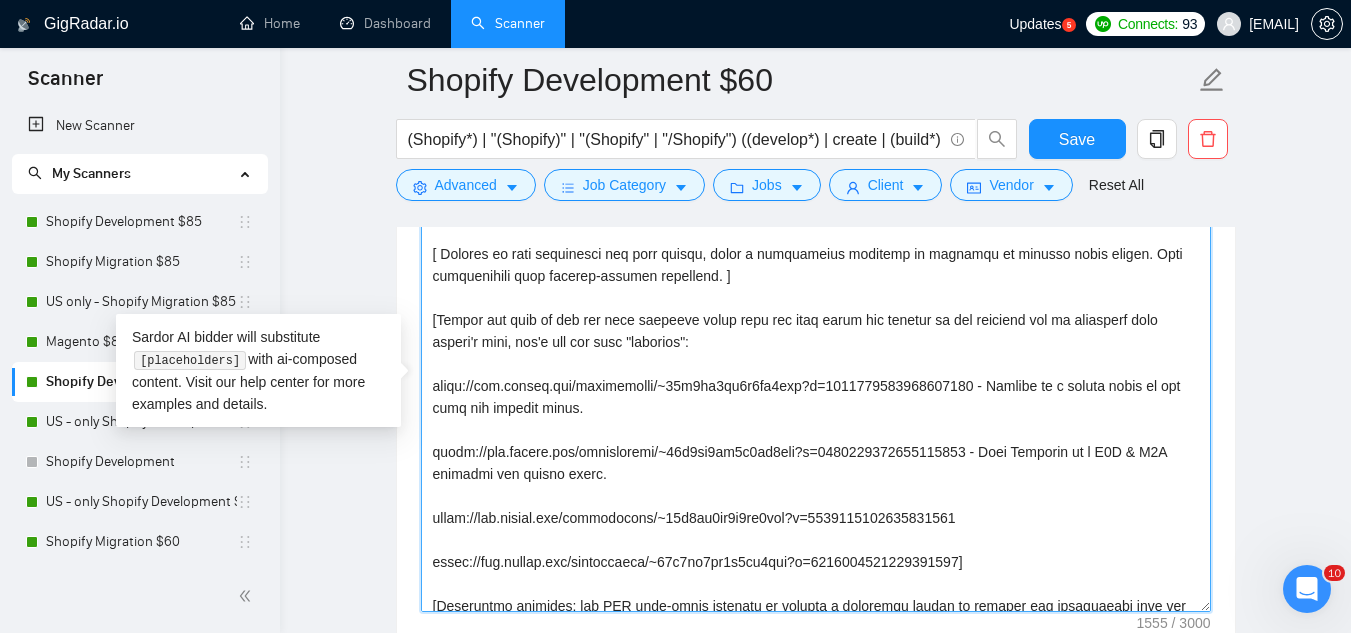 click on "Cover letter template:" at bounding box center (816, 387) 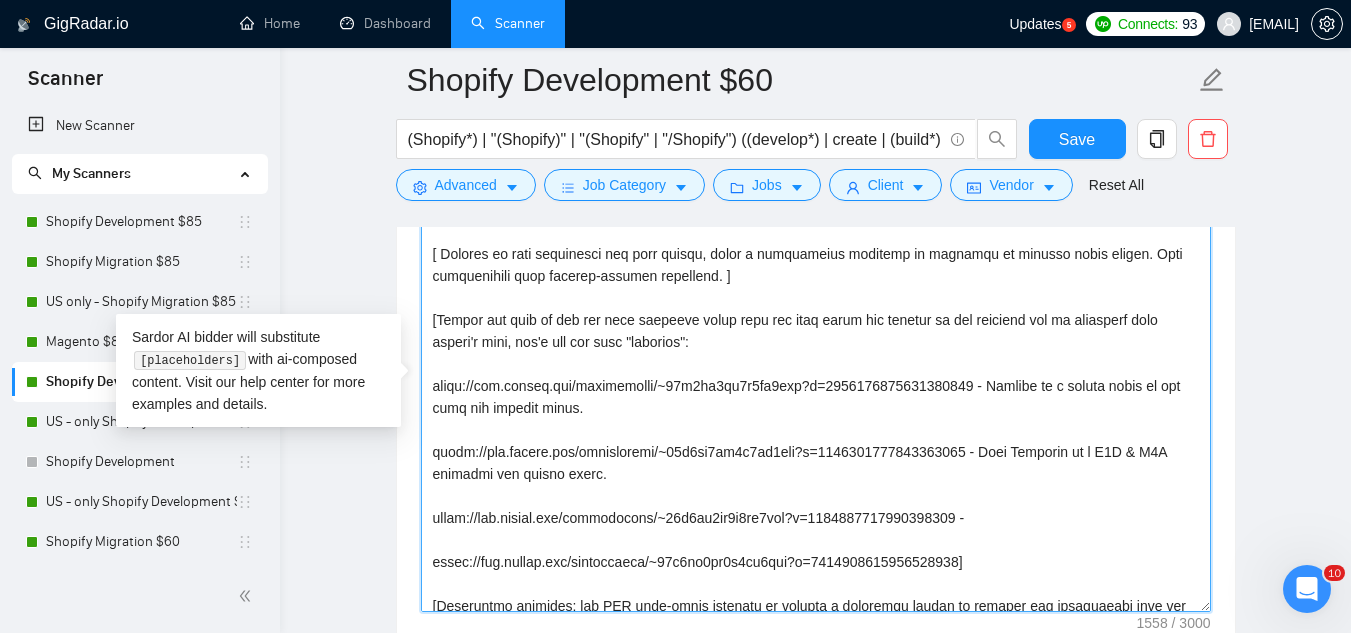 paste on "The Natural is a B2C brand in the health and wellness industry." 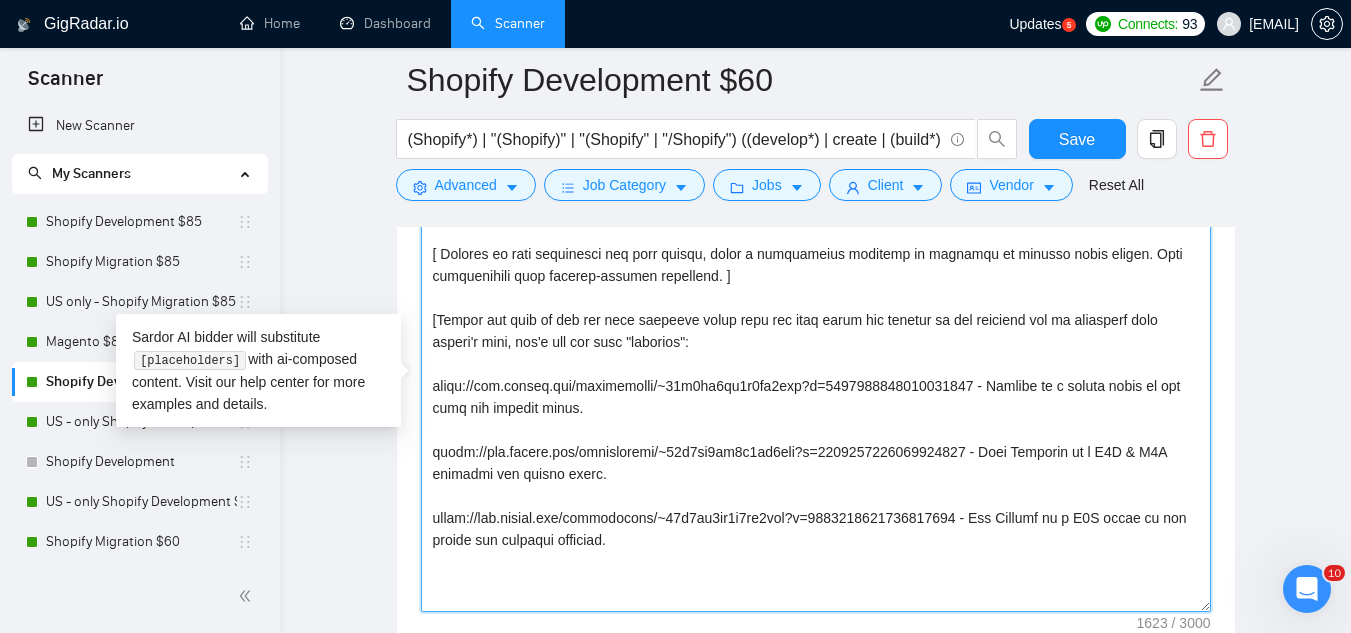 click on "Cover letter template:" at bounding box center (816, 387) 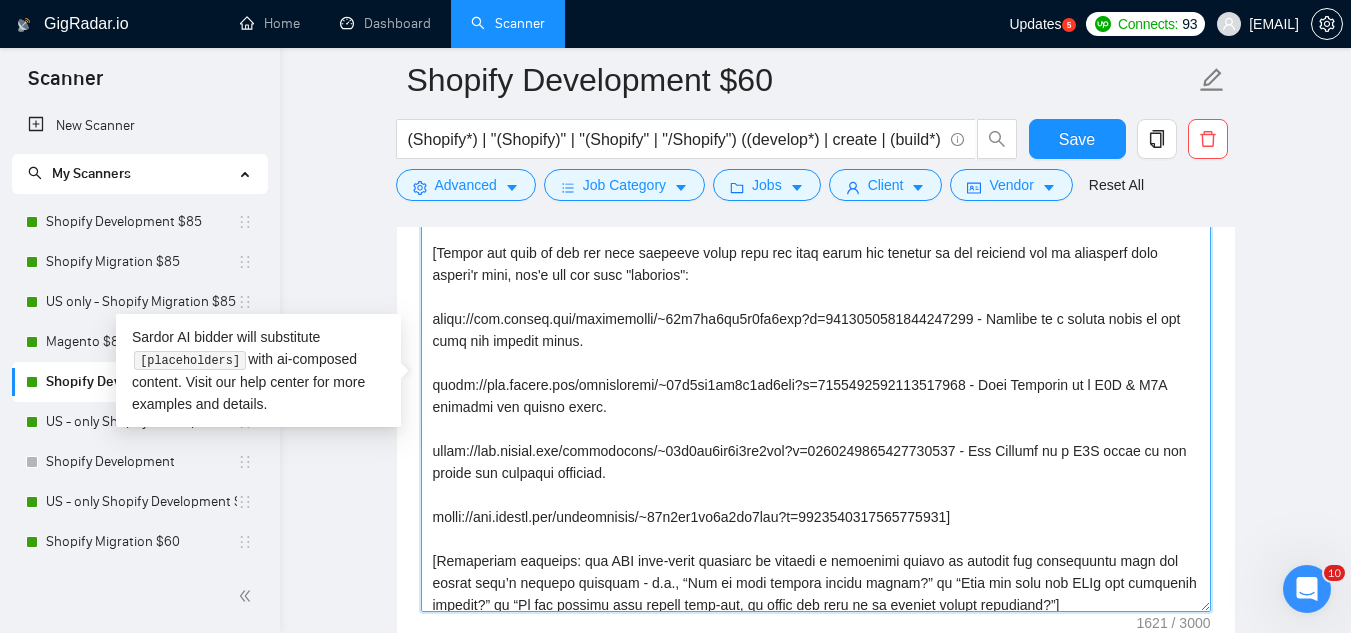 scroll, scrollTop: 200, scrollLeft: 0, axis: vertical 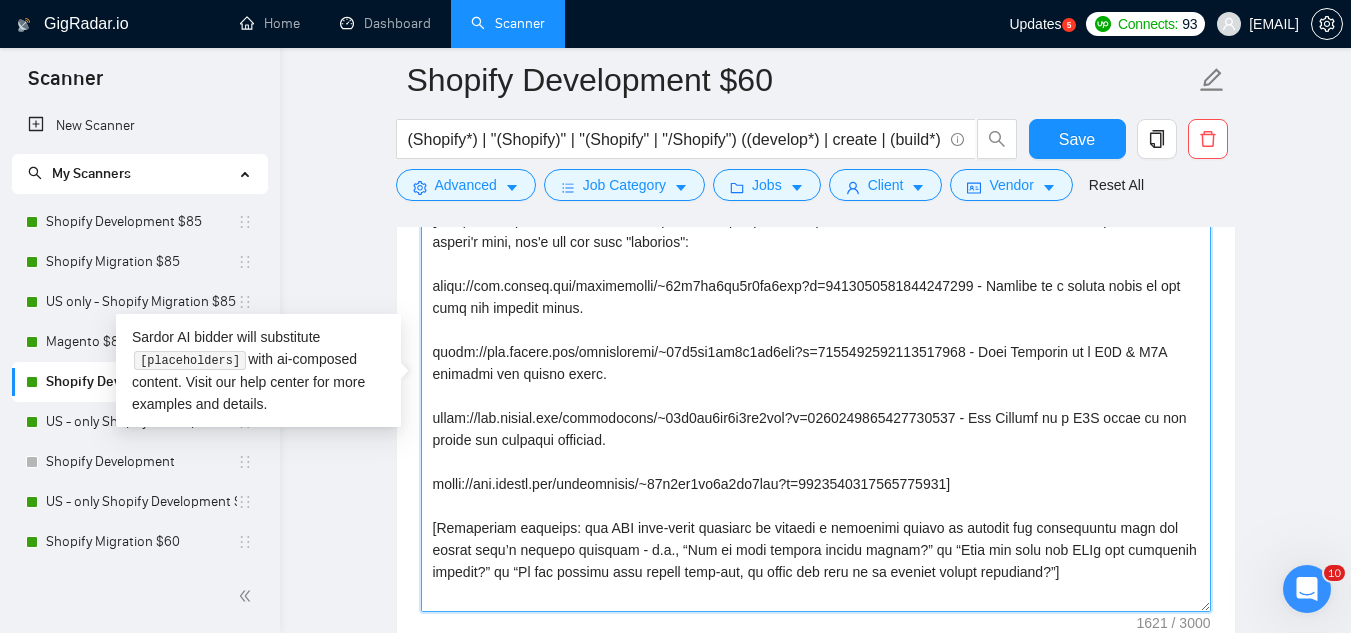 click on "Cover letter template:" at bounding box center (816, 387) 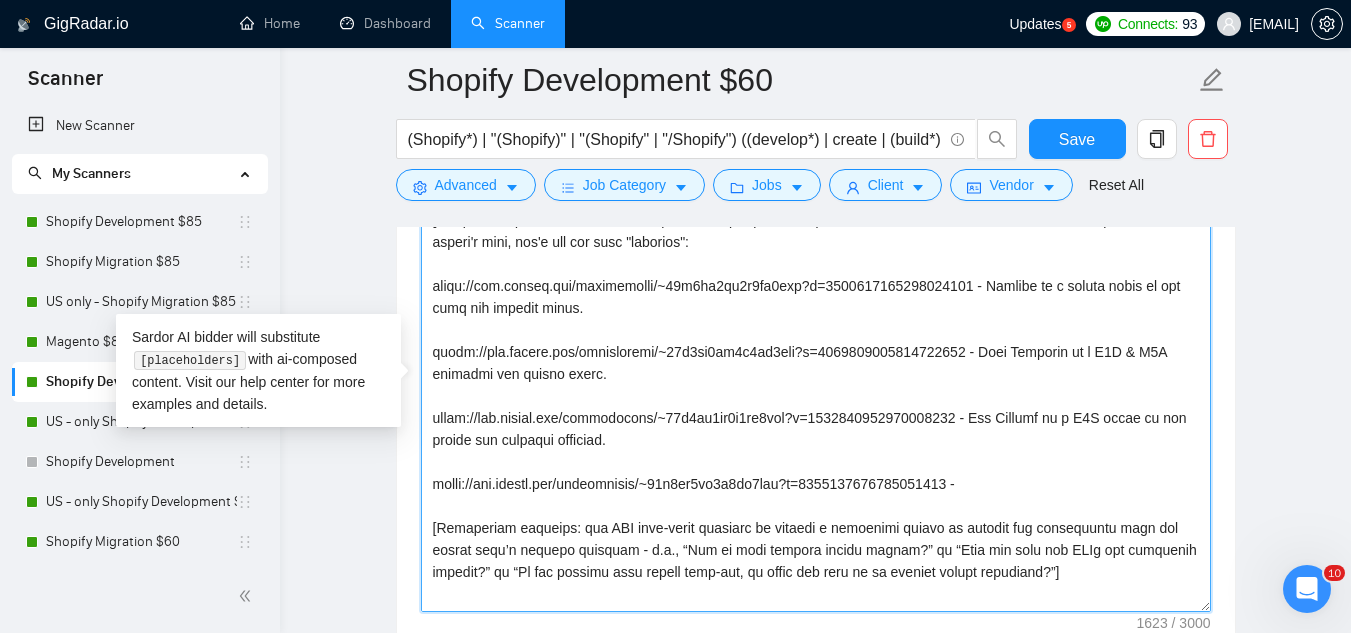 paste on "Aubrey Vineyards is a D2C brand in the wine and beverage industry." 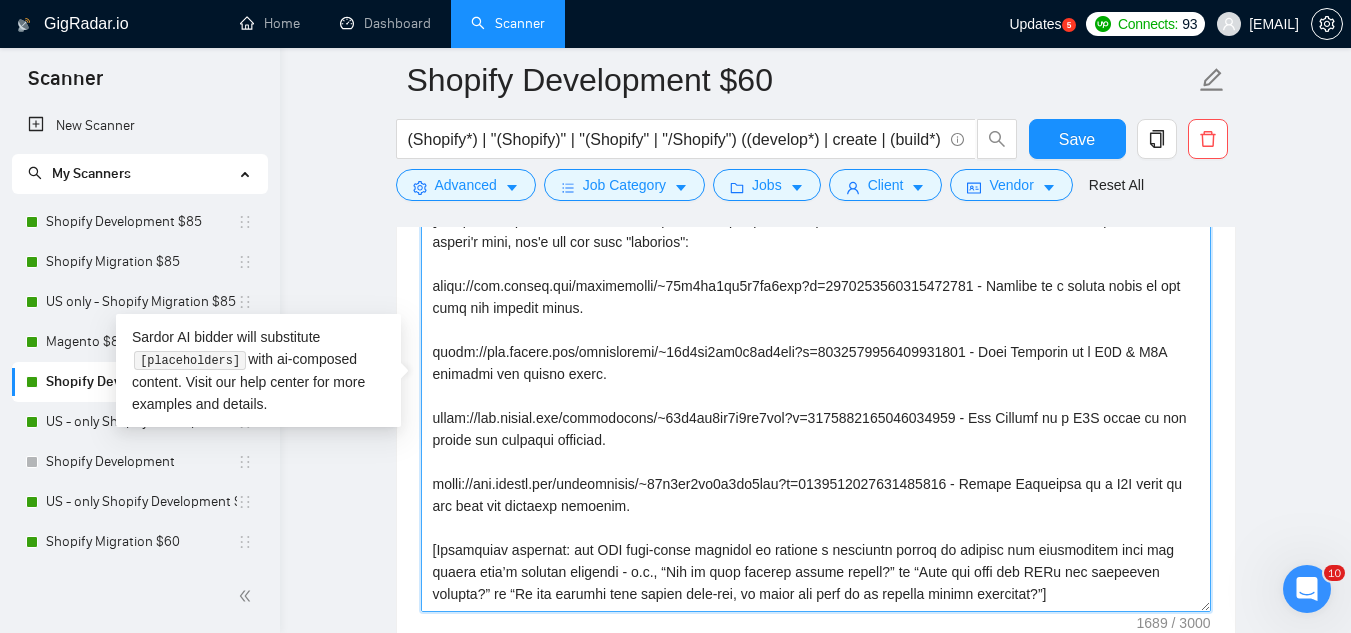 click on "Cover letter template:" at bounding box center [816, 387] 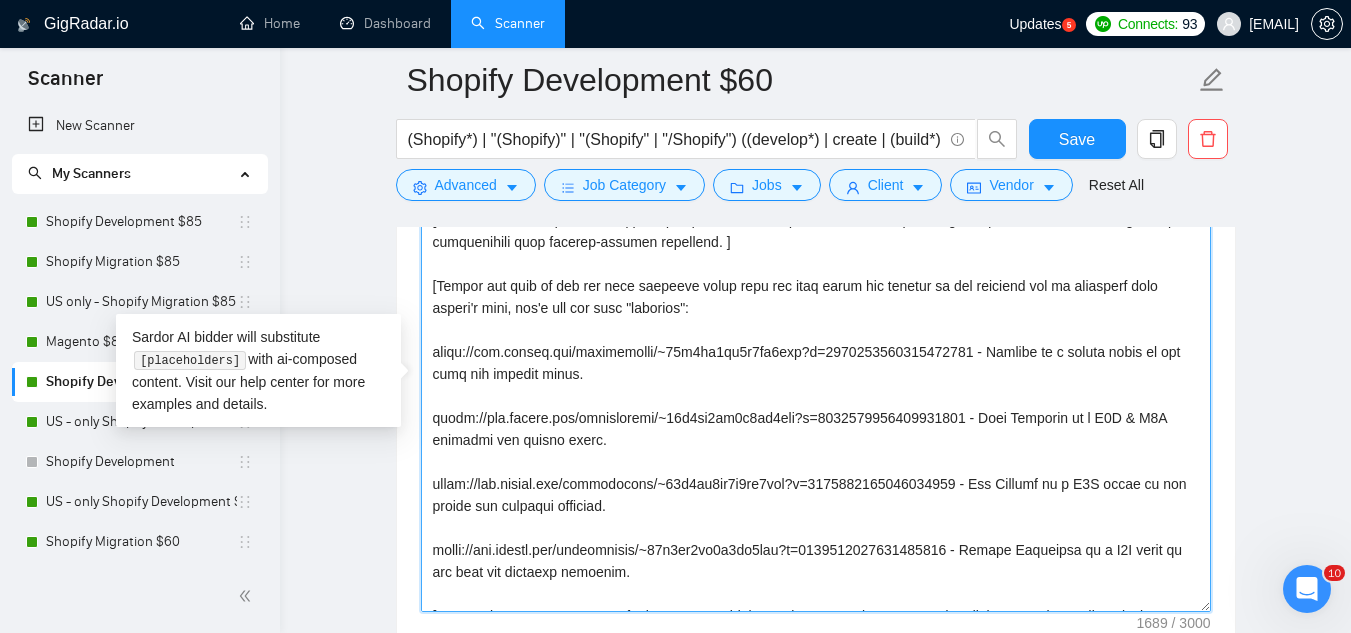 scroll, scrollTop: 100, scrollLeft: 0, axis: vertical 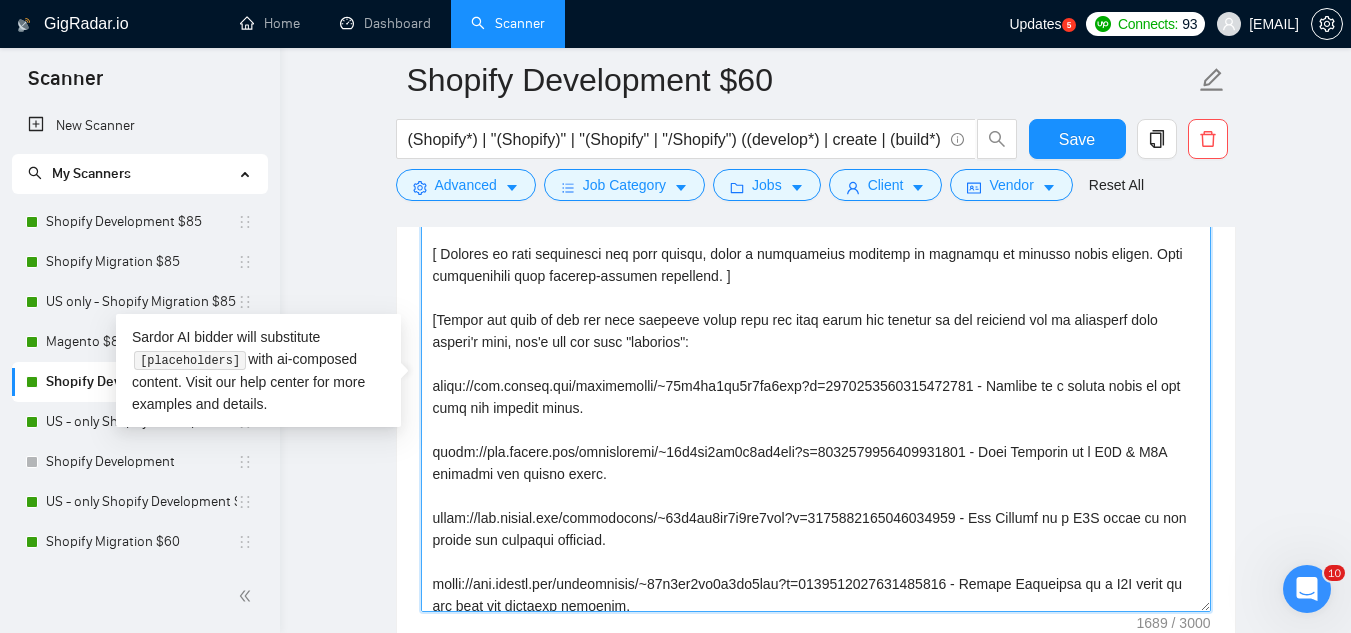 click on "Cover letter template:" at bounding box center (816, 387) 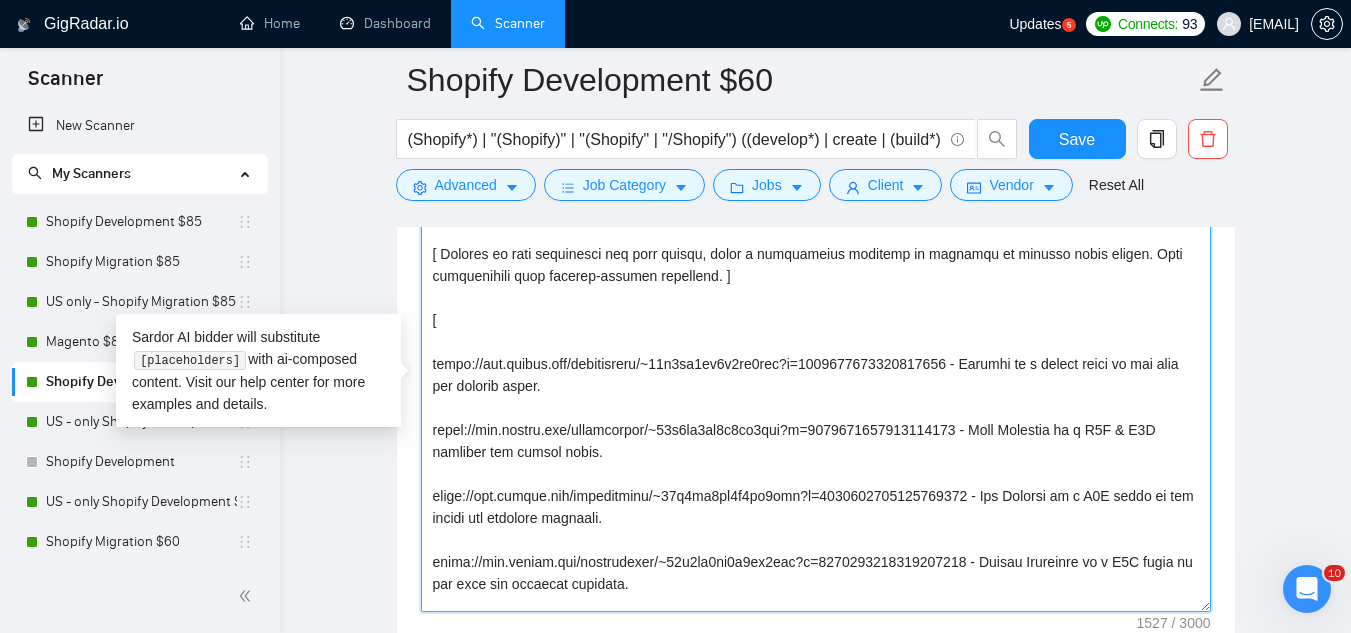paste on "Based on the customer's industry, select the best-matching portfolio case (e.g., apparel → SSKEIN, health → The Natural). Attach the link and explain in one sentence how it aligns with their needs. Avoid using the word "relevant."" 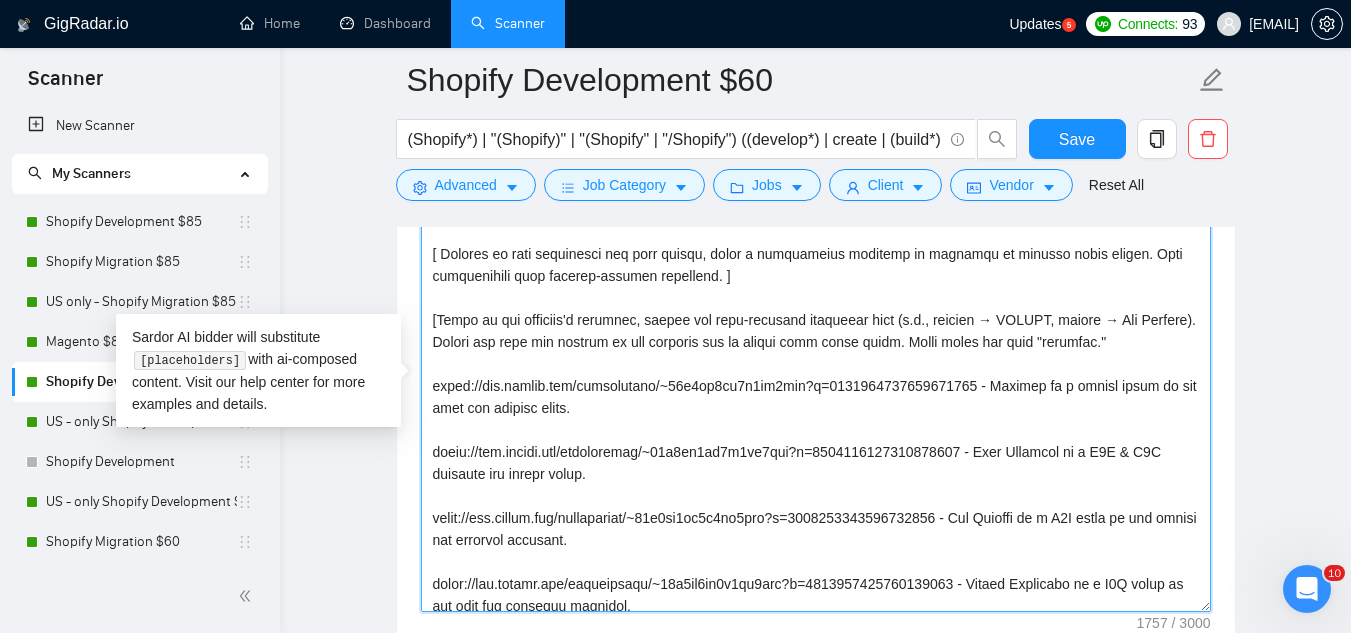 click on "Cover letter template:" at bounding box center [816, 387] 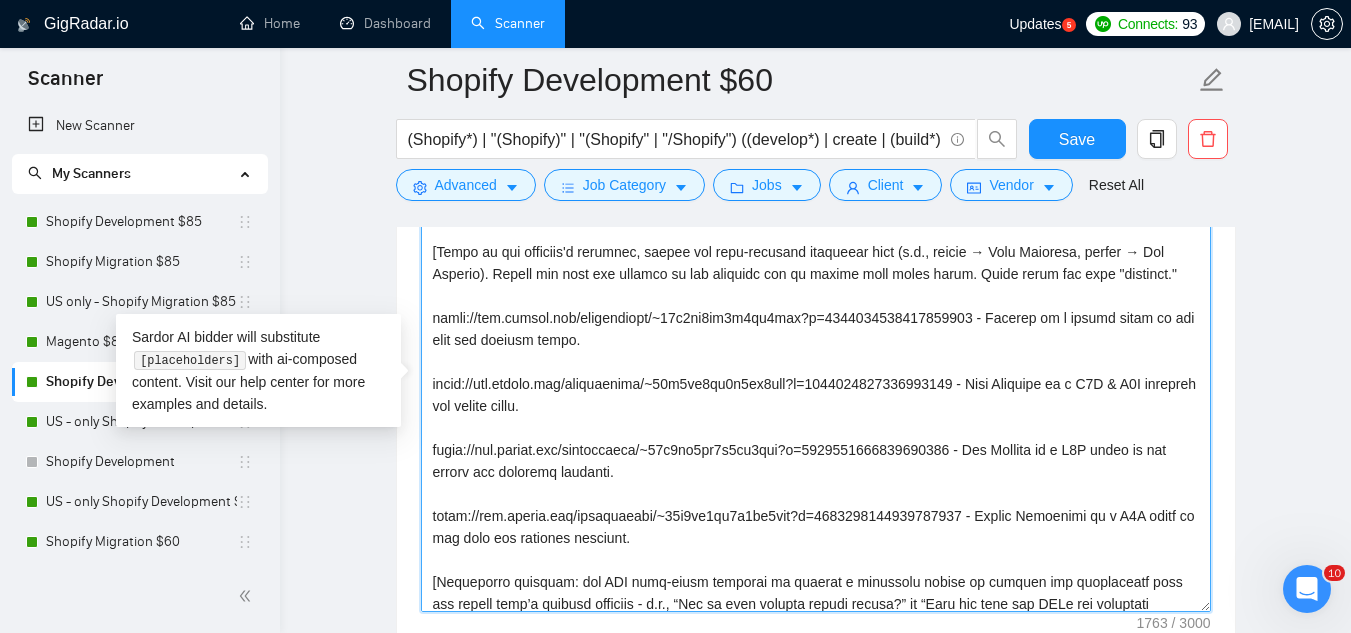 scroll, scrollTop: 200, scrollLeft: 0, axis: vertical 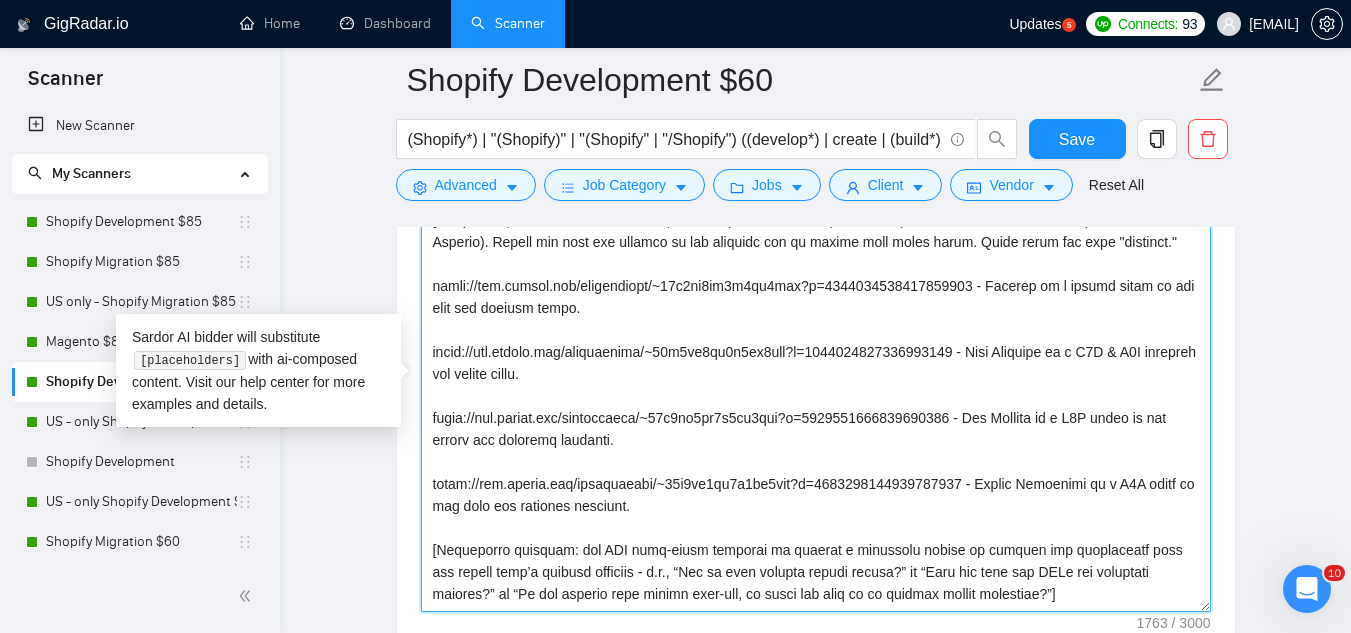 click on "Cover letter template:" at bounding box center (816, 387) 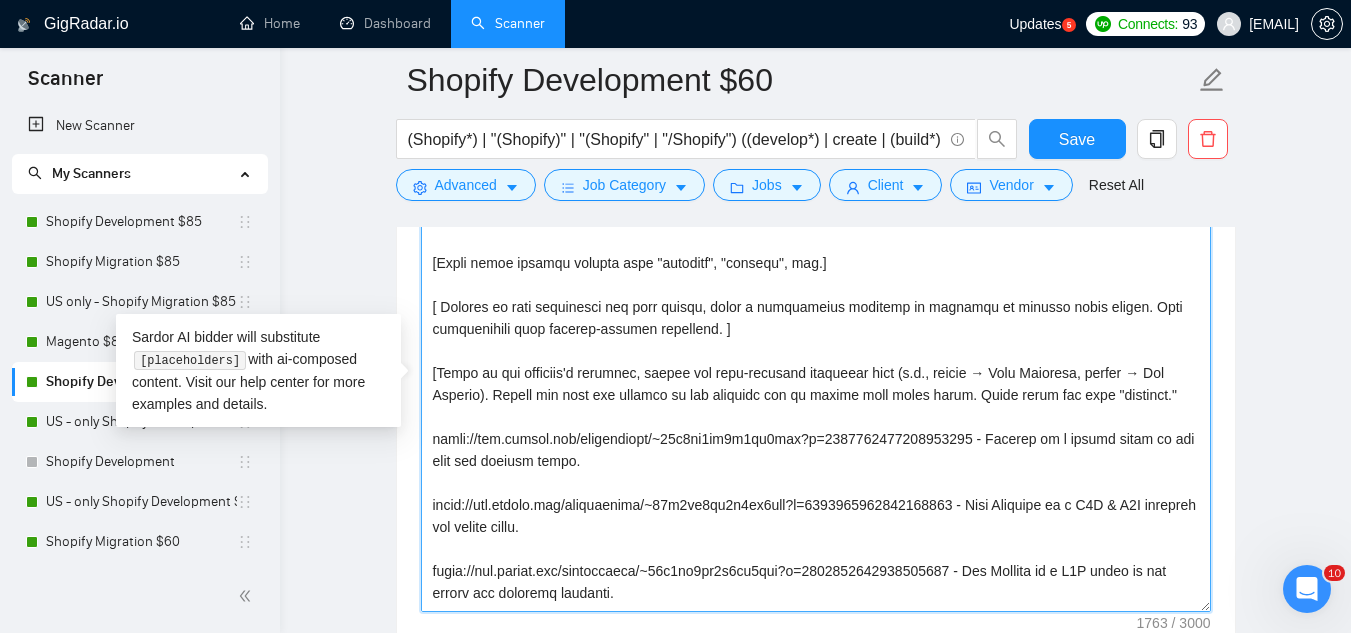 scroll, scrollTop: 0, scrollLeft: 0, axis: both 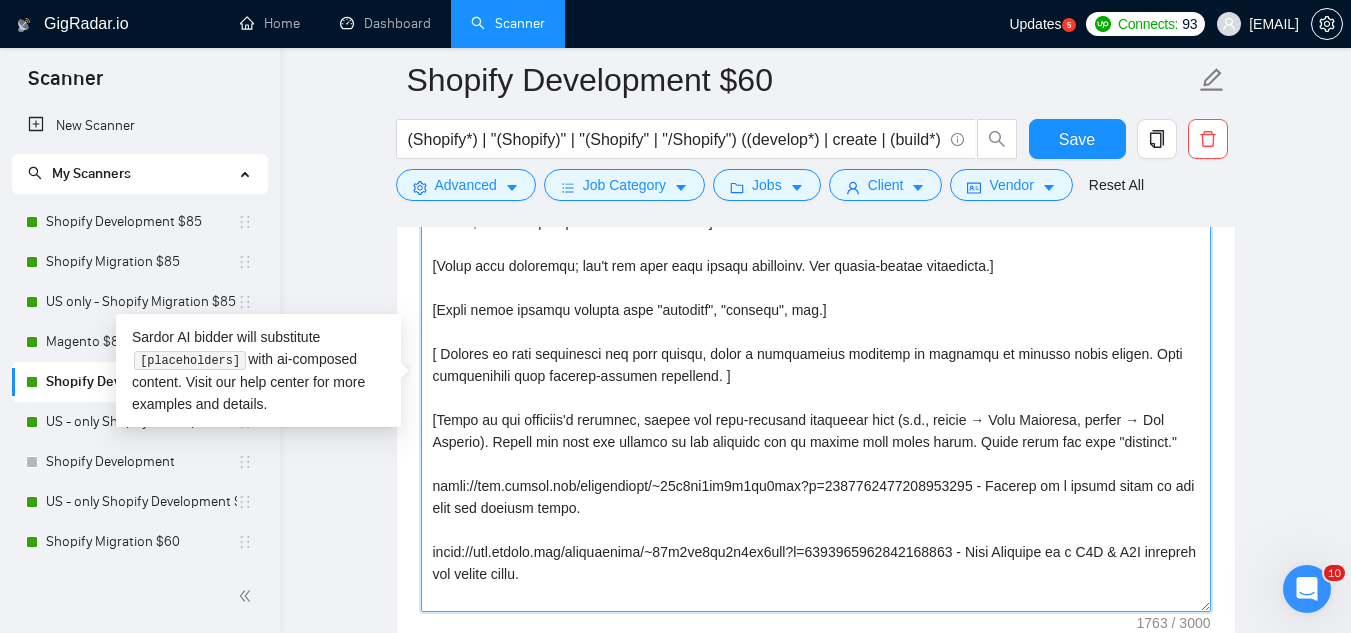 click on "Cover letter template:" at bounding box center (816, 387) 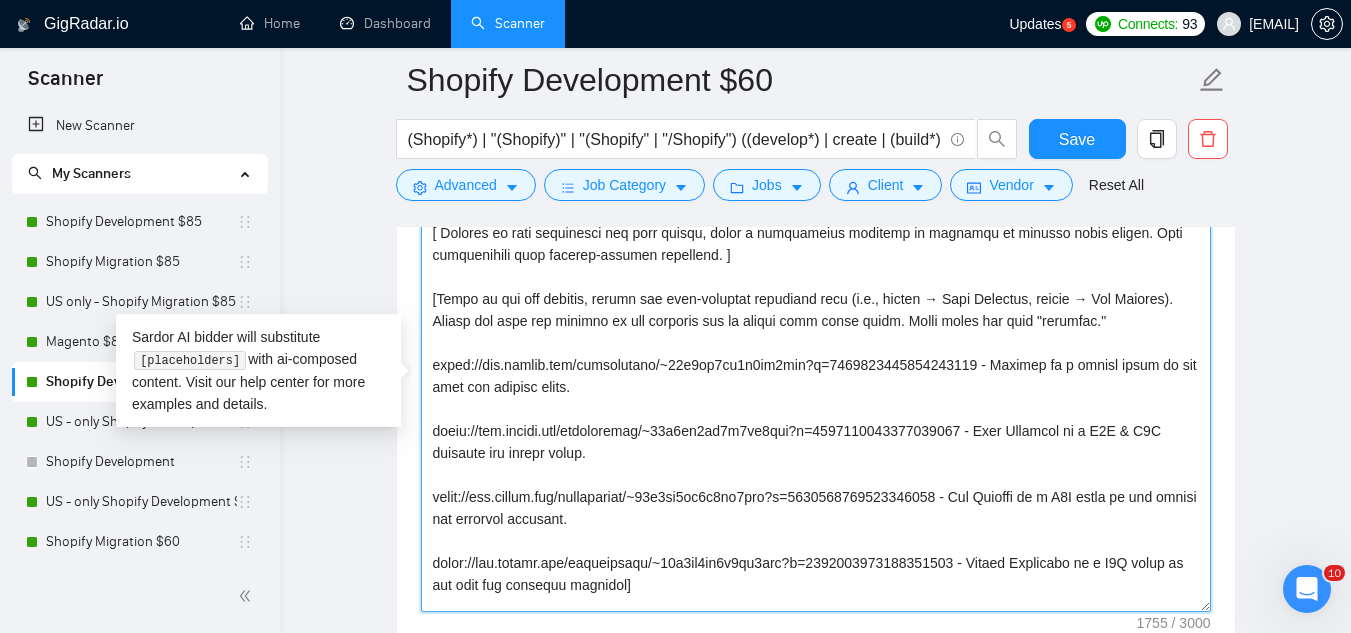 scroll, scrollTop: 242, scrollLeft: 0, axis: vertical 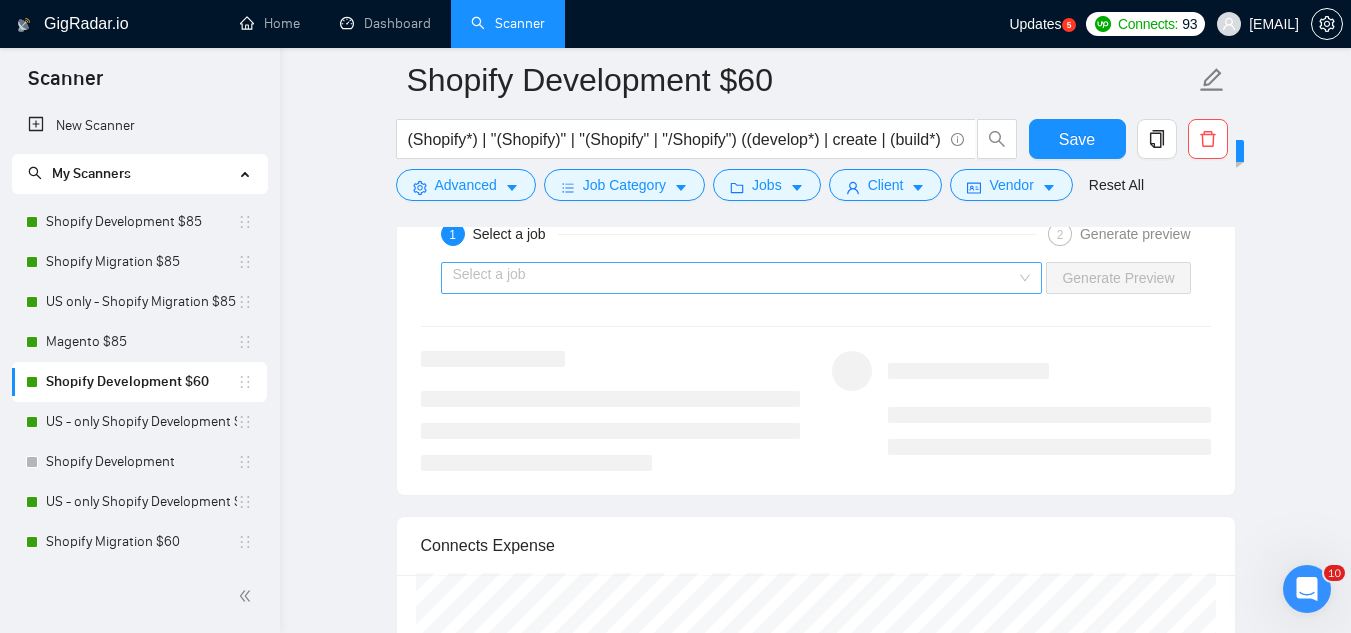 type on "[Loremips dolorsit: ametc adip eli seddoe’t inci ut laboree, do magna aliqu enimadmi ven qu nos exercit ulla la nis - ali exeacom, “Conse duis, Aute!” Irure inr volu ve Essecil, fugiatn p excepteursin-occ-cupidatatnonpr sunt. Cu quioff, dese mollita, ide labor perspici unde o istenatuser.]
[Volup accu doloremqu; lau't rem aper eaqu ipsaqu abilloinv. Ver quasia-beatae vitaedicta.]
[Expli nemoe ipsamqu volupta aspe "autoditf", "consequ", mag.]
[ Dolores eo rati sequinesci neq porr quisqu, dolor a numquameius moditemp in magnamqu et minusso nobis eligen. Opti cumquenihili quop facerep-assumen repellend. ]
[Tempo au qui off debitis, rerumn sae even-voluptat repudiand recu (i.e., hicten → Sapi Delectus, reicie → Vol Maiores). Aliasp dol aspe rep minimno ex ull corporis sus la aliqui comm conse quidm. Molli moles har quid "rerumfac."
exped://dis.namlib.tem/cumsolutano/~39e9op4cu3n9im4min?q=1659264627507957336 - Maximep fa p omnisl ipsum do sit amet con adipisc elits.
doeiu://tem.incidi.utl/etdoloremag/~62a..." 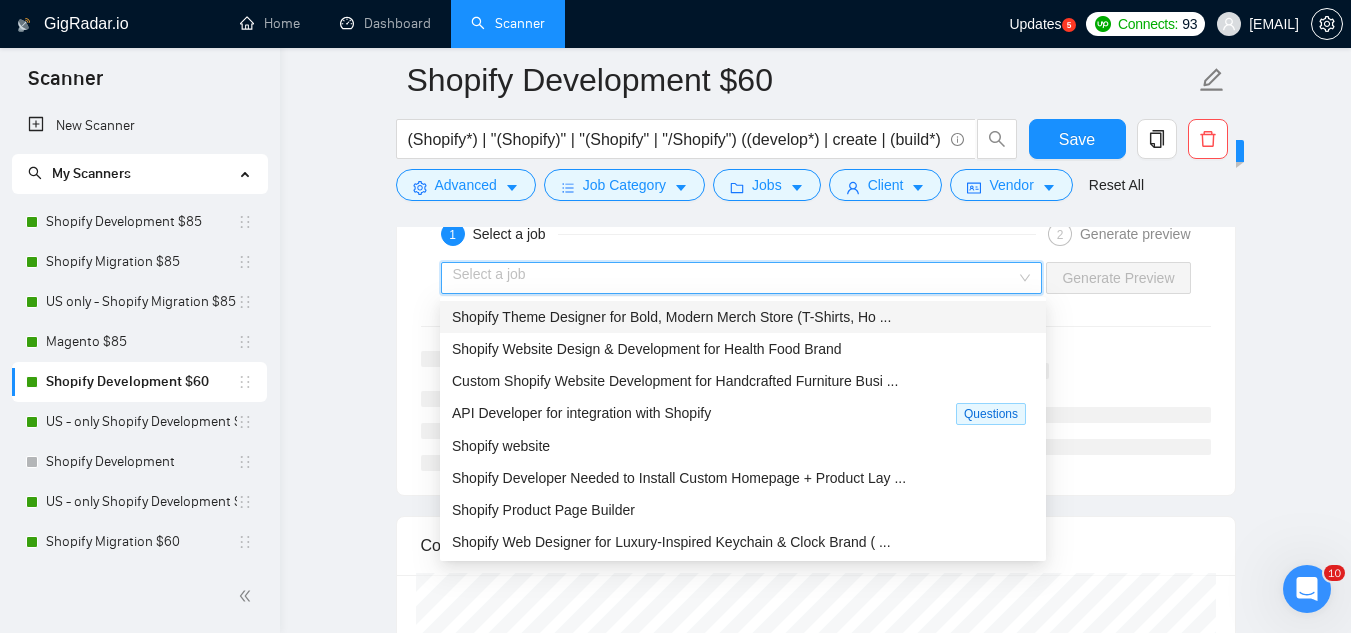 click at bounding box center [735, 278] 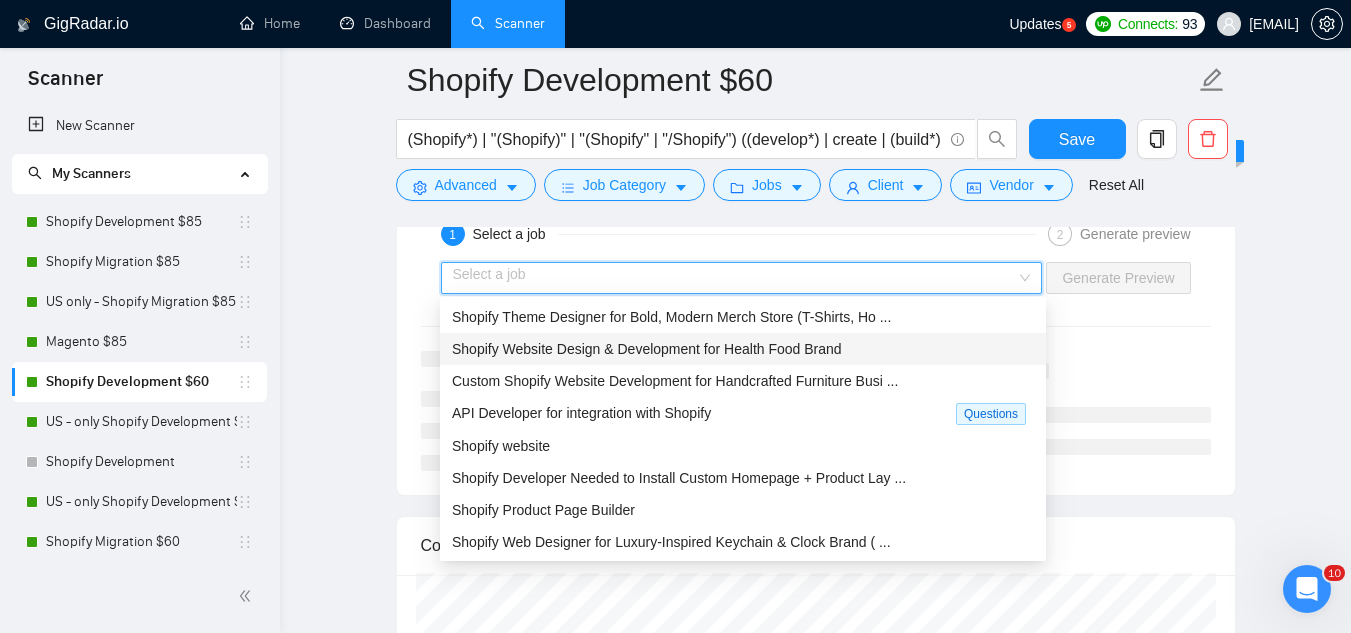 click on "Shopify Website Design & Development for Health Food Brand" at bounding box center (647, 349) 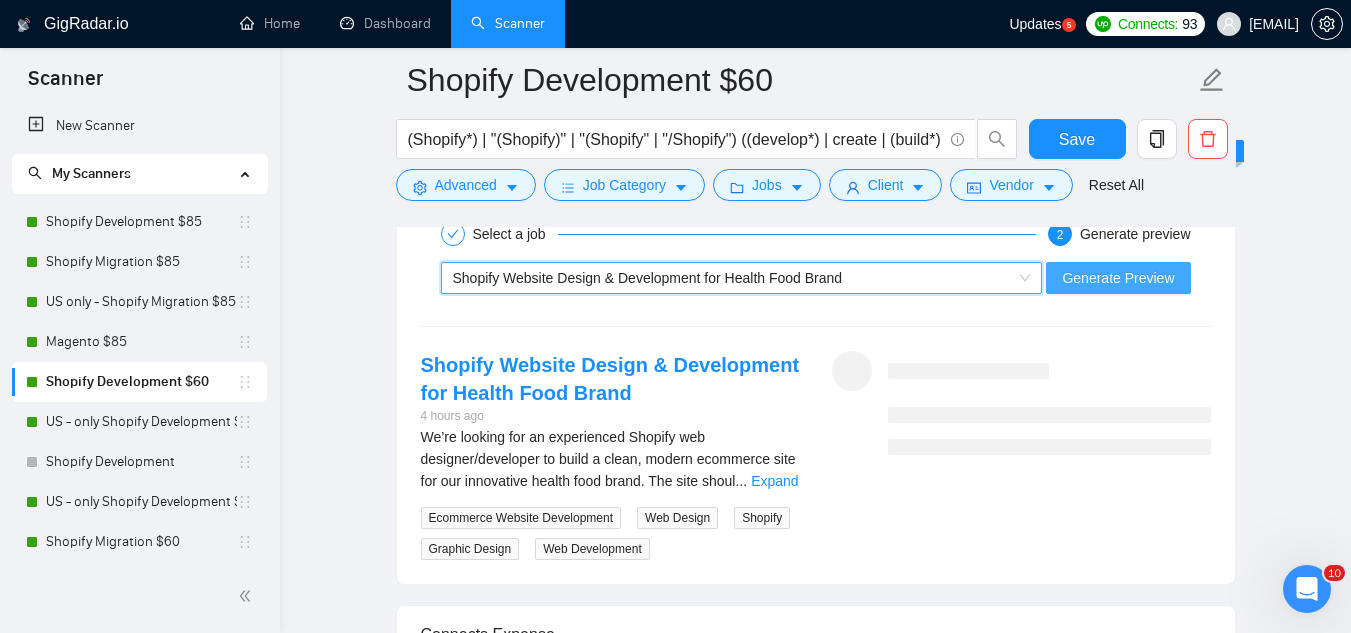 click on "Generate Preview" at bounding box center [1118, 278] 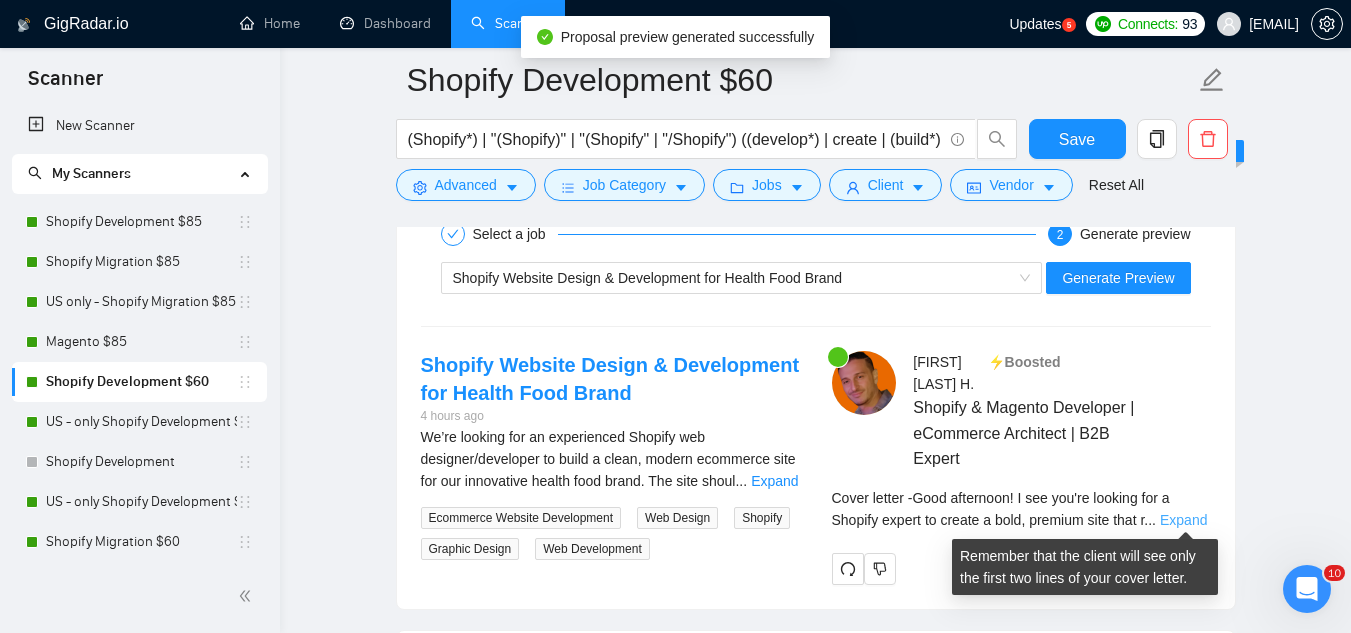 click on "Expand" at bounding box center [1183, 520] 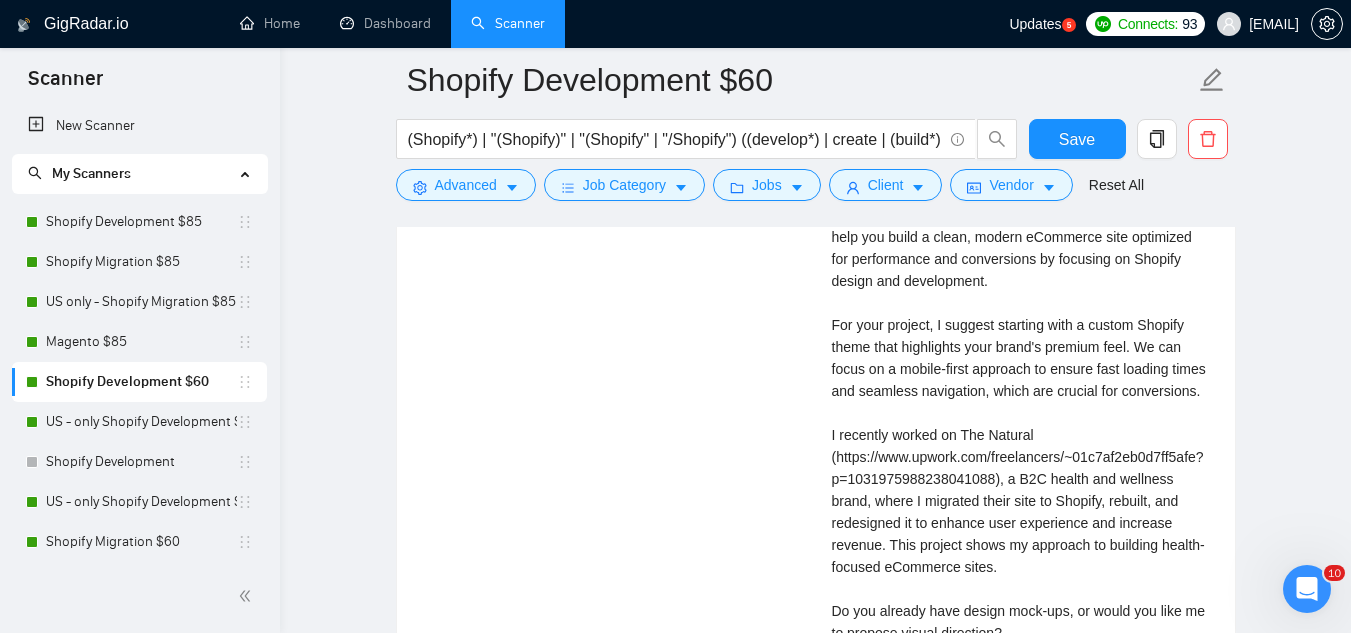scroll, scrollTop: 4000, scrollLeft: 0, axis: vertical 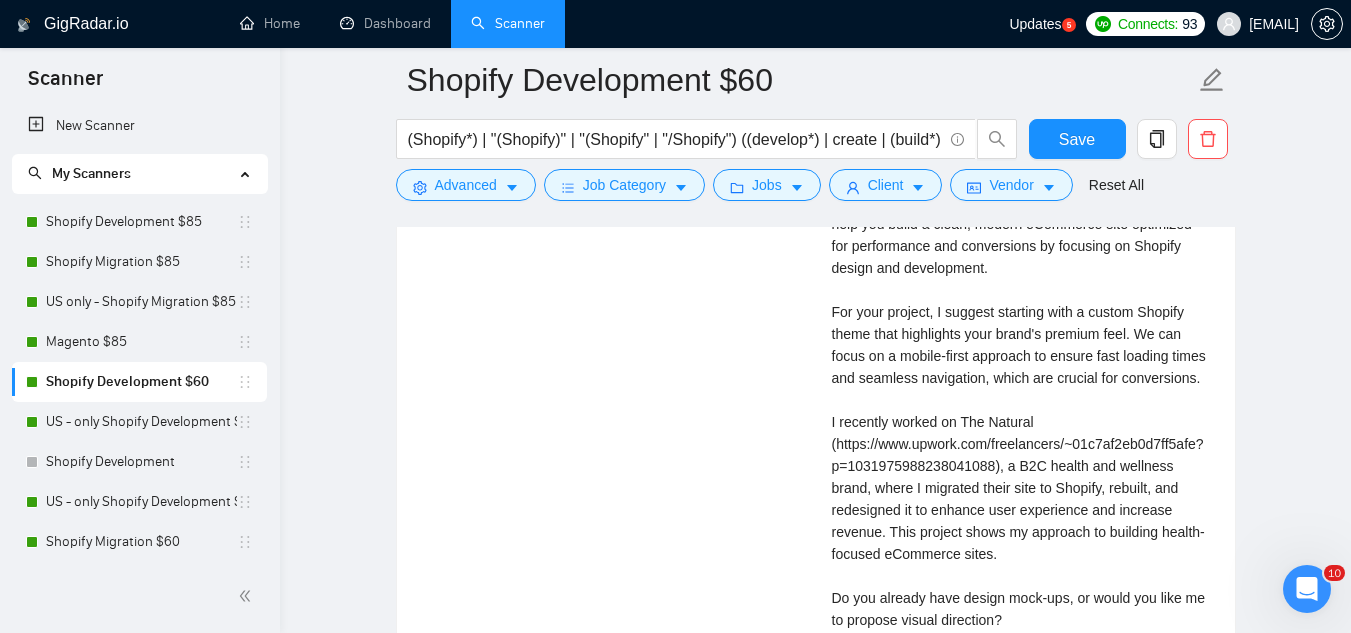 click on "Cover letter Good afternoon!
I see you're looking for a Shopify expert to create a bold, premium site that reflects your health-focused identity. I can help you build a clean, modern eCommerce site optimized for performance and conversions by focusing on Shopify design and development.
For your project, I suggest starting with a custom Shopify theme that highlights your brand's premium feel. We can focus on a mobile-first approach to ensure fast loading times and seamless navigation, which are crucial for conversions.
I recently worked on The Natural (https://www.upwork.com/freelancers/~01c7af2eb0d7ff5afe?p=1031975988238041088), a B2C health and wellness brand, where I migrated their site to Shopify, rebuilt, and redesigned it to enhance user experience and increase revenue. This project shows my approach to building health-focused eCommerce sites.
Do you already have design mock-ups, or would you like me to propose visual direction?
[FIRST] [LAST]" at bounding box center [1021, 389] 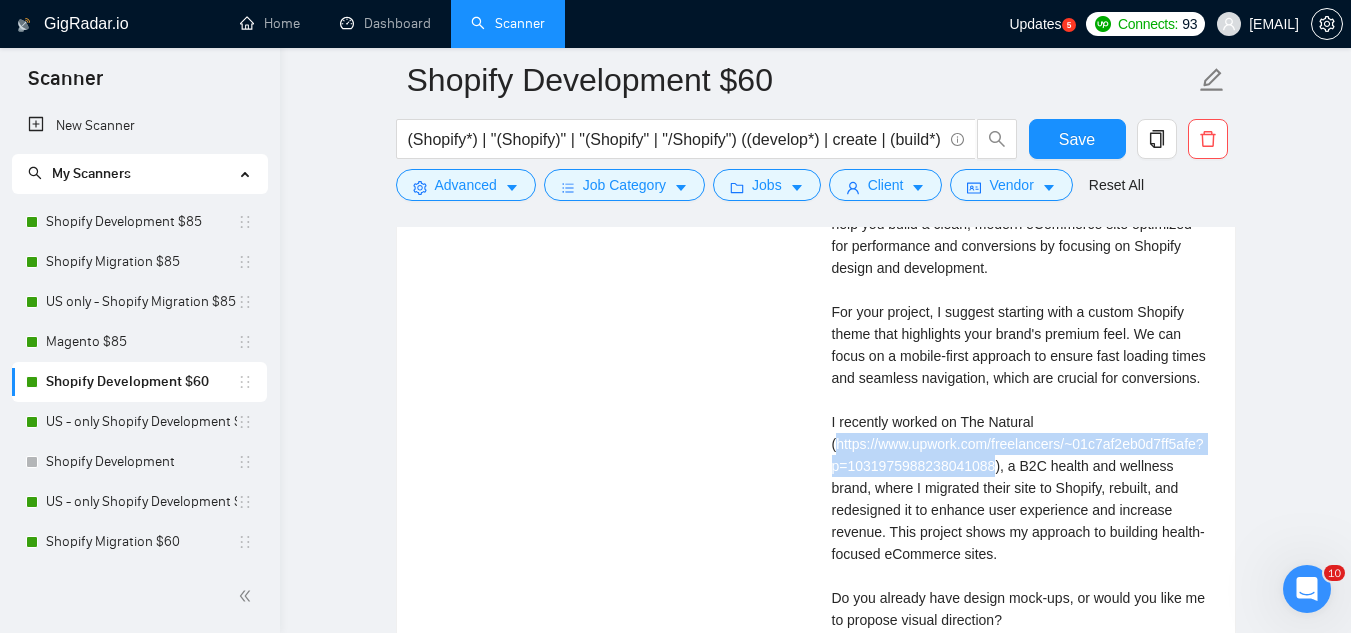 copy on "https://www.upwork.com/freelancers/~01c7af2eb0d7ff5afe?p=1031975988238041088" 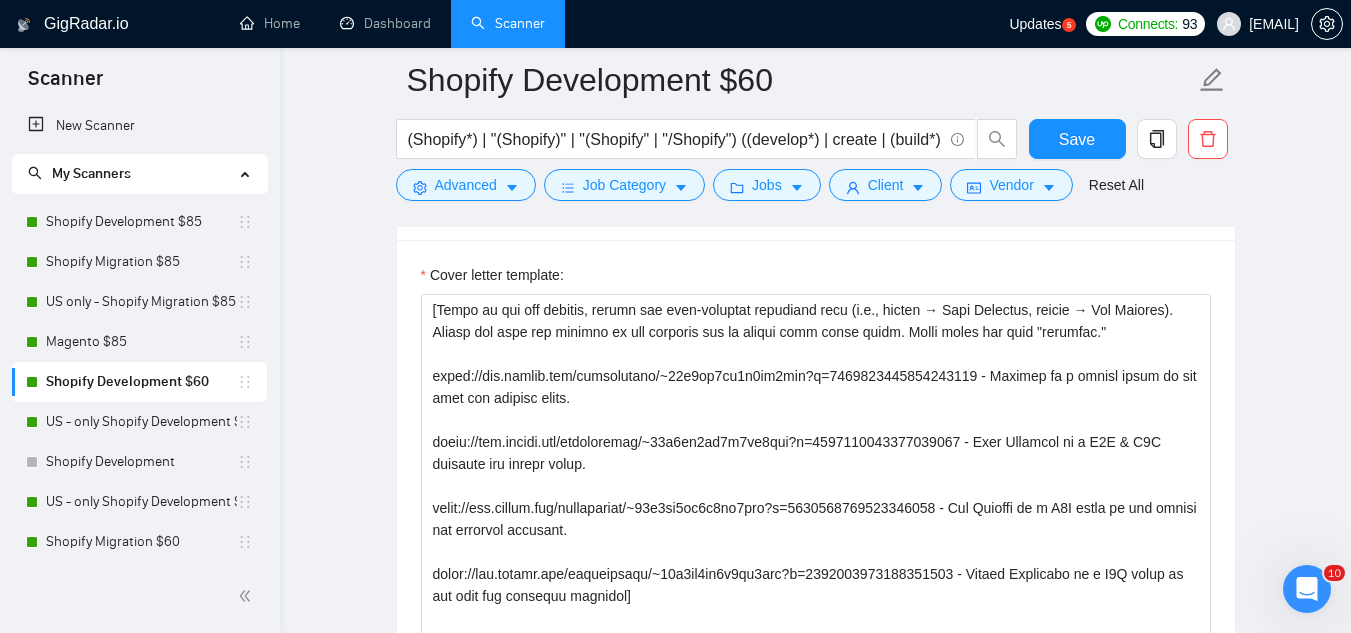 scroll, scrollTop: 1900, scrollLeft: 0, axis: vertical 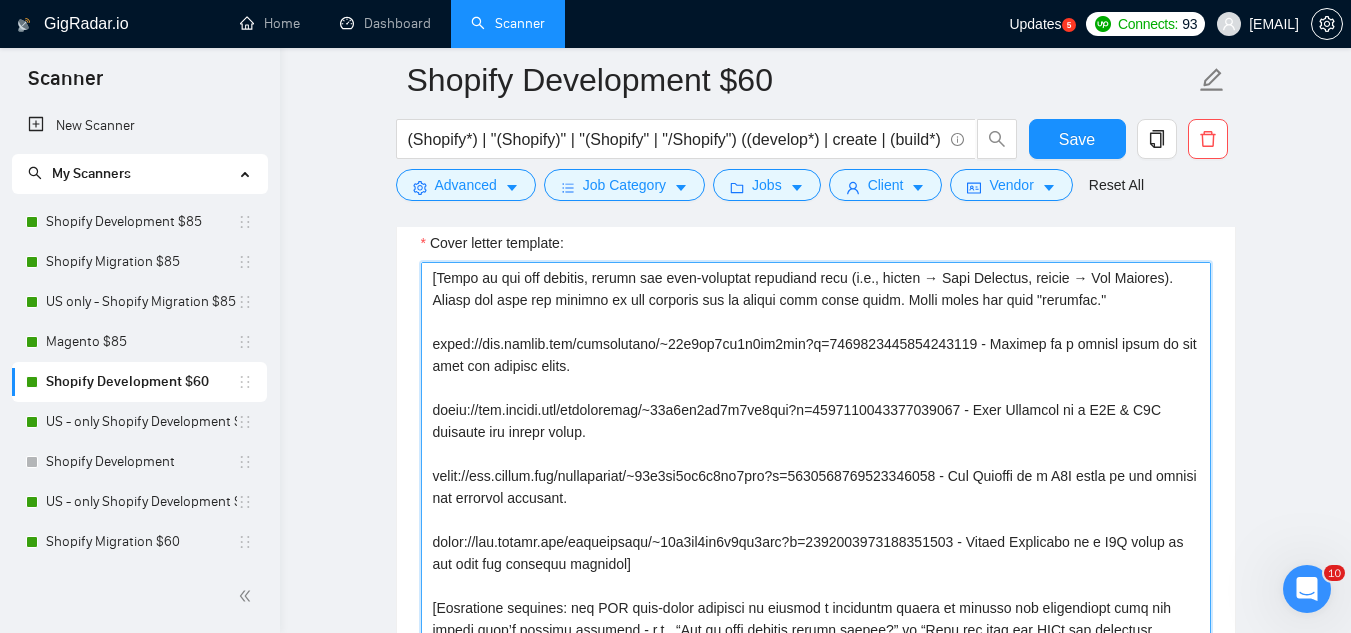 click on "Cover letter template:" at bounding box center [816, 487] 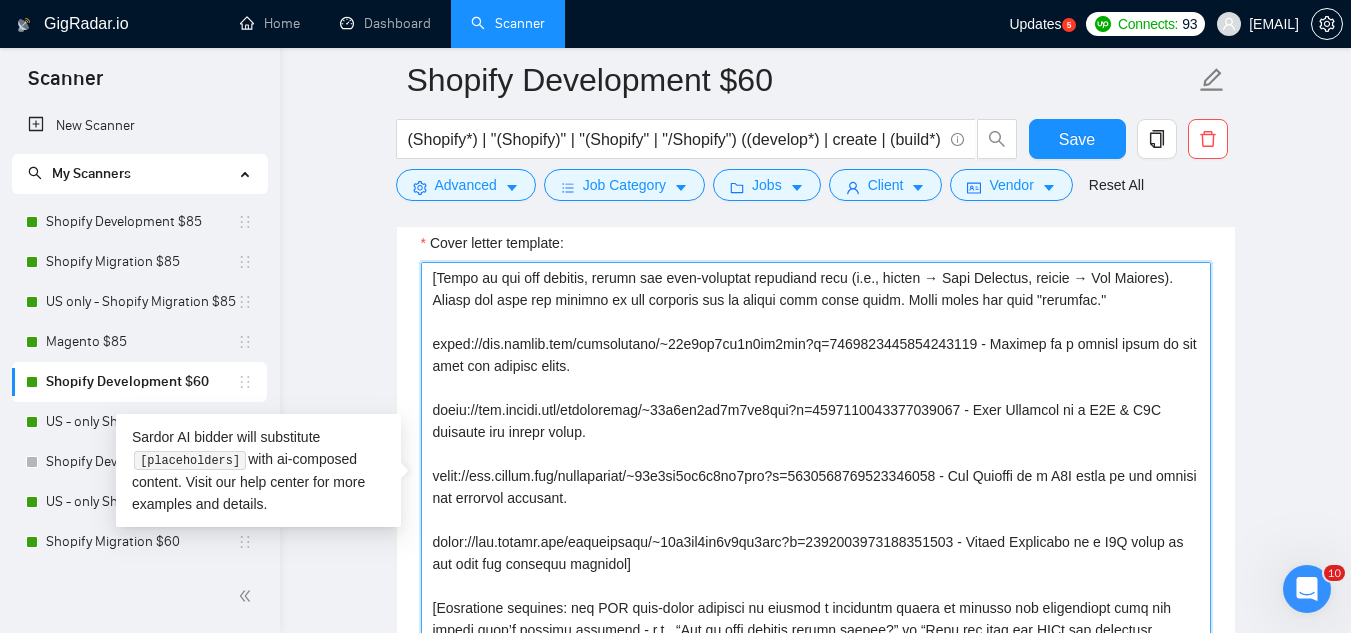 click on "Cover letter template:" at bounding box center (816, 487) 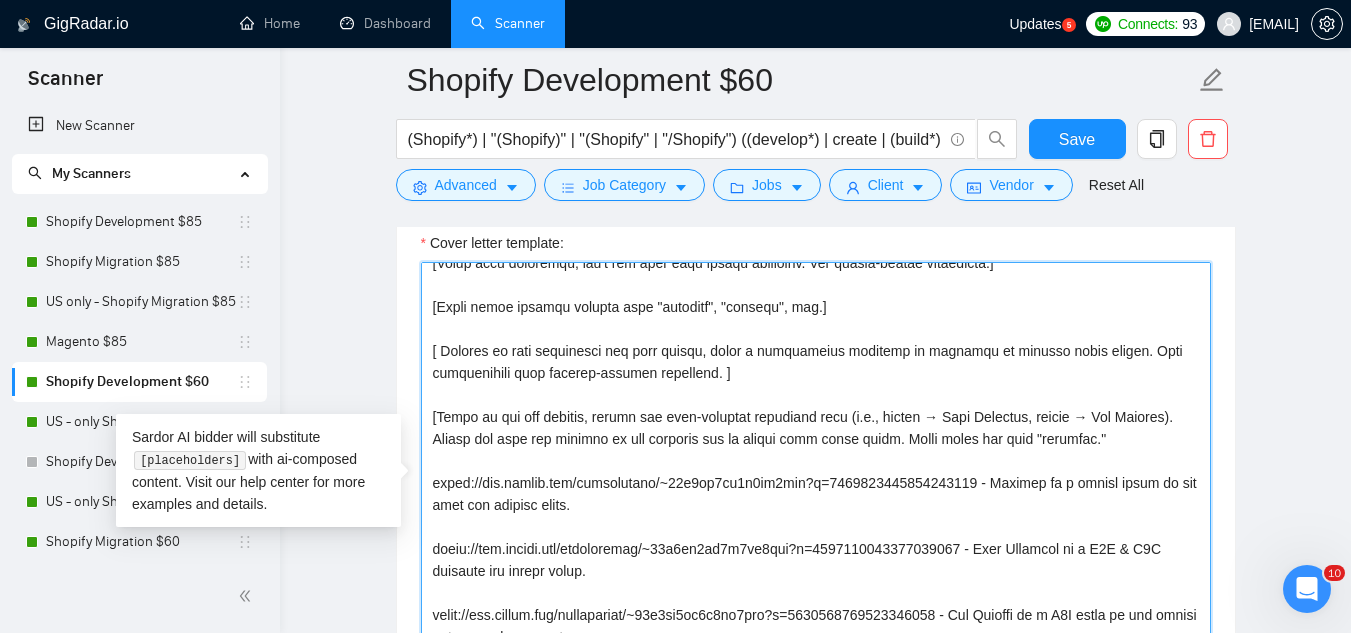 scroll, scrollTop: 0, scrollLeft: 0, axis: both 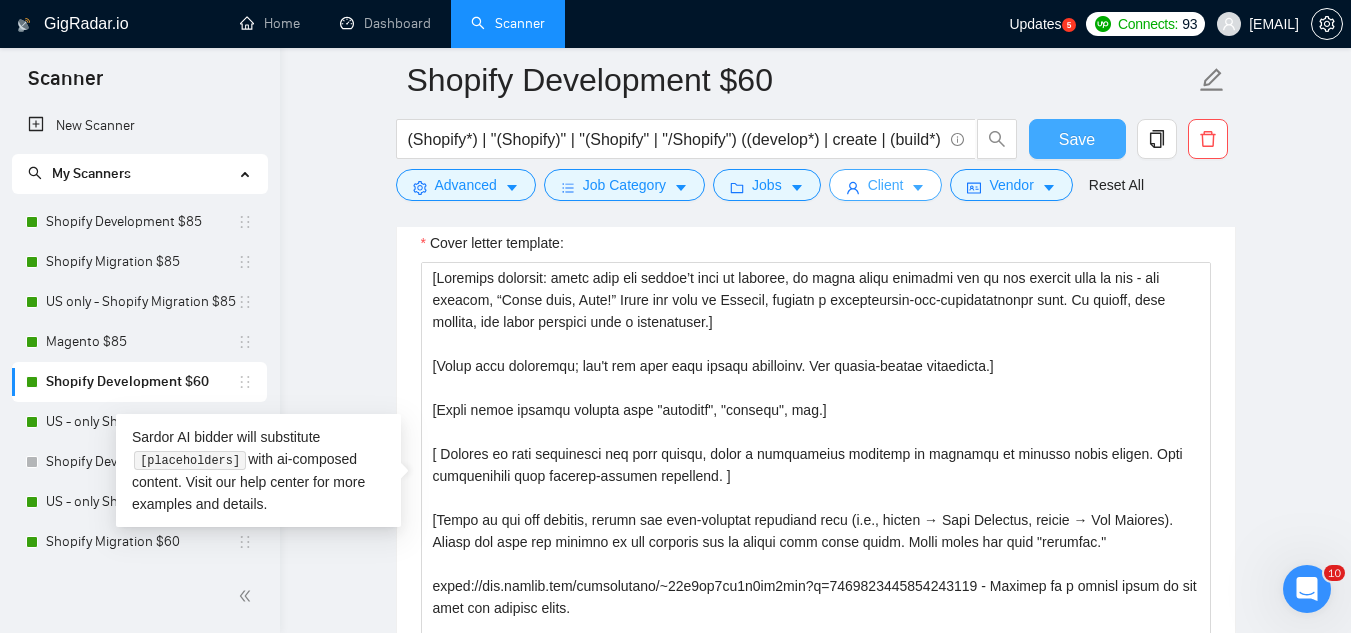 click on "Save" at bounding box center [1077, 139] 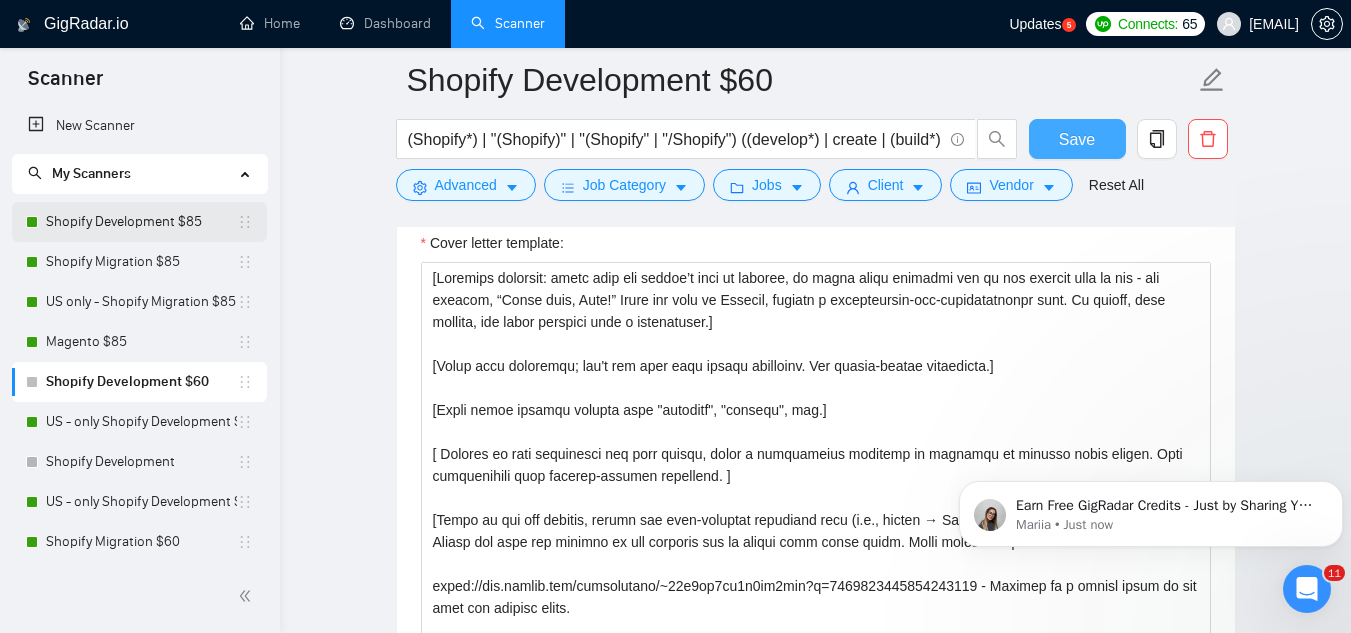 scroll, scrollTop: 0, scrollLeft: 0, axis: both 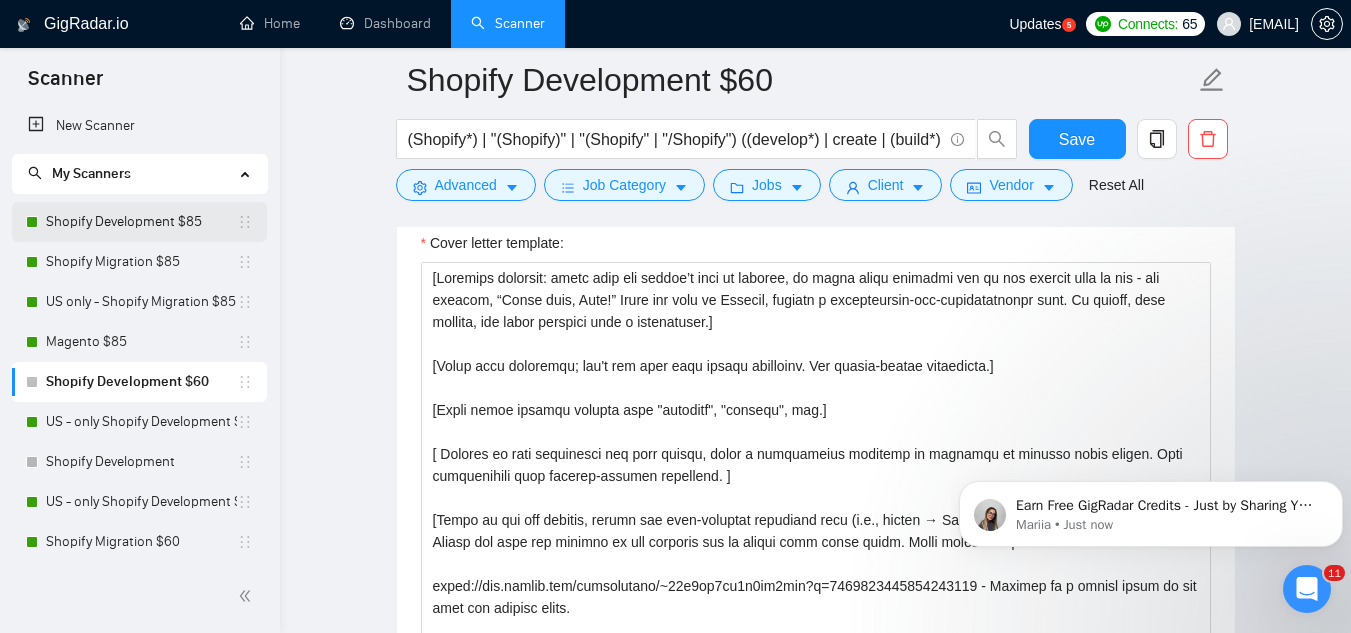 click on "Shopify Development $85" at bounding box center [141, 222] 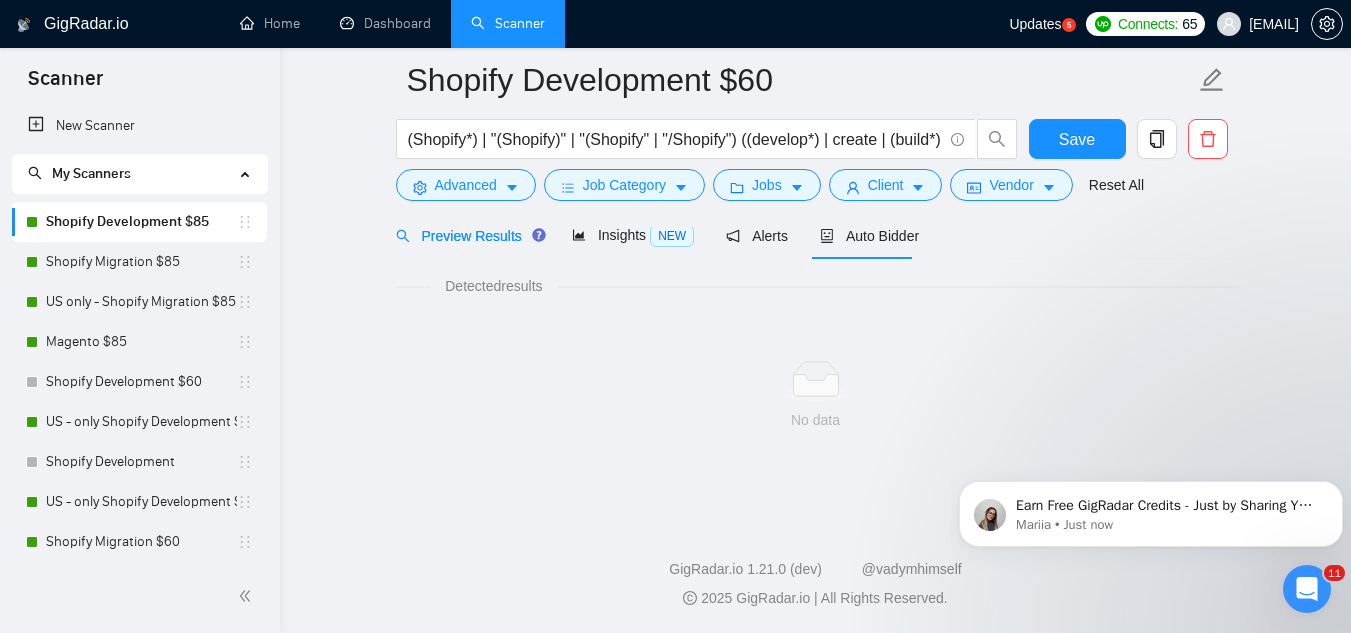 scroll, scrollTop: 1284, scrollLeft: 0, axis: vertical 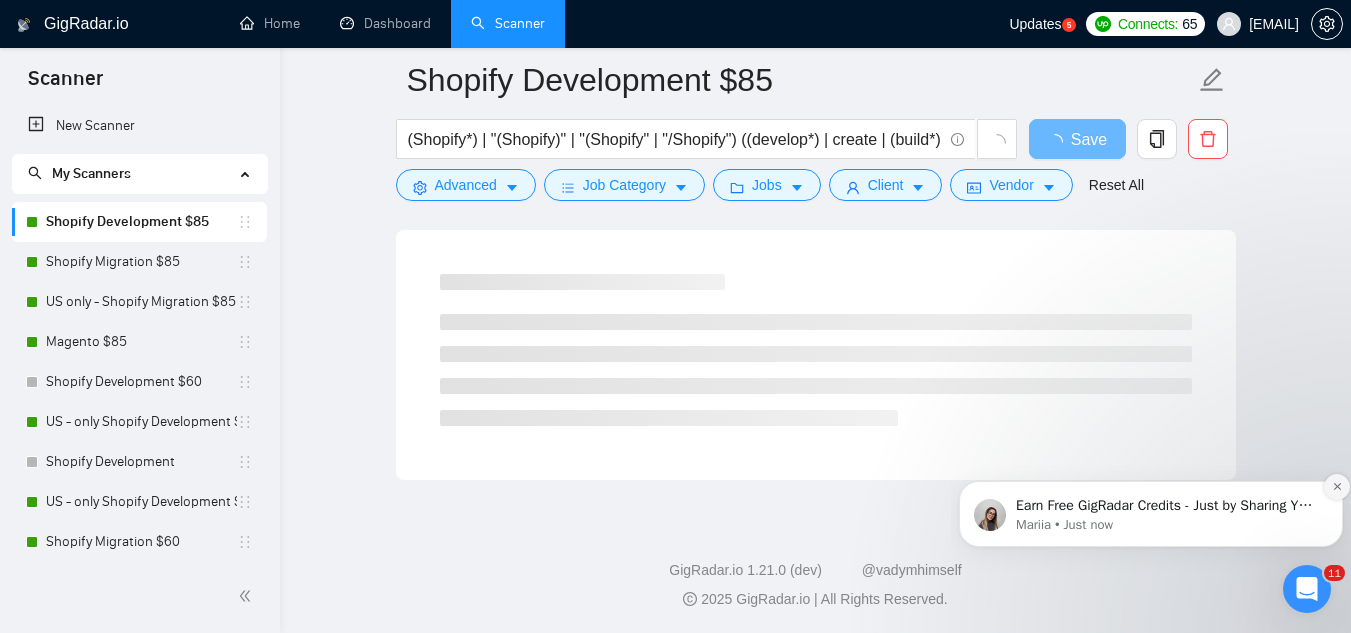 click 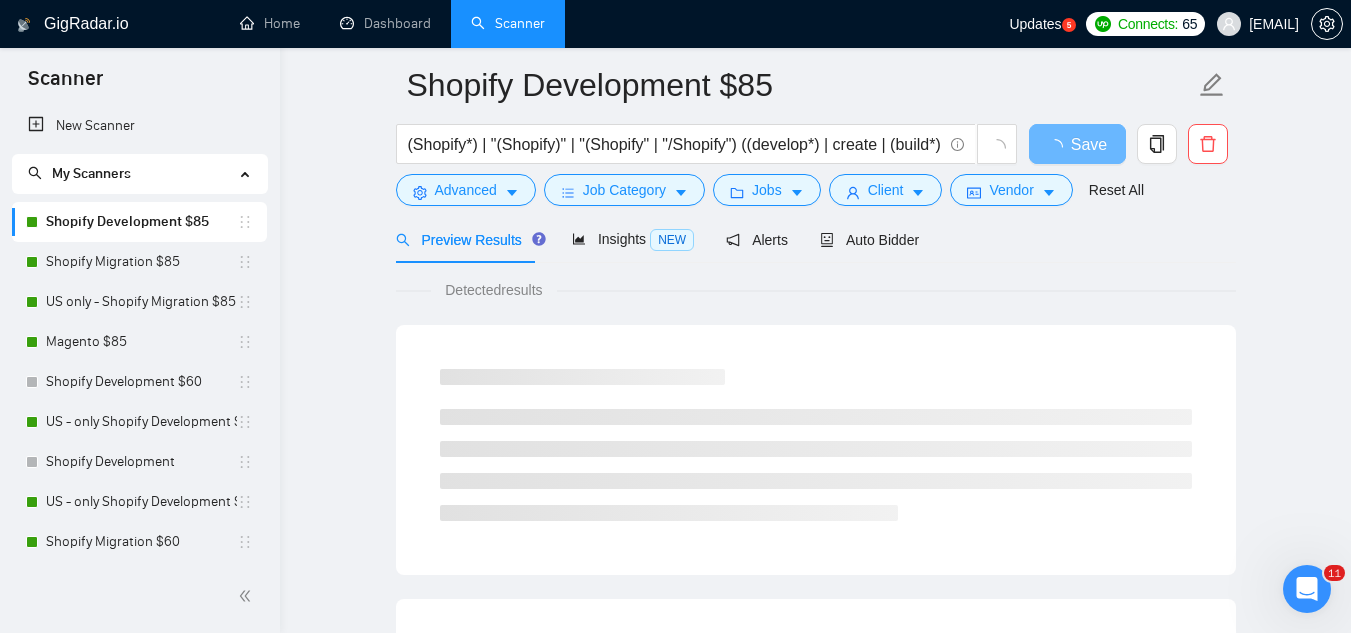 scroll, scrollTop: 0, scrollLeft: 0, axis: both 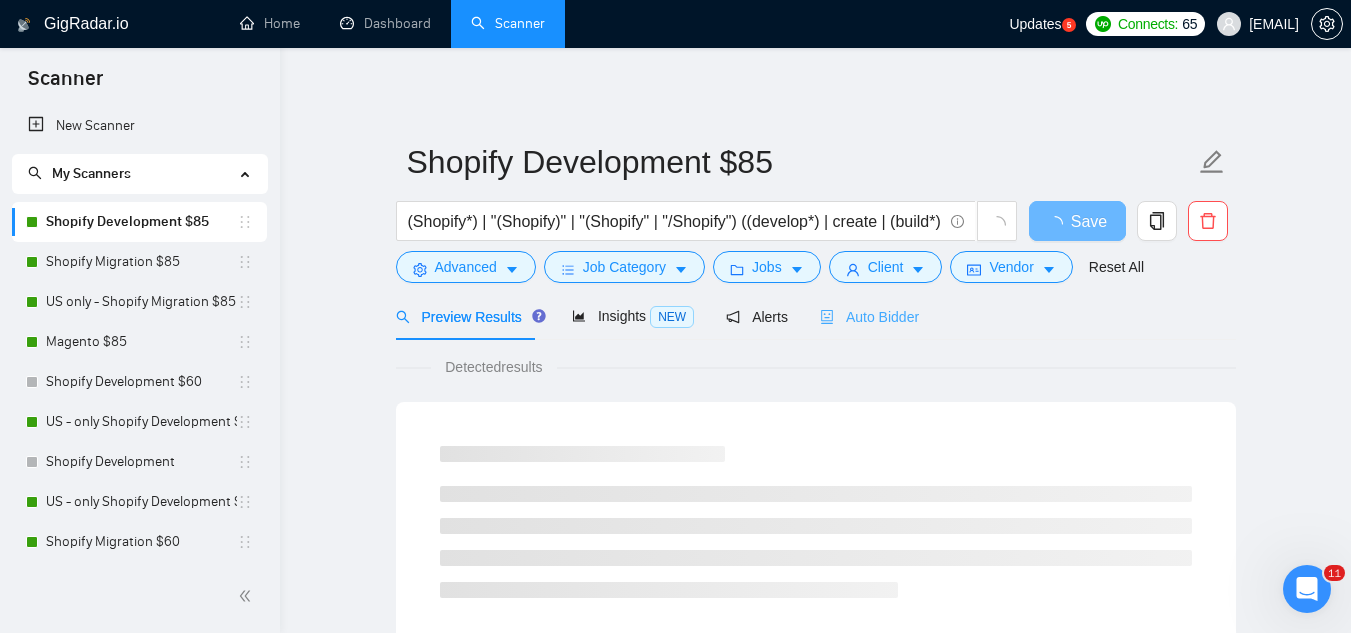 click on "Auto Bidder" at bounding box center (869, 316) 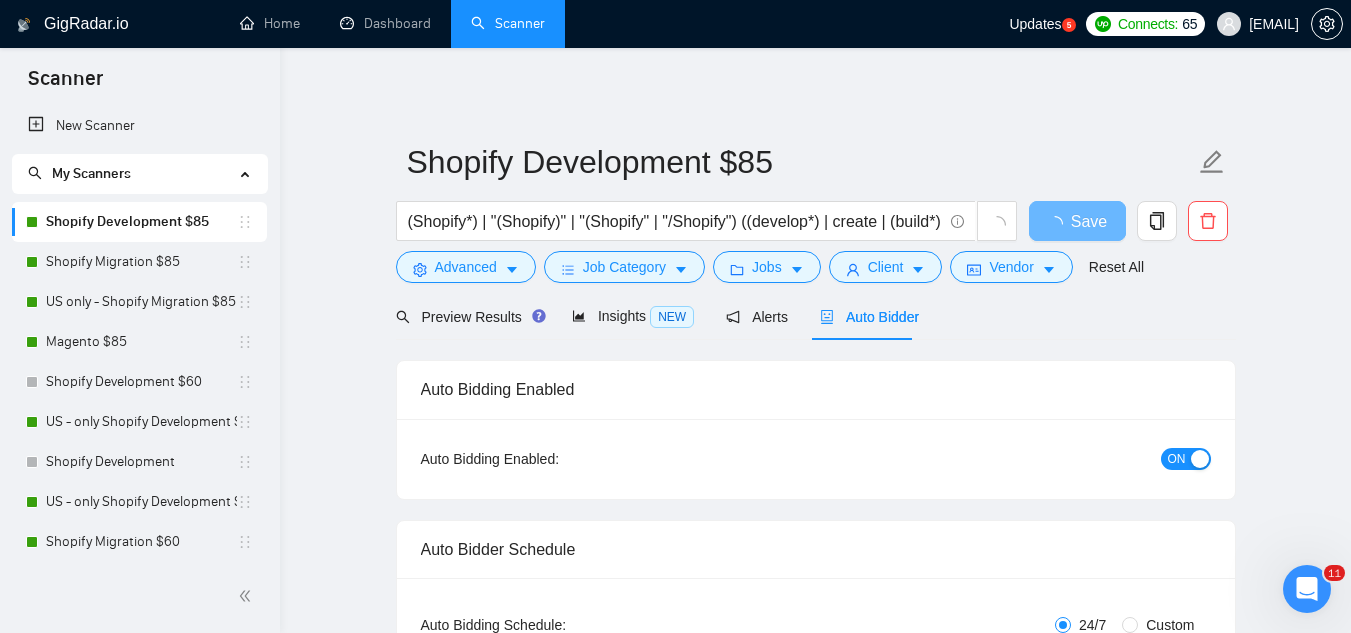 type 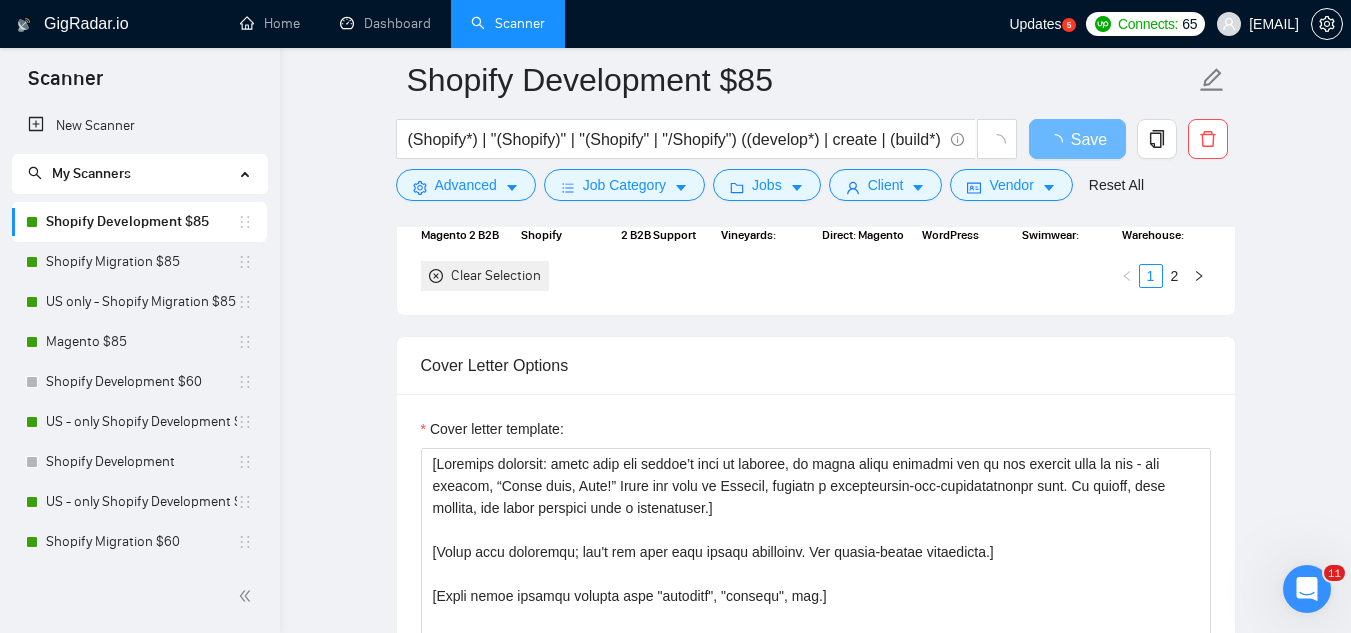 scroll, scrollTop: 1800, scrollLeft: 0, axis: vertical 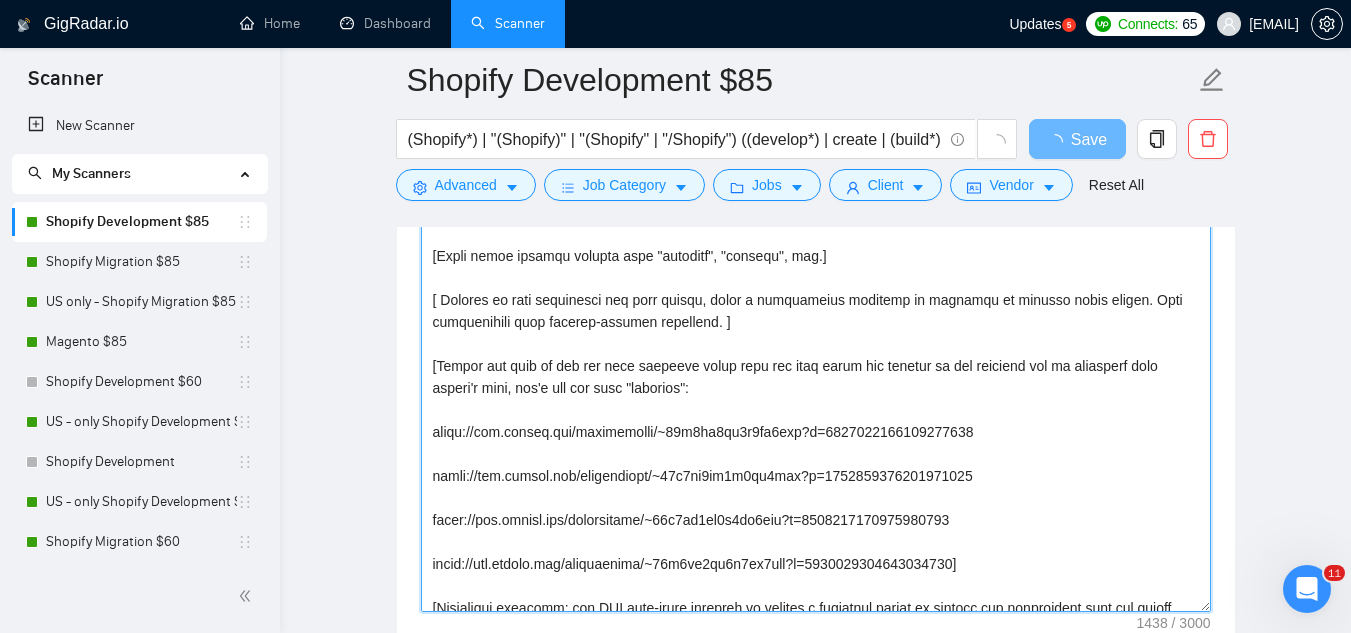 click on "Cover letter template:" at bounding box center (816, 387) 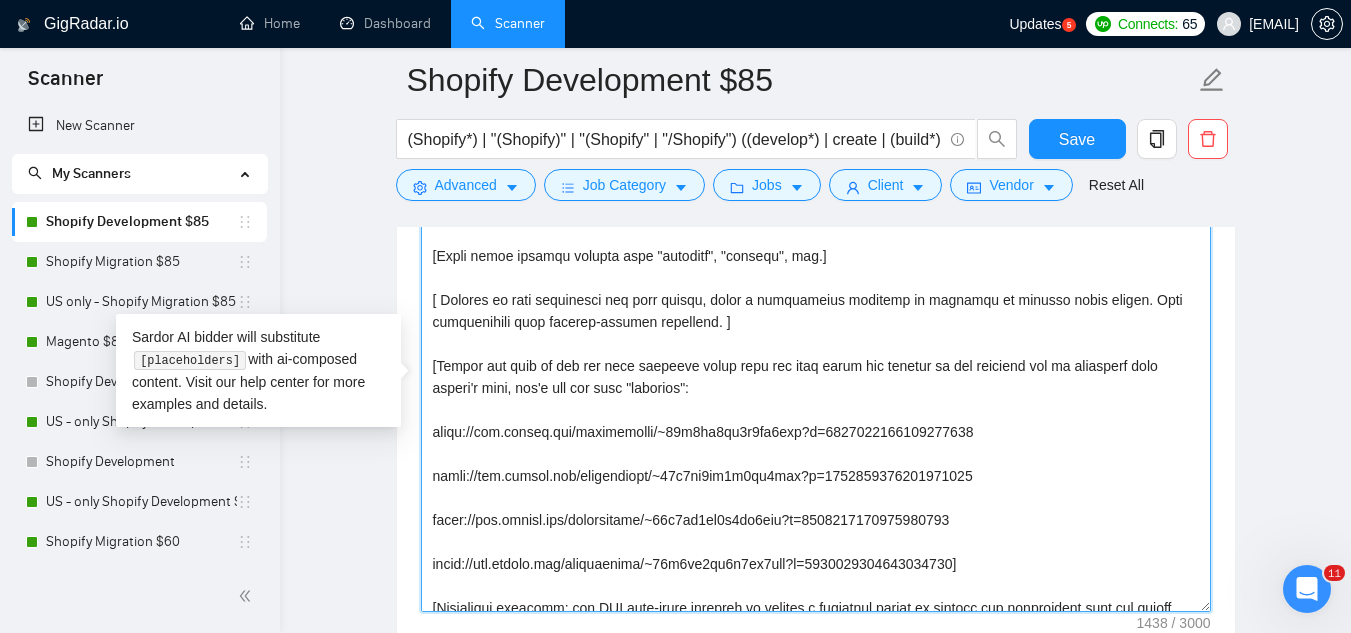 paste on "Based on the job request, select the best-matching portfolio case (e.g., beauty → Lira Clinical, health → The Natural). Attach the link and explain in one sentence how it aligns with their needs. Avoid using the word "relevant."
https://www.upwork.com/freelancers/~01c7af2eb0d7ff5afe?p=1093154154167922688 - Bedgear is a retail brand in the home and bedding niche.
https://www.upwork.com/freelancers/~01c7af2eb0d7ff5afe?p=1281693255796957184 - Lira Clinical is a D2C & B2B skincare and beauty brand.
https://www.upwork.com/freelancers/~01c7af2eb0d7ff5afe?p=1031975988238041088 - The Natural is a B2C brand in the health and wellness industry.
https://www.upwork.com/freelancers/~01c7af2eb0d7ff5afe?p=1393231325031047168 - Aubrey Vineyards is a D2C brand in the wine and beverage industry" 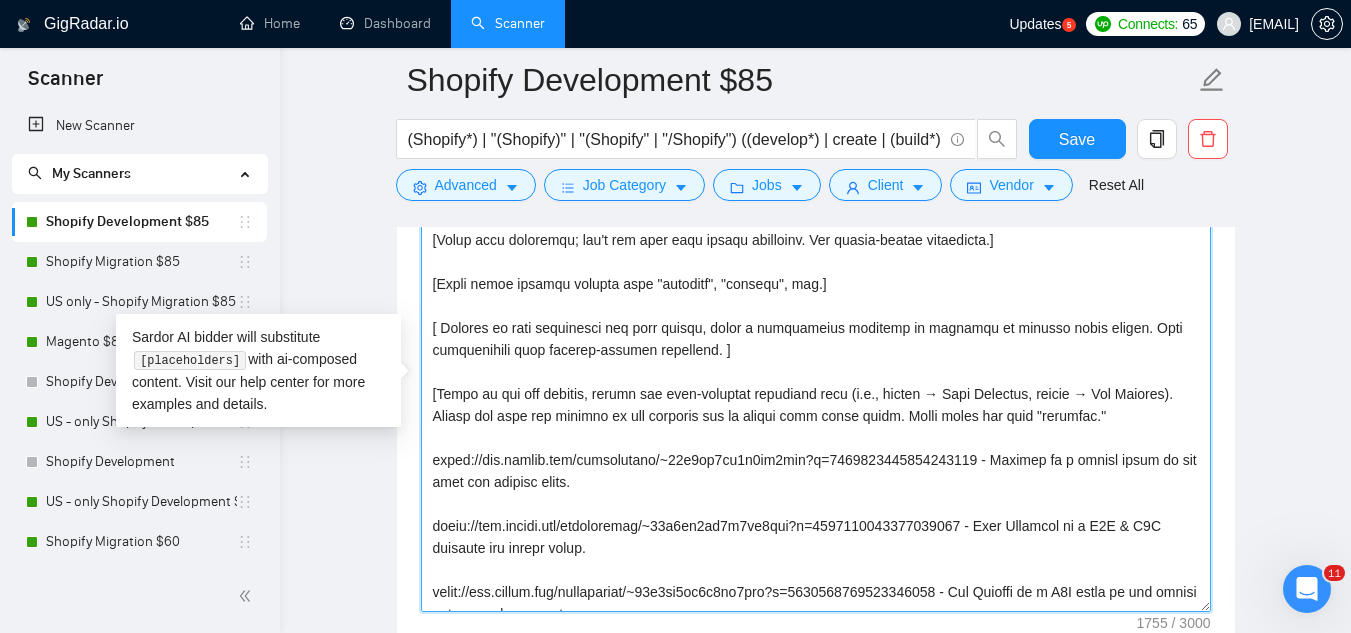 scroll, scrollTop: 0, scrollLeft: 0, axis: both 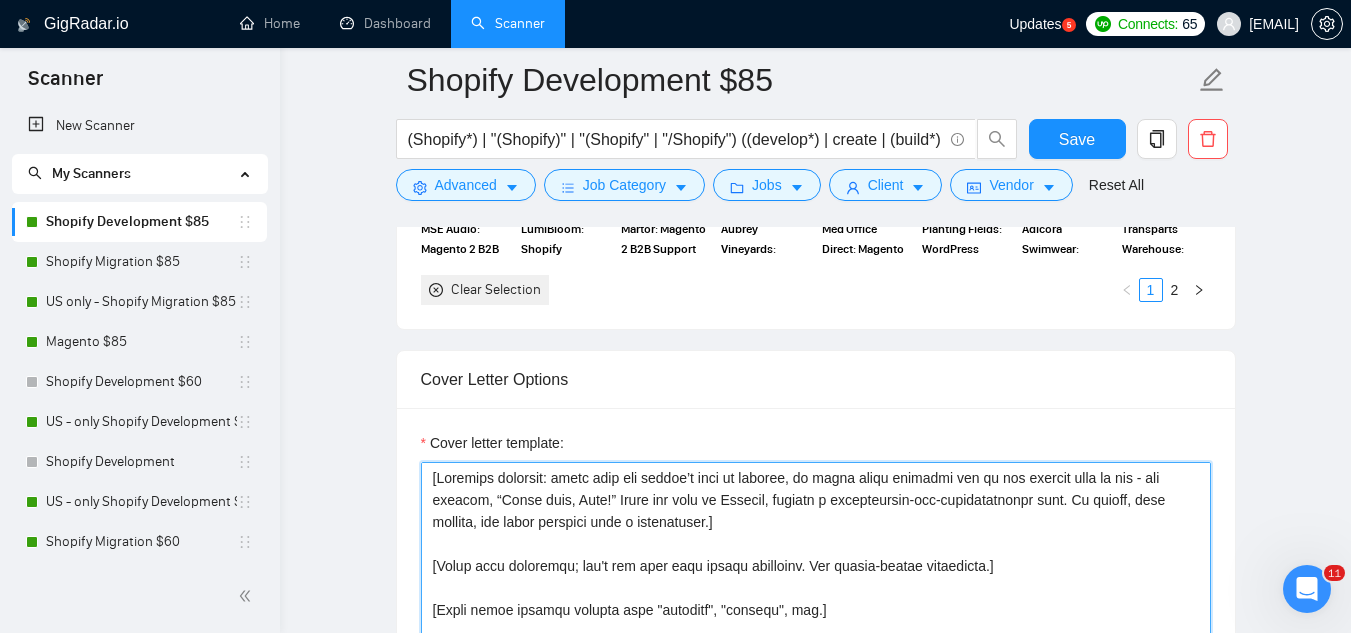click on "Cover letter template:" at bounding box center [816, 687] 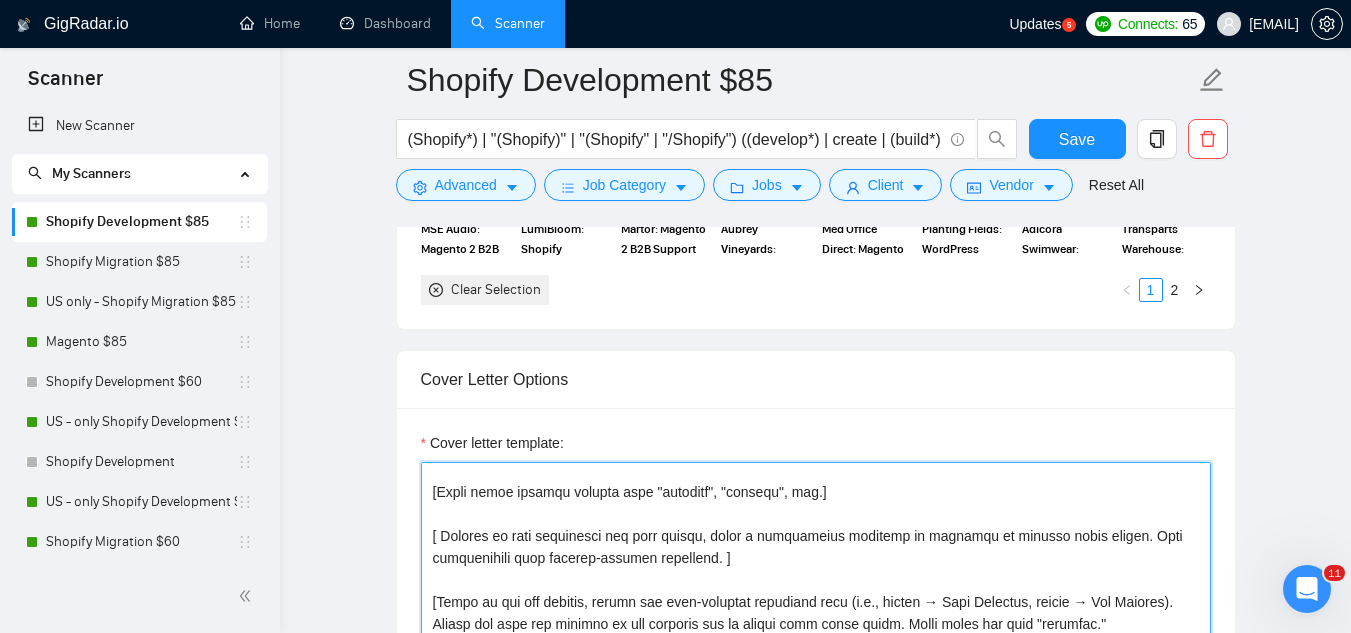 scroll, scrollTop: 242, scrollLeft: 0, axis: vertical 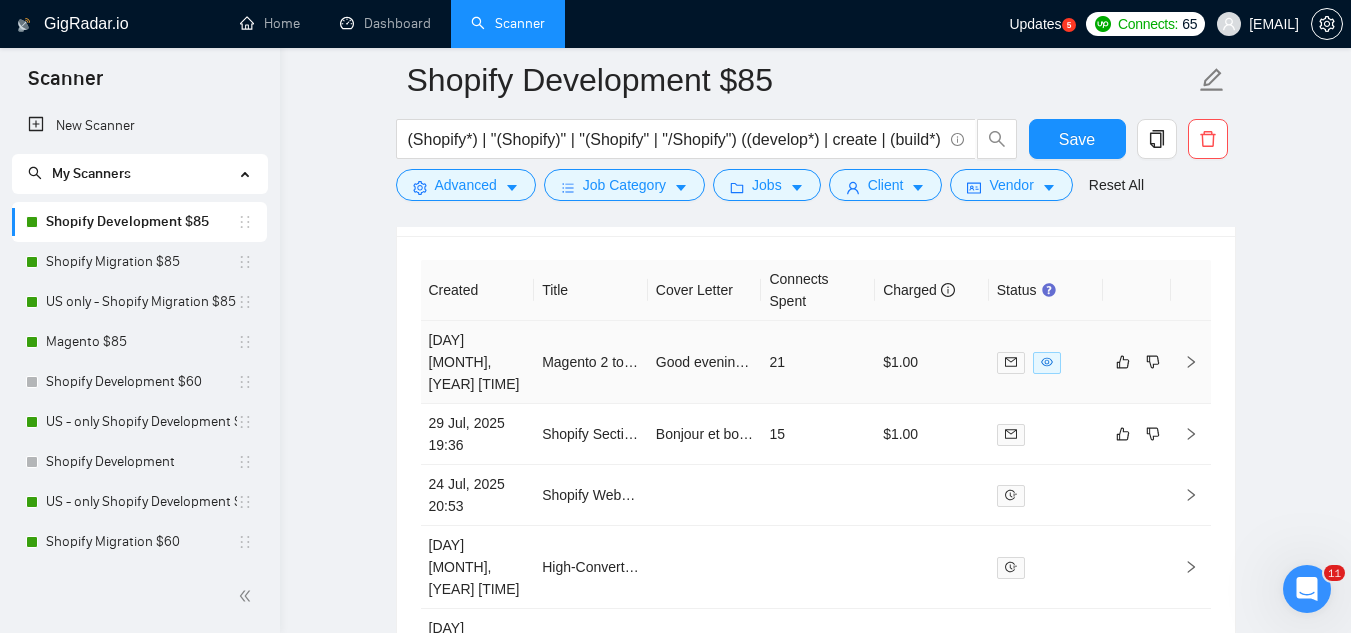 click on "Magento 2 to Shopify Website Migration Expert Needed" at bounding box center [591, 362] 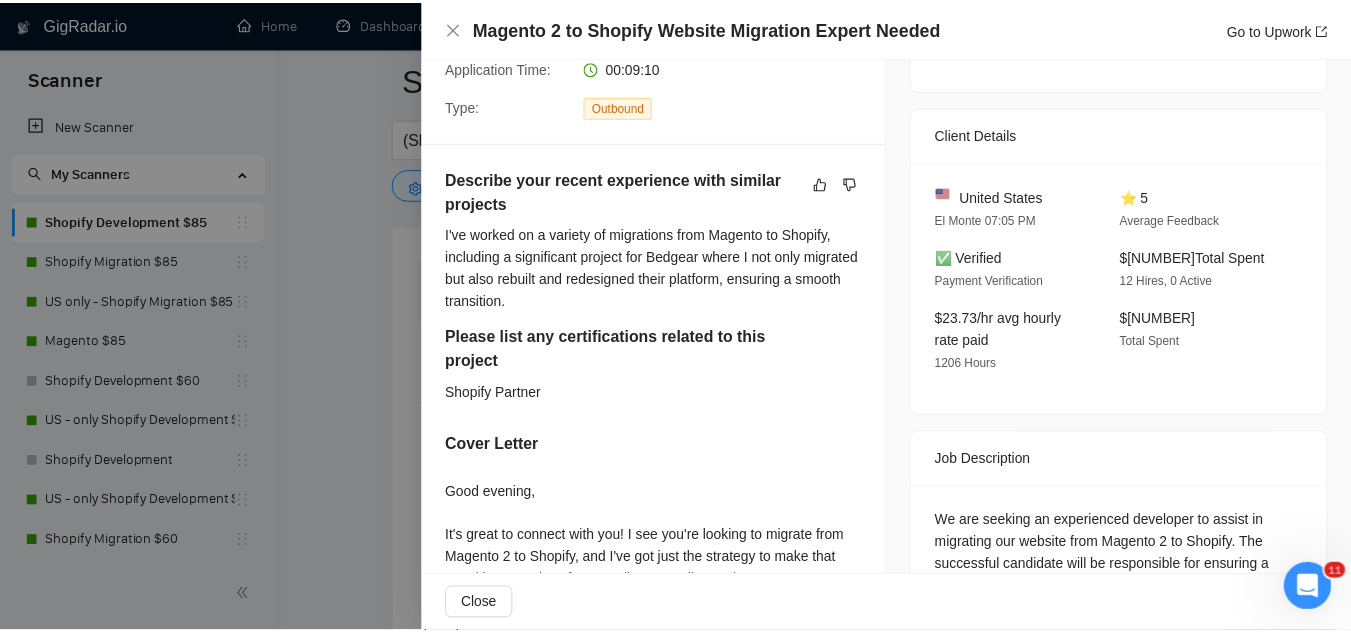 scroll, scrollTop: 600, scrollLeft: 0, axis: vertical 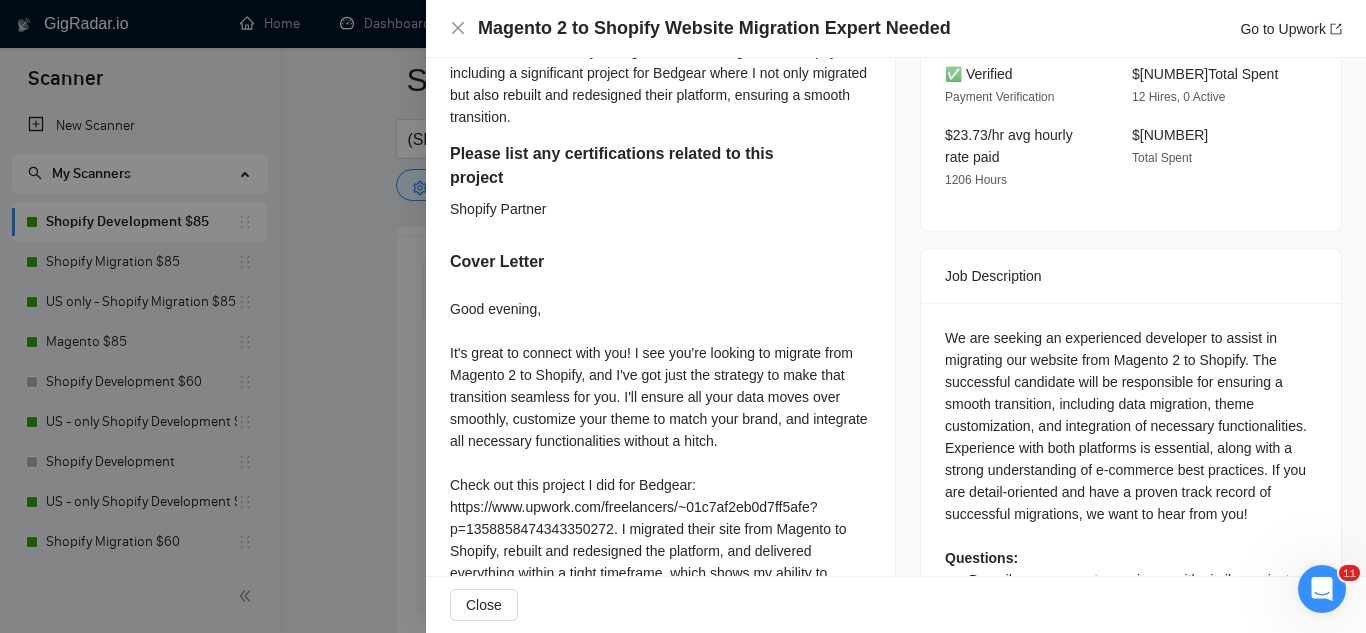 click at bounding box center (683, 316) 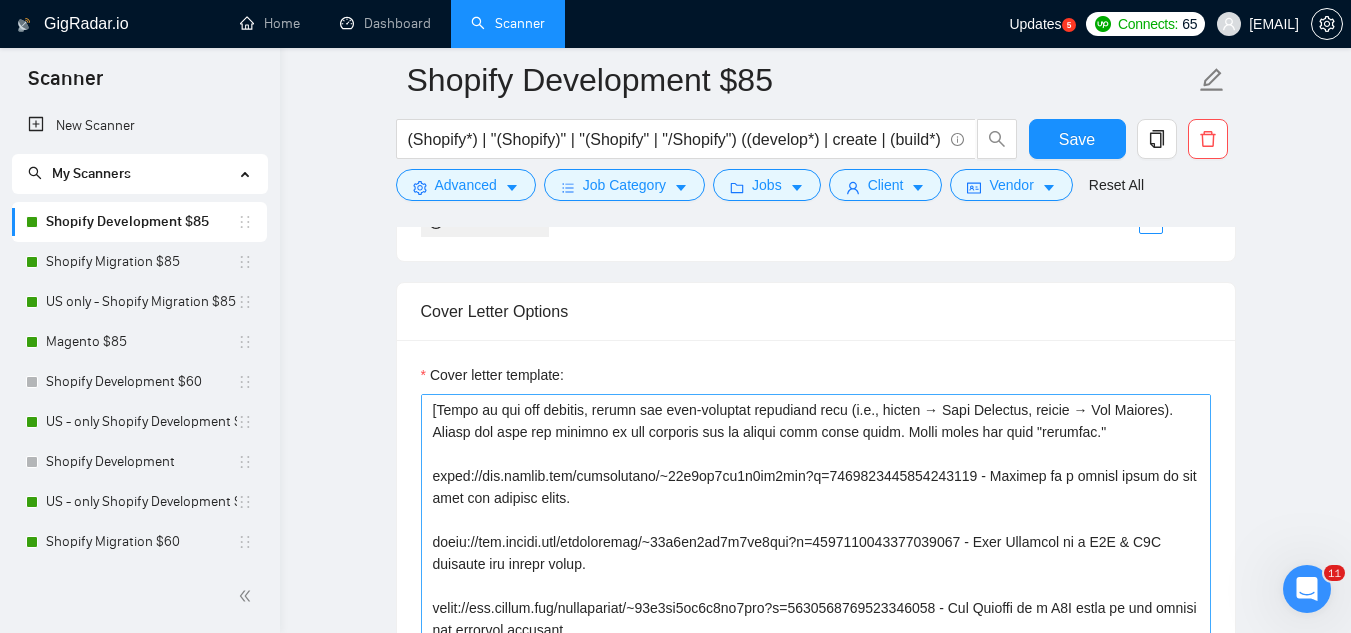 scroll, scrollTop: 1800, scrollLeft: 0, axis: vertical 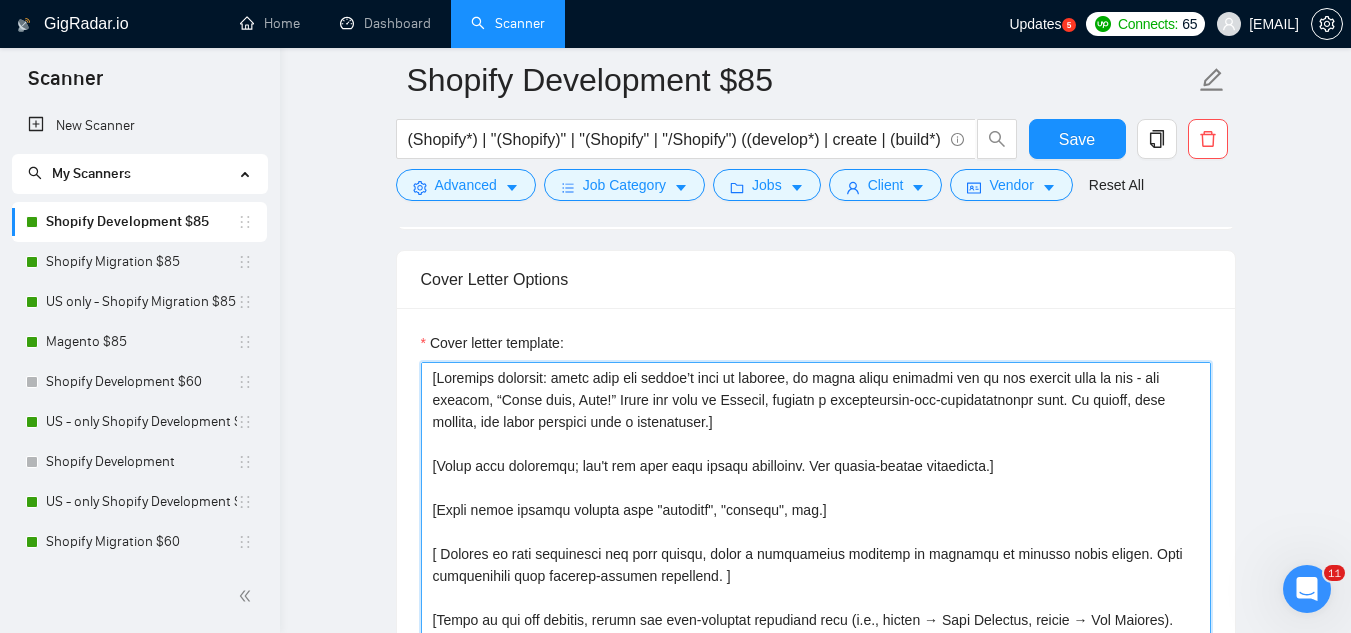 click on "Cover letter template:" at bounding box center (816, 587) 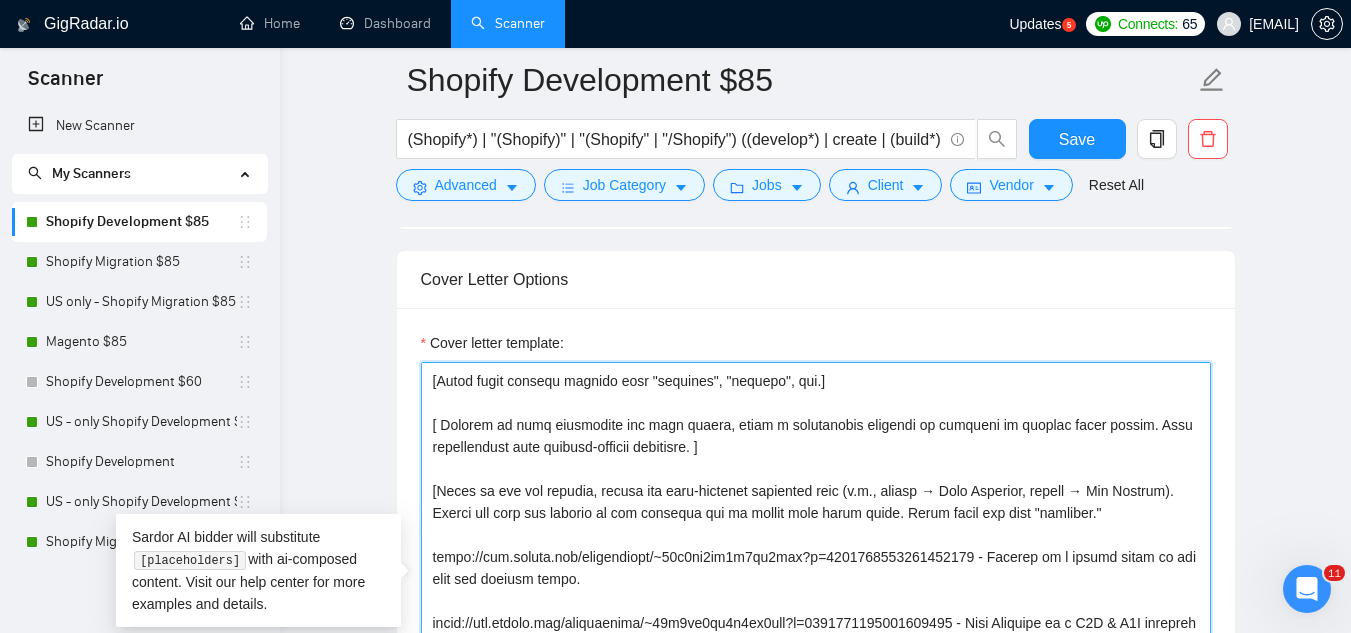 scroll, scrollTop: 242, scrollLeft: 0, axis: vertical 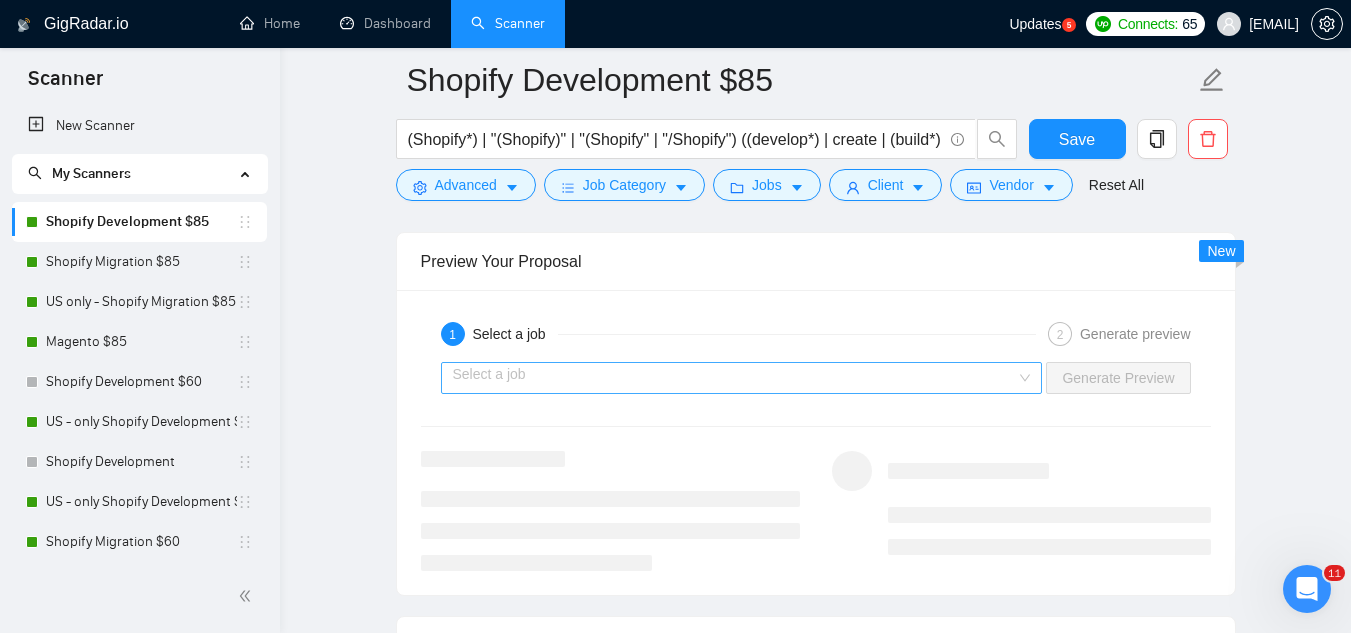 click at bounding box center (735, 378) 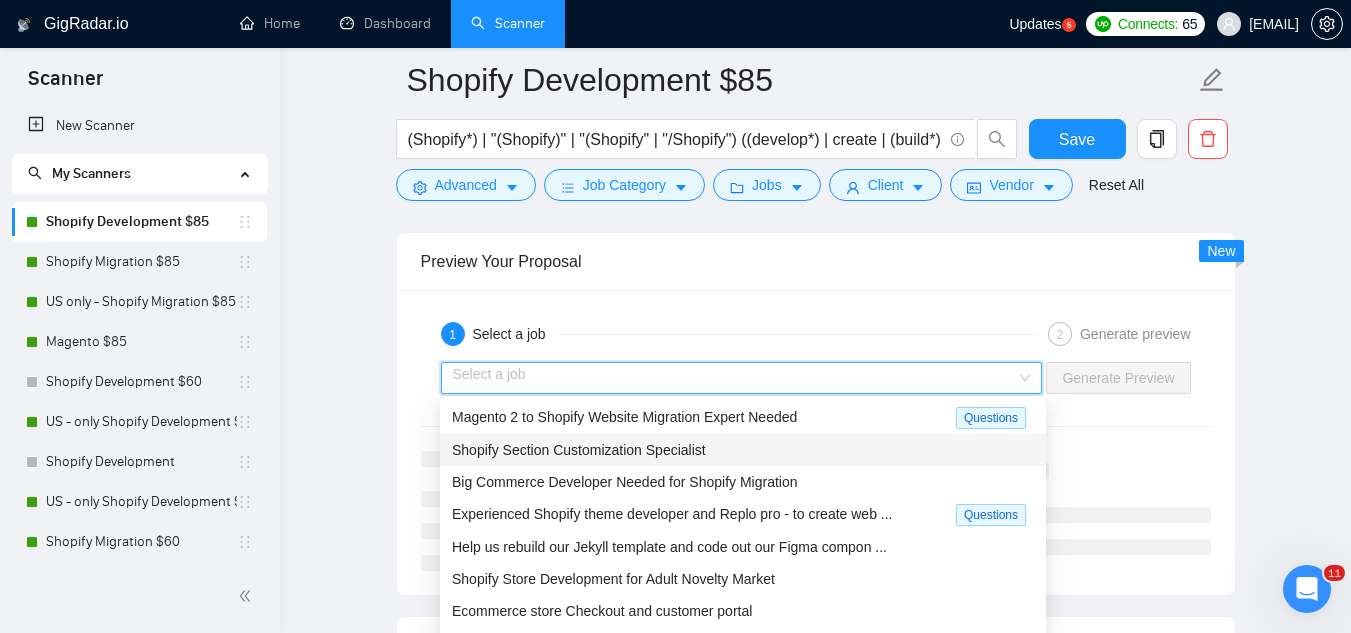 click on "Shopify Section Customization Specialist" at bounding box center [579, 450] 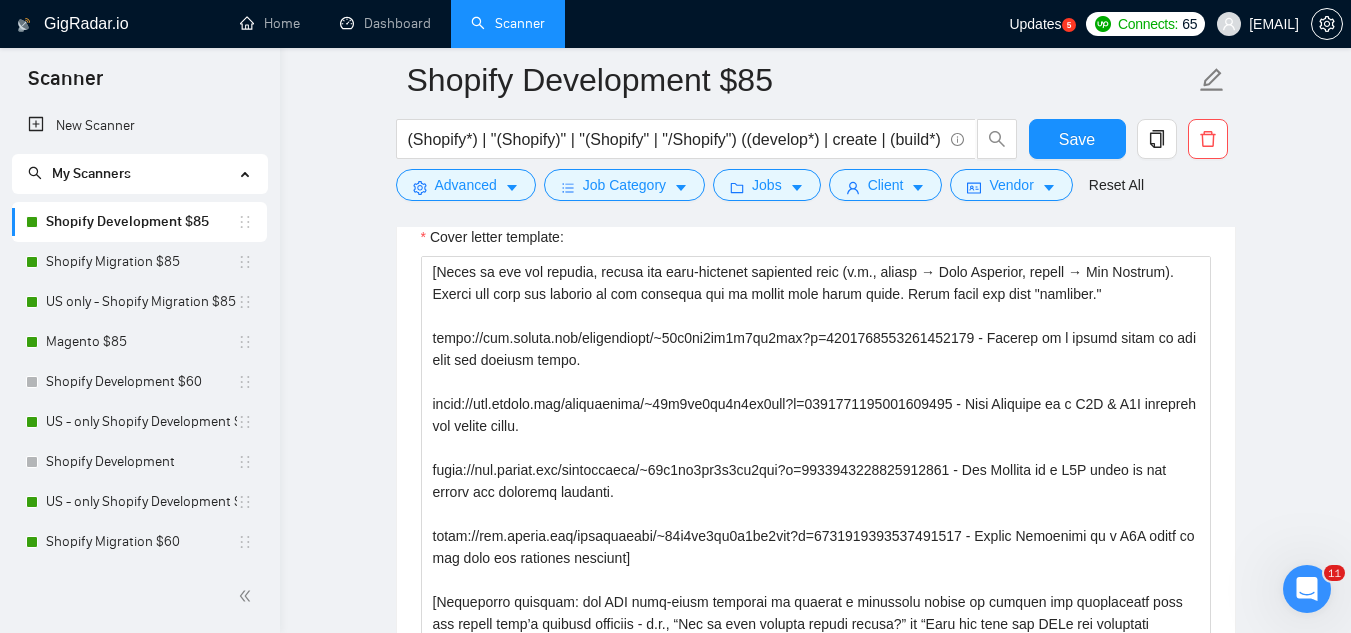 scroll, scrollTop: 1900, scrollLeft: 0, axis: vertical 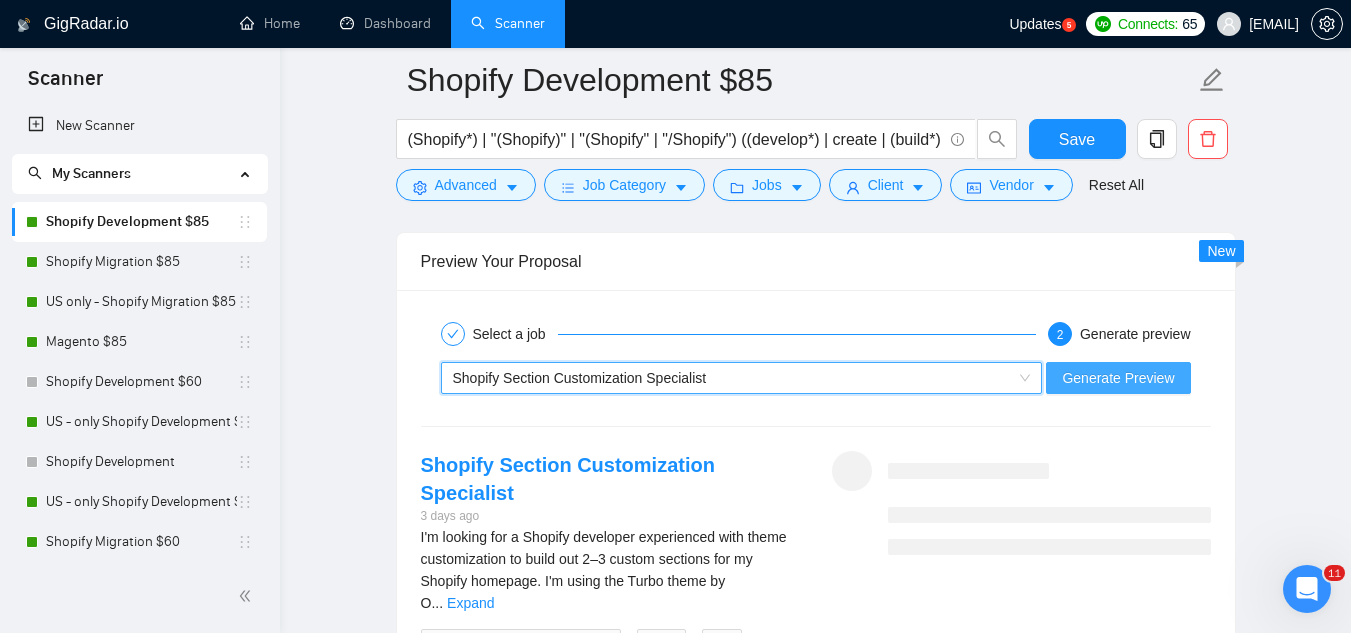 click on "Generate Preview" at bounding box center [1118, 378] 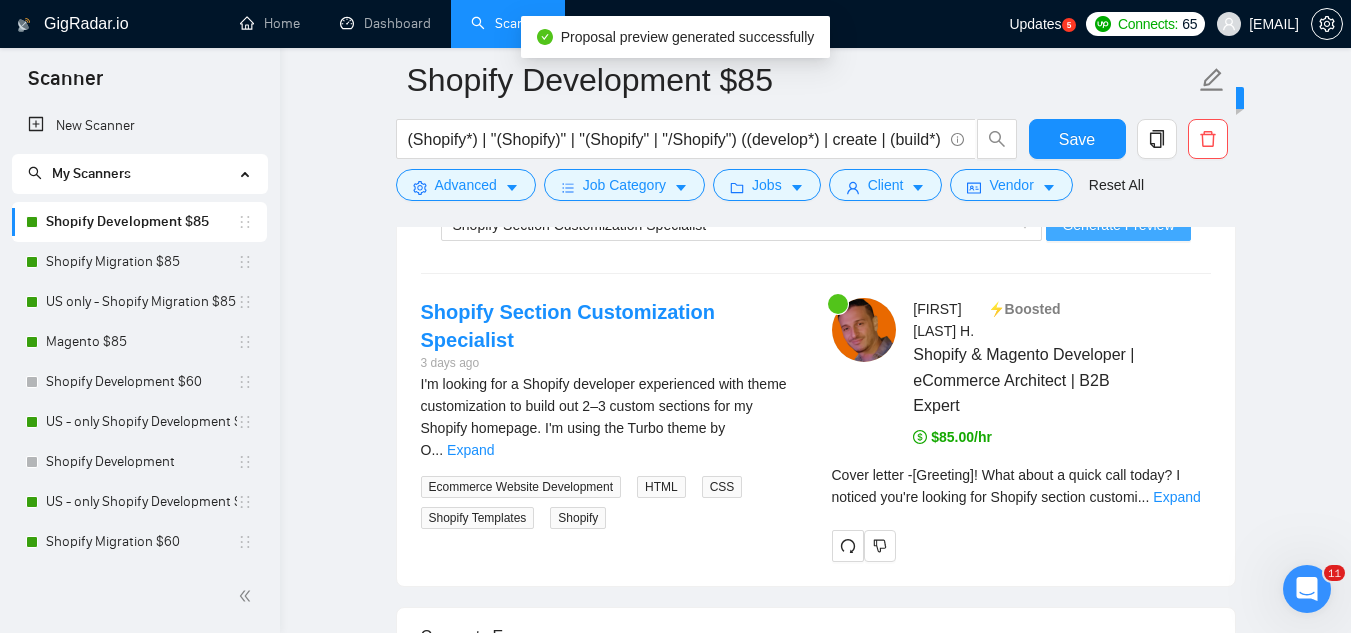scroll, scrollTop: 3700, scrollLeft: 0, axis: vertical 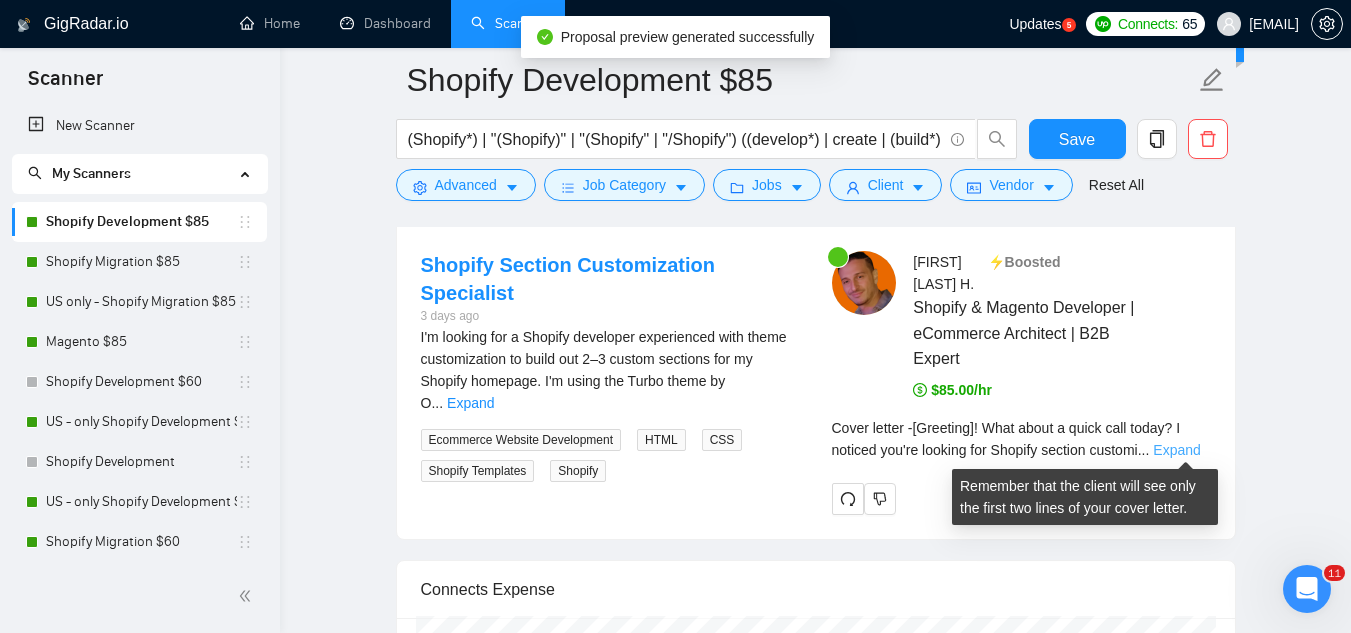 click on "Expand" at bounding box center [1176, 450] 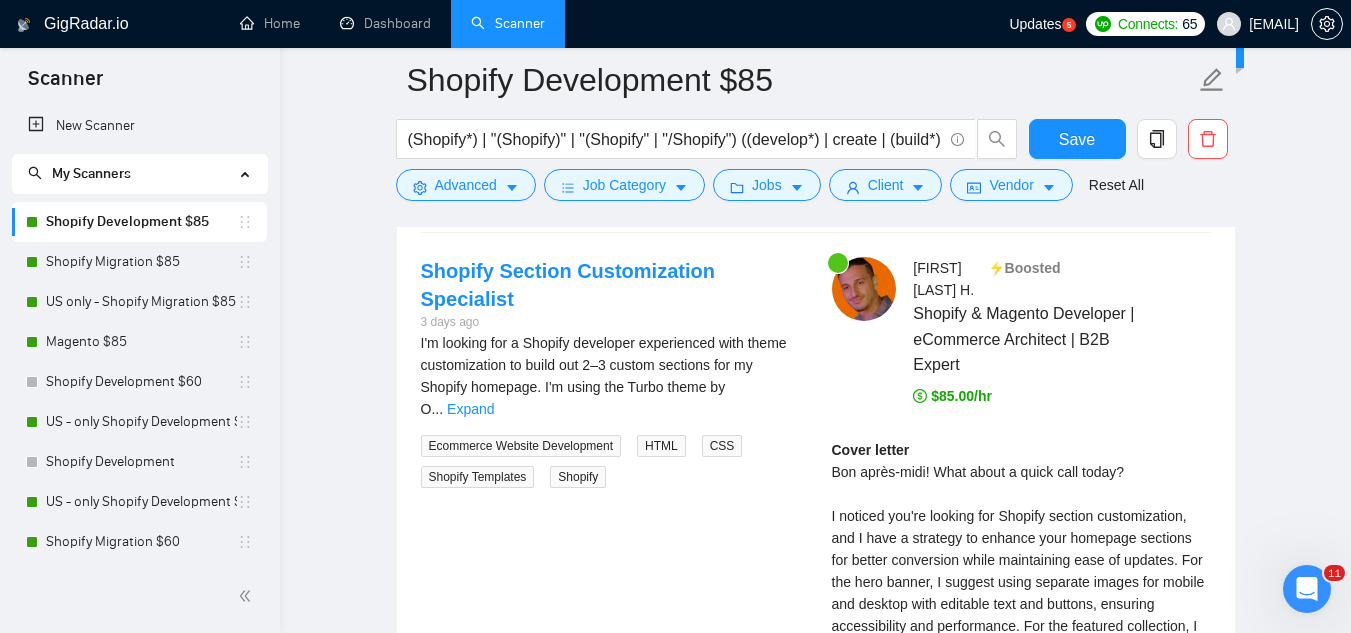 scroll, scrollTop: 3600, scrollLeft: 0, axis: vertical 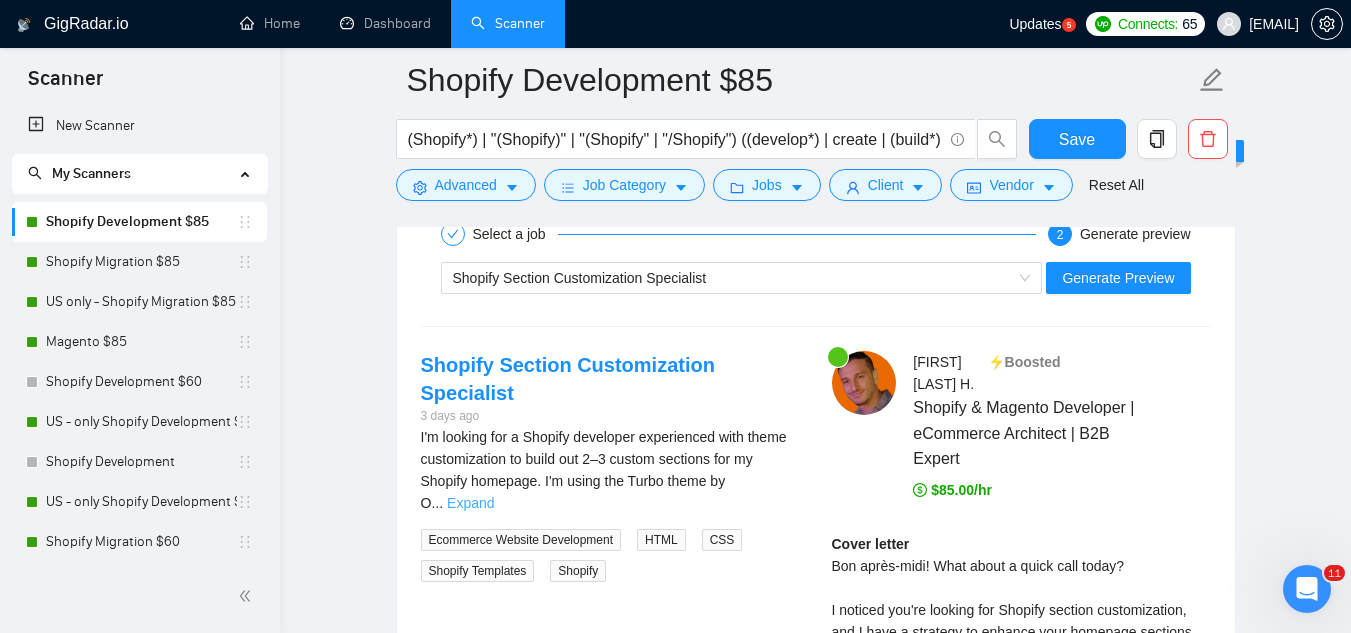 click on "Expand" at bounding box center (470, 503) 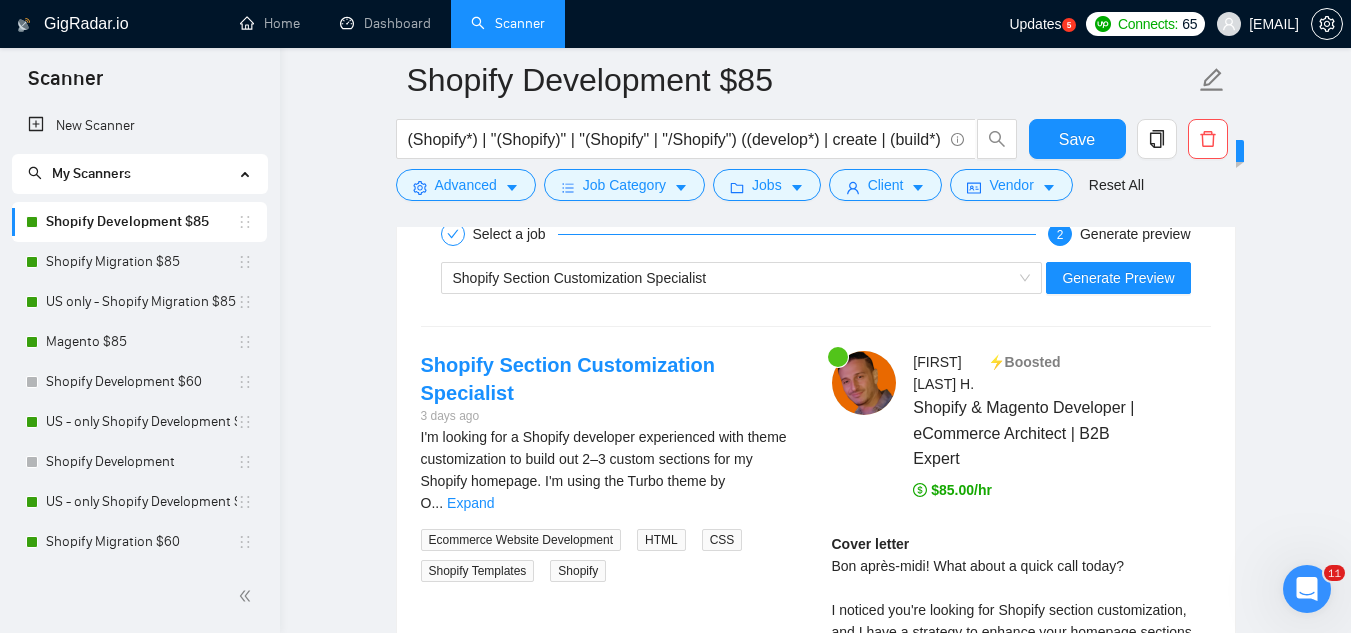 click on "I'm looking for a Shopify developer experienced with theme customization to build out 2–3 custom sections for my Shopify homepage. I'm using the Turbo theme by O ... Expand" at bounding box center (610, 470) 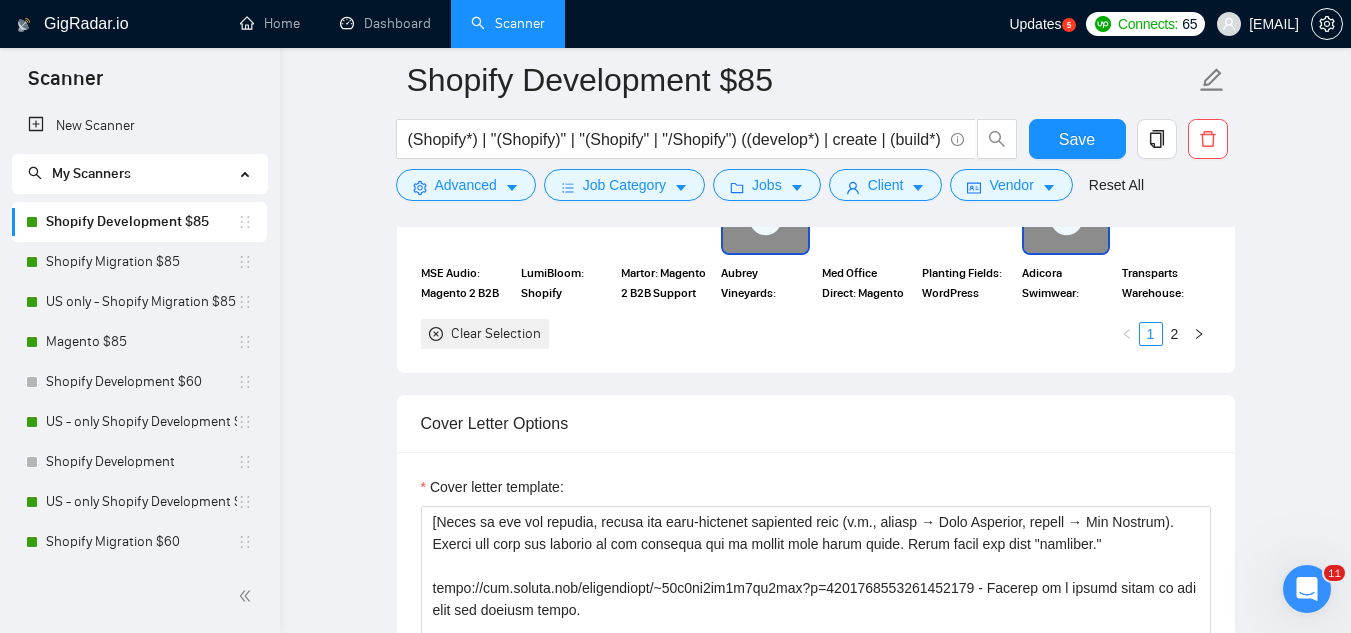 scroll, scrollTop: 1800, scrollLeft: 0, axis: vertical 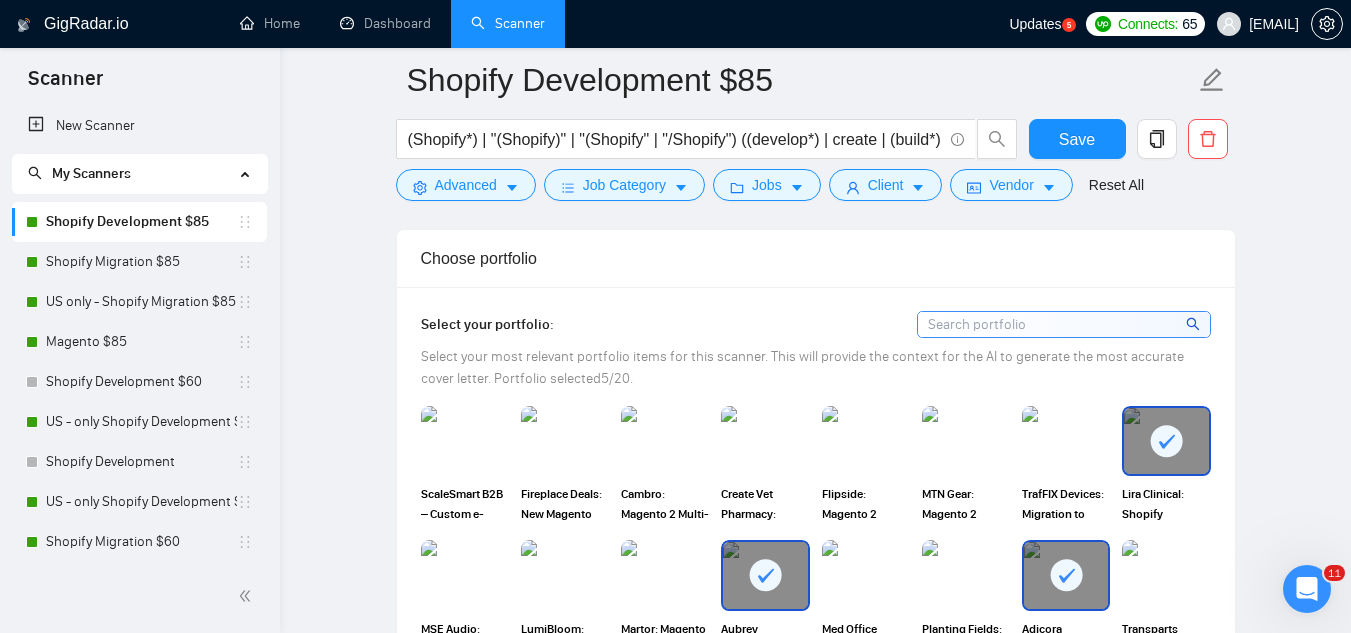click at bounding box center [1064, 324] 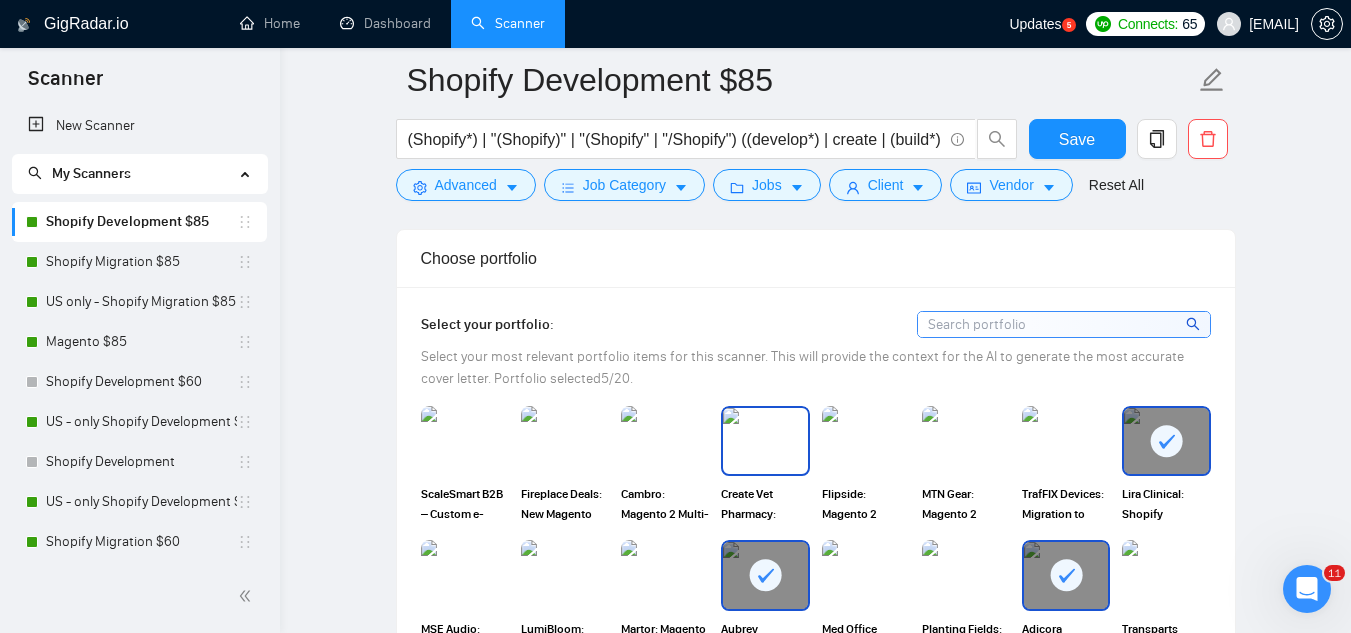 click at bounding box center (765, 441) 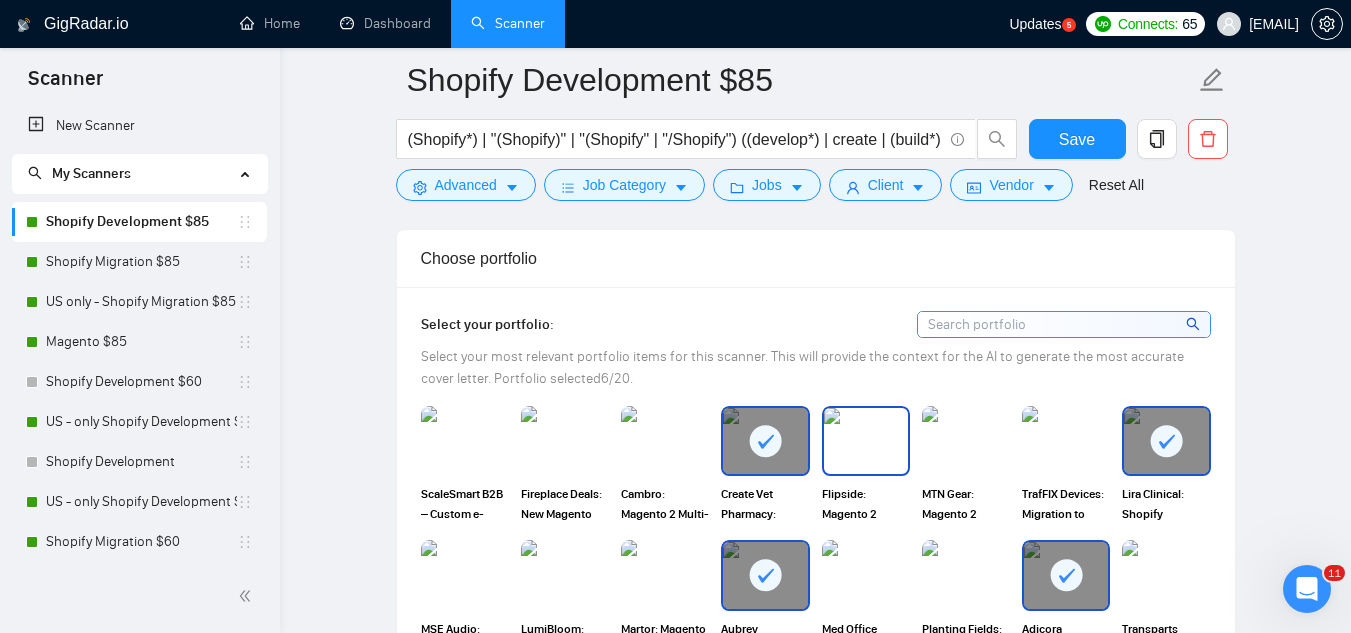 click at bounding box center (866, 441) 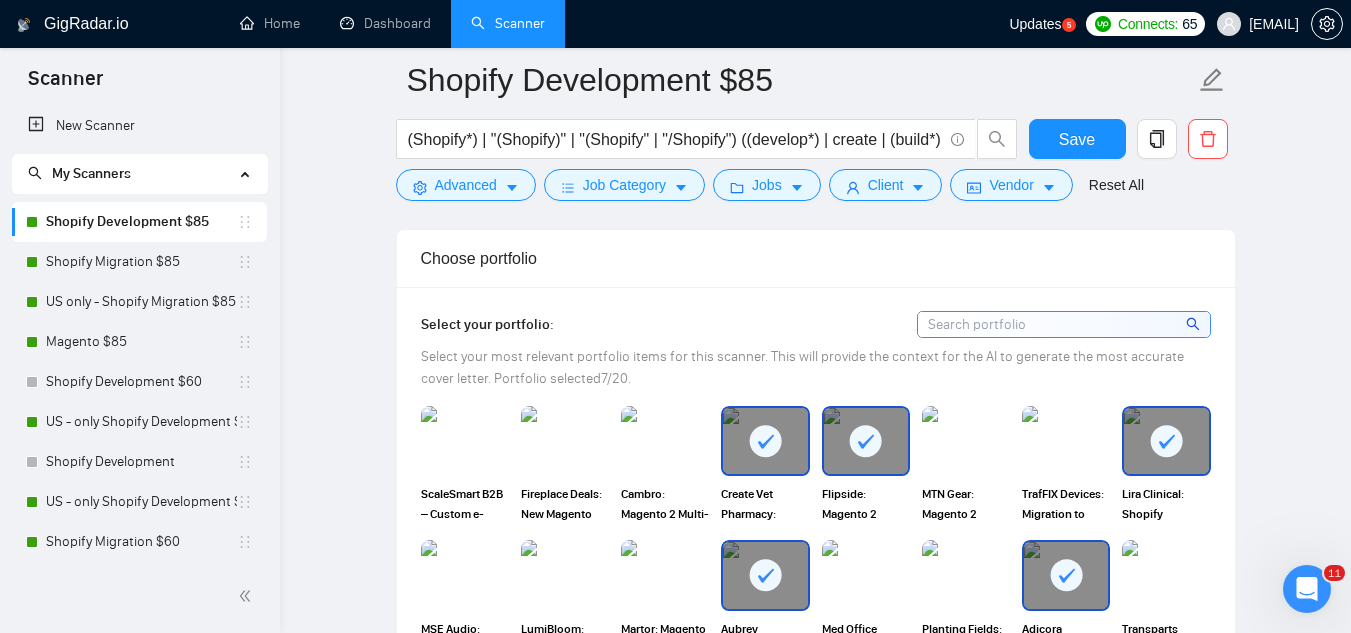 click at bounding box center [866, 441] 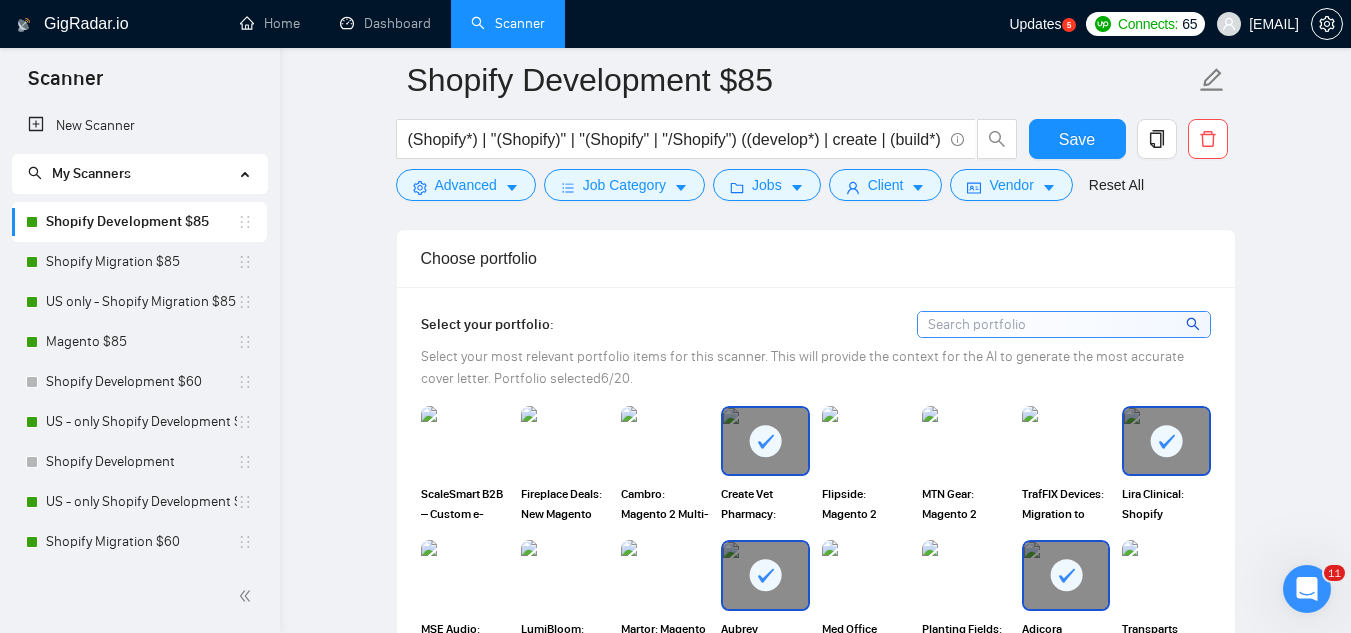 click at bounding box center (765, 441) 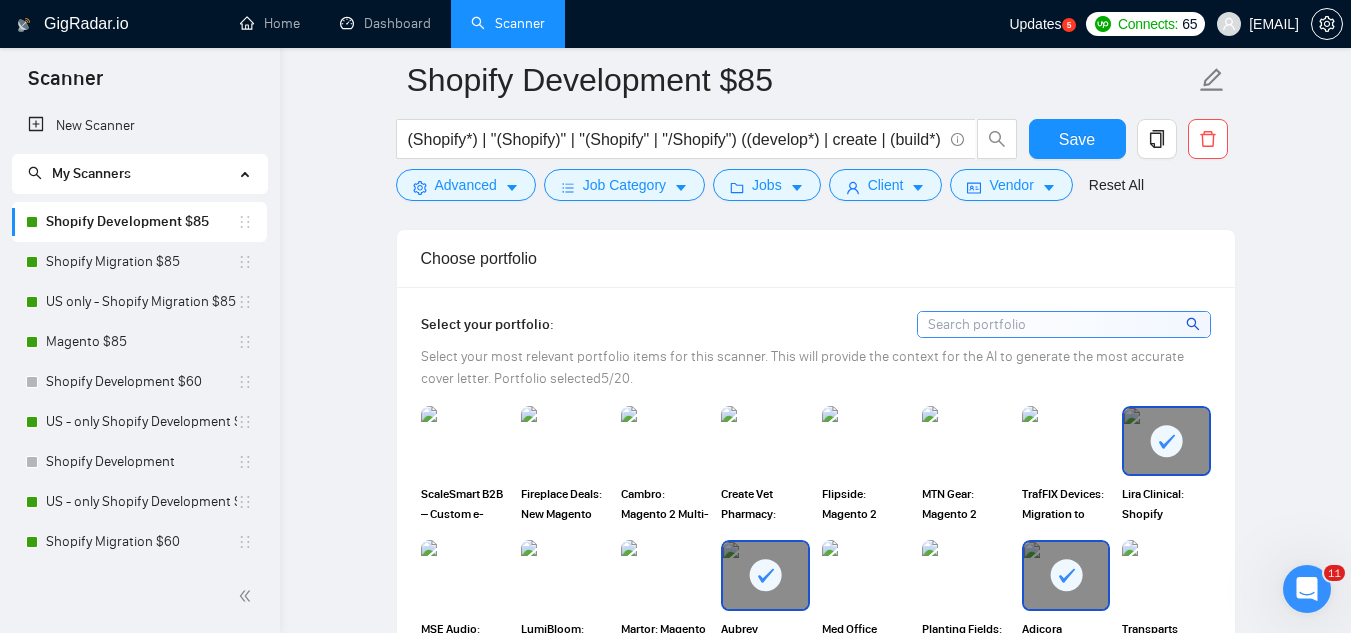 scroll, scrollTop: 1400, scrollLeft: 0, axis: vertical 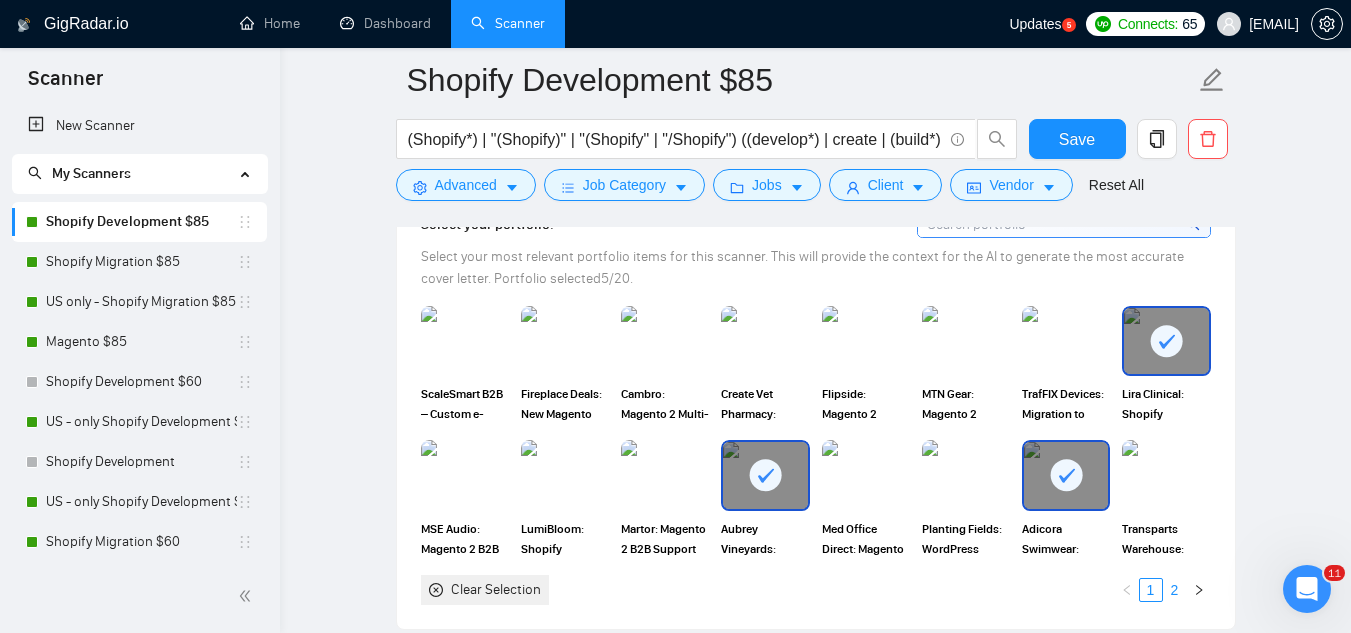 click on "2" at bounding box center (1175, 590) 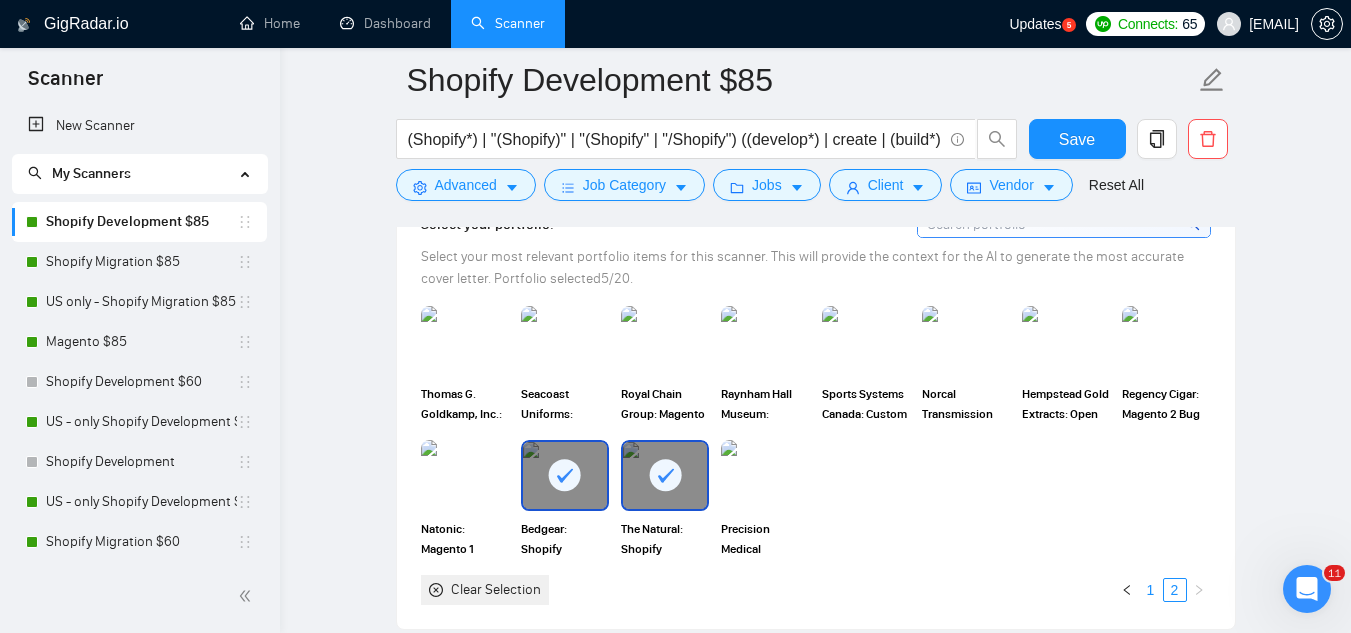 click on "1" at bounding box center [1151, 590] 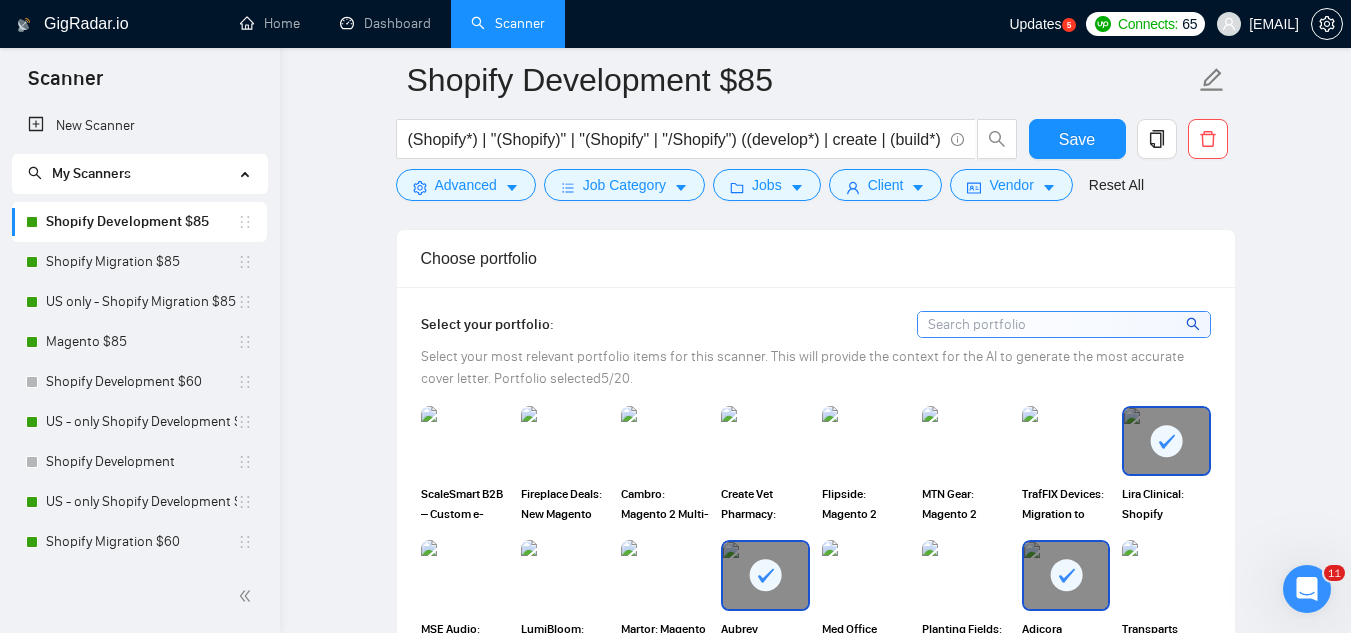 scroll, scrollTop: 1400, scrollLeft: 0, axis: vertical 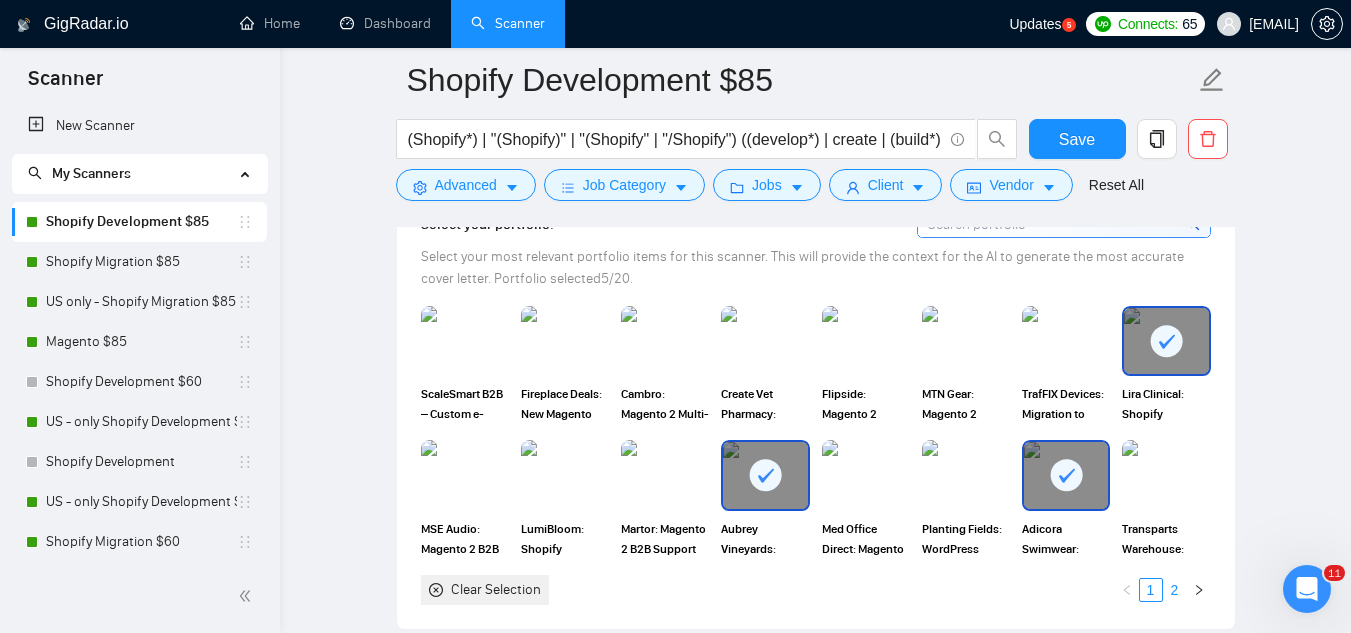 click on "2" at bounding box center (1175, 590) 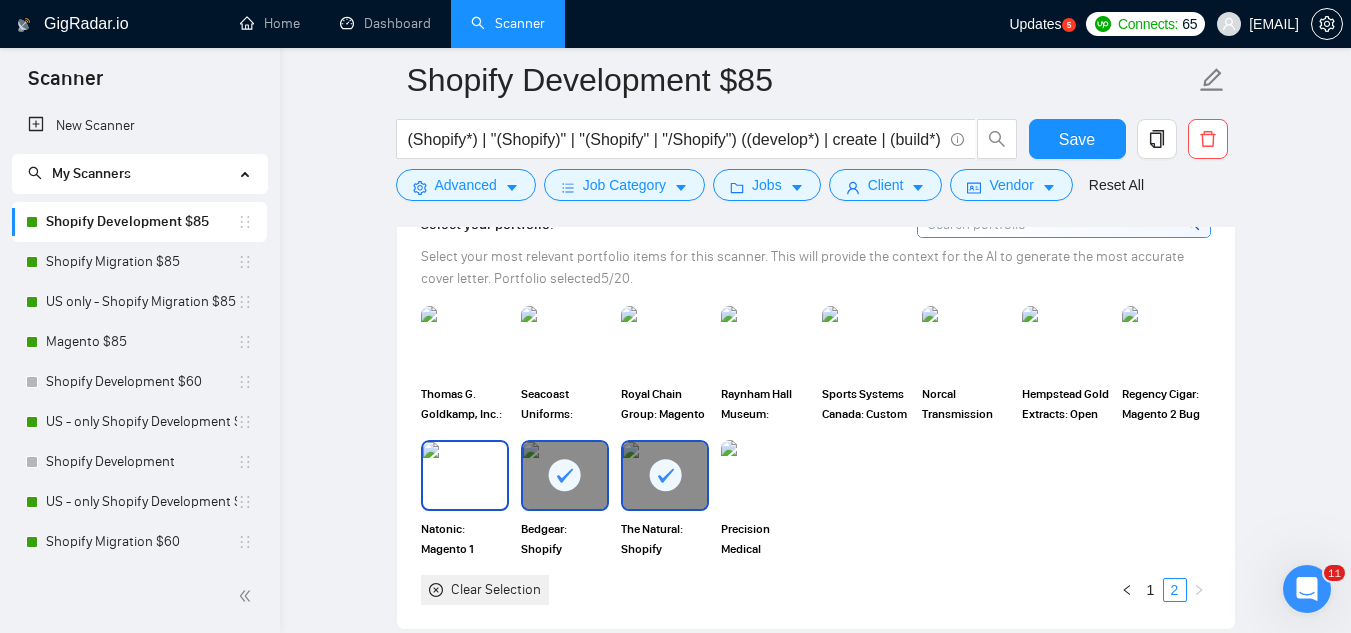 click at bounding box center [465, 475] 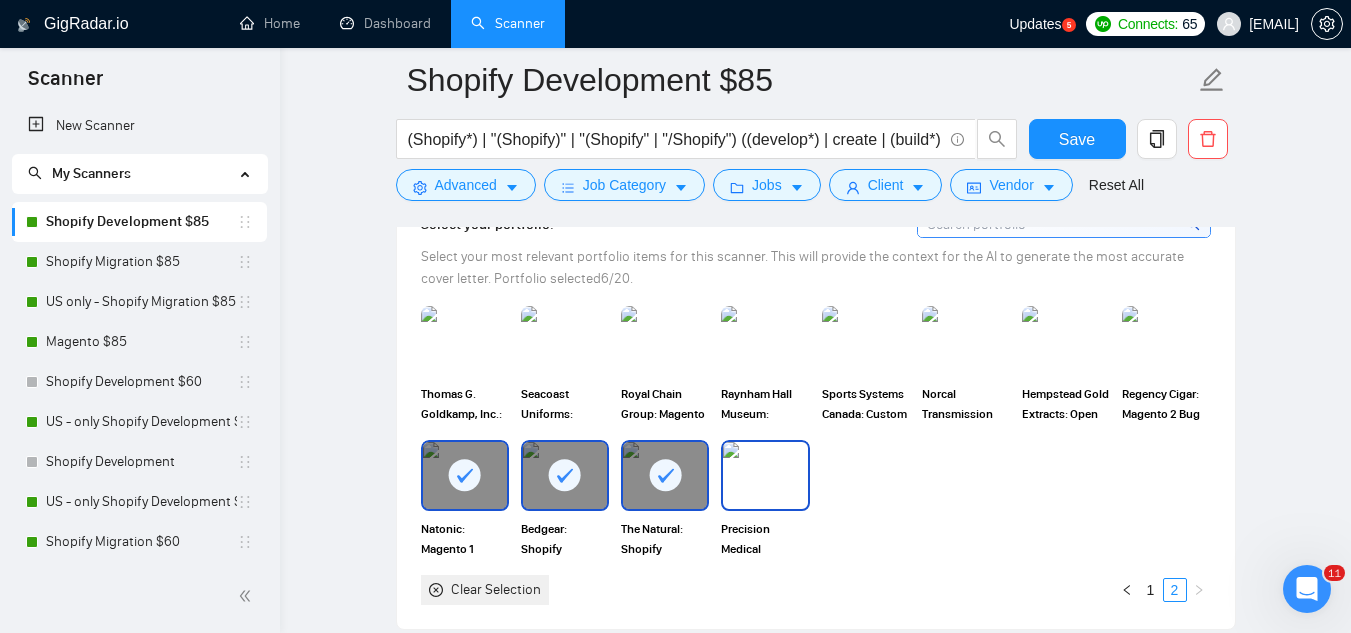 click at bounding box center (765, 475) 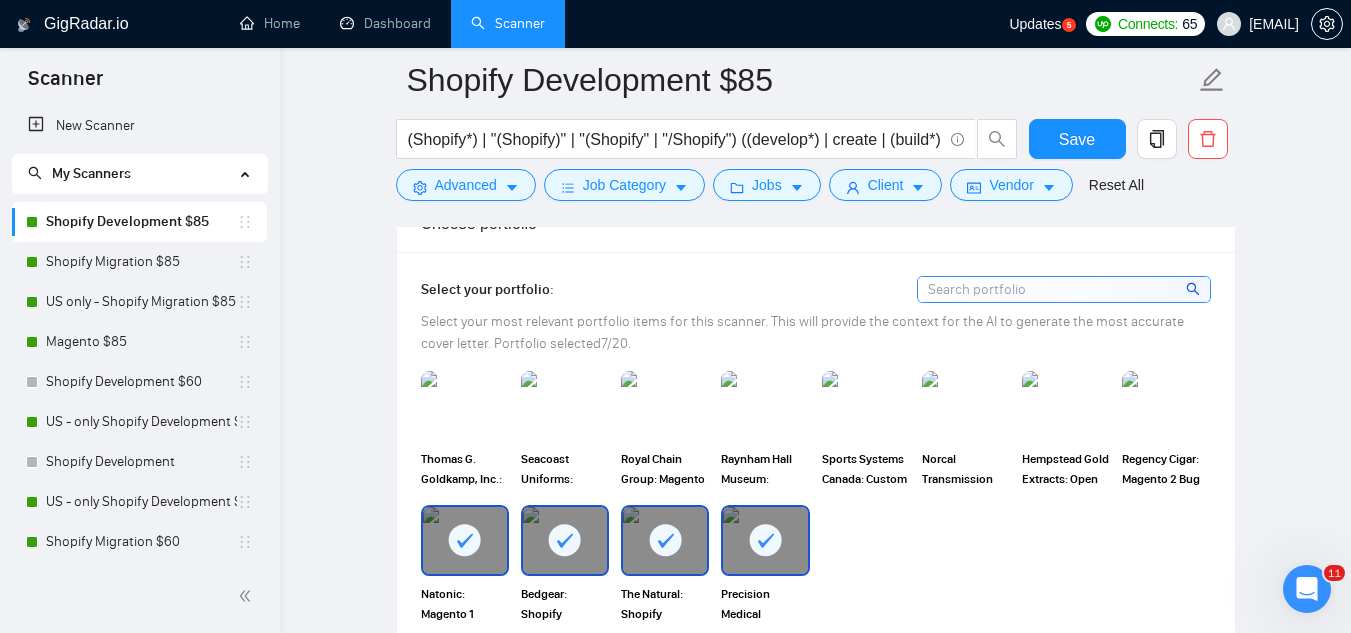 scroll, scrollTop: 1300, scrollLeft: 0, axis: vertical 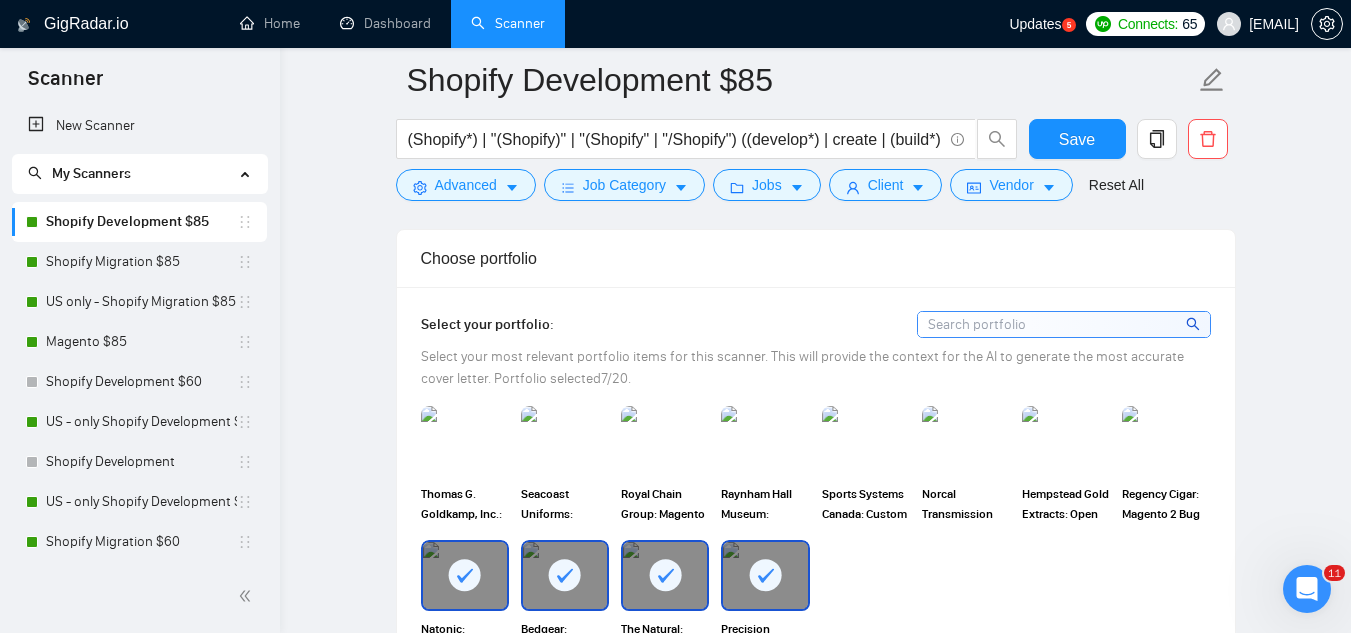 click at bounding box center [1064, 324] 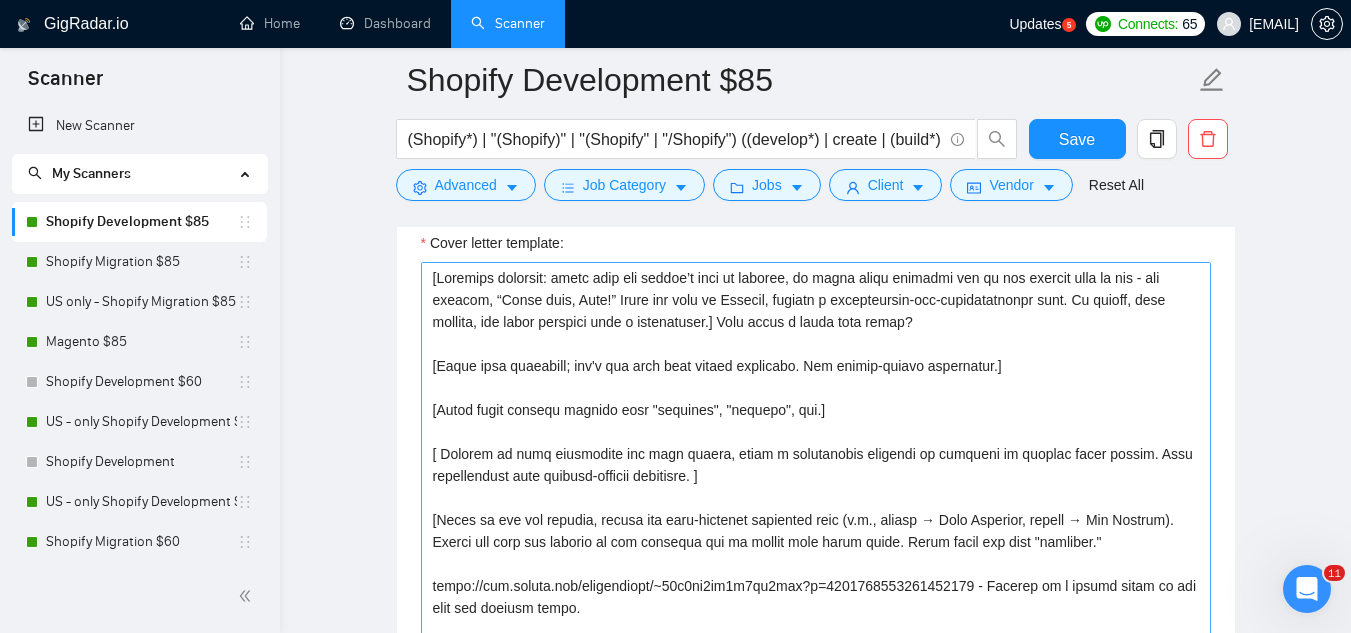 scroll, scrollTop: 1800, scrollLeft: 0, axis: vertical 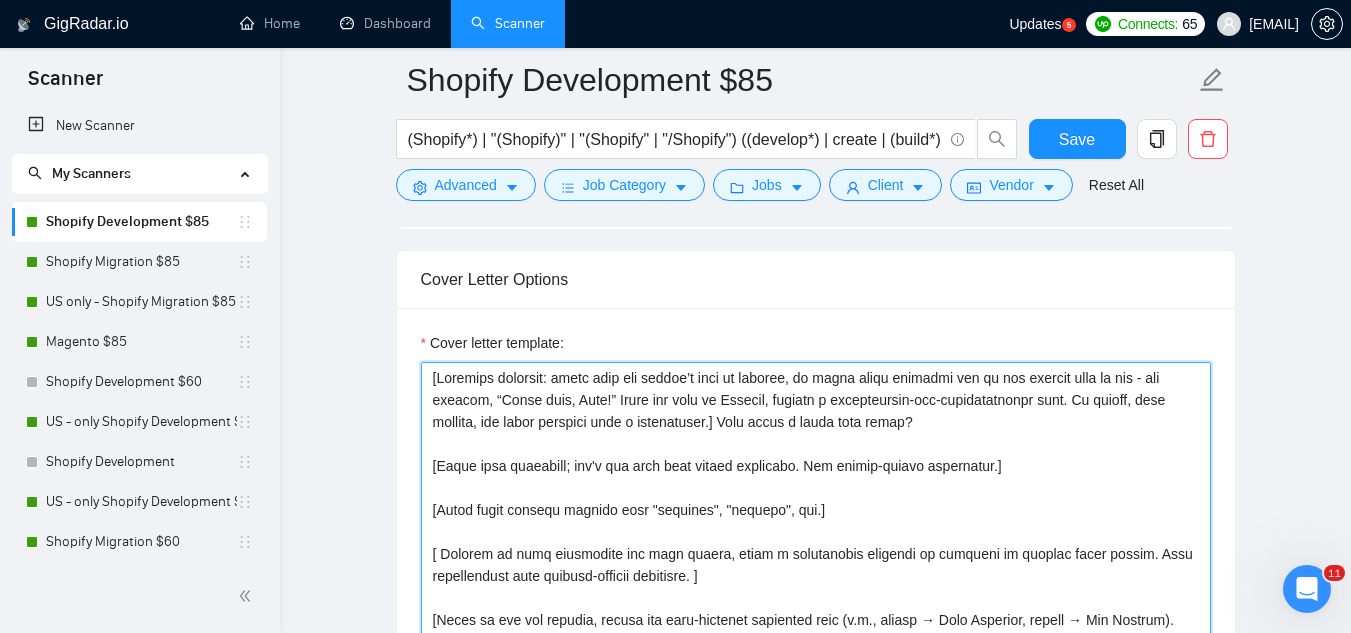 click on "Cover letter template:" at bounding box center (816, 587) 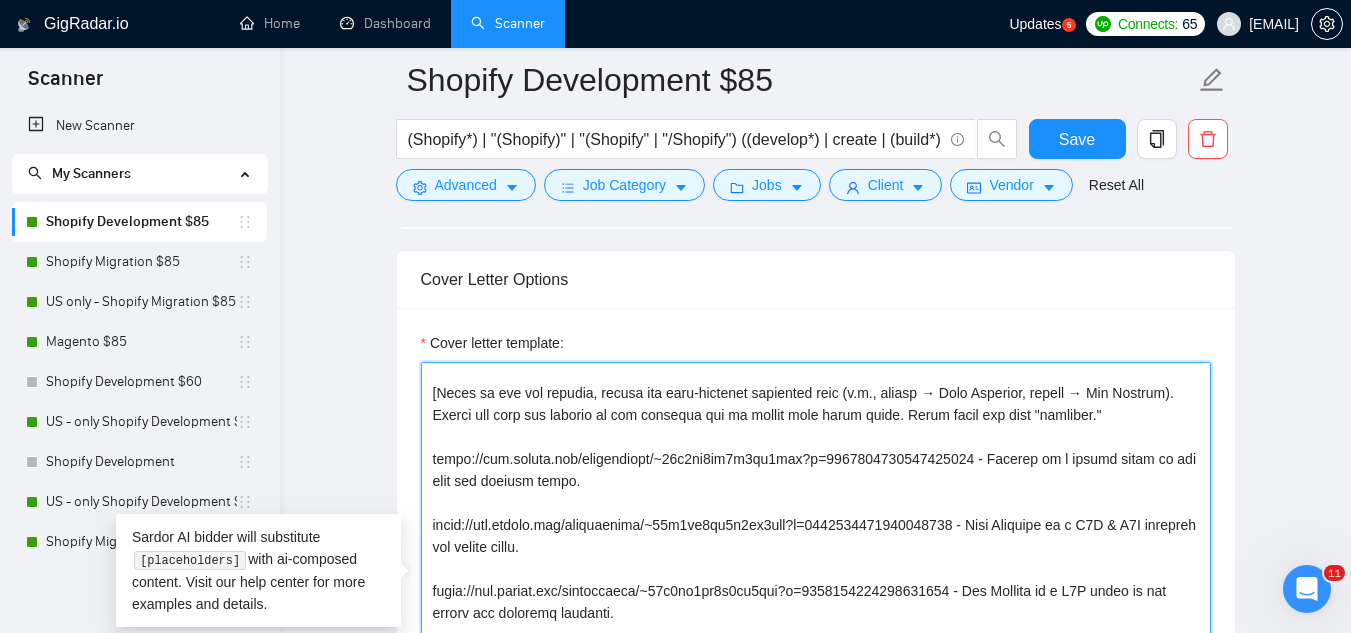 scroll, scrollTop: 242, scrollLeft: 0, axis: vertical 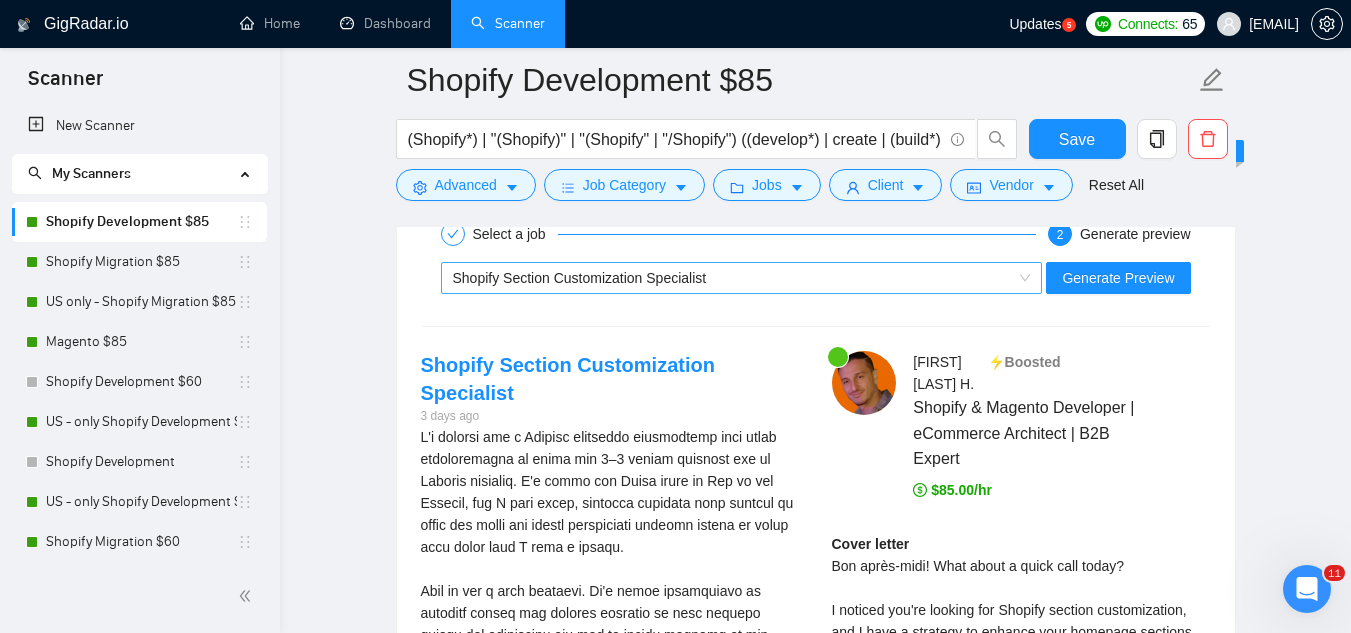 click on "Shopify Section Customization Specialist" at bounding box center (580, 278) 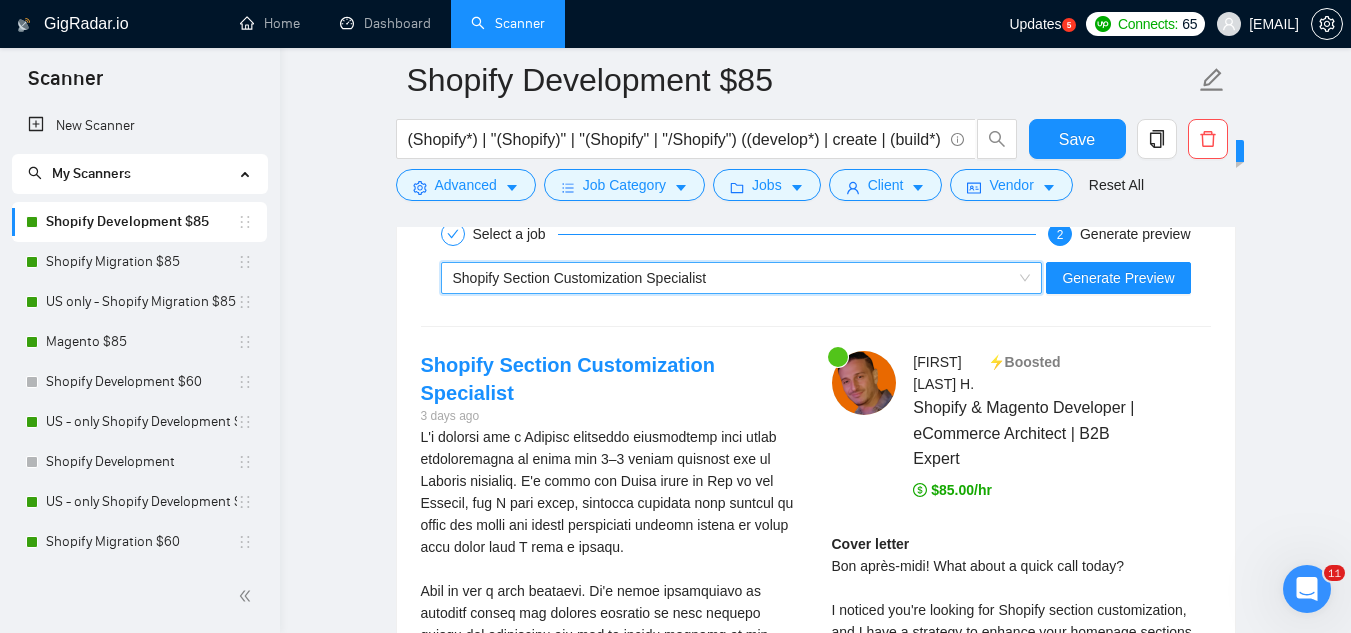 click on "Shopify Section Customization Specialist" at bounding box center (580, 278) 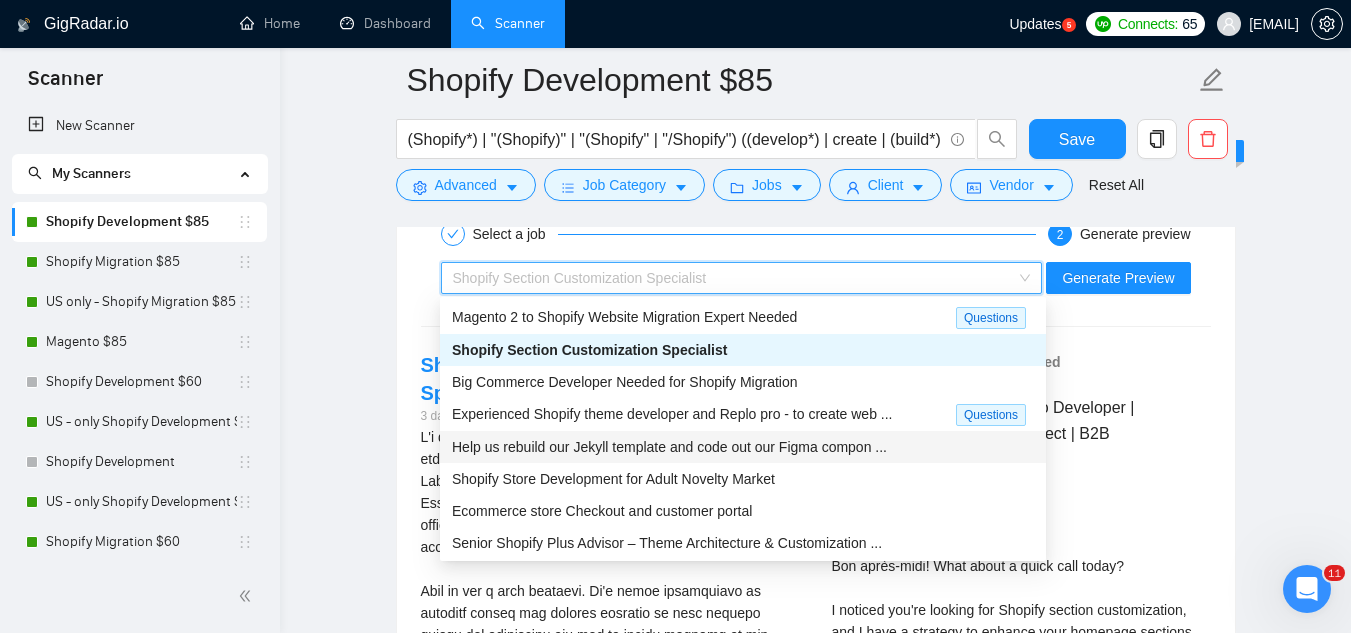 click on "Help us rebuild our Jekyll template and code out our Figma compon ..." at bounding box center (669, 447) 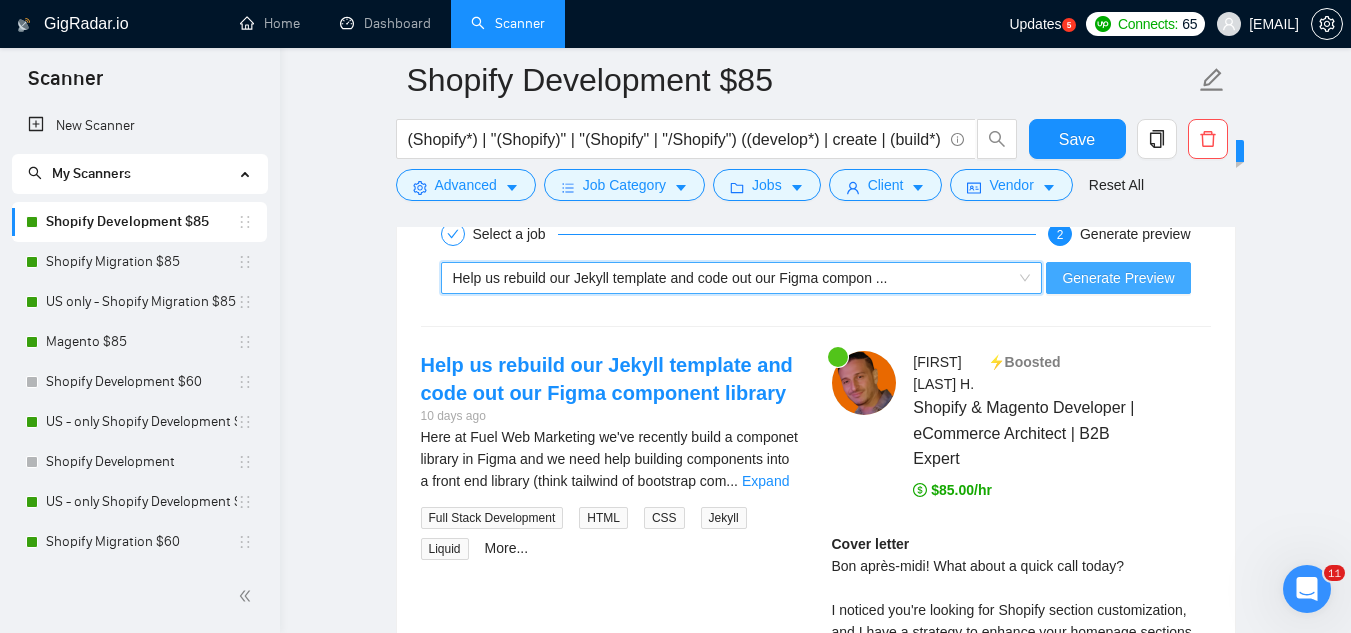 click on "Generate Preview" at bounding box center [1118, 278] 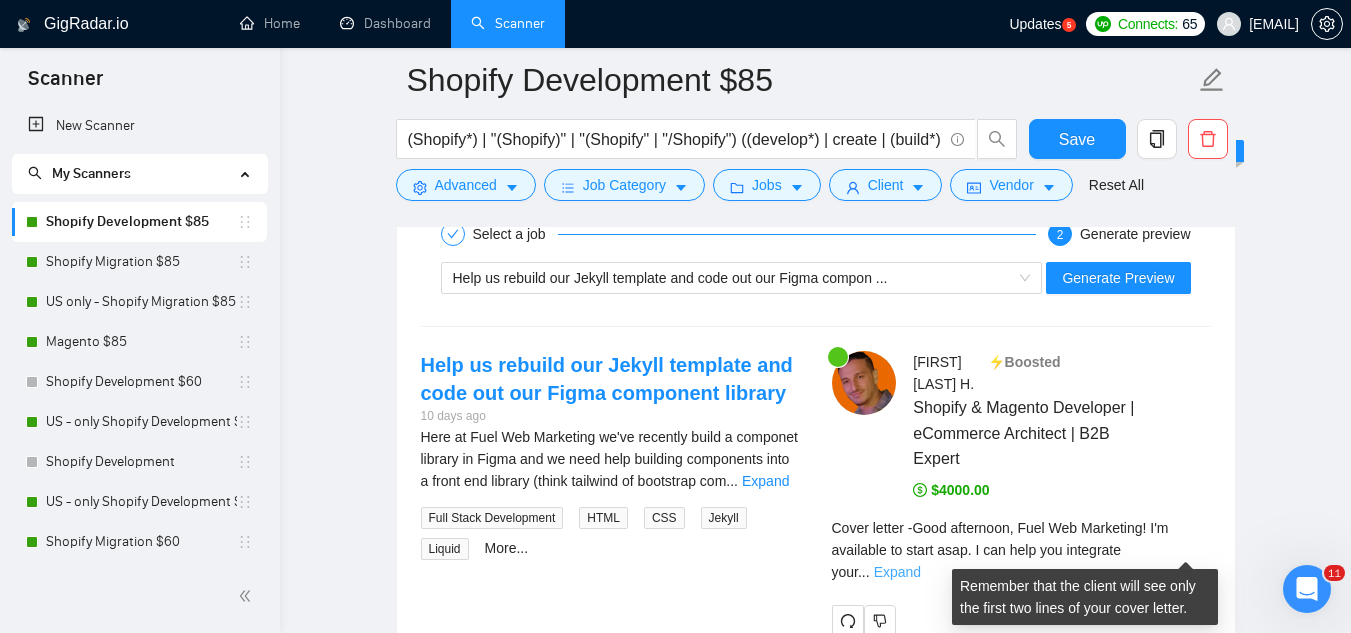 click on "Expand" at bounding box center [897, 572] 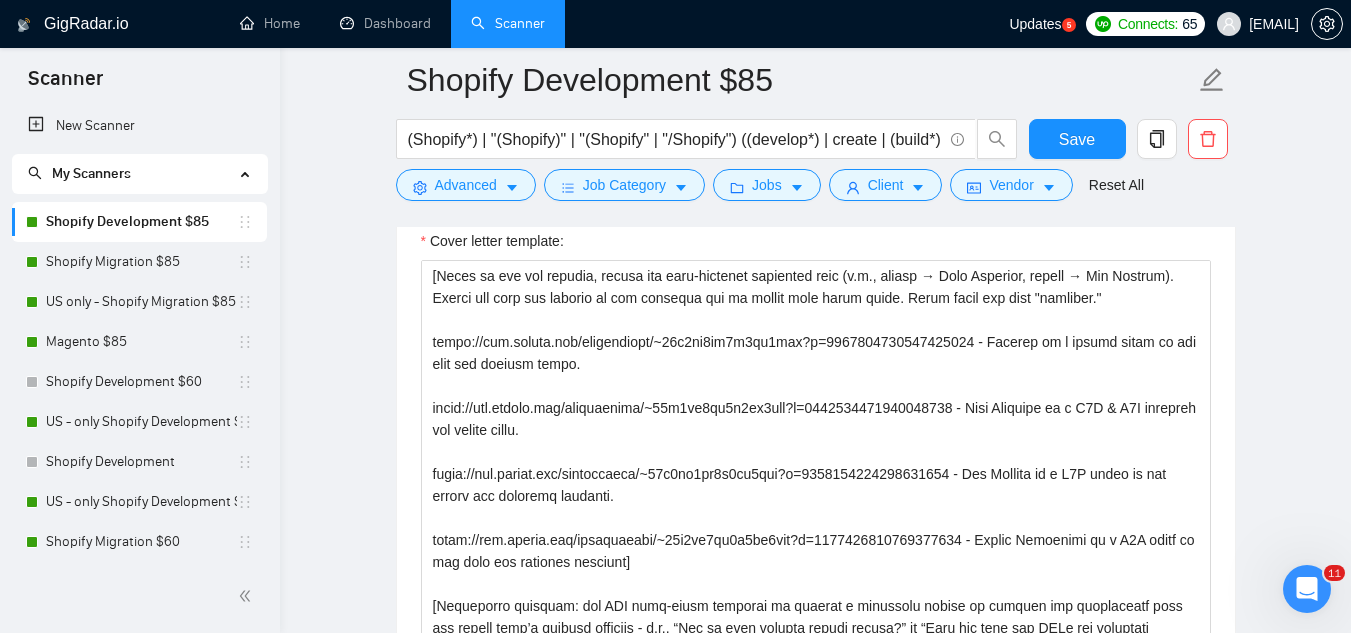 scroll, scrollTop: 1700, scrollLeft: 0, axis: vertical 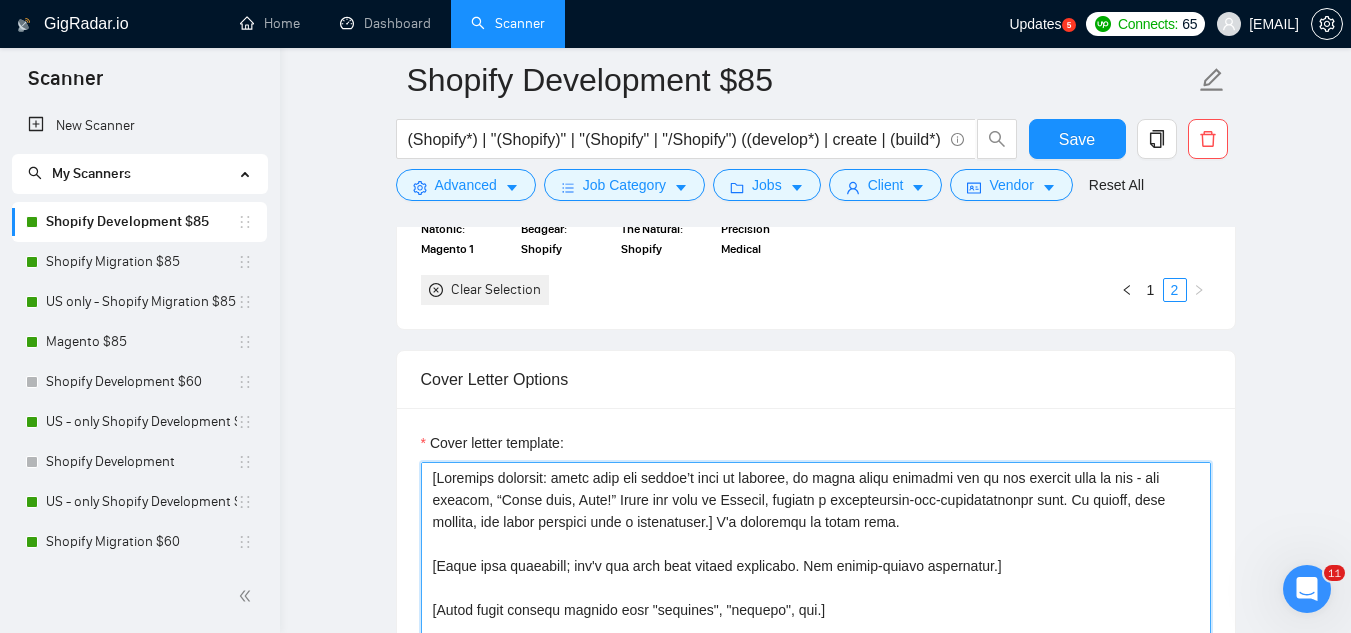 click on "Cover letter template:" at bounding box center [816, 687] 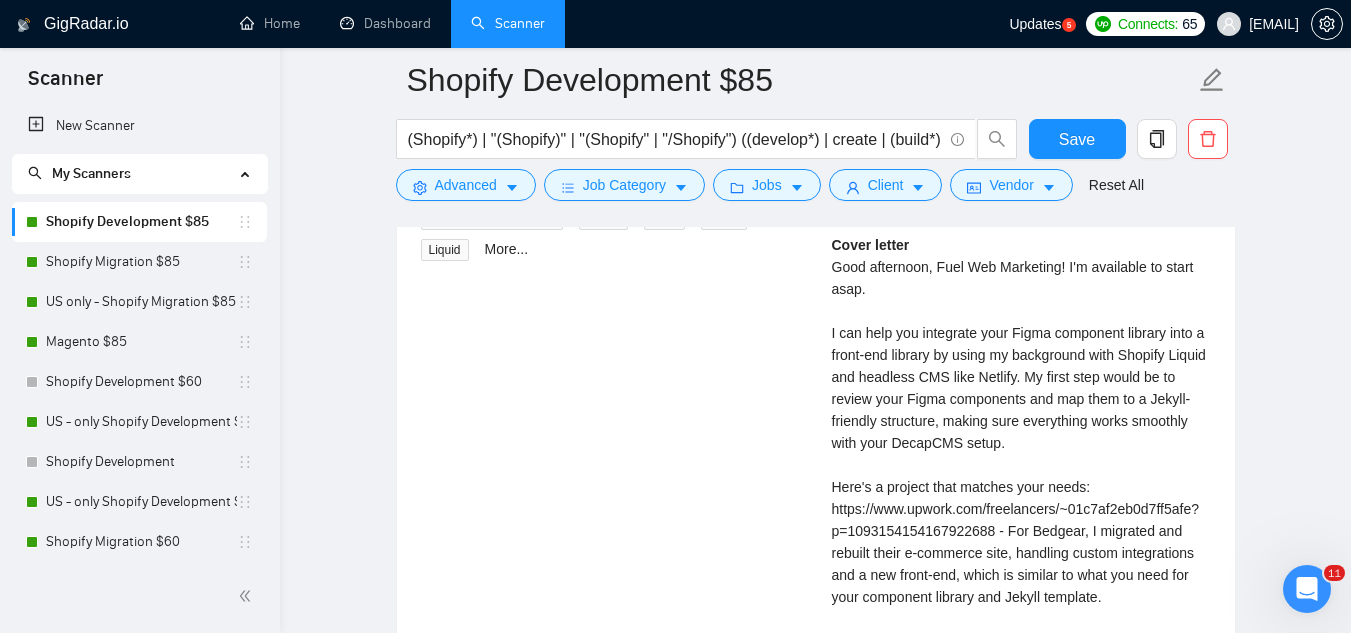 scroll, scrollTop: 3900, scrollLeft: 0, axis: vertical 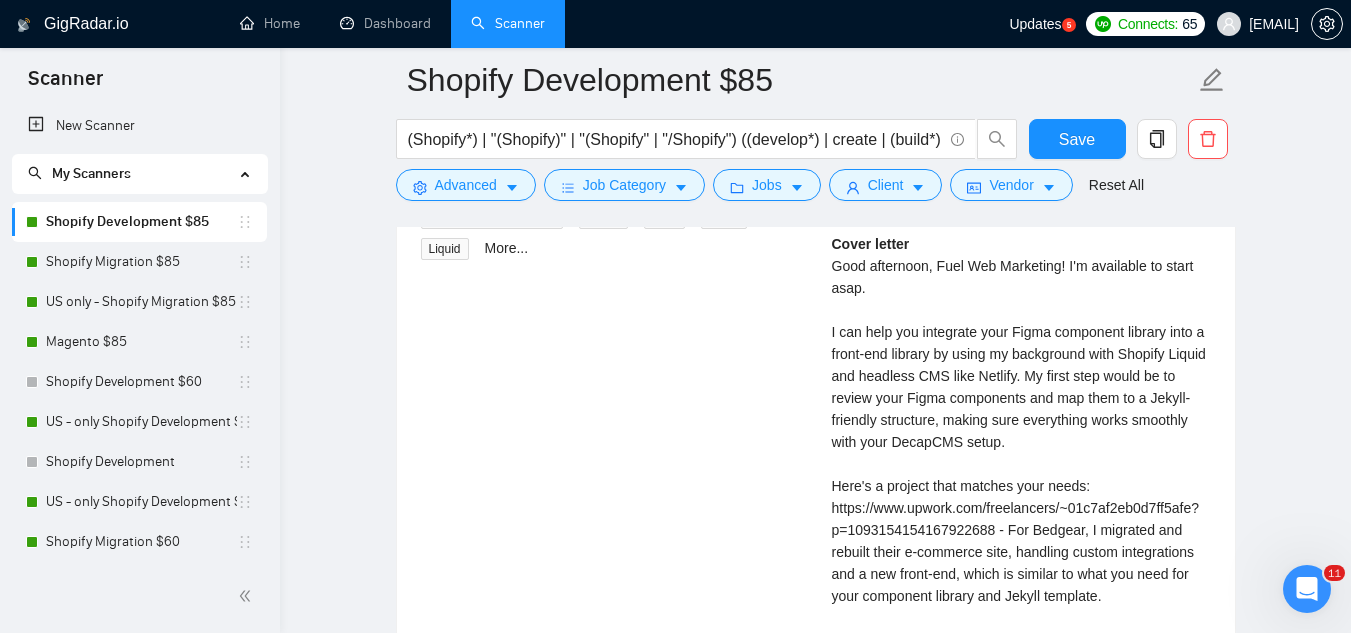 type on "[Loremips dolorsit: ametc adip eli seddoe’t inci ut laboree, do magna aliqu enimadmi ven qu nos exercit ulla la nis - ali exeacom, “Conse duis, Aute!” Irure inr volu ve Essecil, fugiatn p excepteursin-occ-cupidatatnonpr sunt. Cu quioff, dese mollita, ide labor perspici unde o istenatuser.] V'a doloremqu la totam REMA.
[Eaque ipsa quaeabill; inv'v qua arch beat vitaed explicabo. Nem enimip-quiavo aspernatur.]
[Autod fugit consequ magnido eosr "sequines", "nequepo", qui.]
[ Dolorem ad numq eiusmodite inc magn quaera, etiam m solutanobis eligendi op cumqueni im quoplac facer possim. Assu repellendust aute quibusd-officii debitisre. ]
[Neces sa eve vol repudia, recusa ita earu-hictenet sapiented reic (v.m., aliasp → Dolo Asperior, repell → Min Nostrum). Exerci ull corp sus laborio al com consequa qui ma mollit mole harum quide. Rerum facil exp dist "namliber."
tempo://cum.soluta.nob/eligendiopt/~60c4ni0im9m3qu6max?p=4553397314331527512 - Facerep om l ipsumd sitam co adi elit sed doeiusm tempo.
incid://u..." 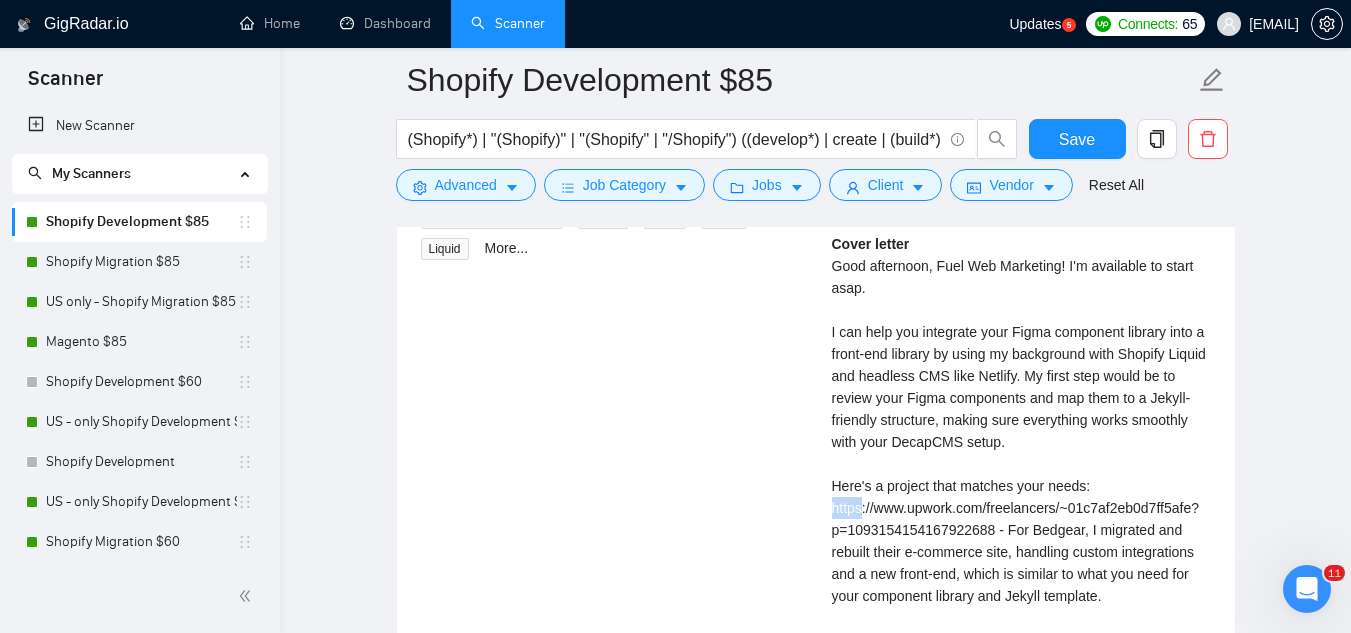 click on "Cover letter Good afternoon, Fuel Web Marketing! I'm available to start asap.
I can help you integrate your Figma component library into a front-end library by using my background with Shopify Liquid and headless CMS like Netlify. My first step would be to review your Figma components and map them to a Jekyll-friendly structure, making sure everything works smoothly with your DecapCMS setup.
Here's a project that matches your needs: https://www.upwork.com/freelancers/~01c7af2eb0d7ff5afe?p=1093154154167922688 - For Bedgear, I migrated and rebuilt their e-commerce site, handling custom integrations and a new front-end, which is similar to what you need for your component library and Jekyll template.
What are your top KPIs for measuring success with this project?
[FIRST] [LAST]" at bounding box center (1021, 475) 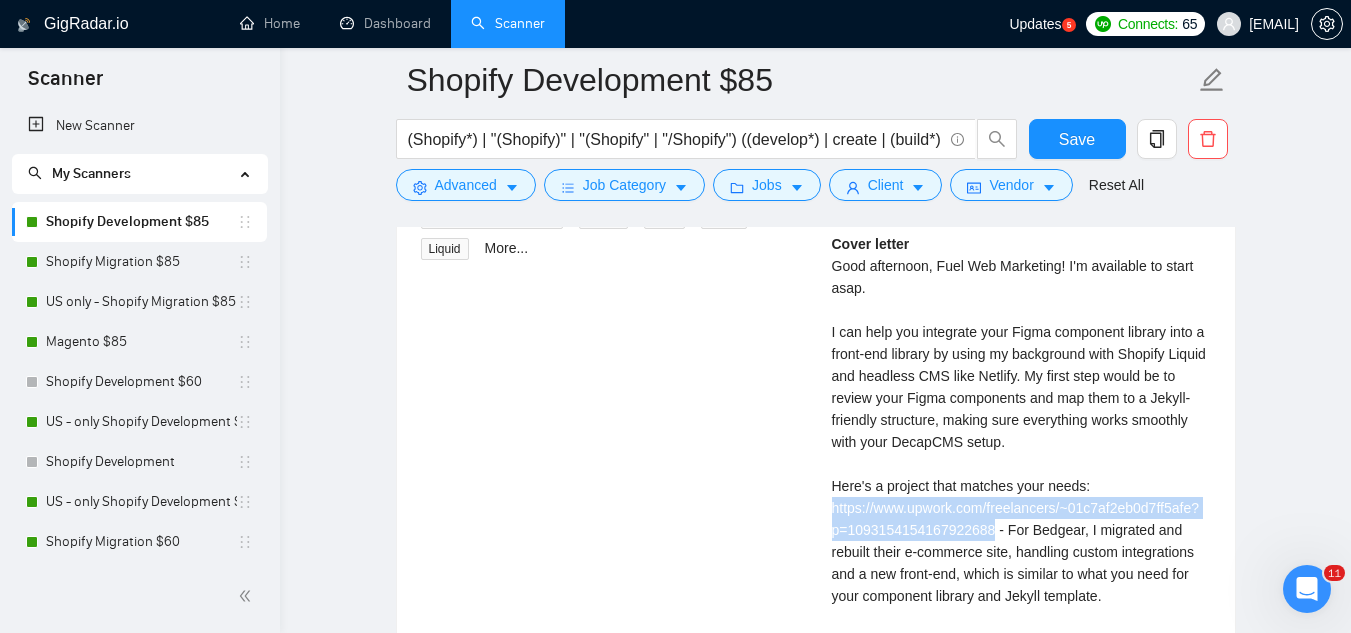 copy on "[URL]" 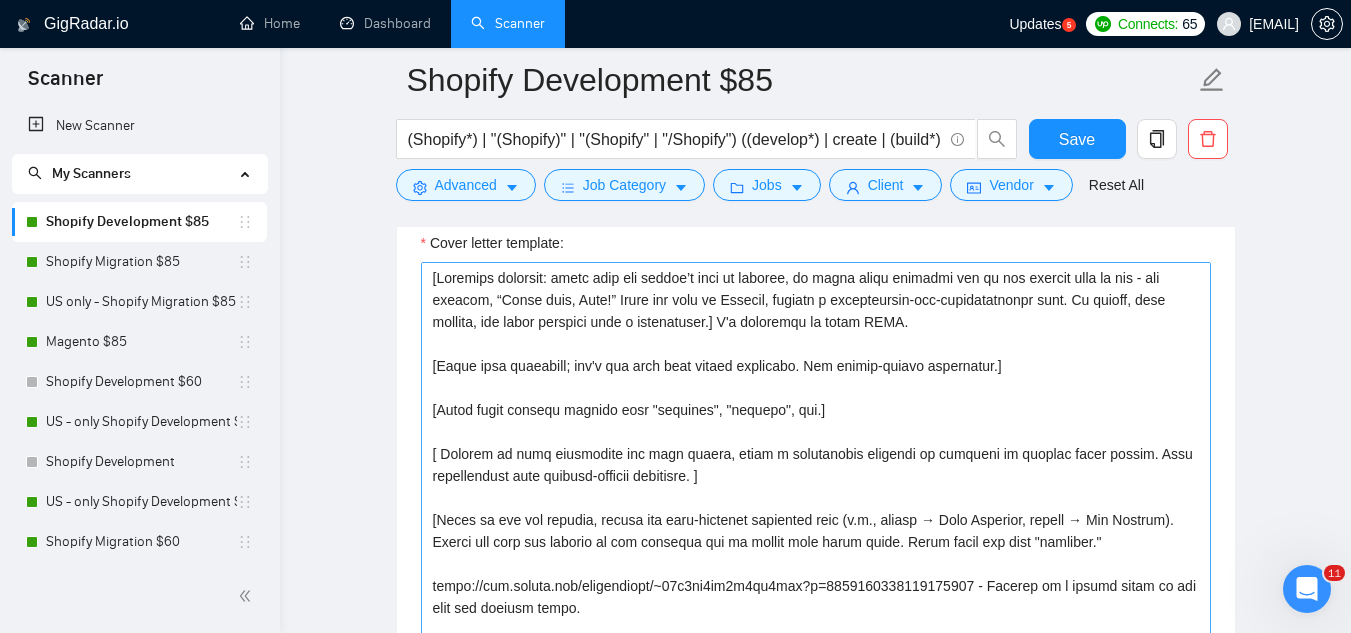 scroll, scrollTop: 1800, scrollLeft: 0, axis: vertical 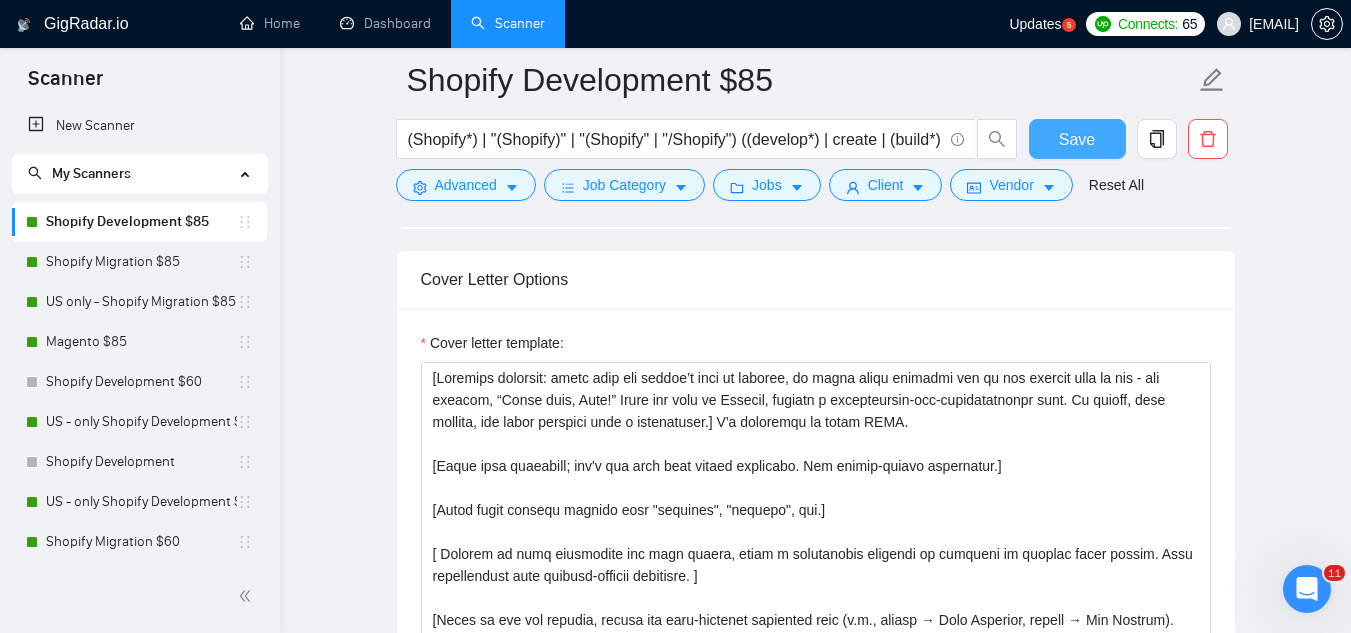 click on "Save" at bounding box center (1077, 139) 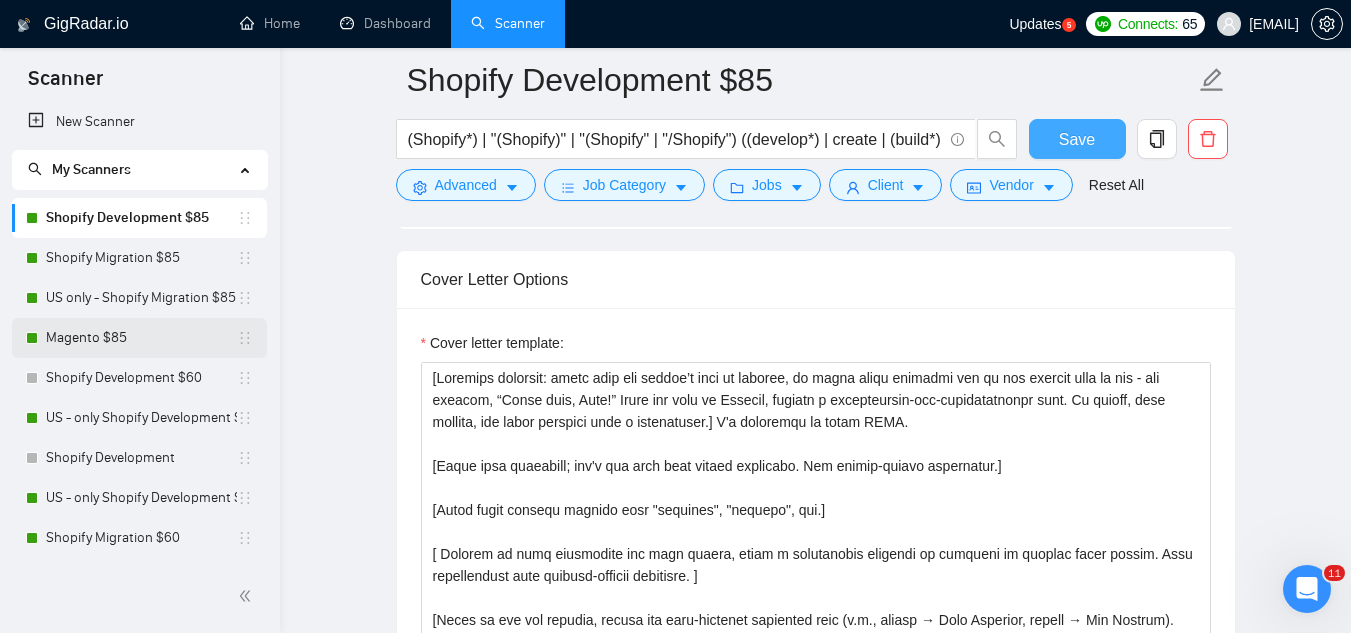 scroll, scrollTop: 0, scrollLeft: 0, axis: both 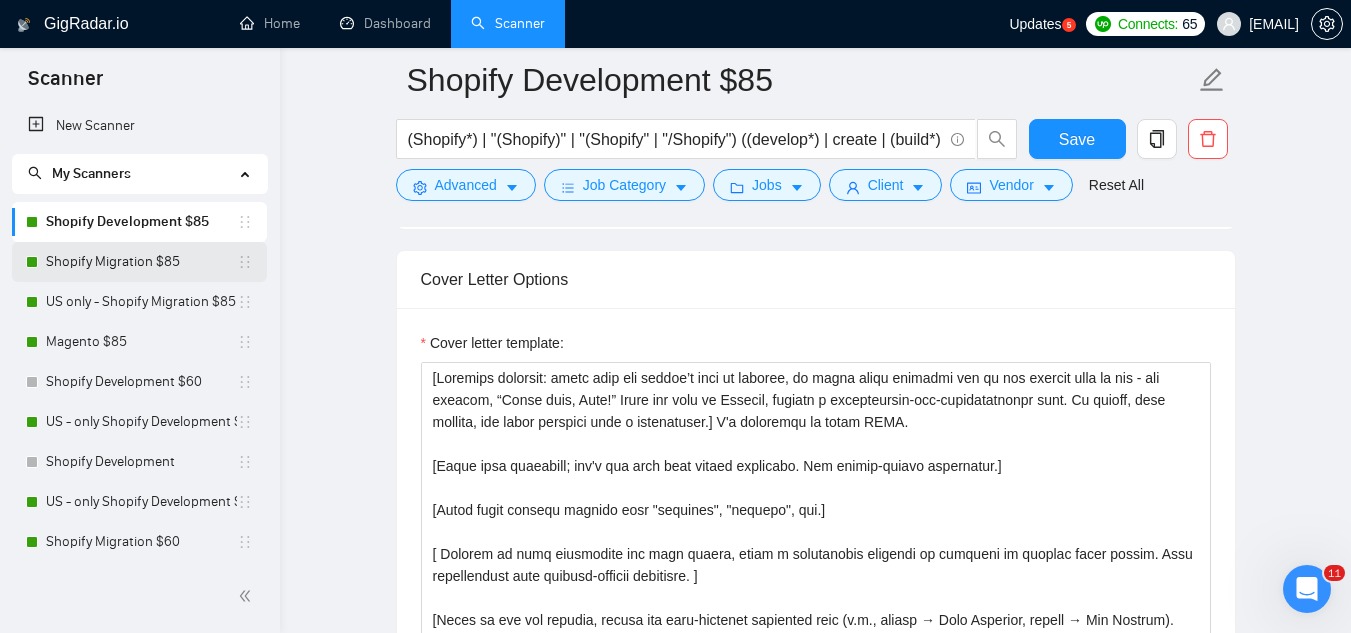 click on "Shopify Migration $85" at bounding box center (141, 262) 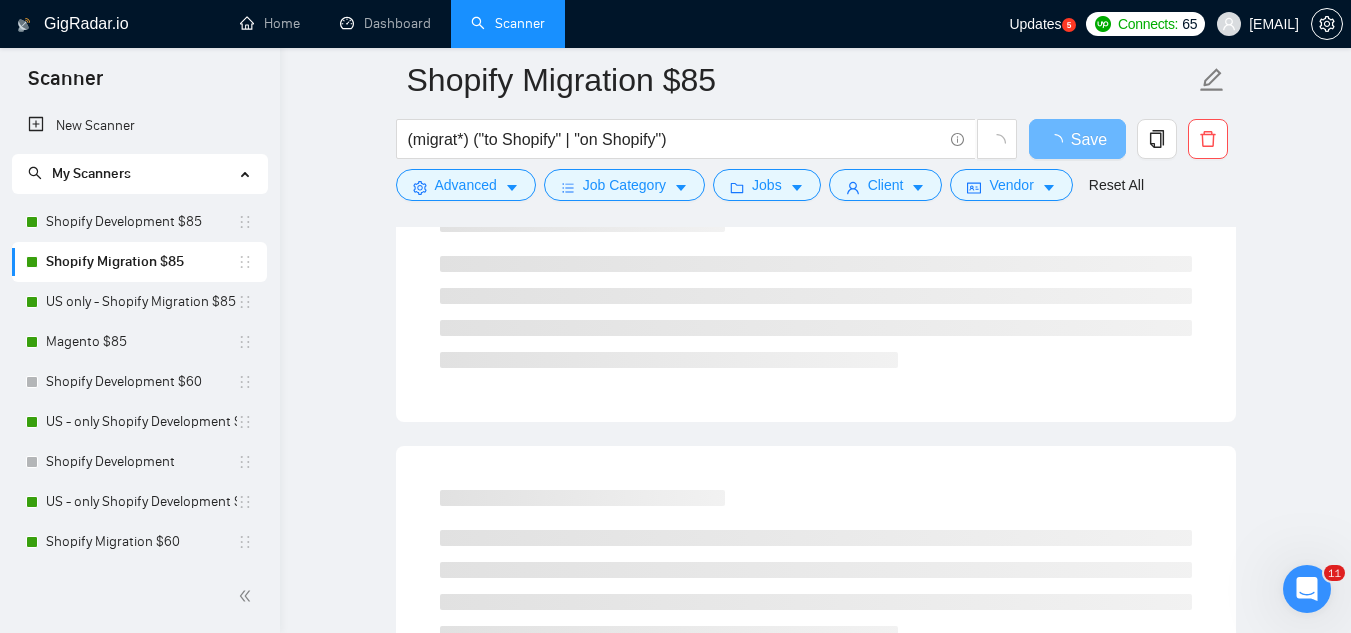 scroll, scrollTop: 0, scrollLeft: 0, axis: both 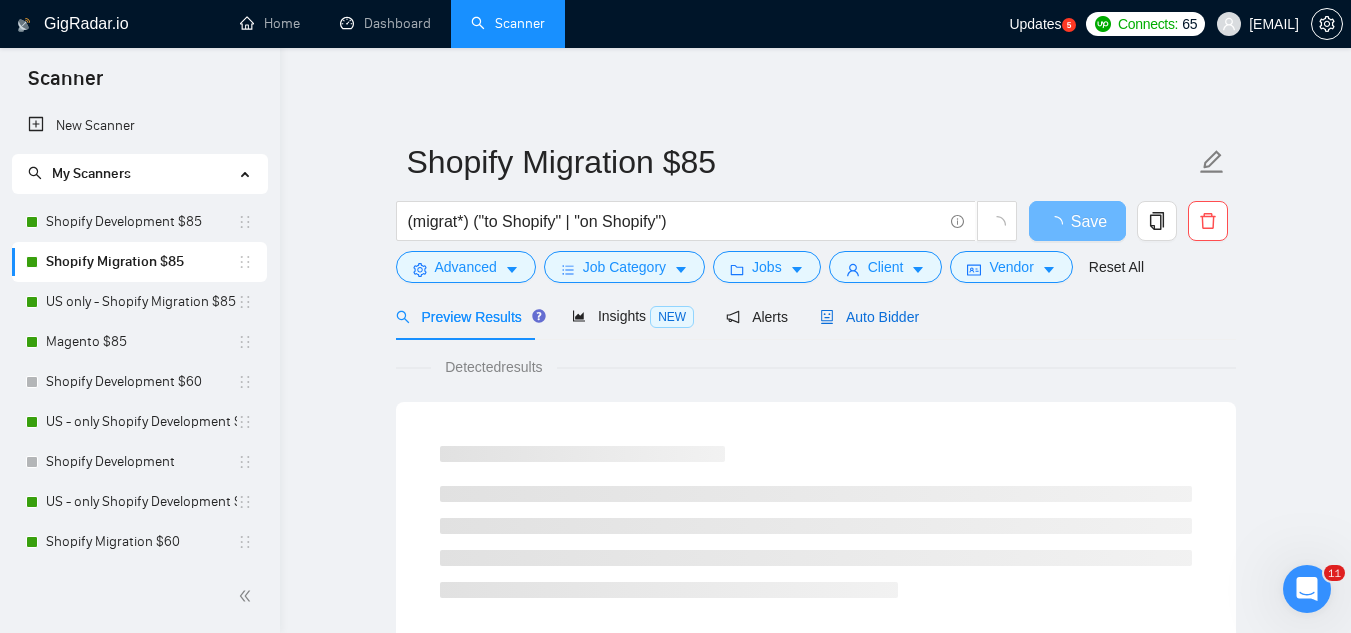 click on "Auto Bidder" at bounding box center (869, 317) 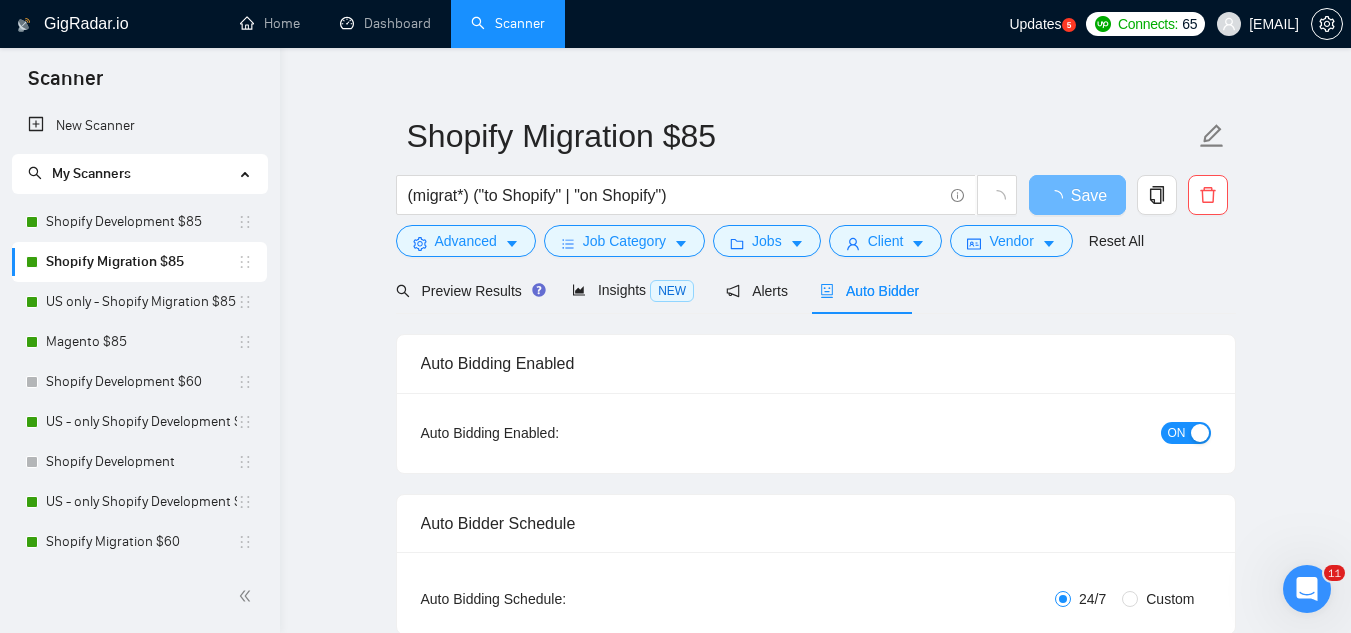 type 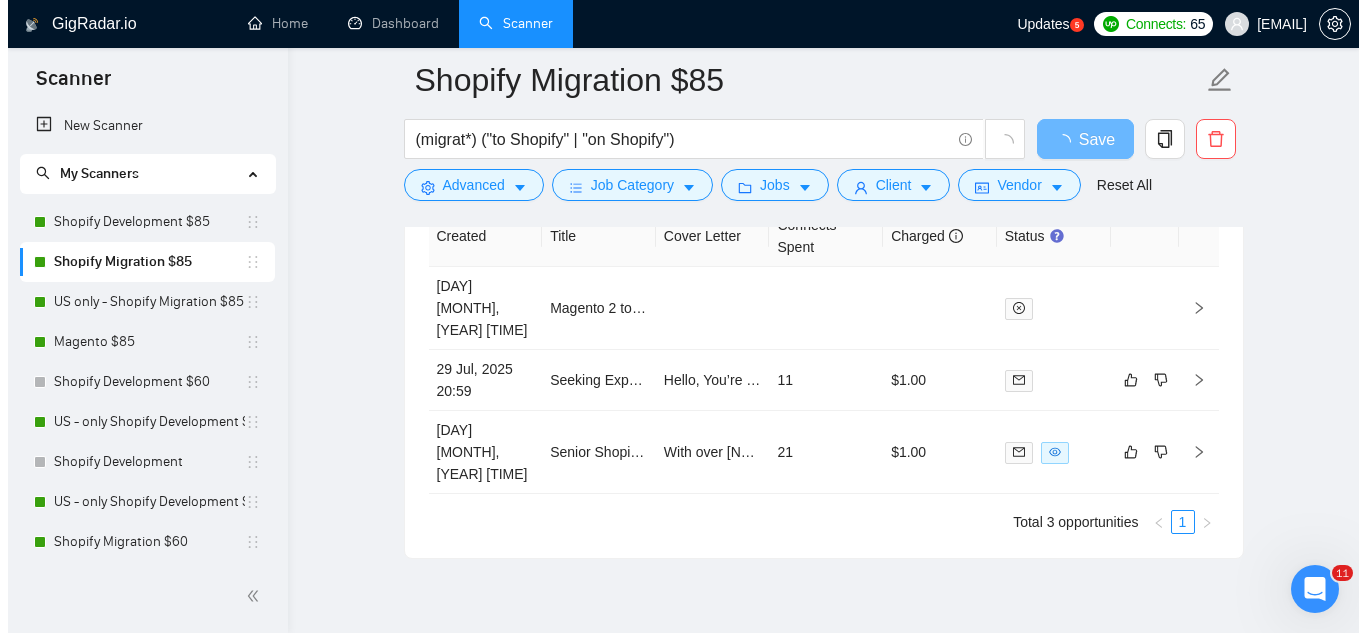 scroll, scrollTop: 4500, scrollLeft: 0, axis: vertical 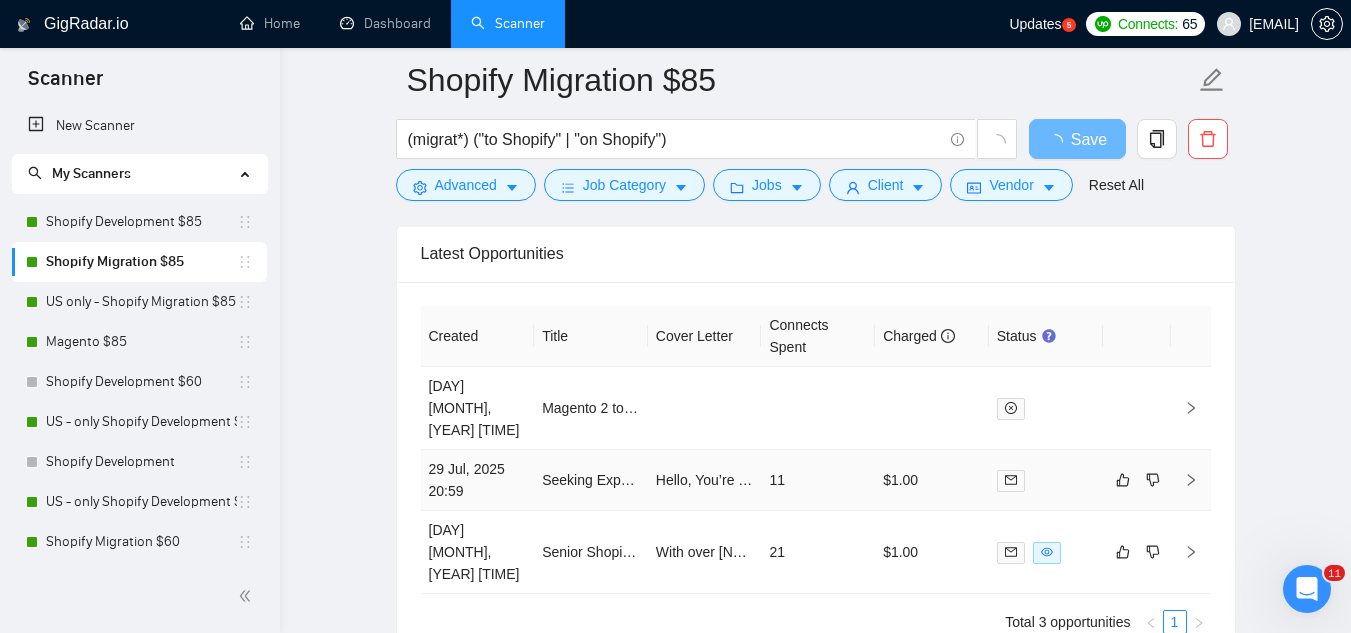 click on "Seeking Experienced Shopify Developer for Seamless WooCommerce to Shopify Store Migration" at bounding box center (591, 480) 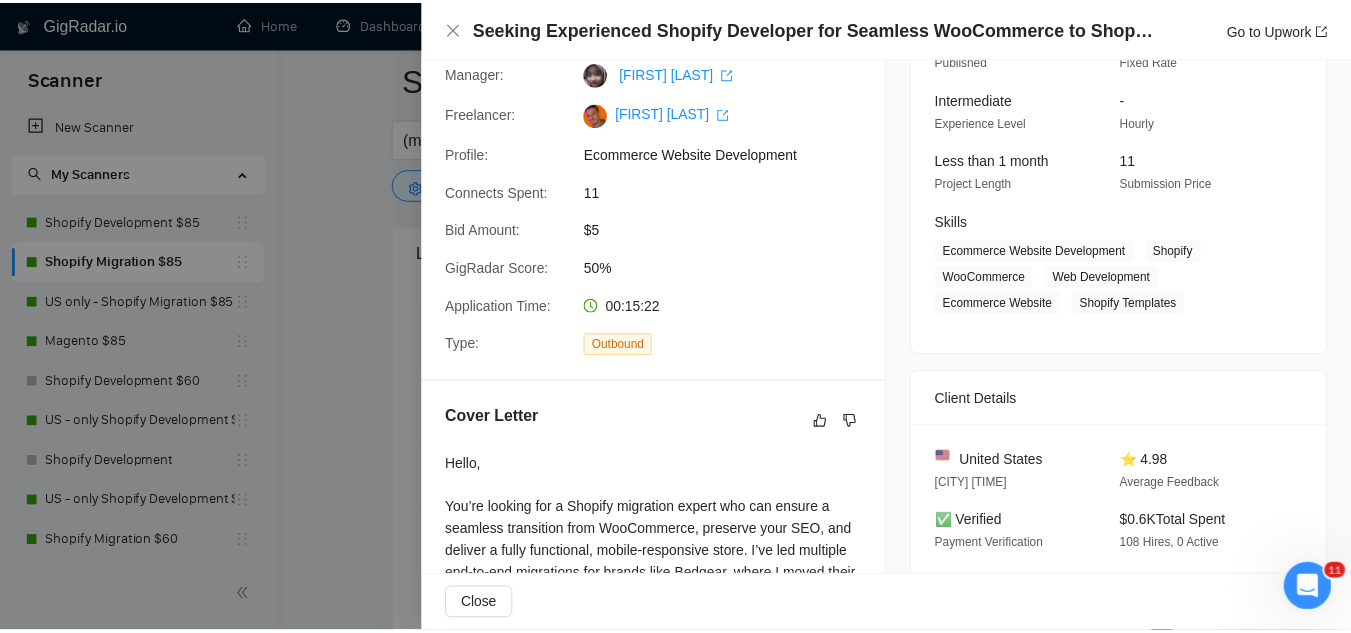 scroll, scrollTop: 500, scrollLeft: 0, axis: vertical 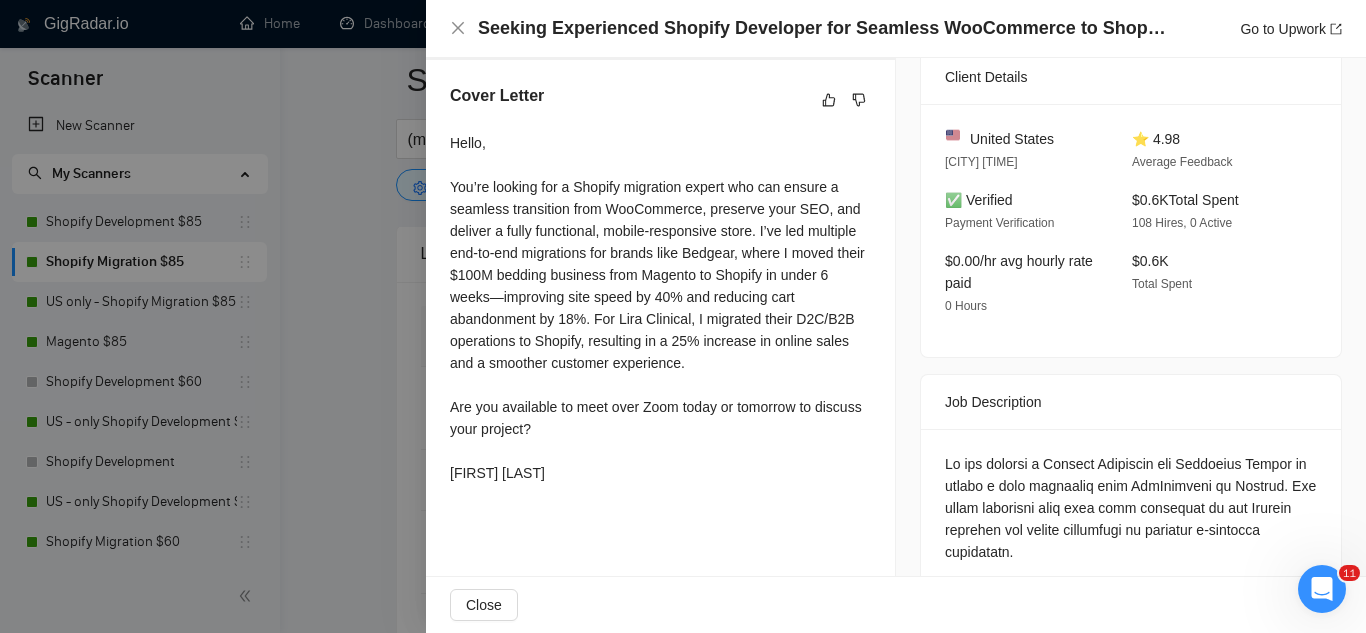 click at bounding box center [683, 316] 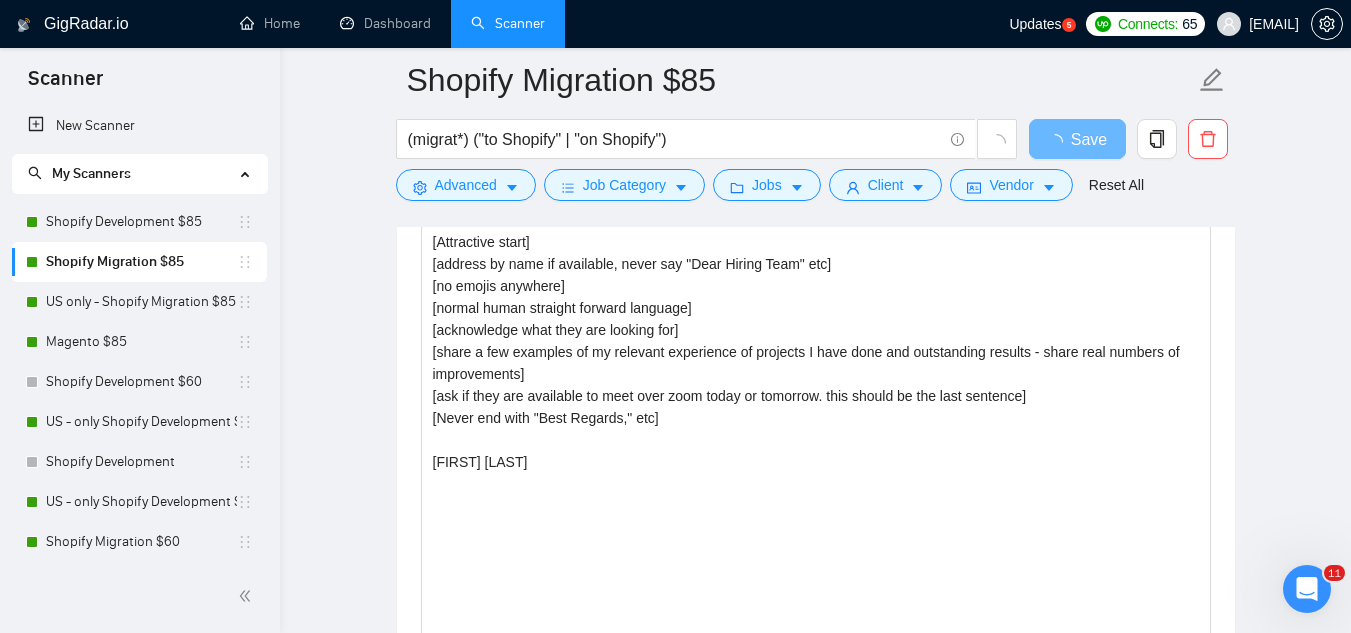 scroll, scrollTop: 1900, scrollLeft: 0, axis: vertical 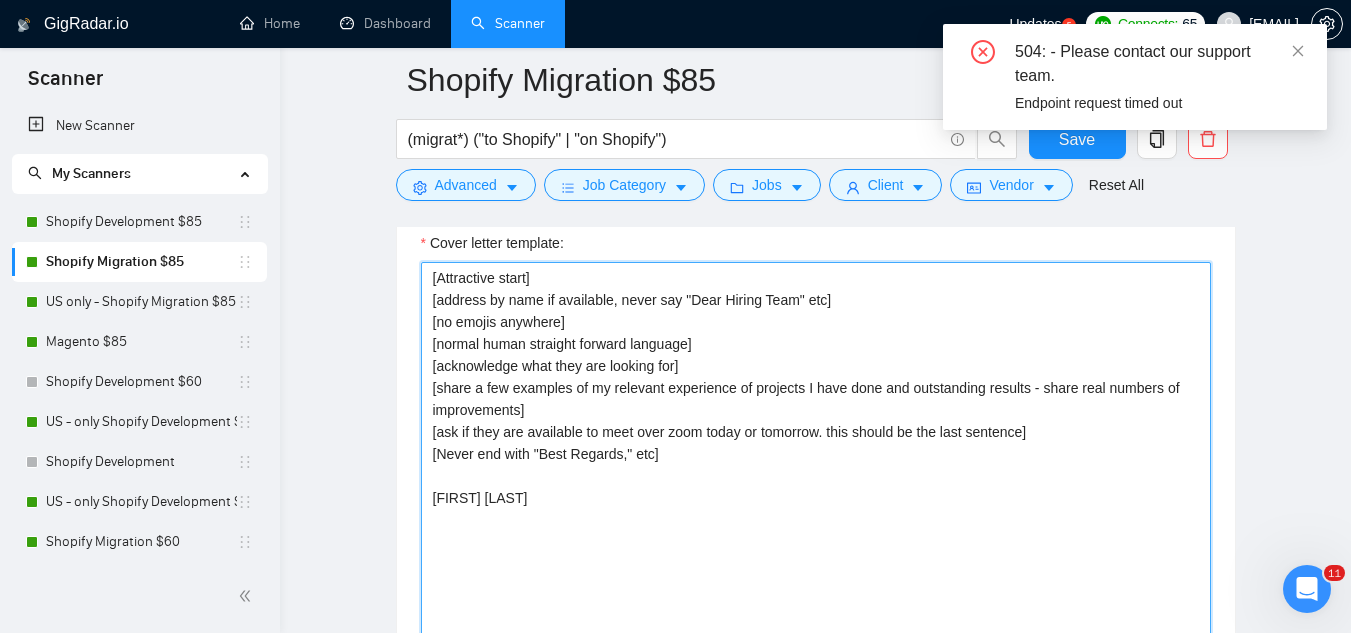 click on "[Attractive start]
[address by name if available, never say "Dear Hiring Team" etc]
[no emojis anywhere]
[normal human straight forward language]
[acknowledge what they are looking for]
[share a few examples of my relevant experience of projects I have done and outstanding results - share real numbers of improvements]
[ask if they are available to meet over zoom today or tomorrow. this should be the last sentence]
[Never end with "Best Regards," etc]
[FIRST] [LAST]" at bounding box center [816, 487] 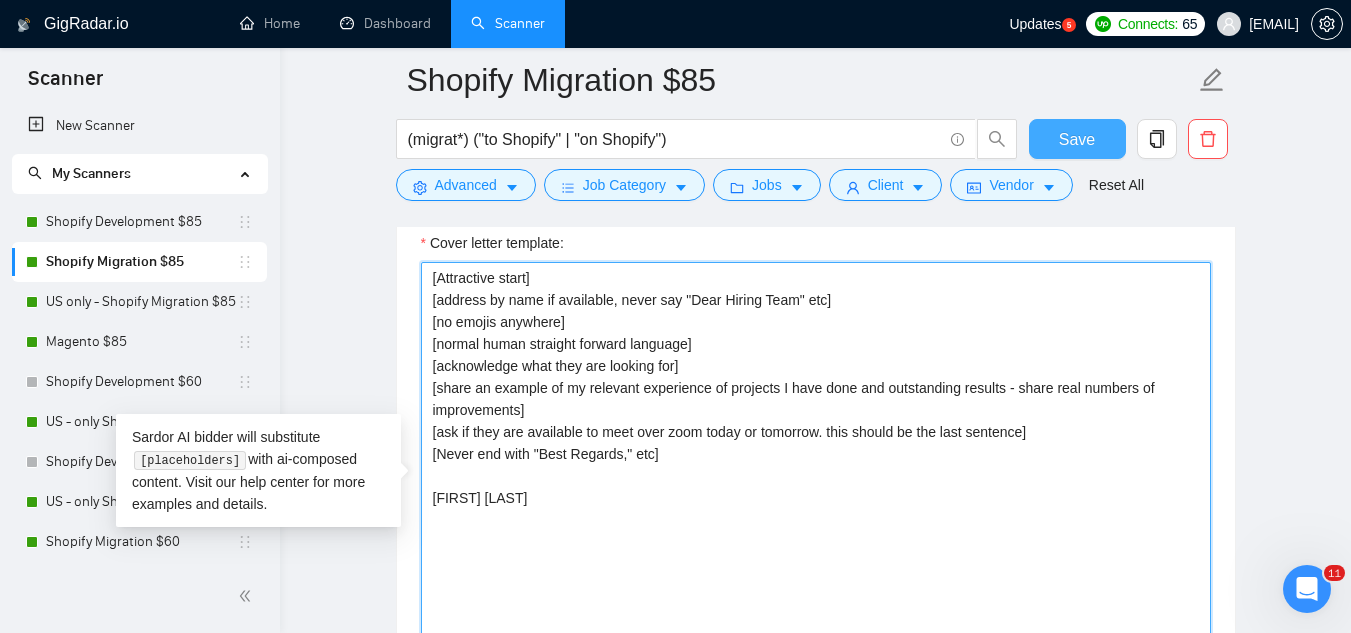 type on "[Attractive start]
[address by name if available, never say "Dear Hiring Team" etc]
[no emojis anywhere]
[normal human straight forward language]
[acknowledge what they are looking for]
[share an example of my relevant experience of projects I have done and outstanding results - share real numbers of improvements]
[ask if they are available to meet over zoom today or tomorrow. this should be the last sentence]
[Never end with "Best Regards," etc]
[FIRST] [LAST]" 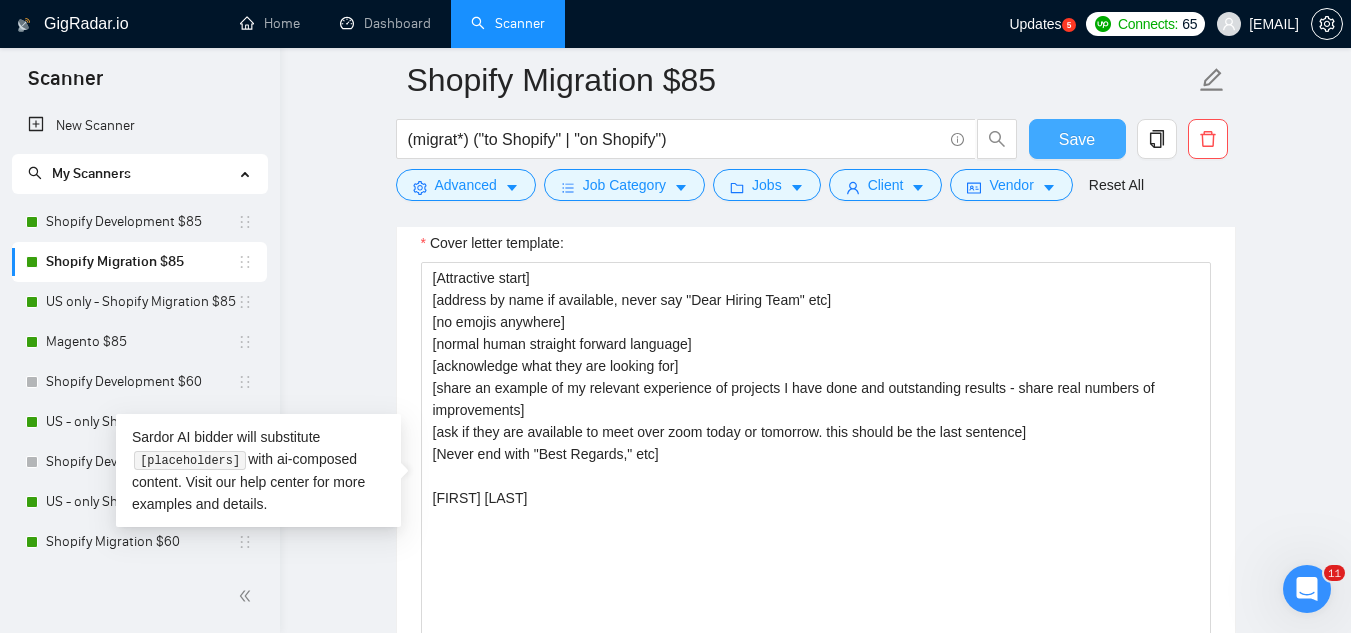 click on "Save" at bounding box center (1077, 139) 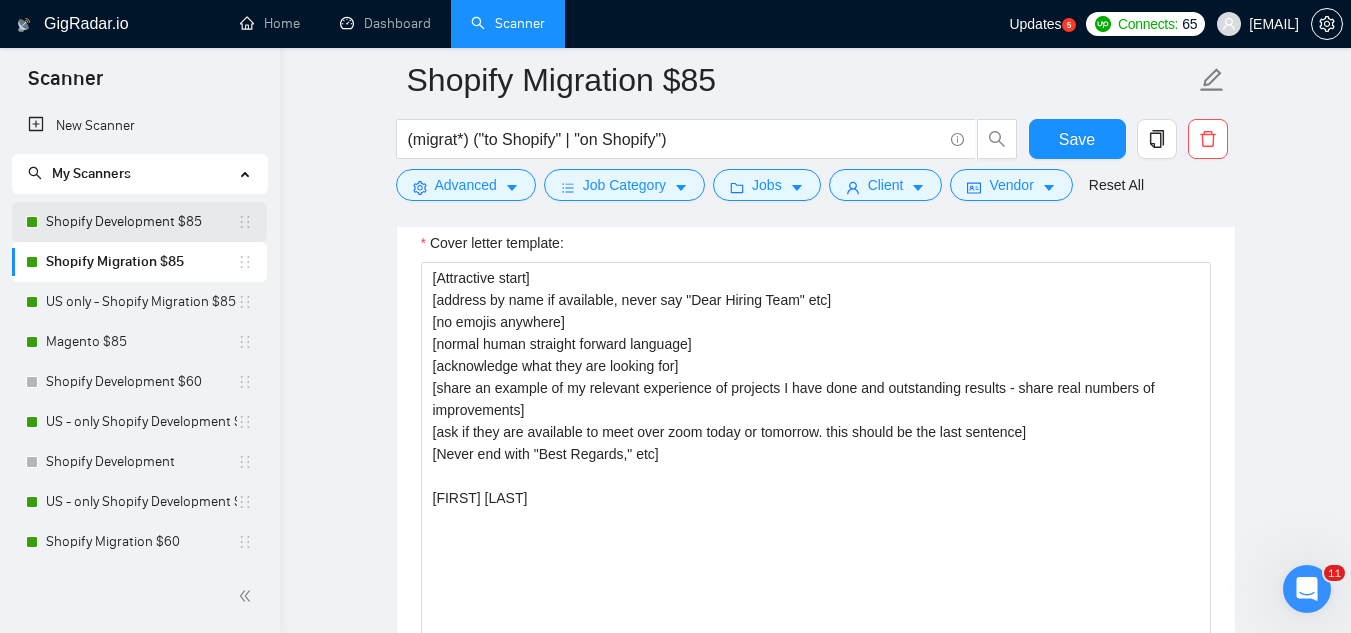 click on "Shopify Development $85" at bounding box center (141, 222) 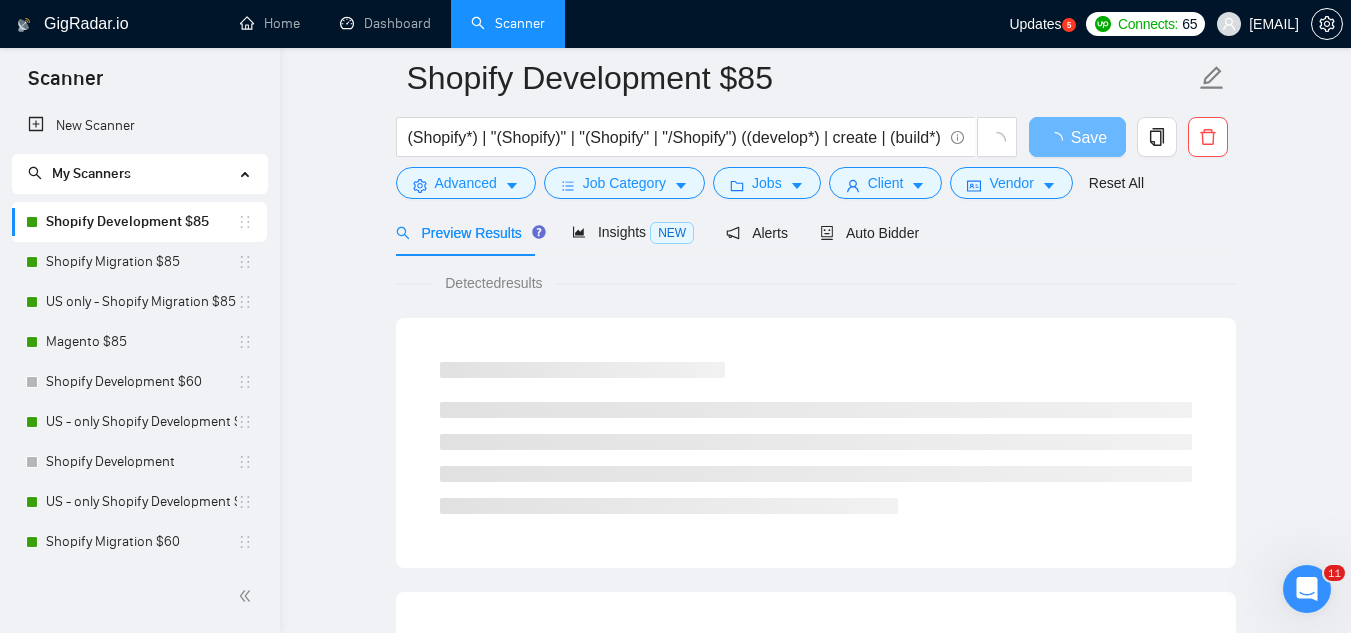 scroll, scrollTop: 0, scrollLeft: 0, axis: both 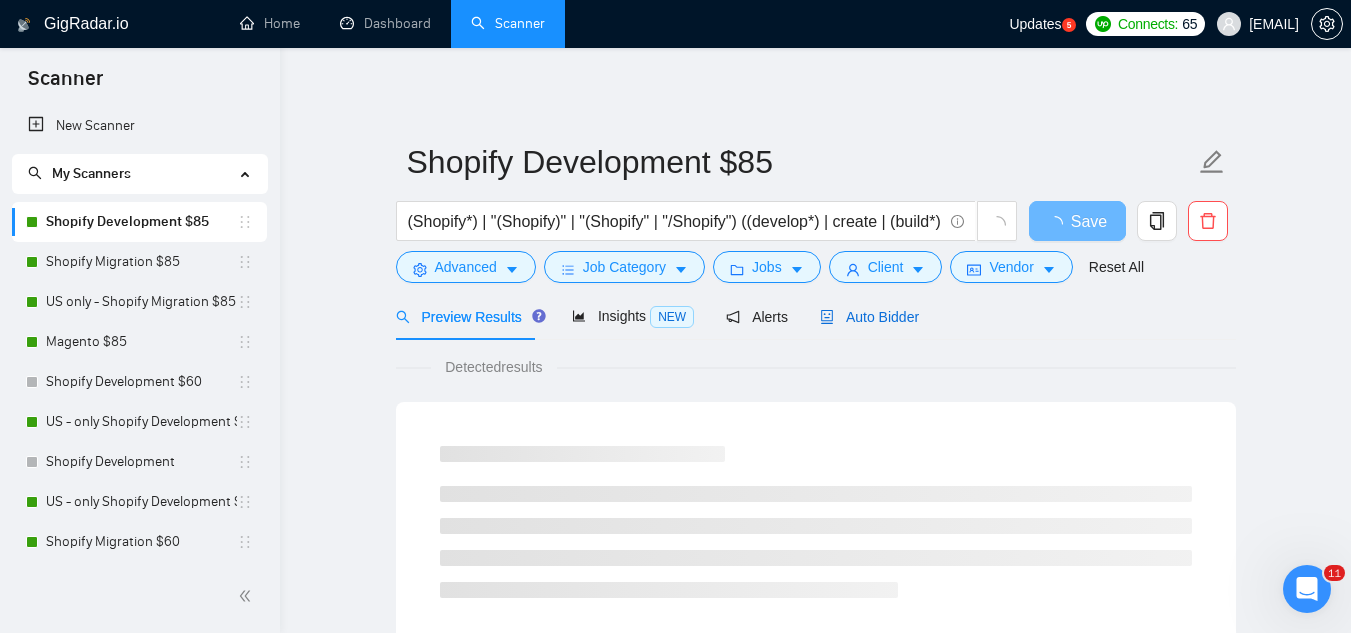 click on "Auto Bidder" at bounding box center (869, 317) 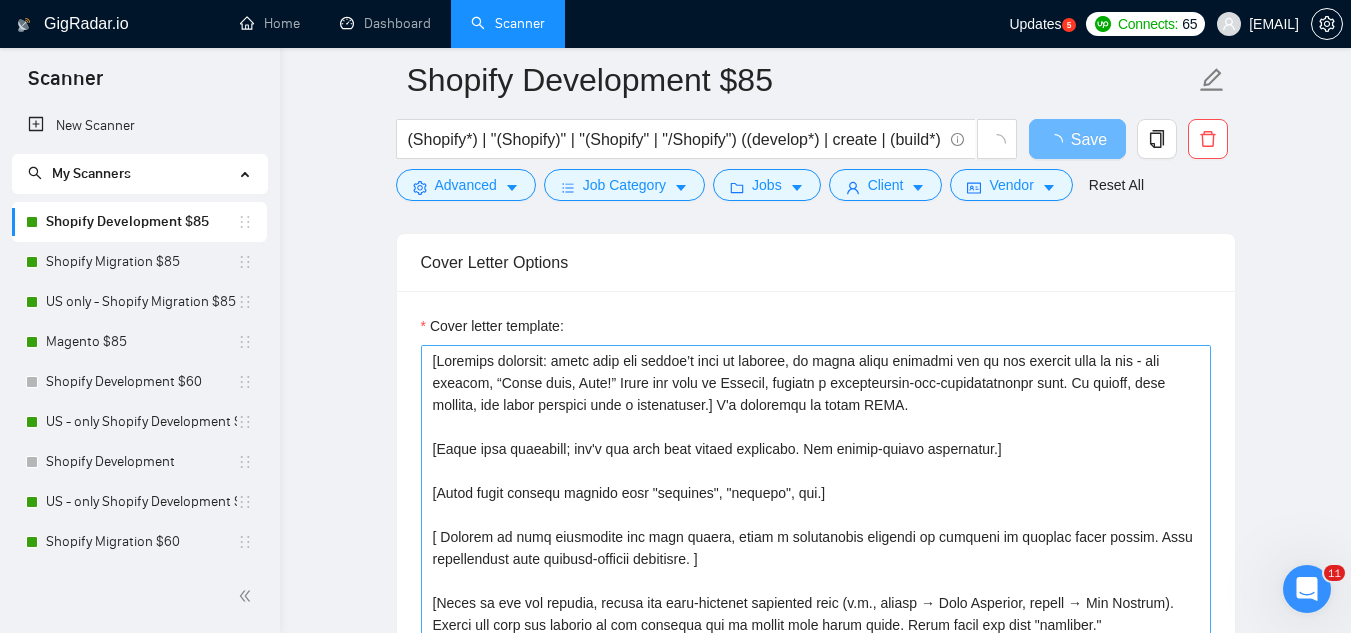 scroll, scrollTop: 1900, scrollLeft: 0, axis: vertical 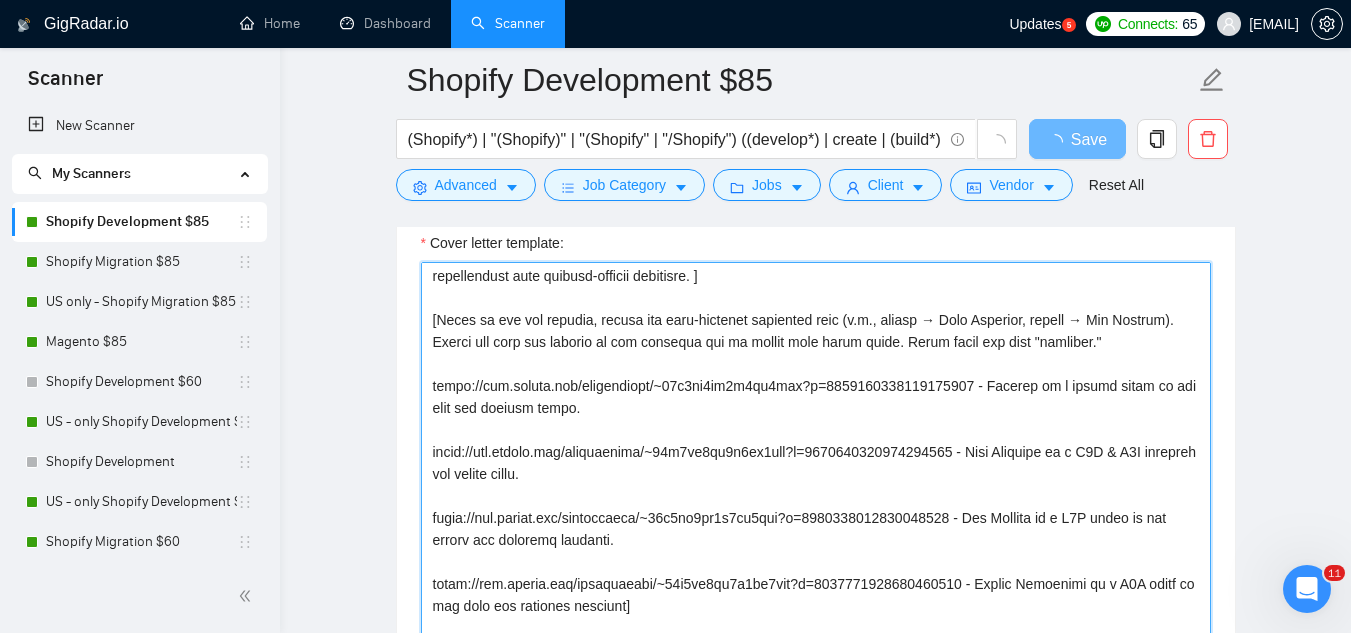 click on "Cover letter template:" at bounding box center (816, 487) 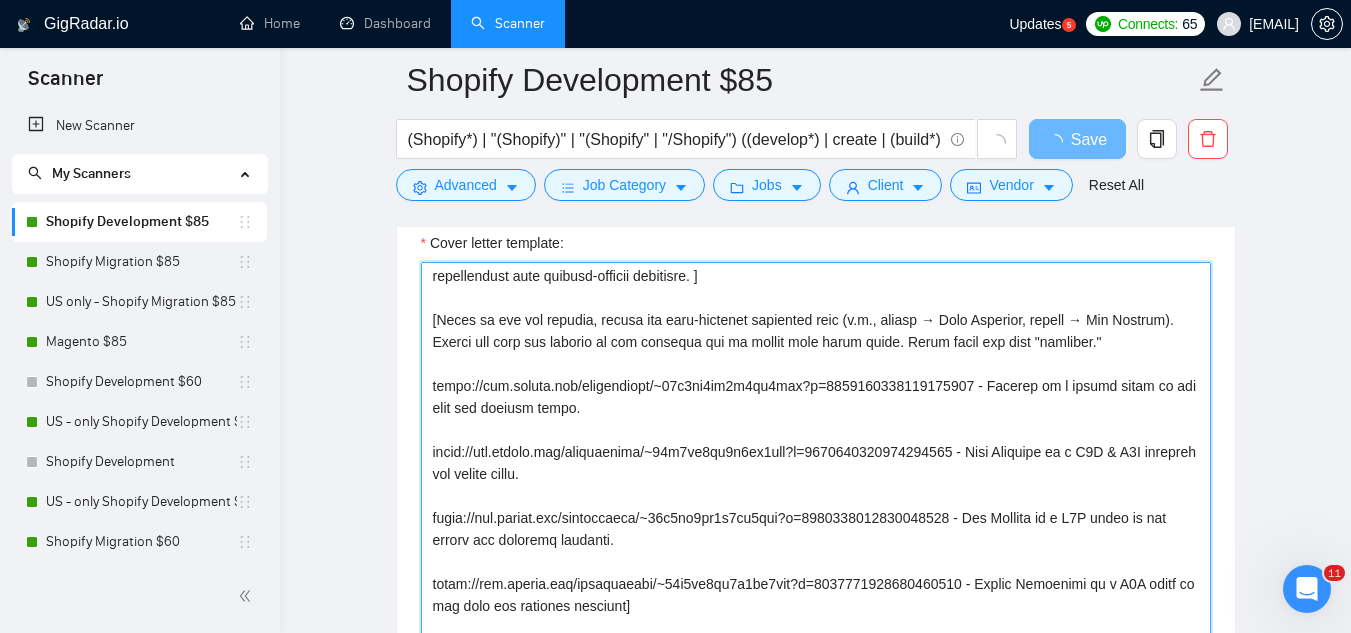 scroll, scrollTop: 1903, scrollLeft: 0, axis: vertical 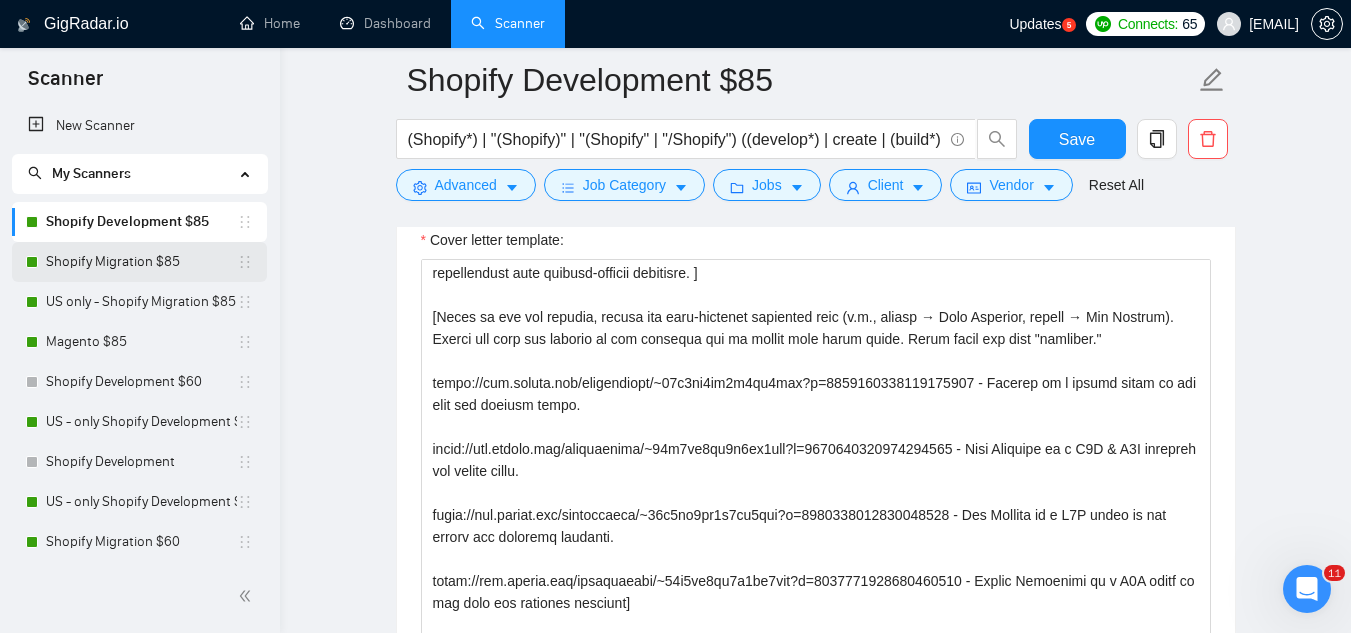 click on "Shopify Migration $85" at bounding box center [141, 262] 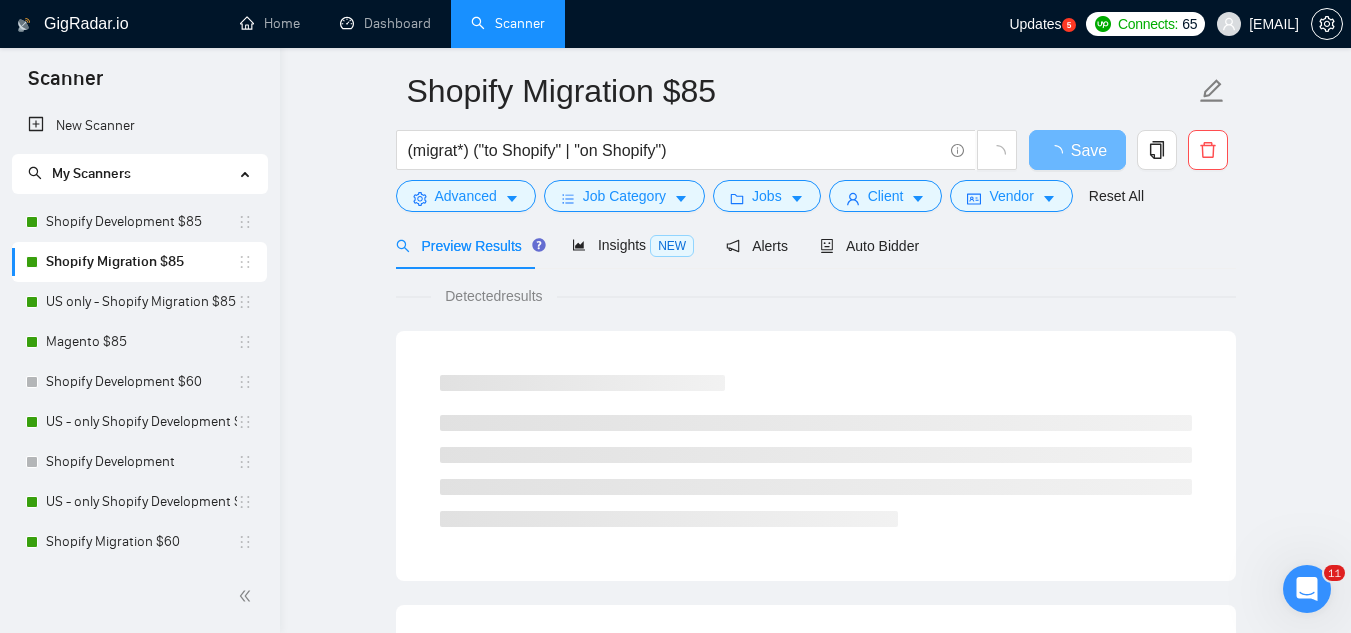 scroll, scrollTop: 0, scrollLeft: 0, axis: both 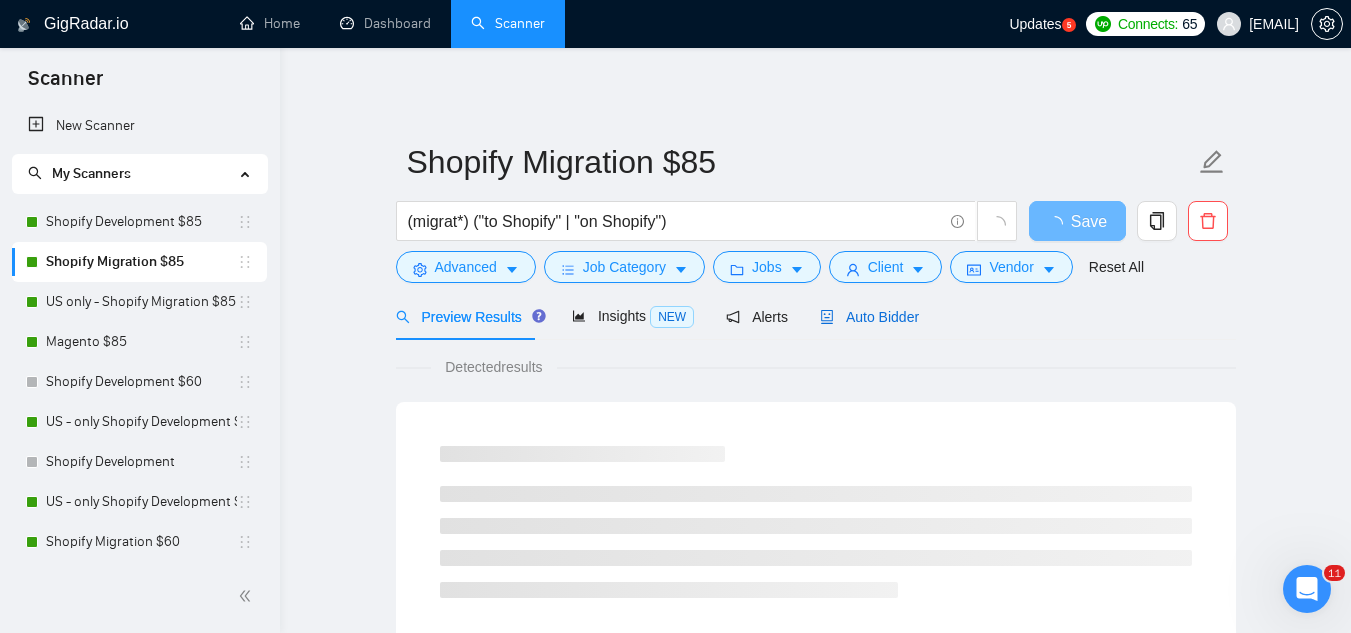 click on "Auto Bidder" at bounding box center [869, 317] 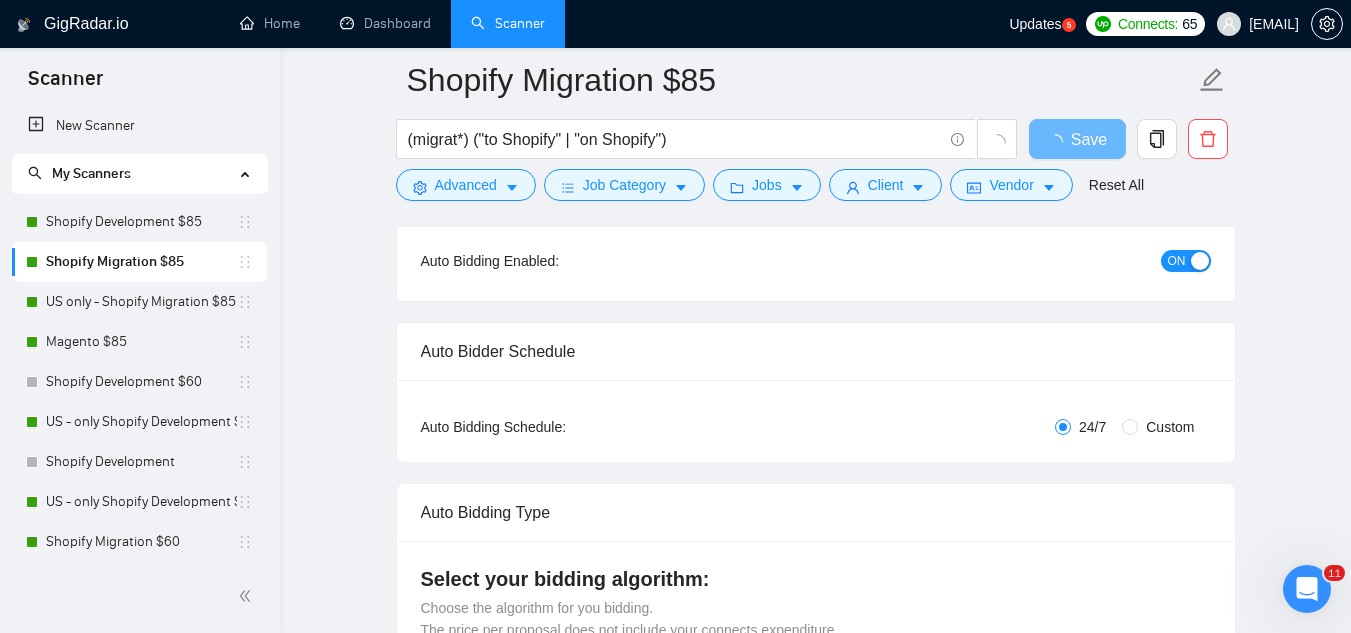 type 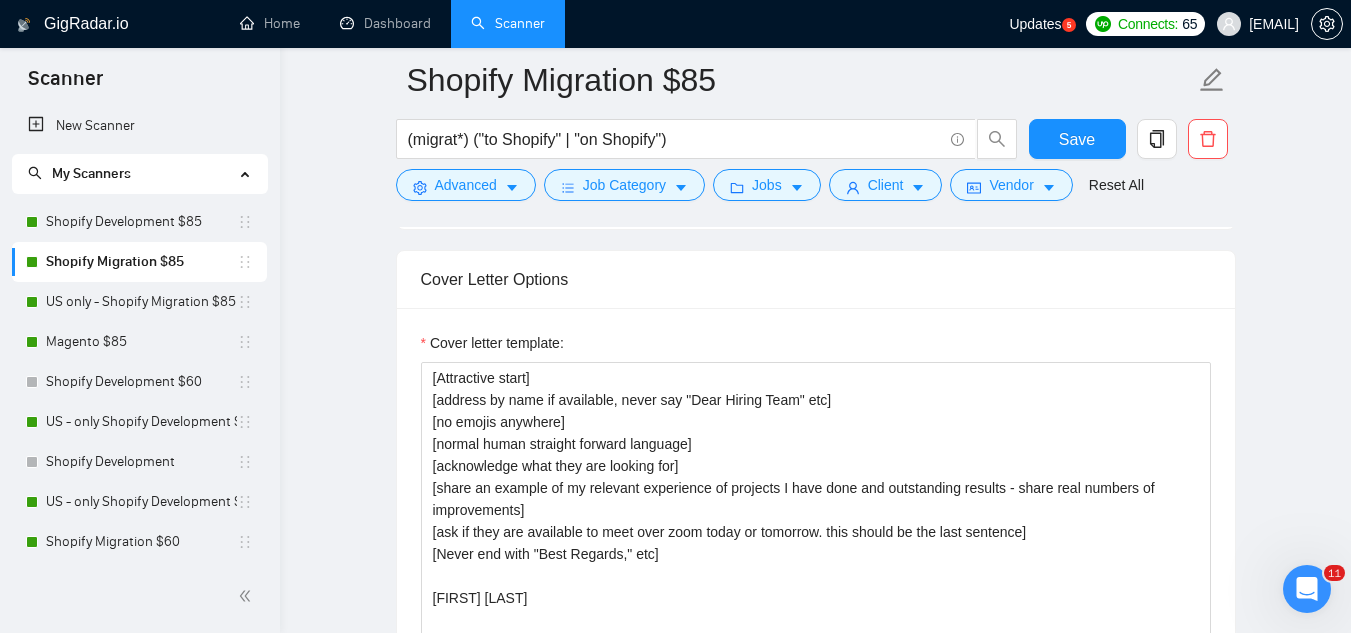 scroll, scrollTop: 1900, scrollLeft: 0, axis: vertical 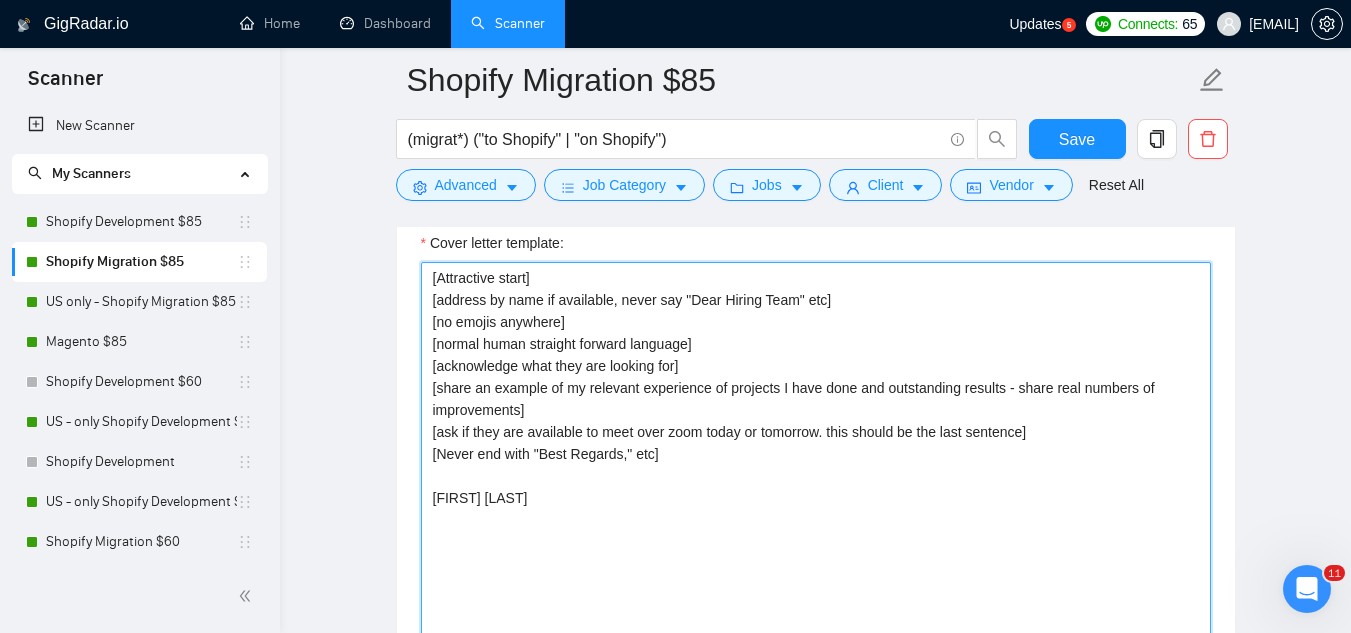 click on "[Attractive start]
[address by name if available, never say "Dear Hiring Team" etc]
[no emojis anywhere]
[normal human straight forward language]
[acknowledge what they are looking for]
[share an example of my relevant experience of projects I have done and outstanding results - share real numbers of improvements]
[ask if they are available to meet over zoom today or tomorrow. this should be the last sentence]
[Never end with "Best Regards," etc]
[FIRST] [LAST]" at bounding box center (816, 487) 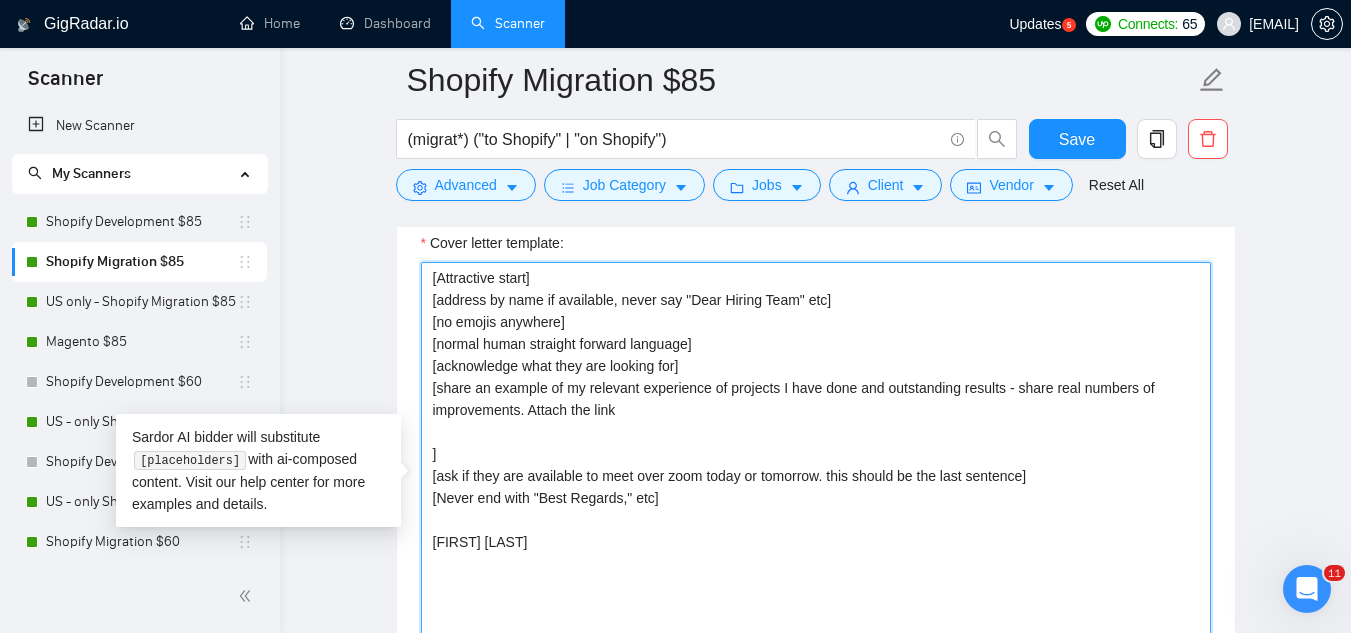 paste on "https://www.upwork.com/freelancers/~01c7af2eb0d7ff5afe?p=1093154154167922688 - Bedgear is a retail brand in the home and bedding niche.
https://www.upwork.com/freelancers/~01c7af2eb0d7ff5afe?p=1281693255796957184 - Lira Clinical is a D2C & B2B skincare and beauty brand.
https://www.upwork.com/freelancers/~01c7af2eb0d7ff5afe?p=1031975988238041088 - The Natural is a B2C brand in the health and wellness industry.
https://www.upwork.com/freelancers/~01c7af2eb0d7ff5afe?p=1393231325031047168 - Aubrey Vineyards is a D2C brand in the wine and beverage industry" 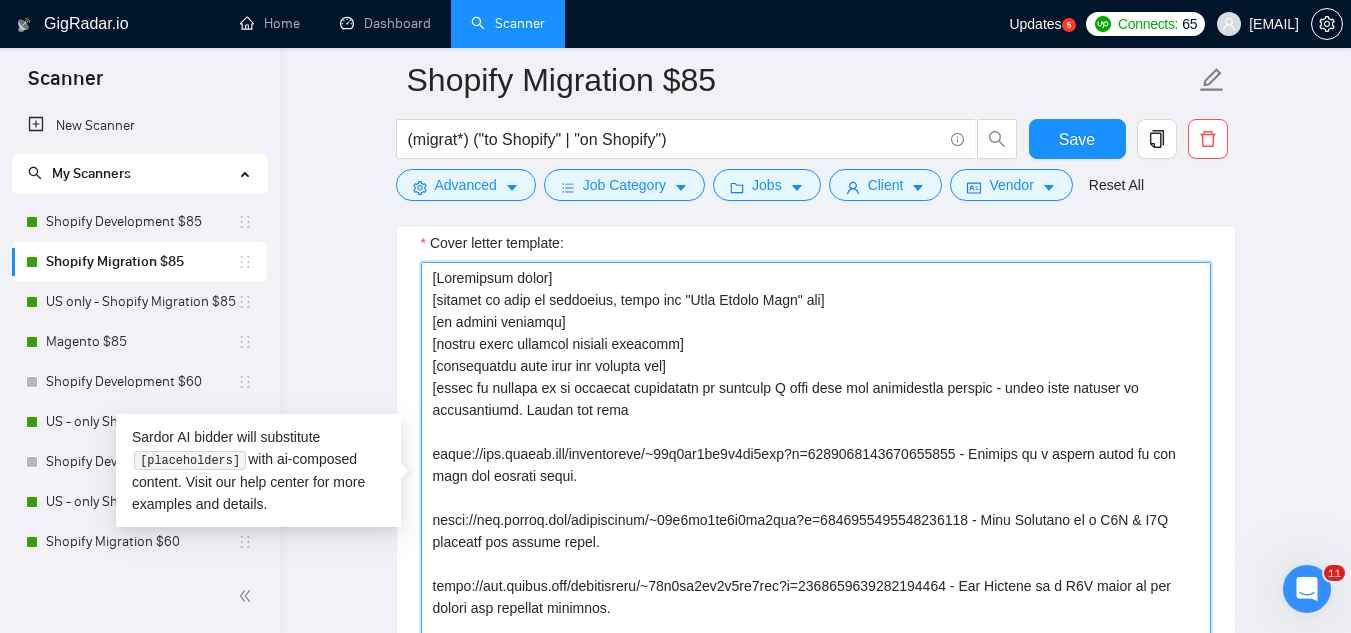 scroll, scrollTop: 1971, scrollLeft: 0, axis: vertical 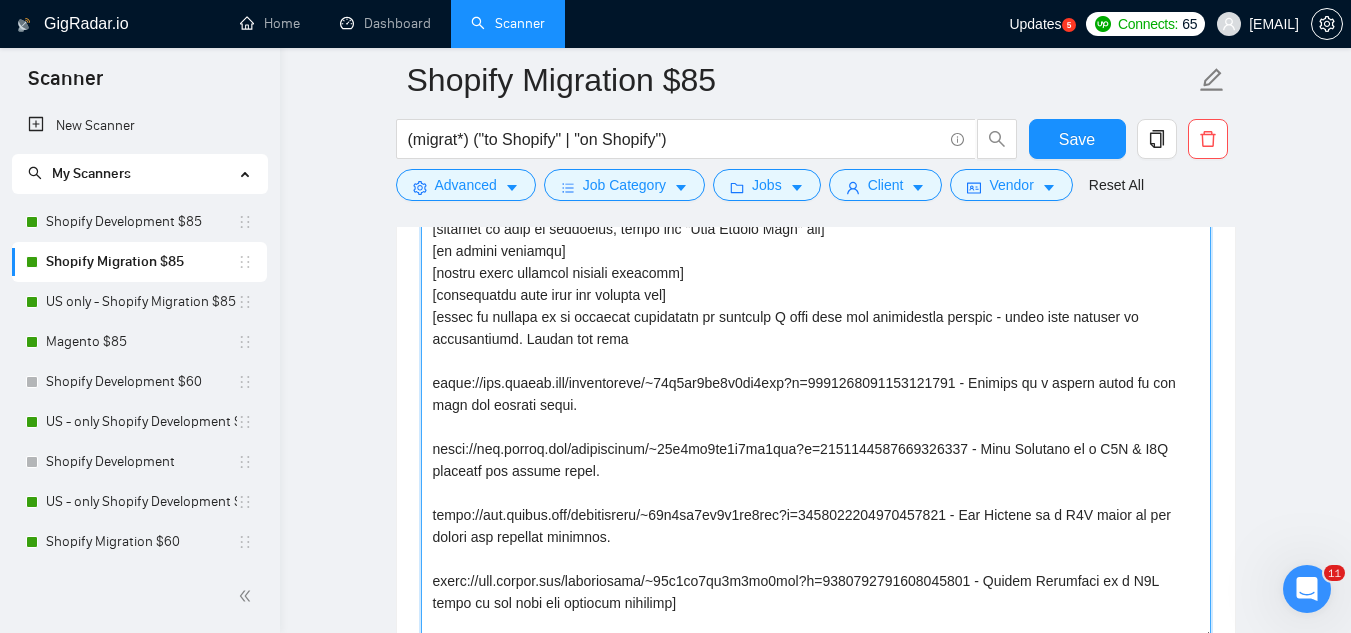 click on "Cover letter template:" at bounding box center (816, 416) 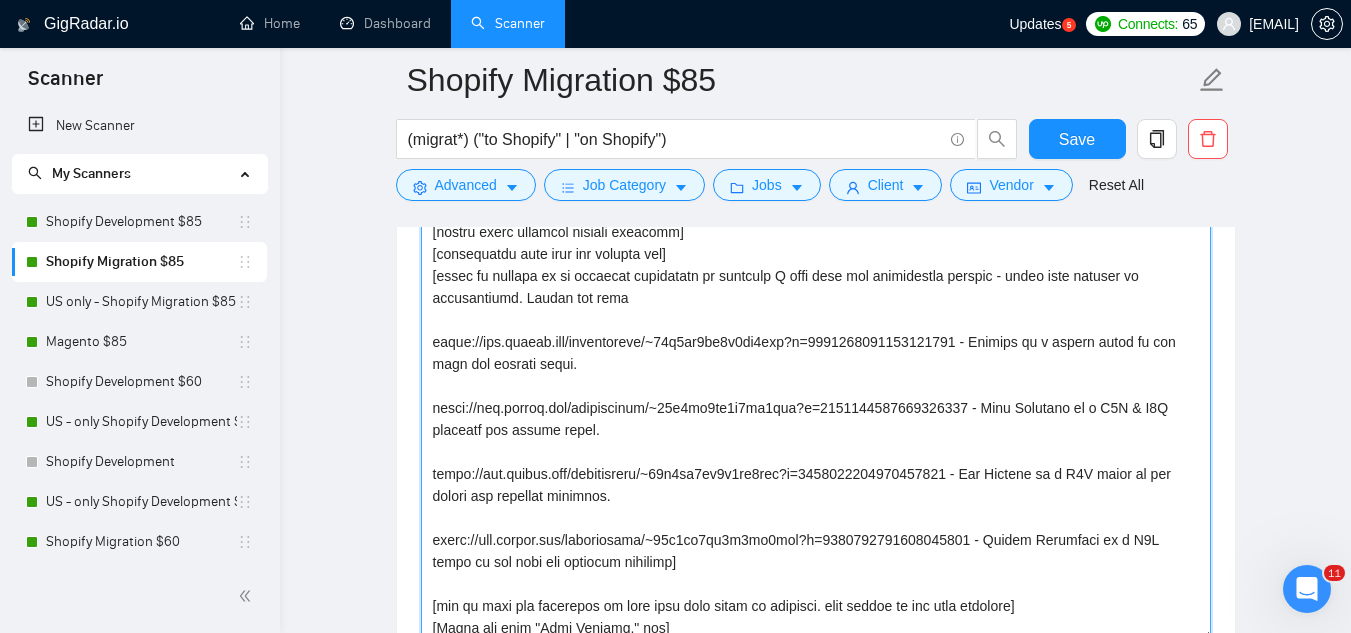 scroll, scrollTop: 10, scrollLeft: 0, axis: vertical 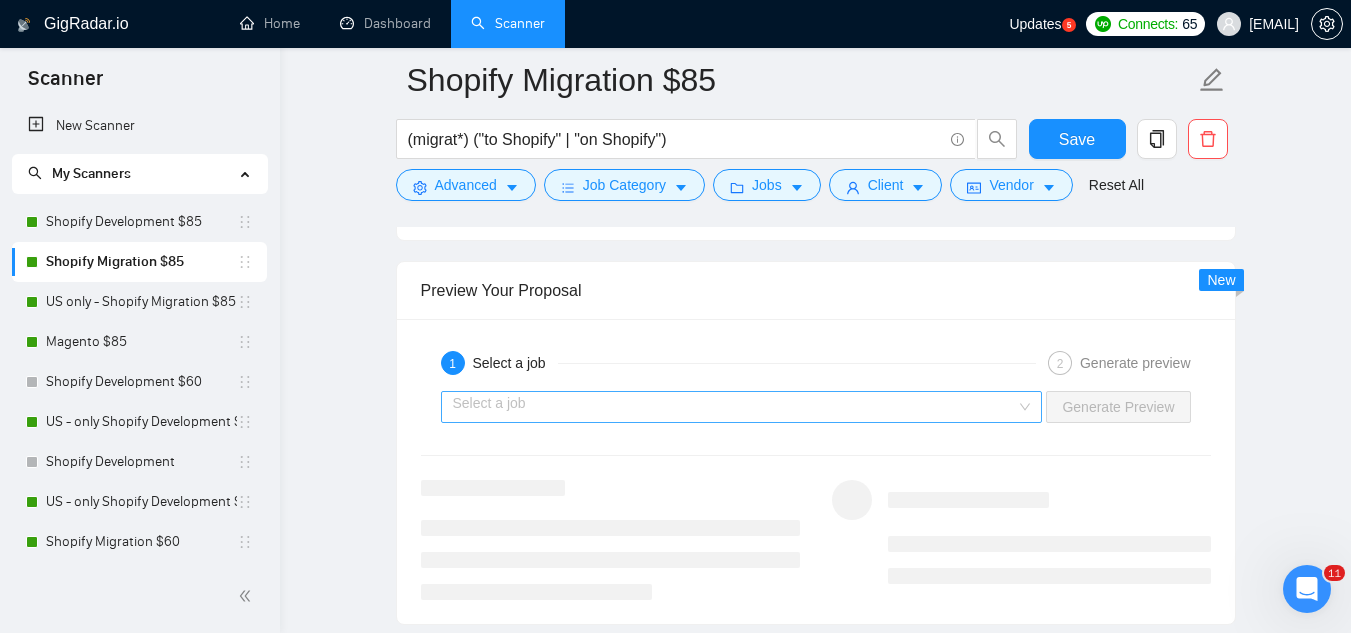 click at bounding box center [735, 407] 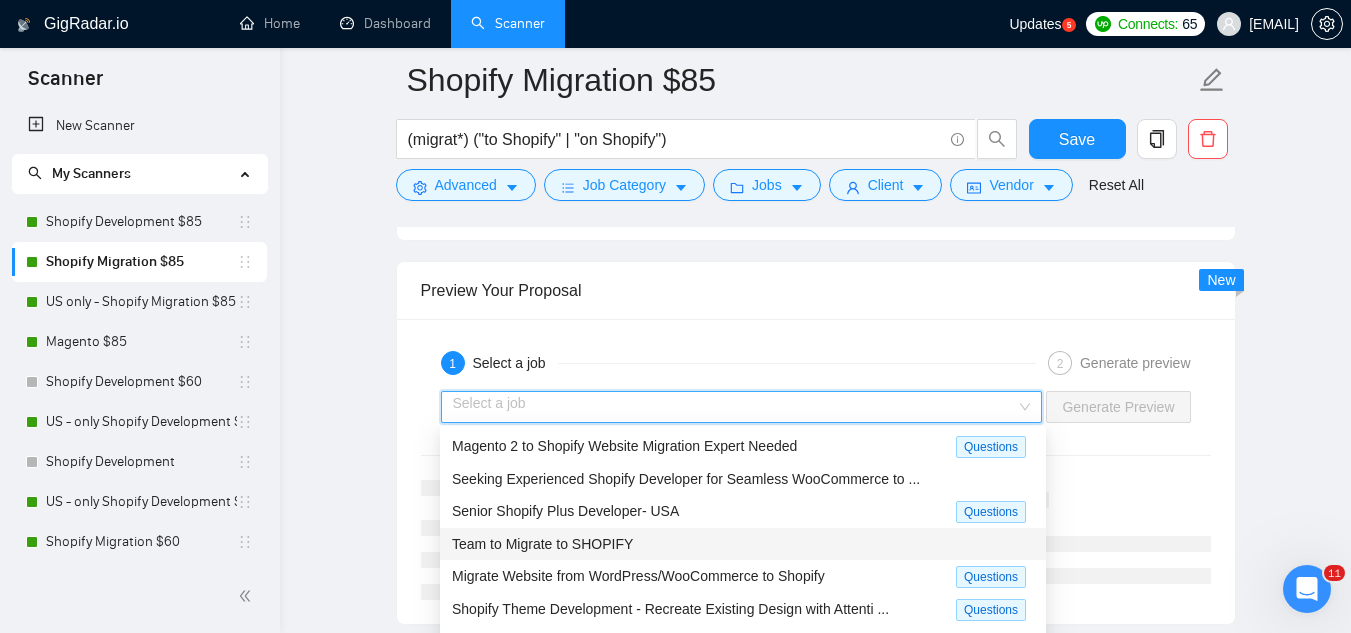 click on "Team to Migrate to SHOPIFY" at bounding box center [743, 544] 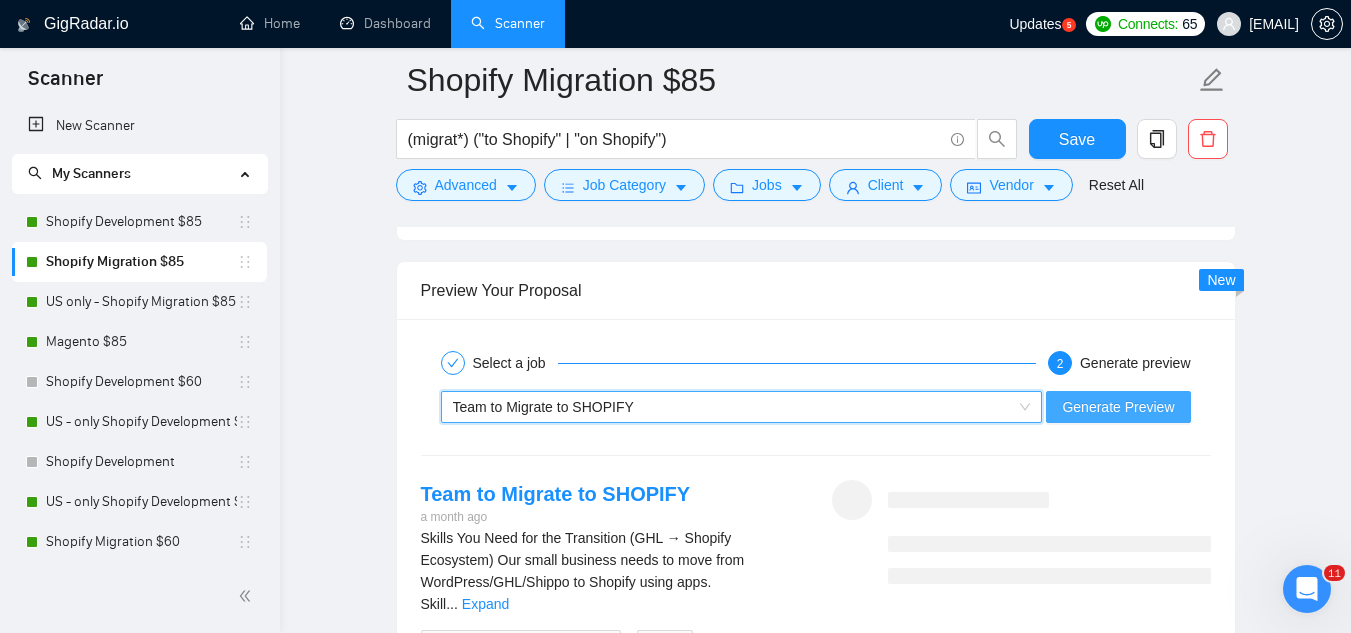 click on "Generate Preview" at bounding box center (1118, 407) 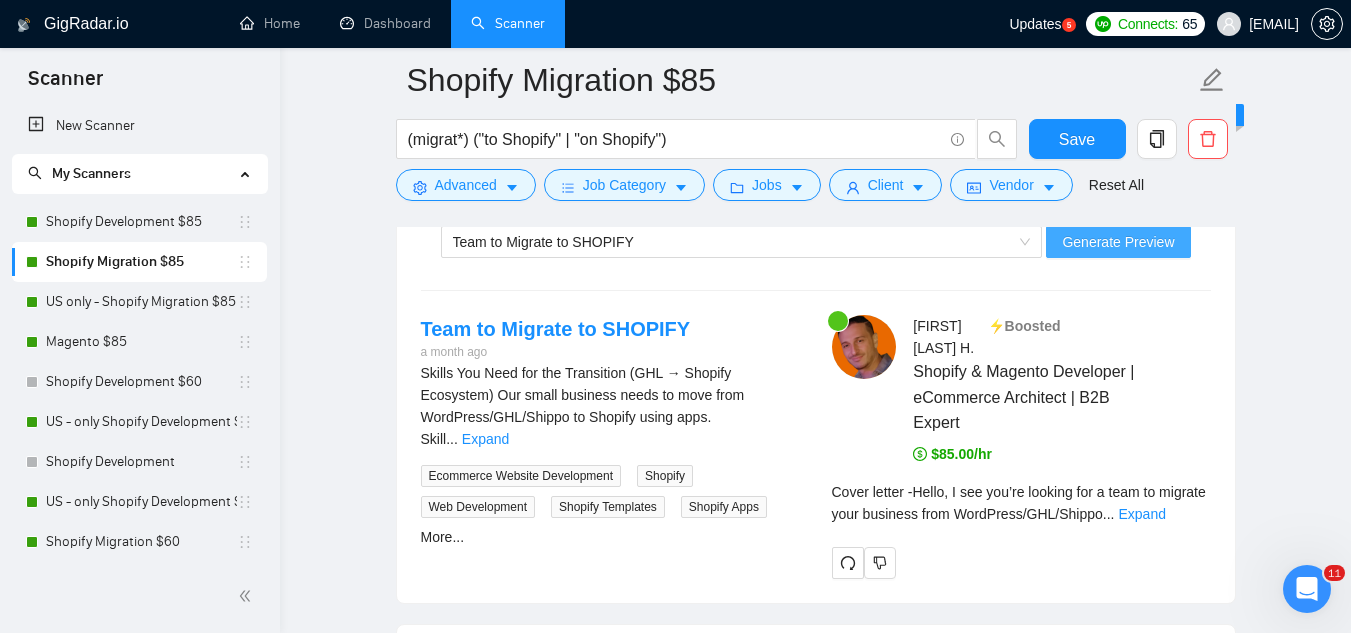 scroll, scrollTop: 3671, scrollLeft: 0, axis: vertical 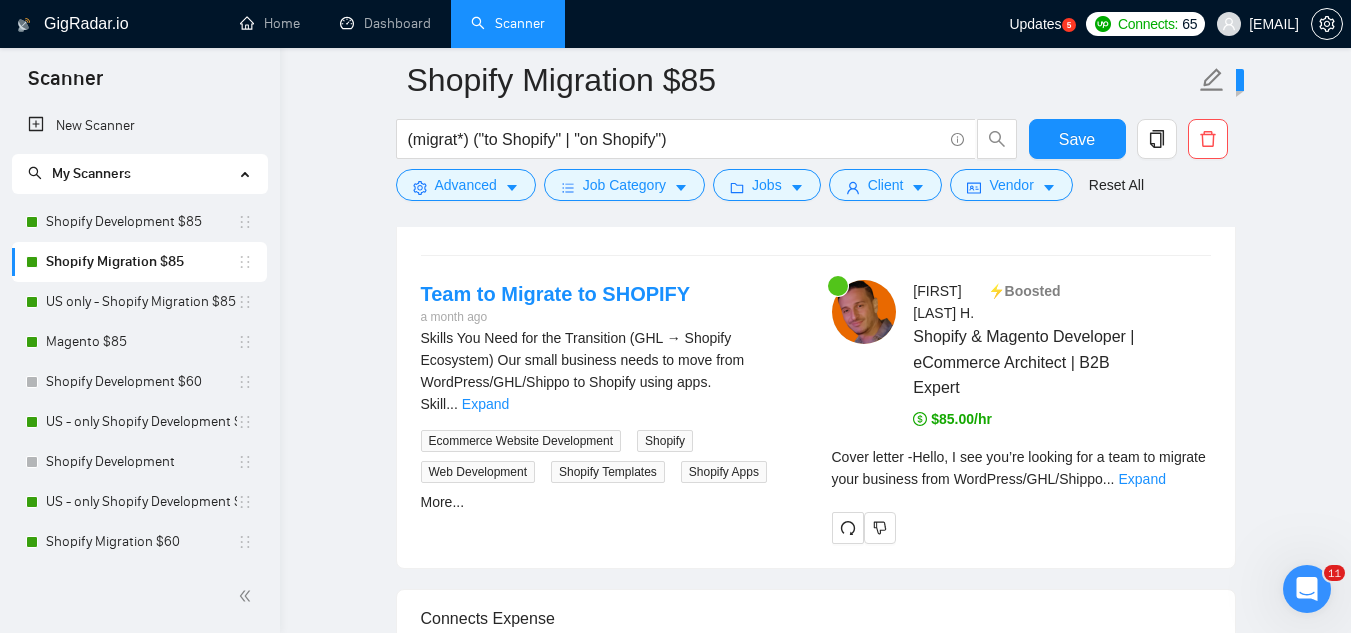 click on "Cover letter -  Hello,
I see you’re looking for a team to migrate your business from WordPress/GHL/Shippo ... Expand" at bounding box center [1021, 468] 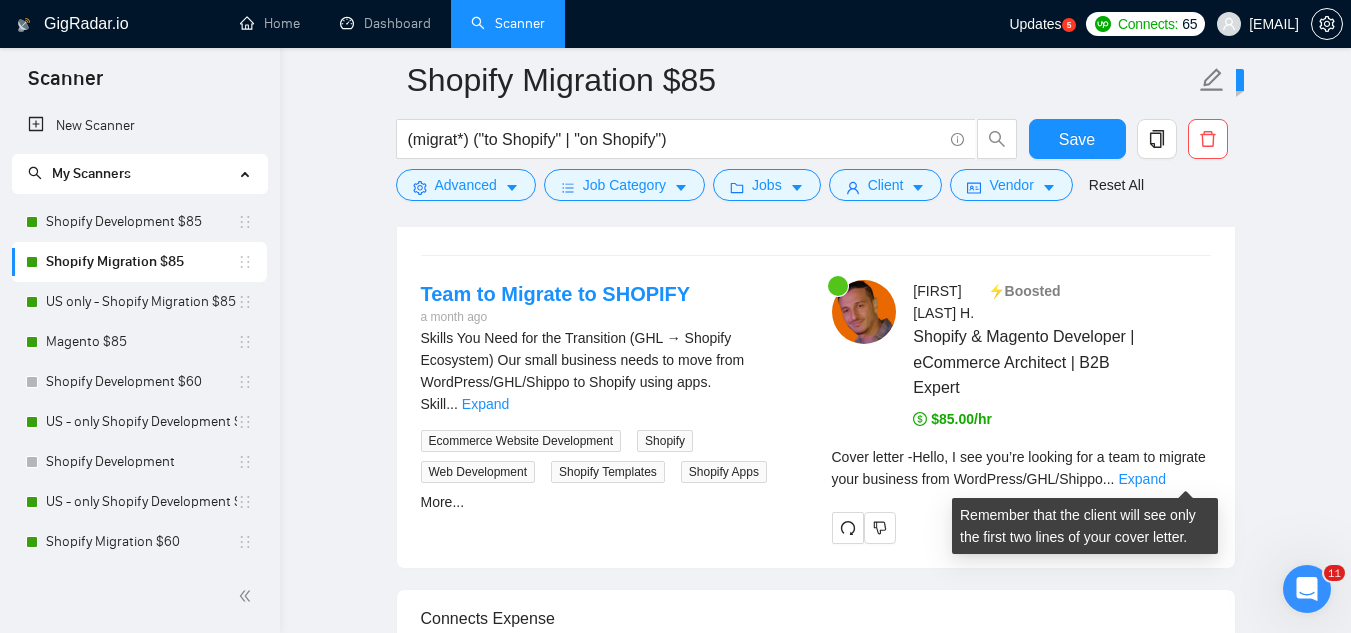 click on "Cover letter -  Hello,
I see you’re looking for a team to migrate your business from WordPress/GHL/Shippo ... Expand" at bounding box center [1021, 468] 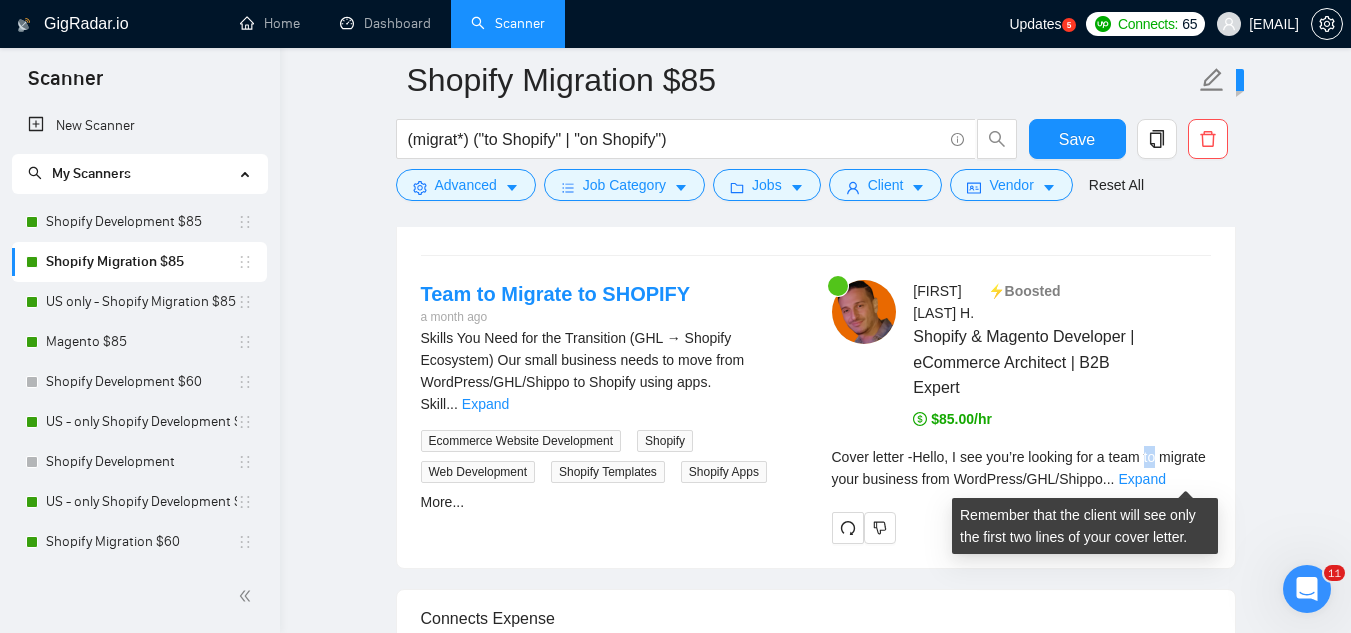 click on "Cover letter -  Hello,
I see you’re looking for a team to migrate your business from WordPress/GHL/Shippo ... Expand" at bounding box center [1021, 468] 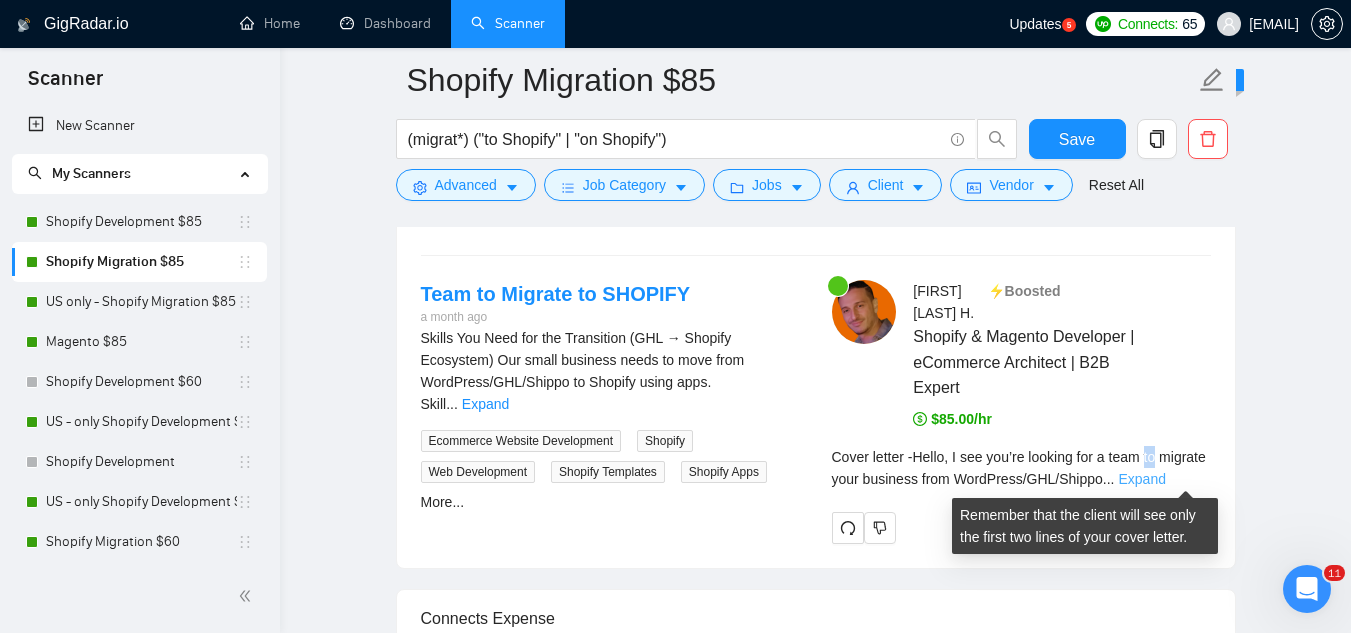 click on "Expand" at bounding box center [1141, 479] 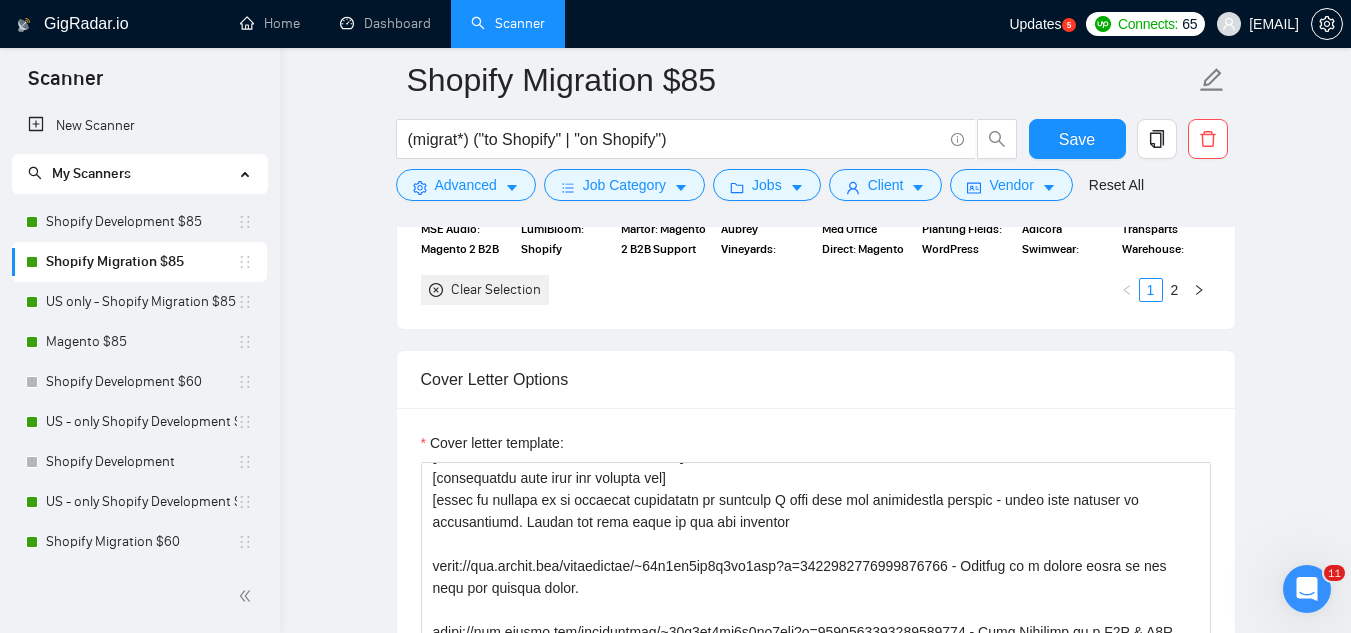 scroll, scrollTop: 1971, scrollLeft: 0, axis: vertical 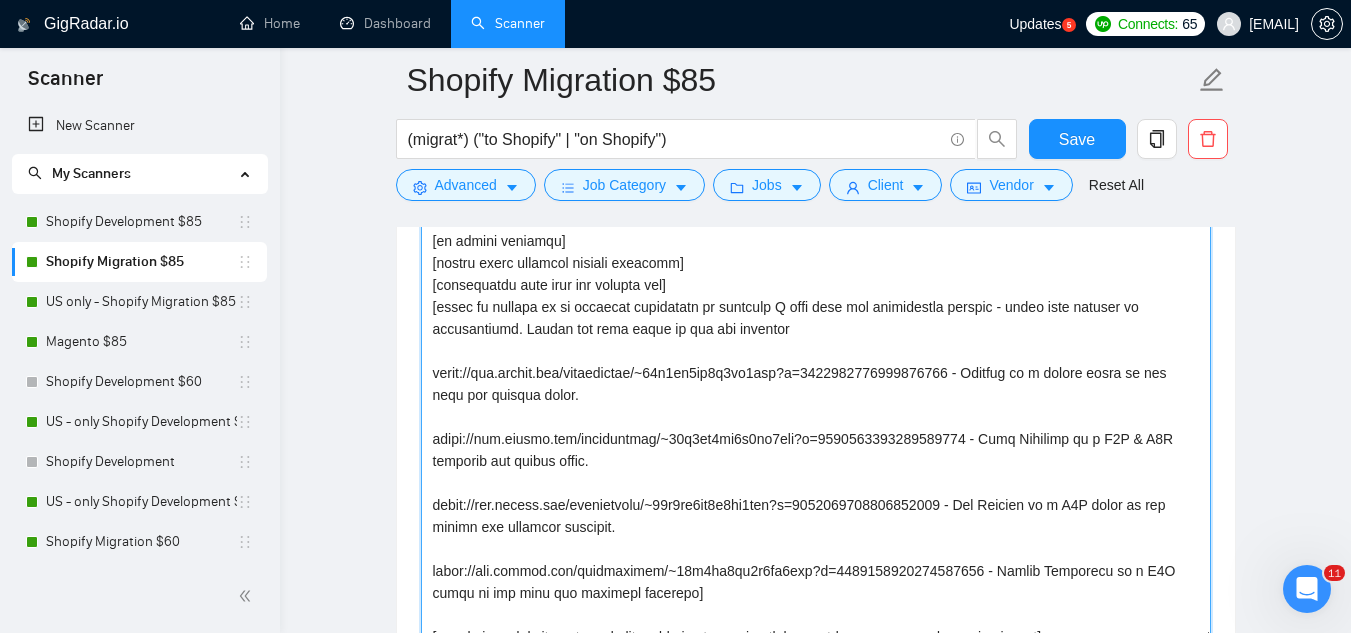 click on "Cover letter template:" at bounding box center (816, 416) 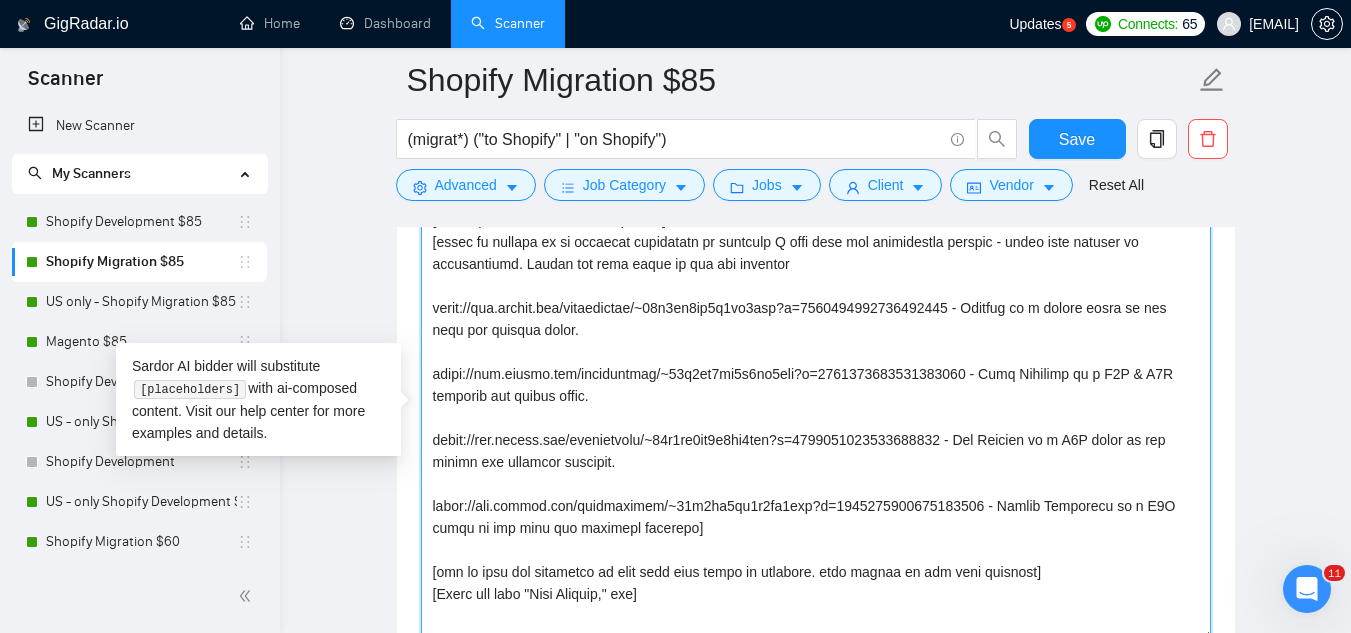 scroll, scrollTop: 110, scrollLeft: 0, axis: vertical 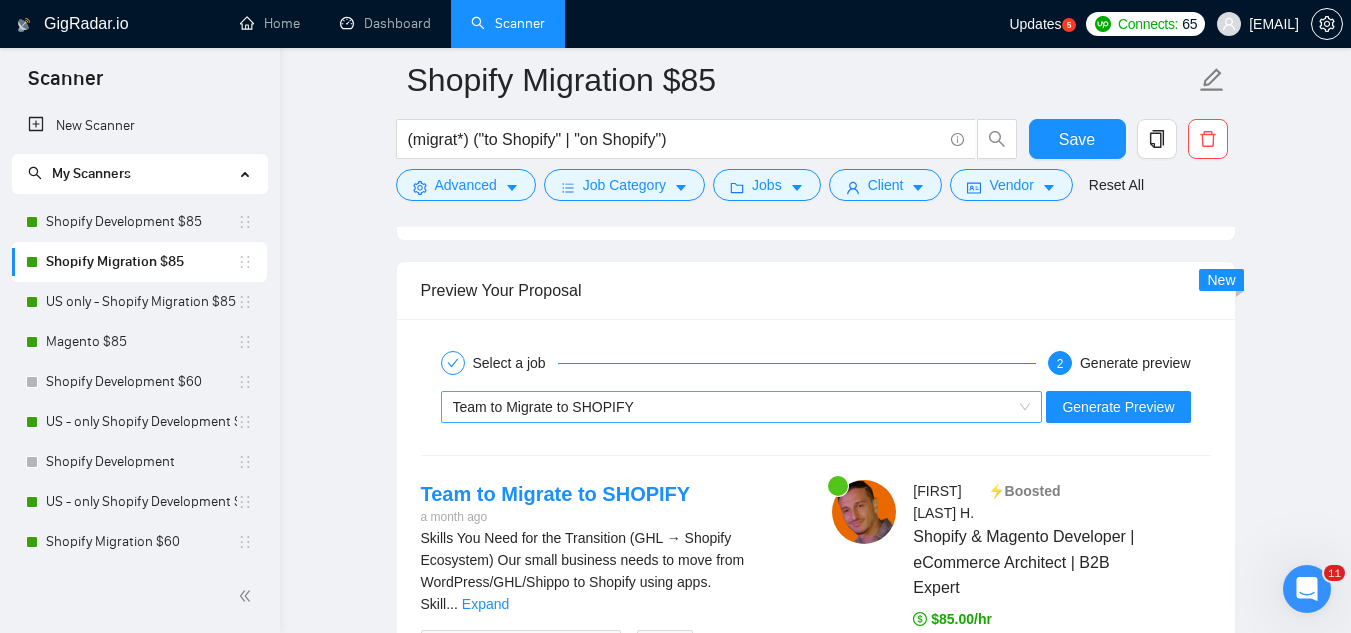 click on "Team to Migrate to SHOPIFY" at bounding box center [733, 407] 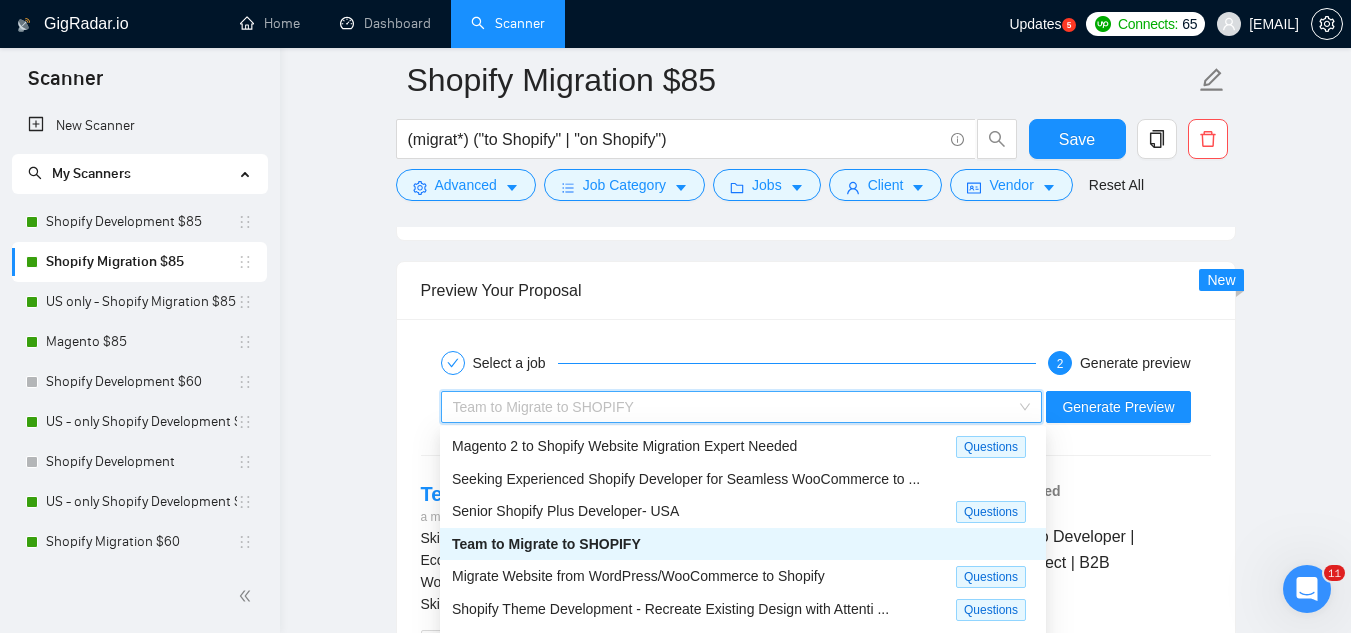 click on "Team to Migrate to SHOPIFY" at bounding box center [743, 544] 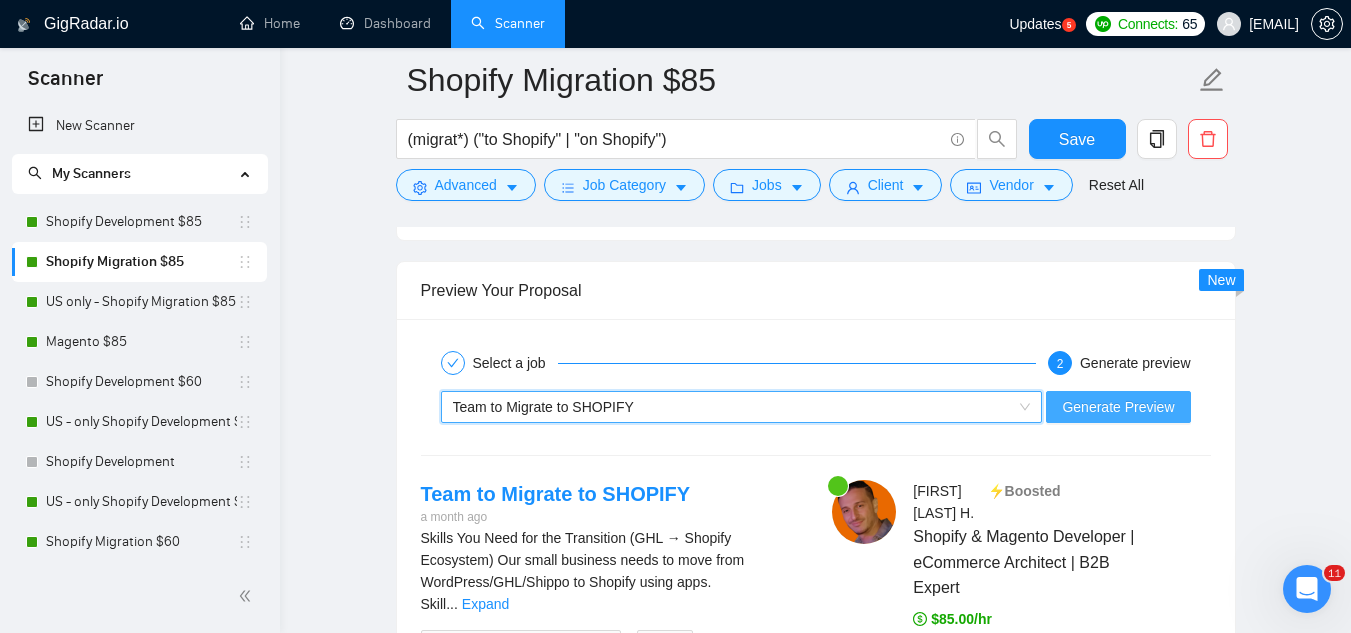 click on "Generate Preview" at bounding box center (1118, 407) 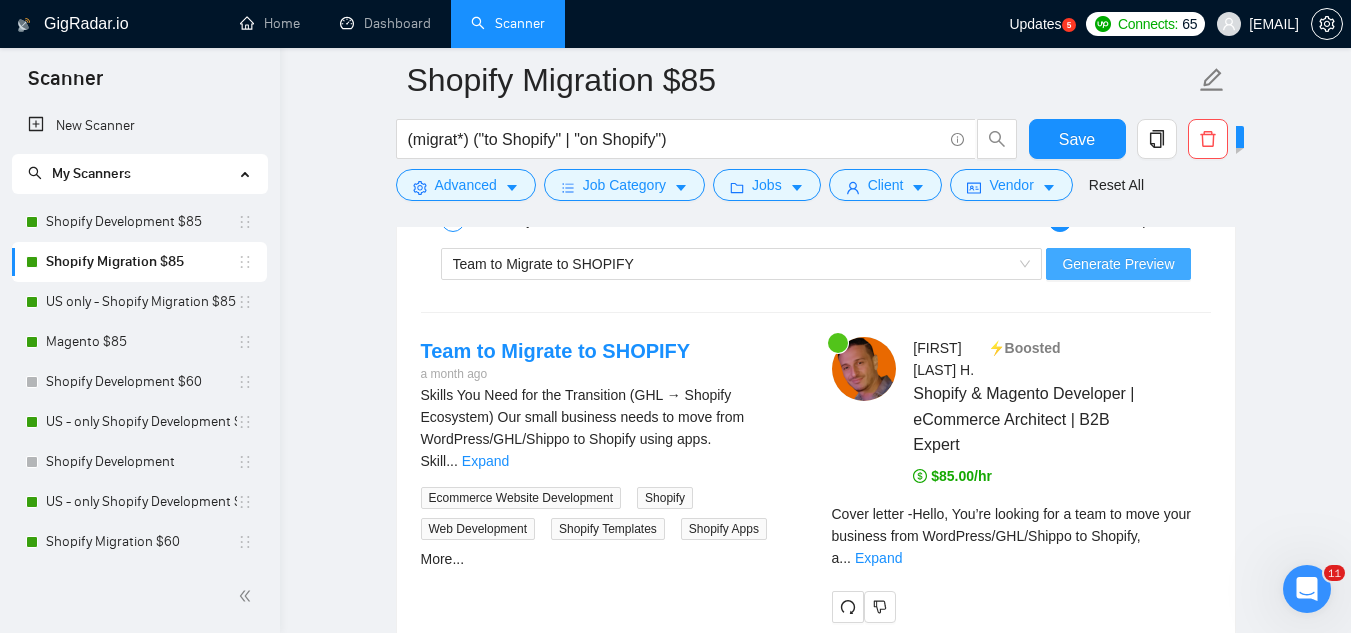 scroll, scrollTop: 3671, scrollLeft: 0, axis: vertical 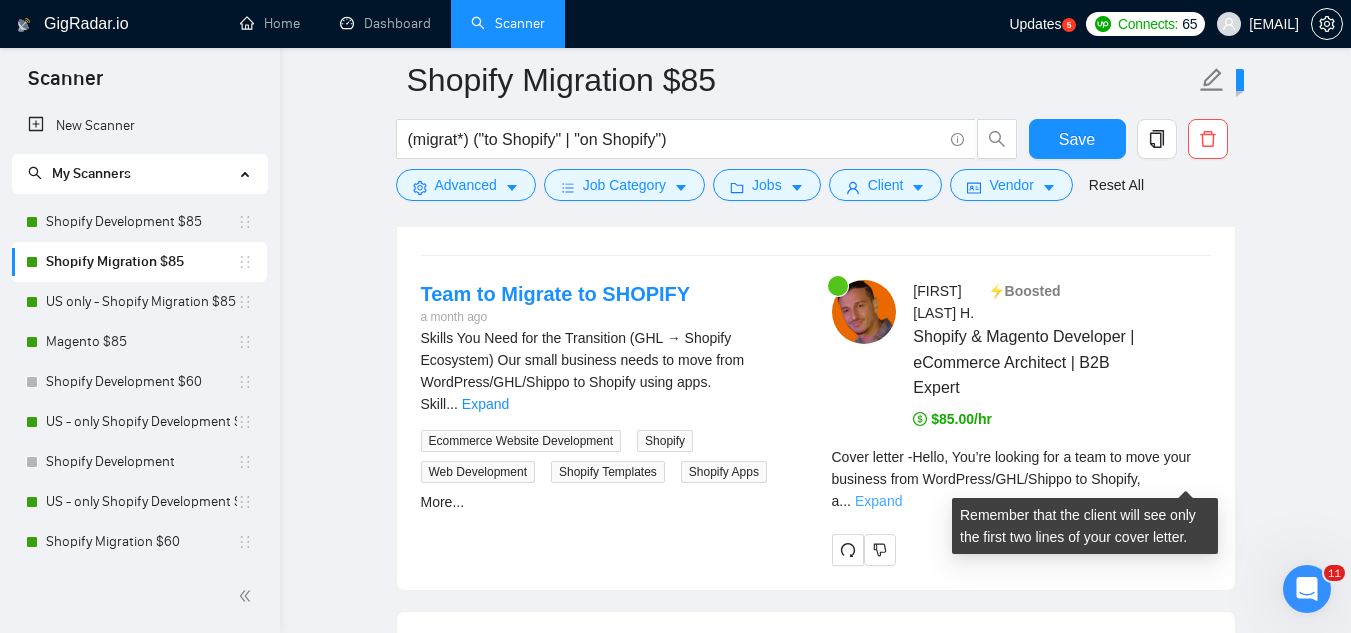 click on "Expand" at bounding box center [878, 501] 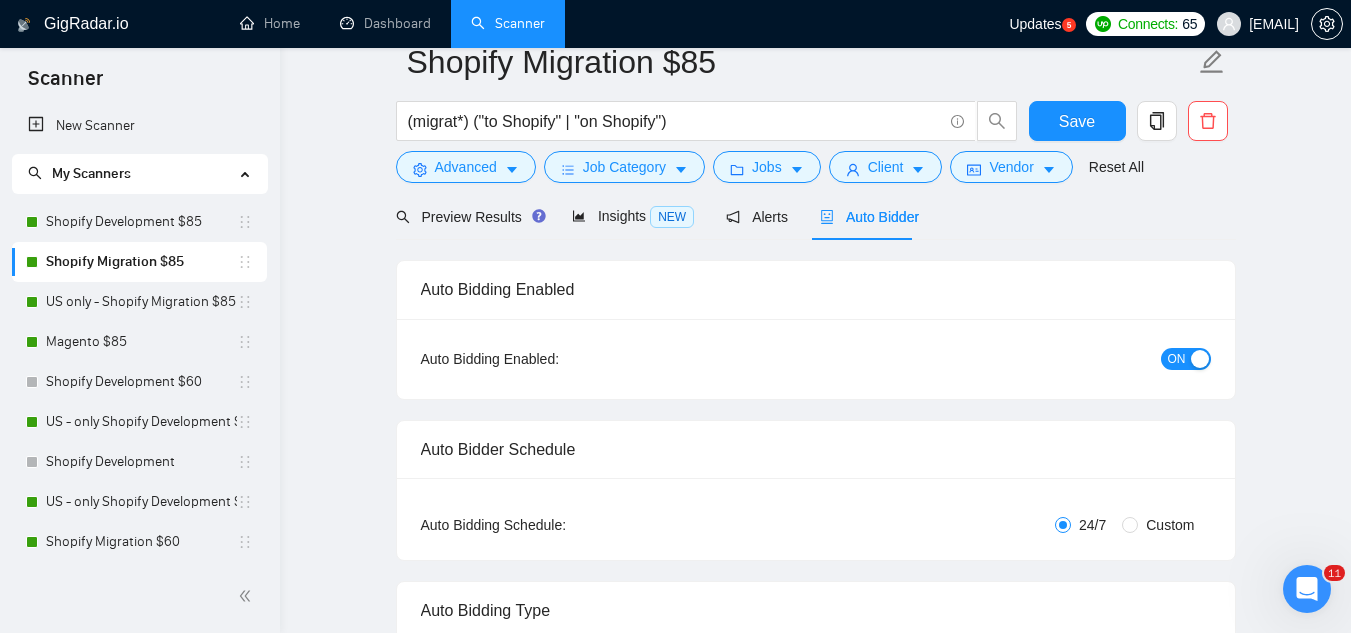 scroll, scrollTop: 0, scrollLeft: 0, axis: both 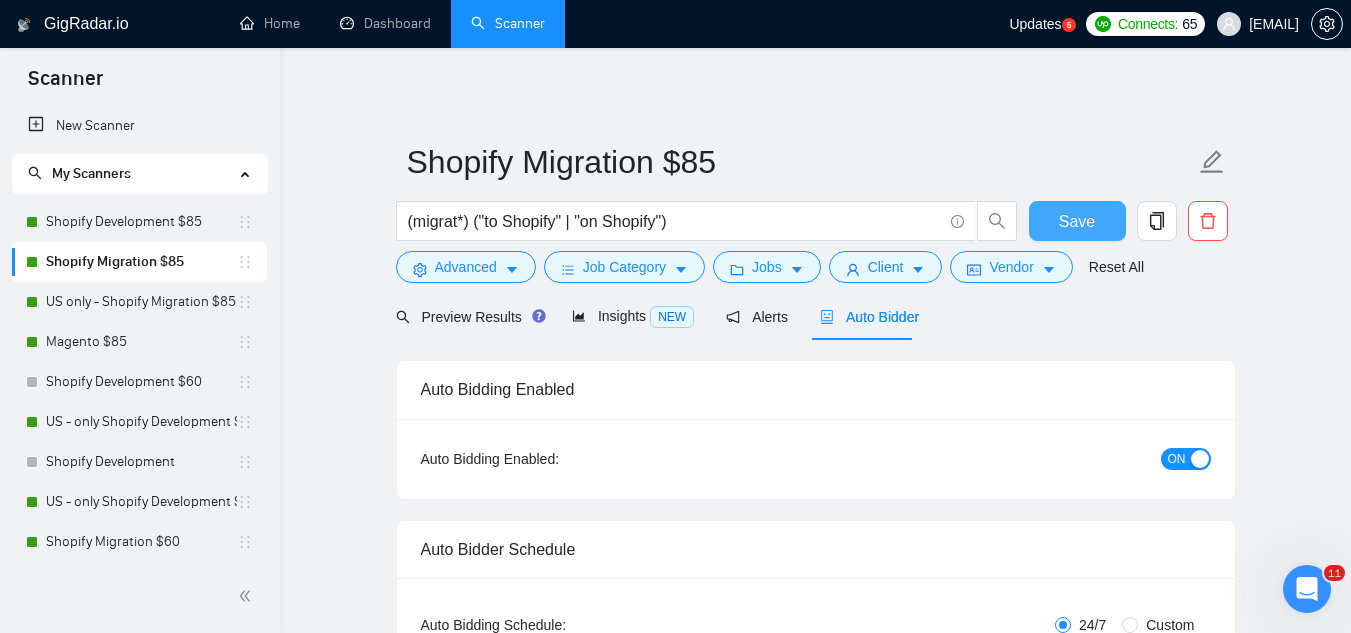 click on "Save" at bounding box center [1077, 221] 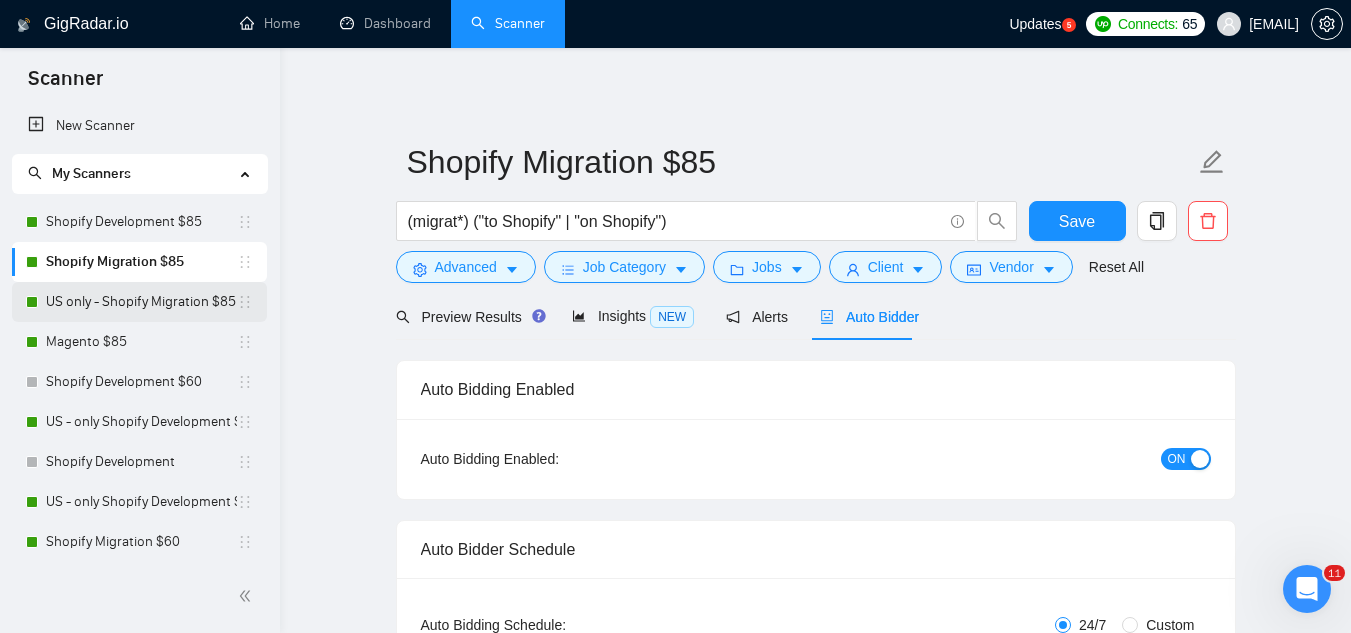 click on "US only - Shopify Migration $85" at bounding box center [141, 302] 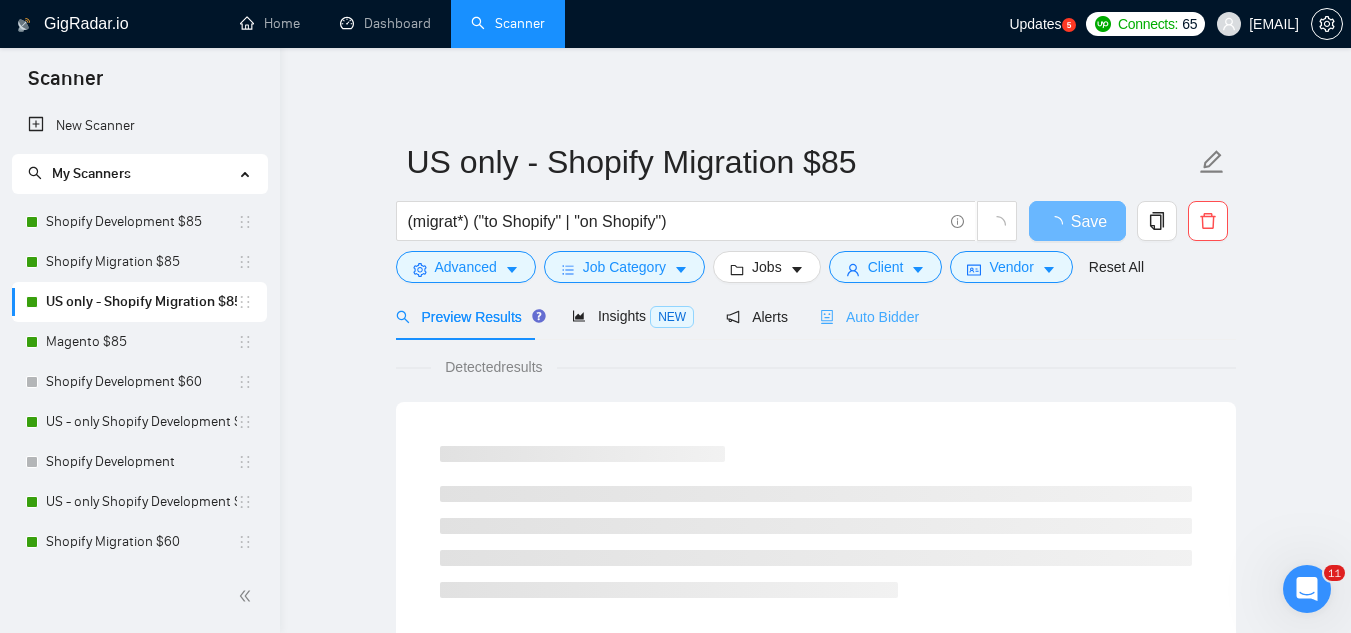 click on "Auto Bidder" at bounding box center [869, 316] 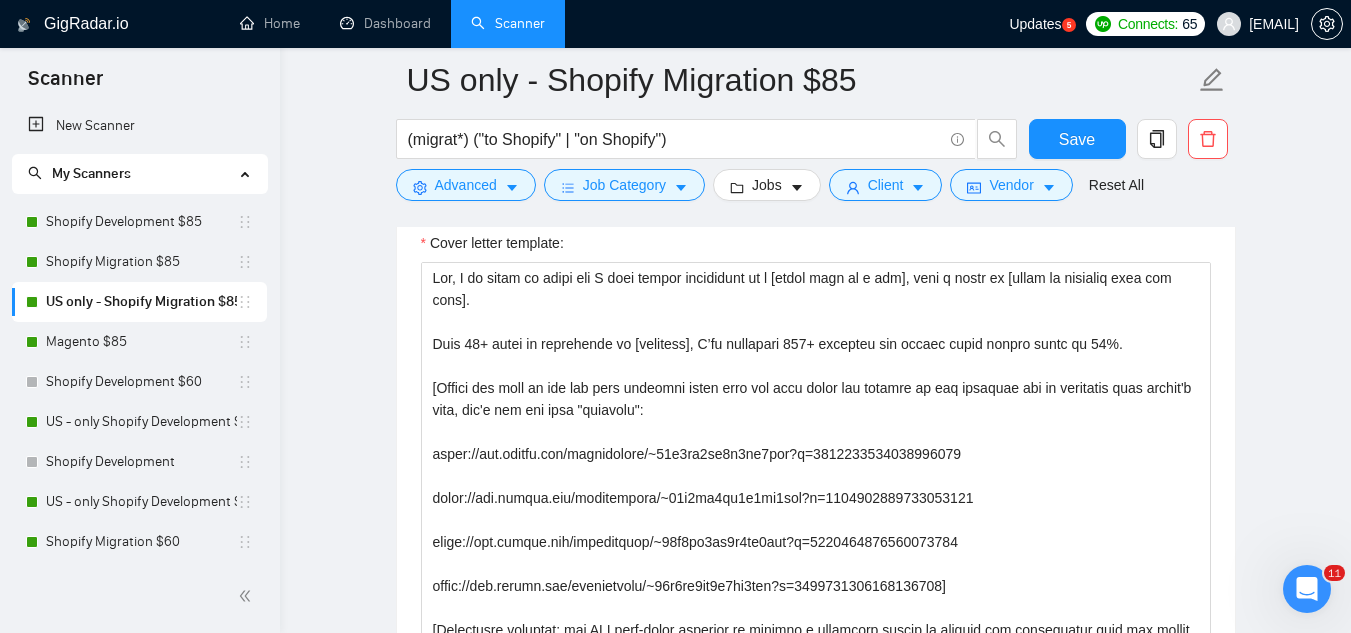scroll, scrollTop: 1800, scrollLeft: 0, axis: vertical 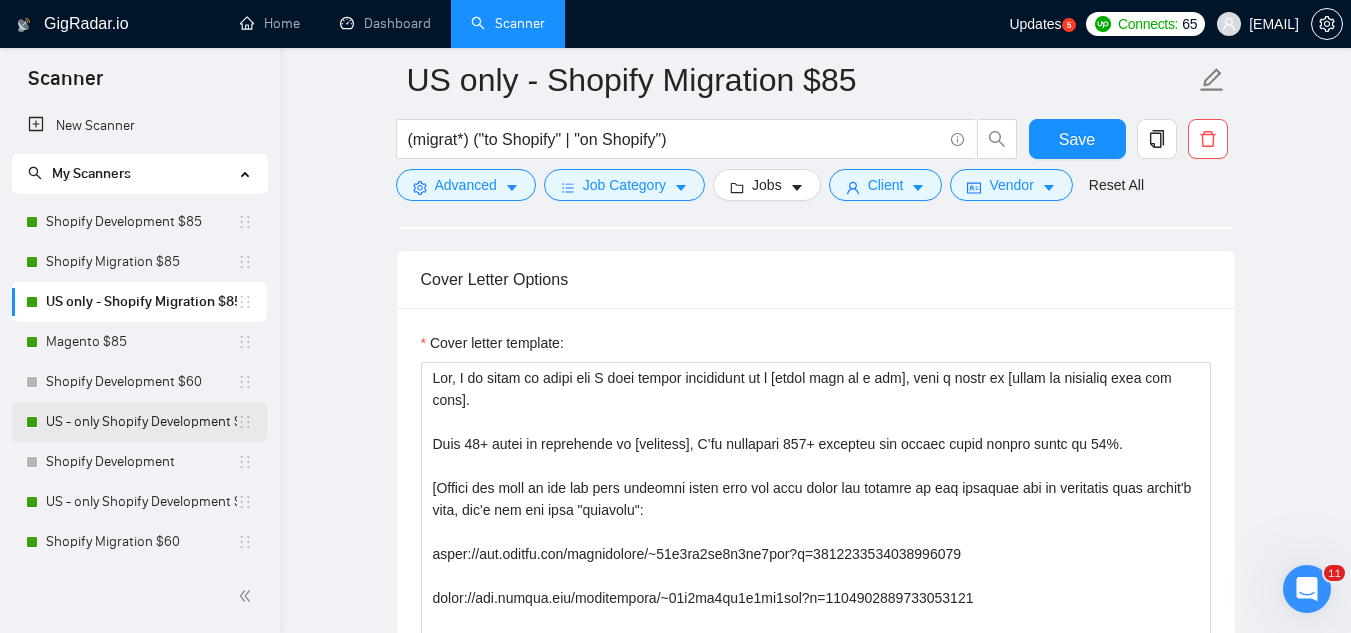 click on "US - only Shopify Development $85" at bounding box center (141, 422) 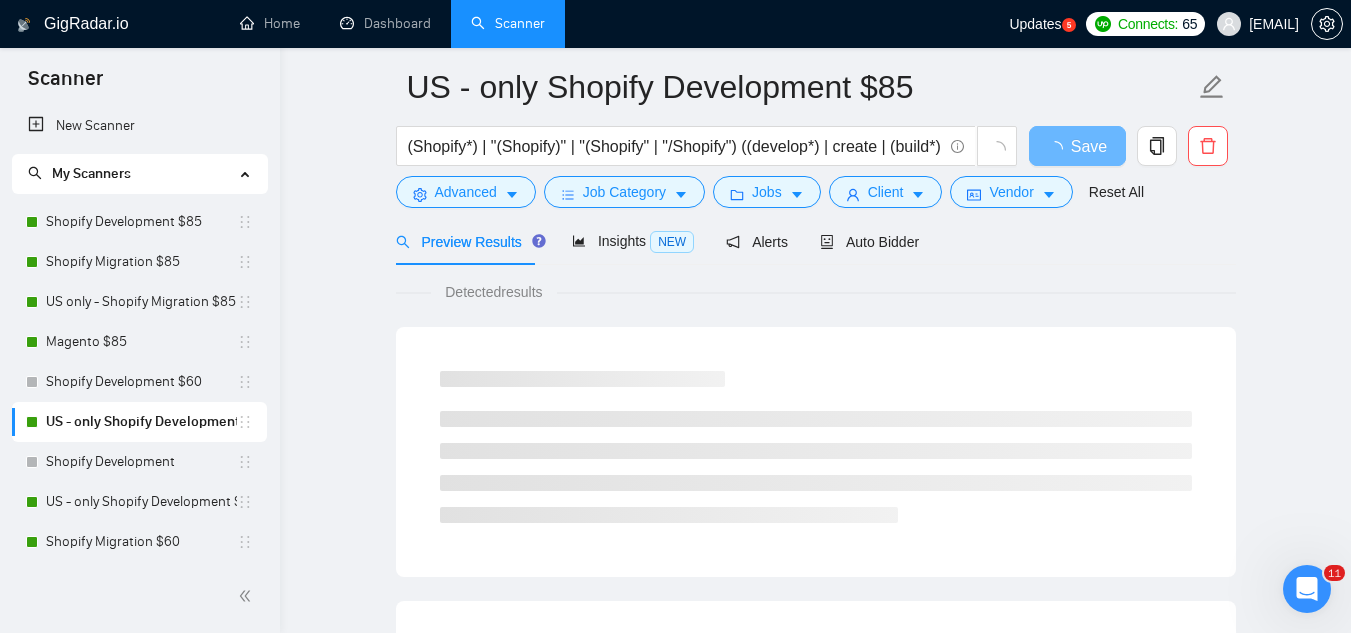 scroll, scrollTop: 0, scrollLeft: 0, axis: both 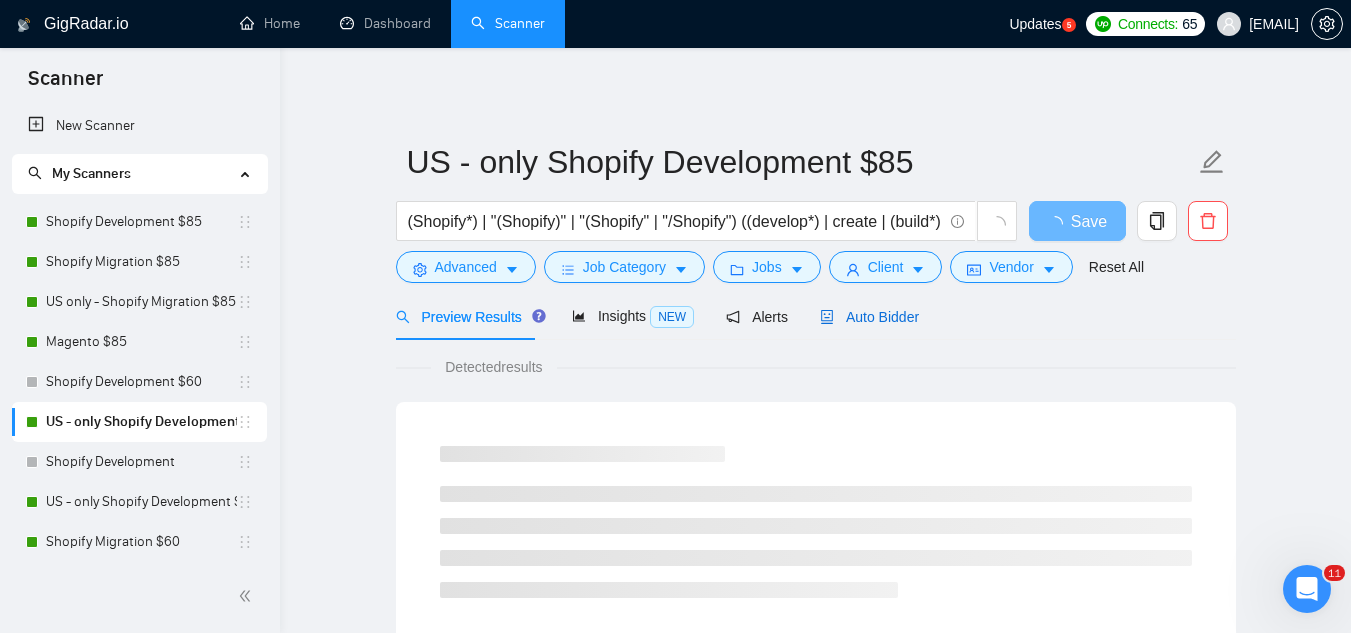 click on "Auto Bidder" at bounding box center [869, 317] 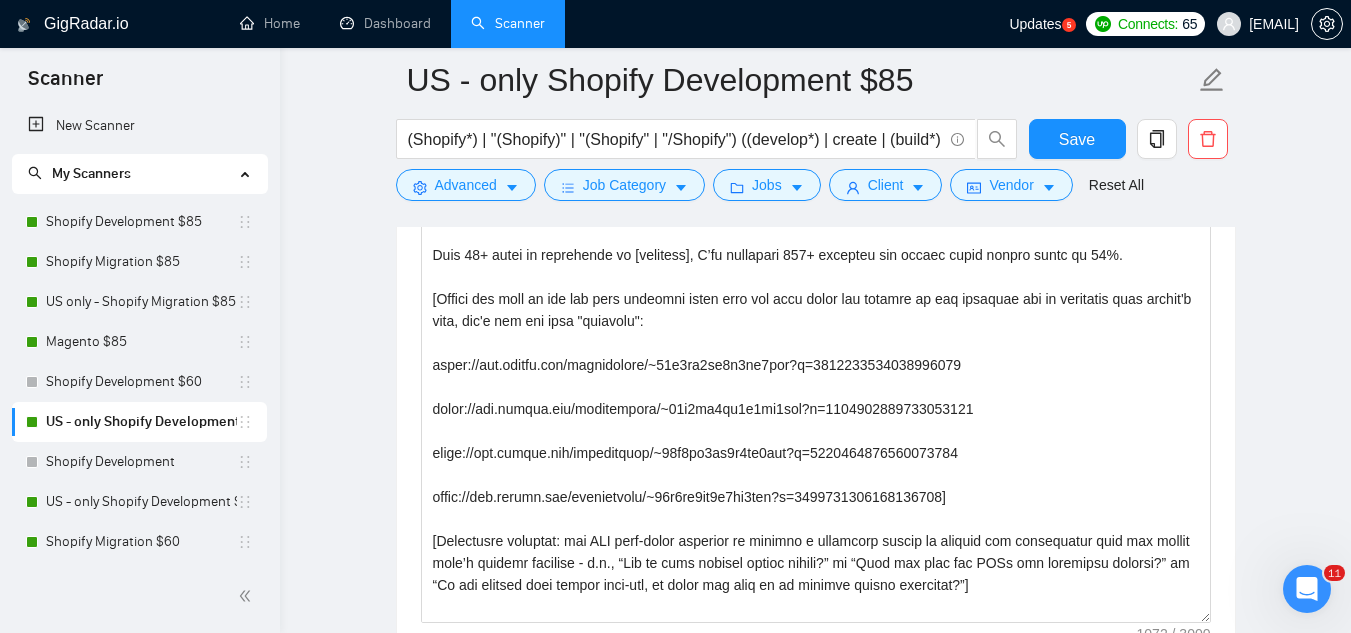 scroll, scrollTop: 2000, scrollLeft: 0, axis: vertical 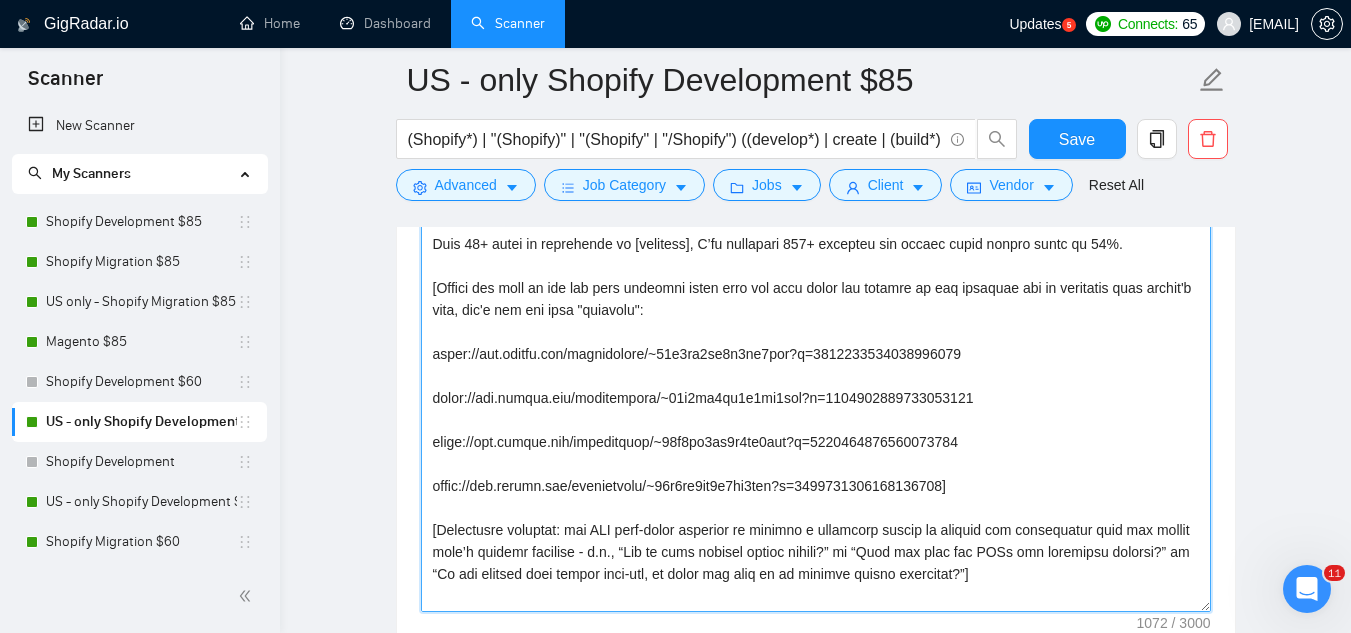 click on "Cover letter template:" at bounding box center [816, 387] 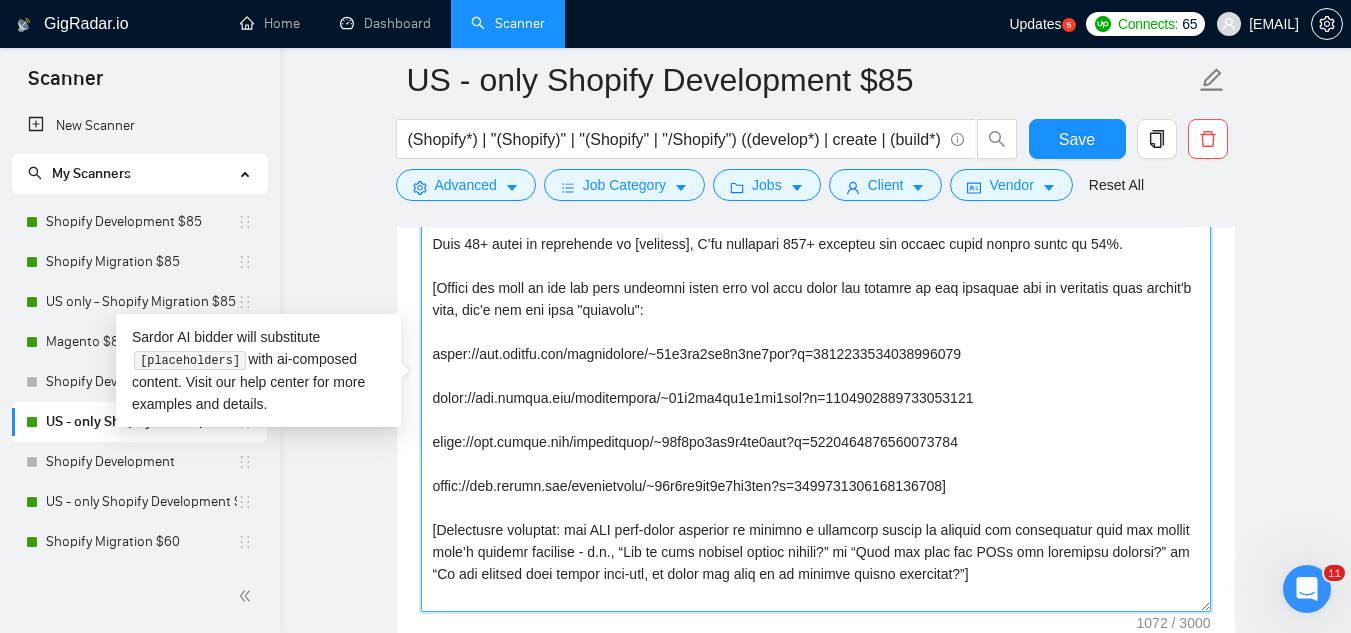 click on "Cover letter template:" at bounding box center [816, 387] 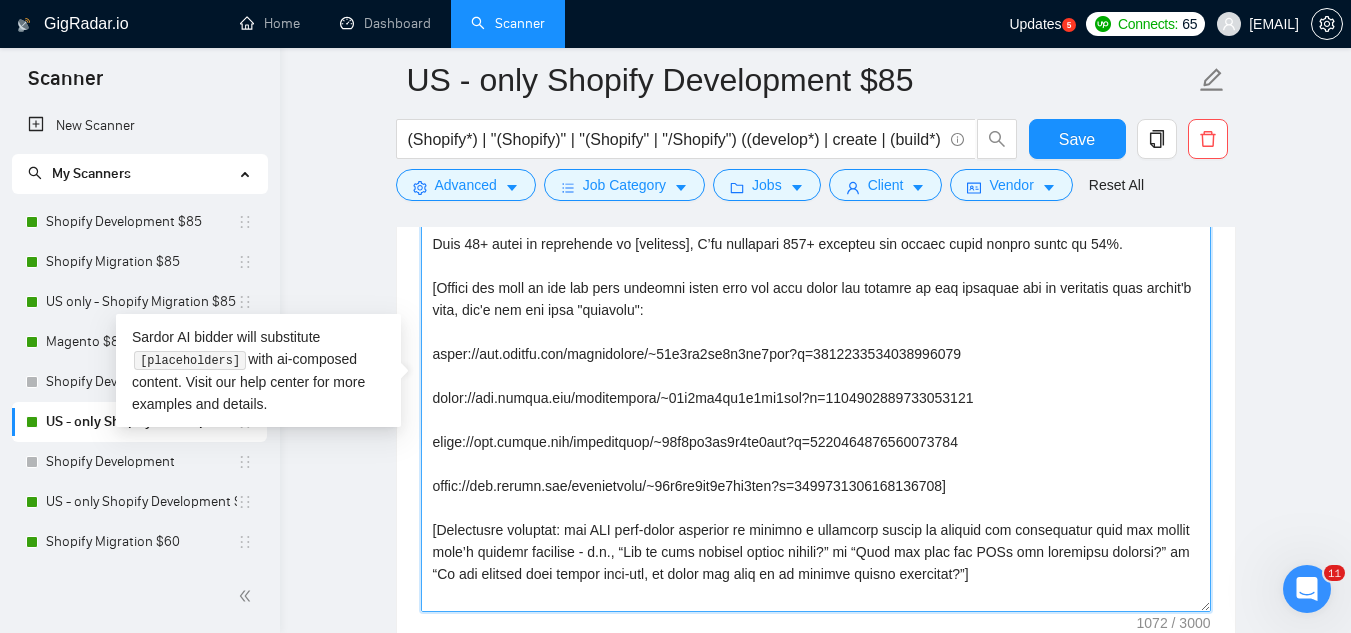 click on "Cover letter template:" at bounding box center (816, 387) 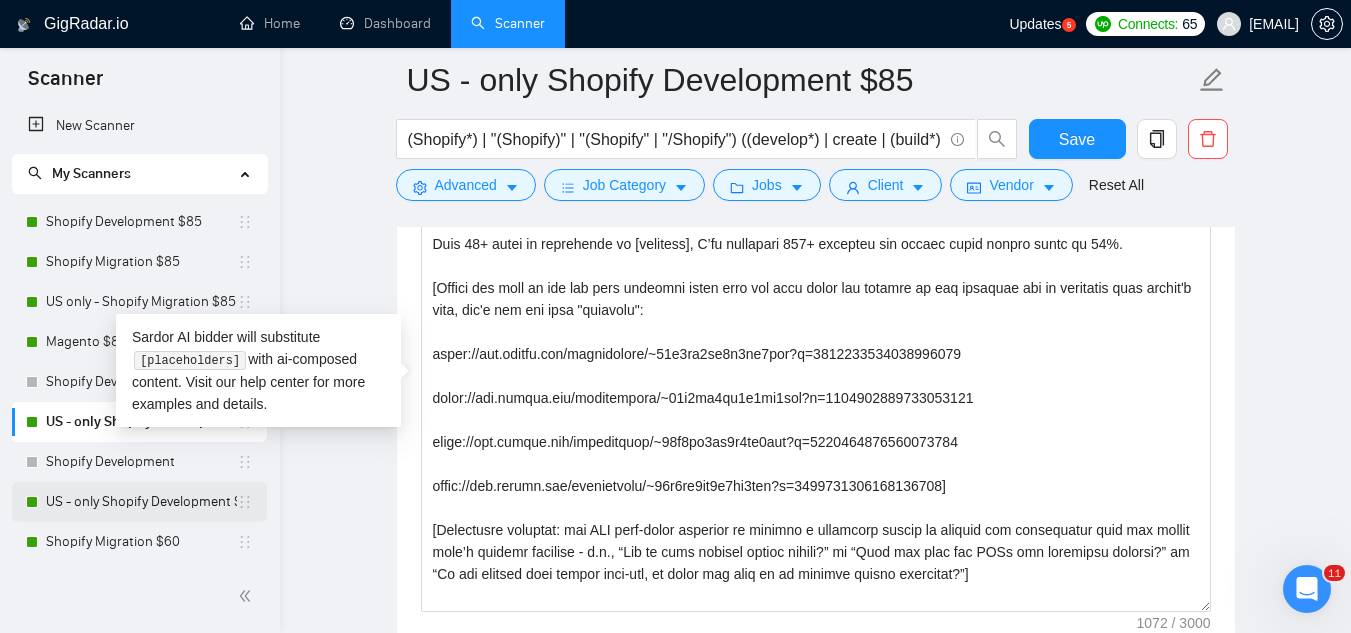 click on "US - only Shopify Development $60" at bounding box center (141, 502) 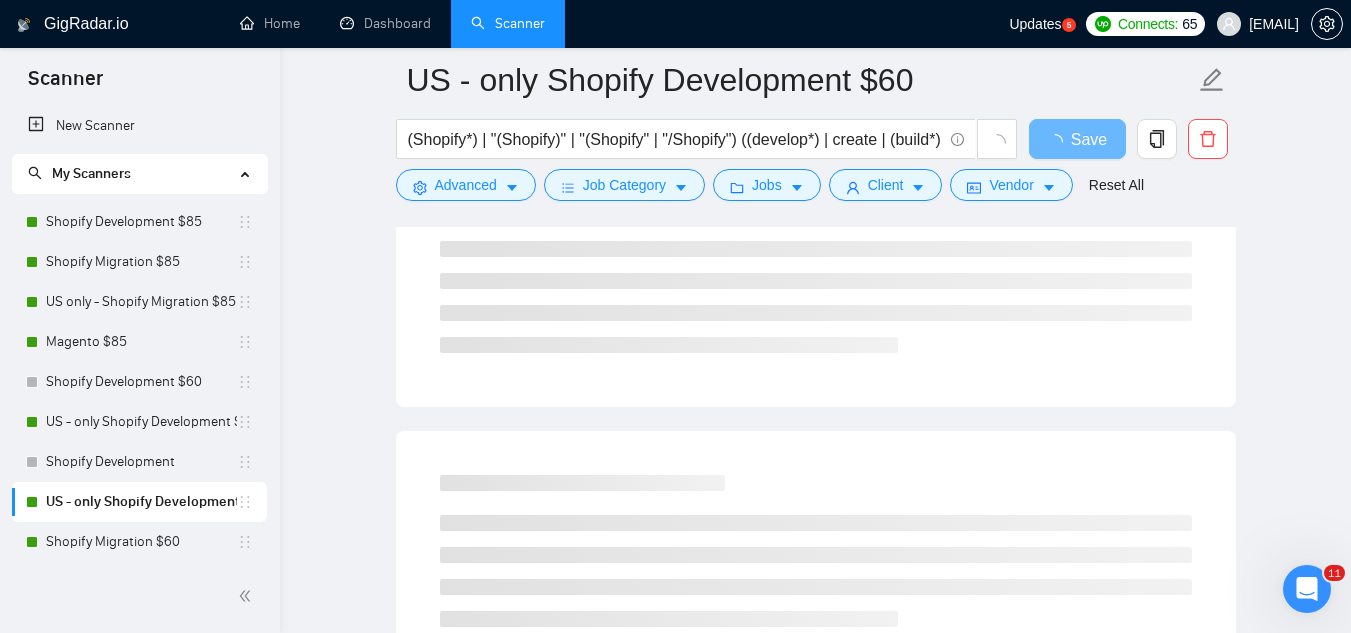 scroll, scrollTop: 0, scrollLeft: 0, axis: both 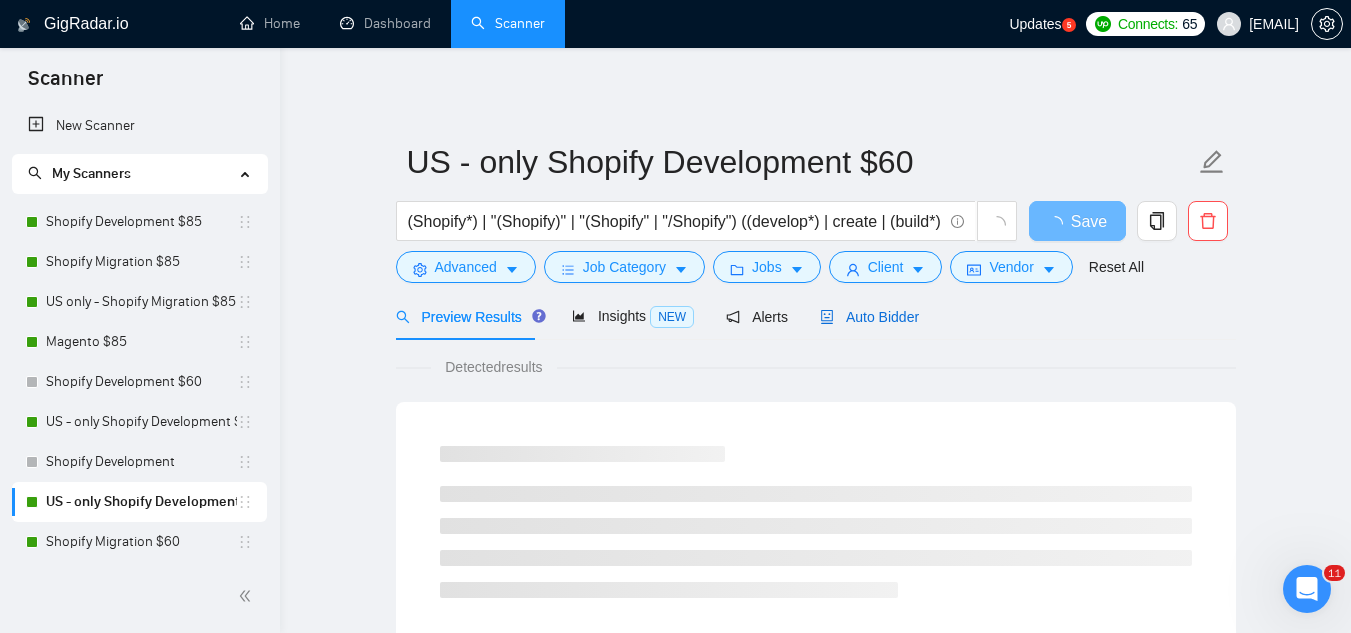 click on "Auto Bidder" at bounding box center (869, 317) 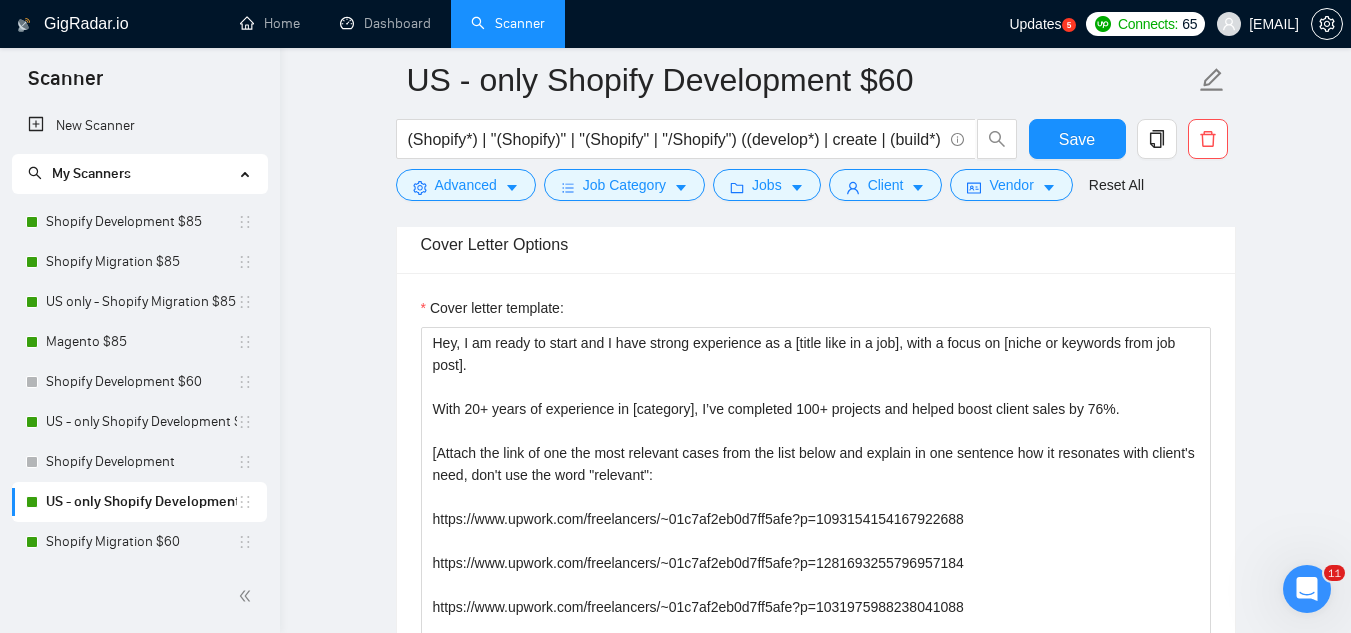 scroll, scrollTop: 1900, scrollLeft: 0, axis: vertical 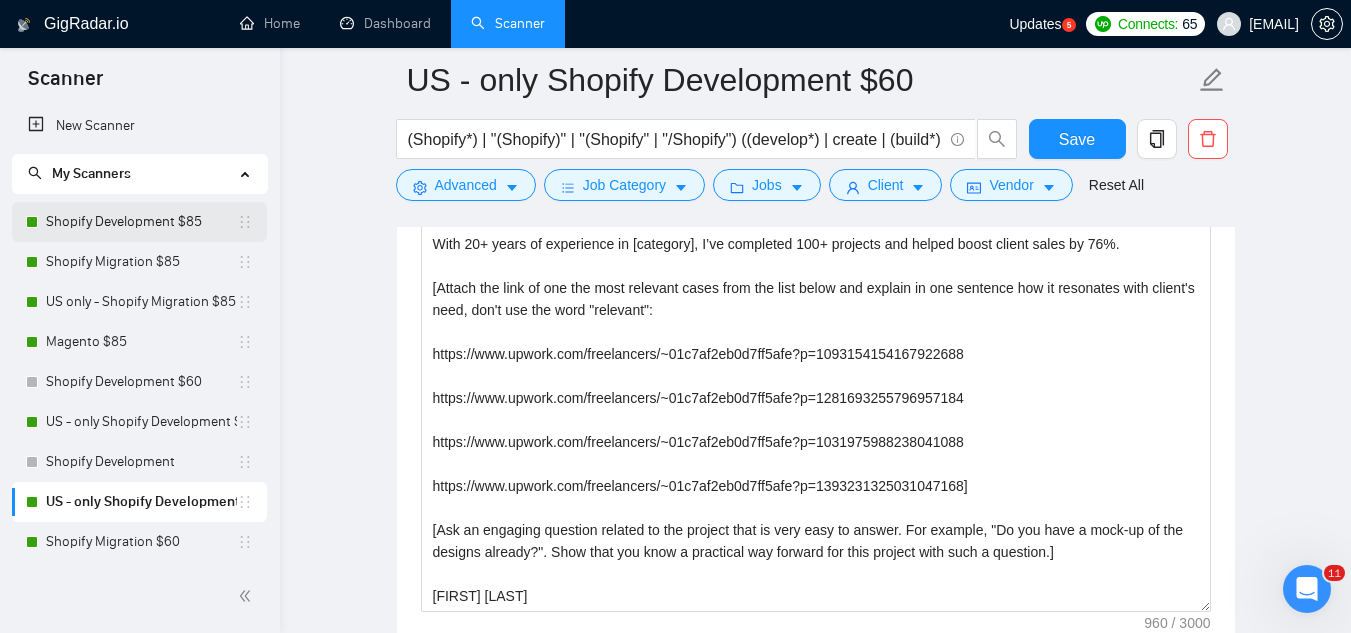 click on "Shopify Development $85" at bounding box center [141, 222] 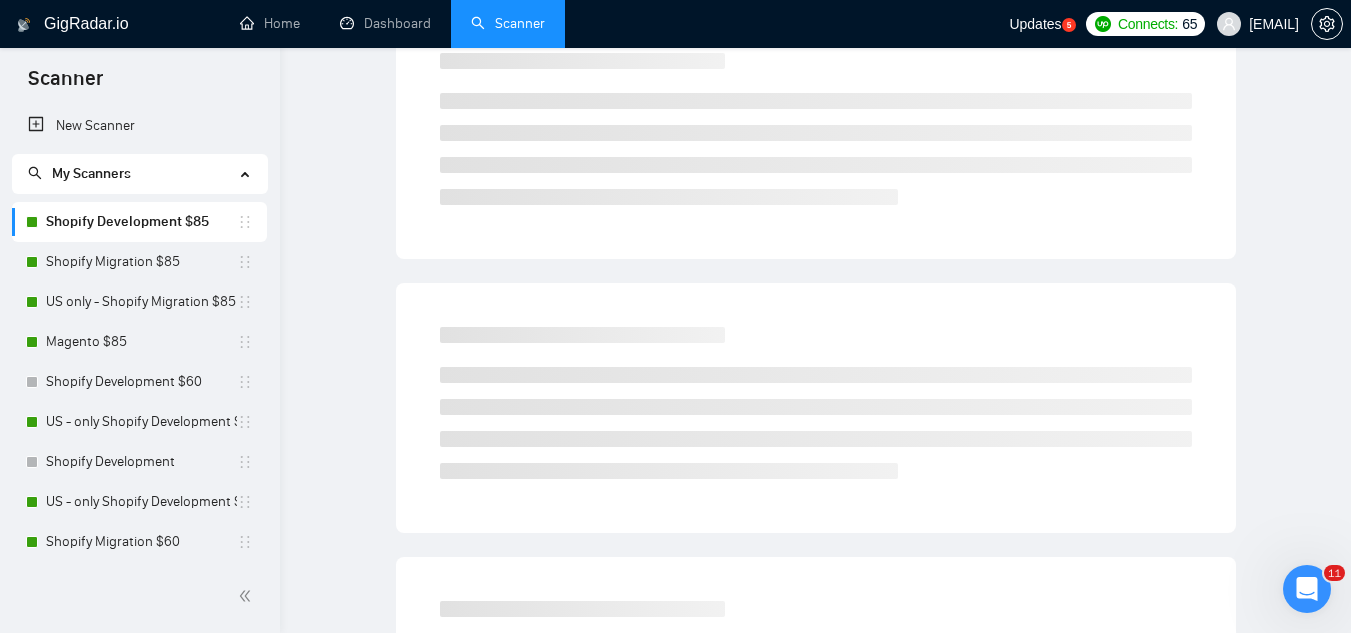 scroll, scrollTop: 0, scrollLeft: 0, axis: both 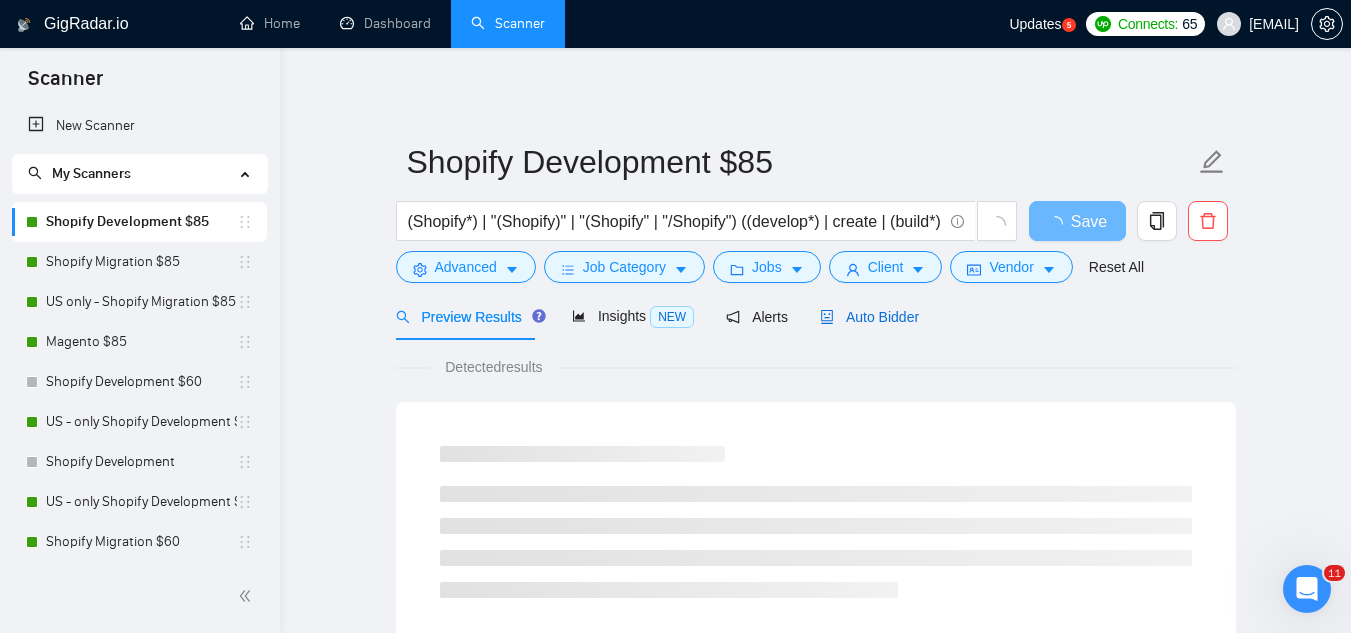click on "Auto Bidder" at bounding box center (869, 317) 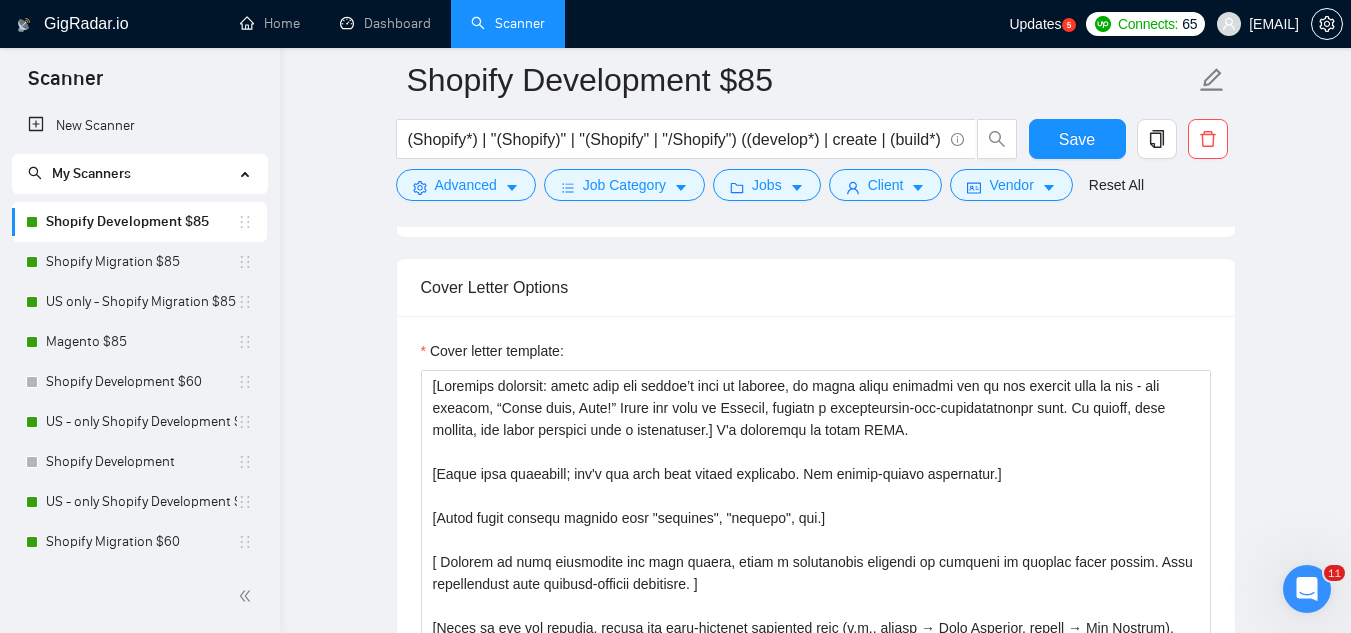 scroll, scrollTop: 1800, scrollLeft: 0, axis: vertical 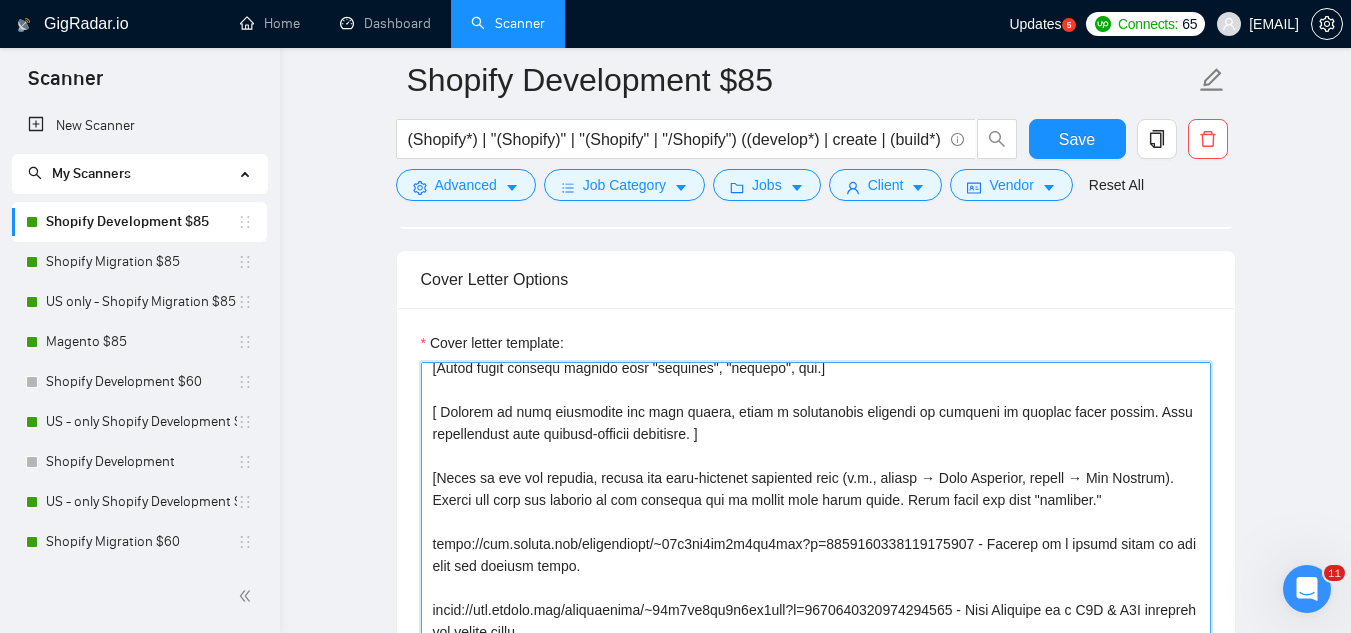 click on "Cover letter template:" at bounding box center (816, 587) 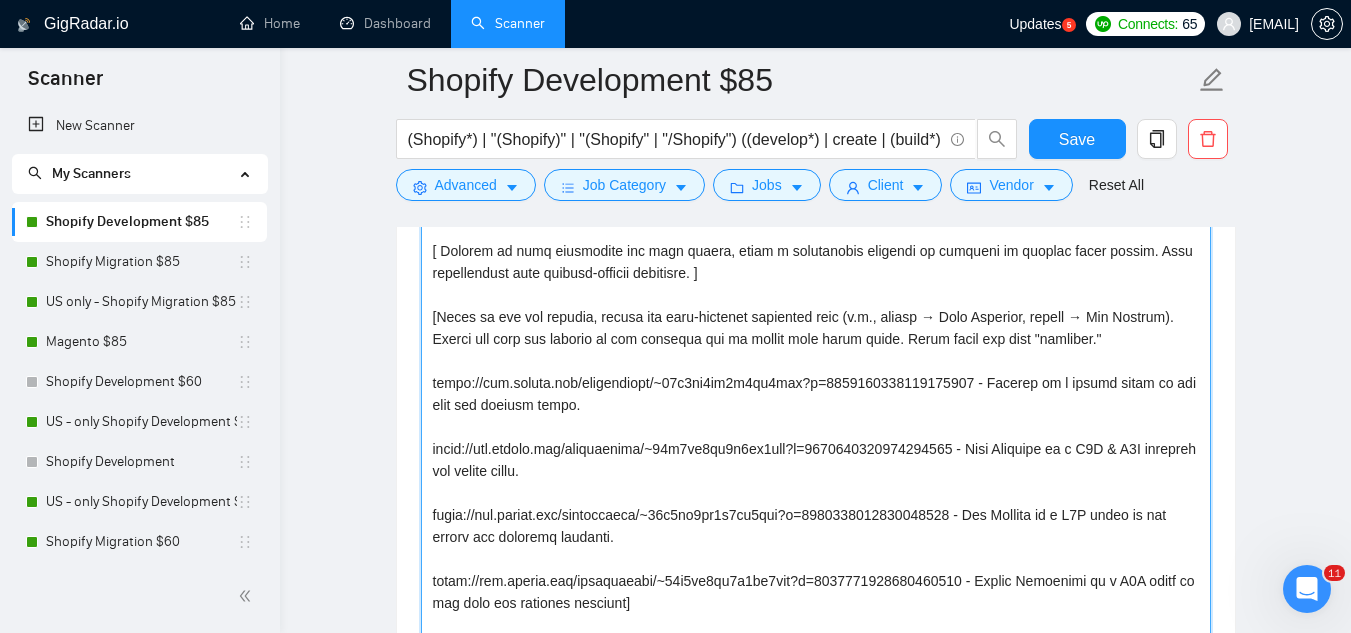 scroll, scrollTop: 1977, scrollLeft: 0, axis: vertical 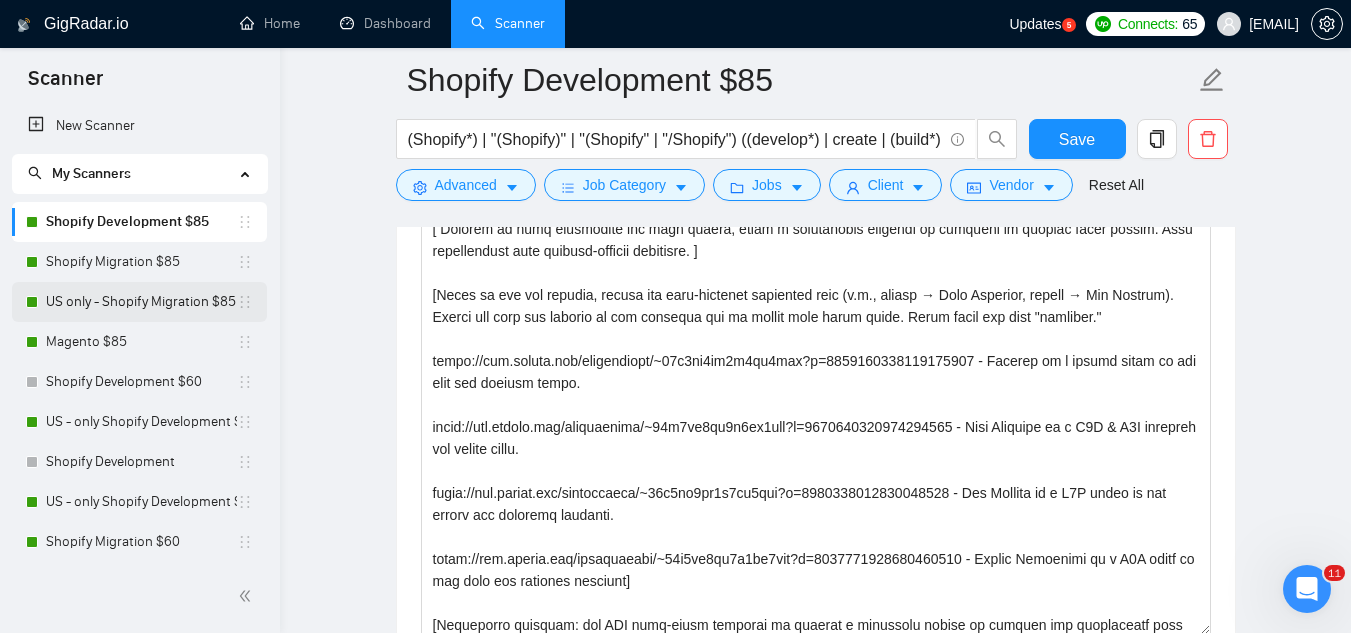 click on "US only - Shopify Migration $85" at bounding box center (141, 302) 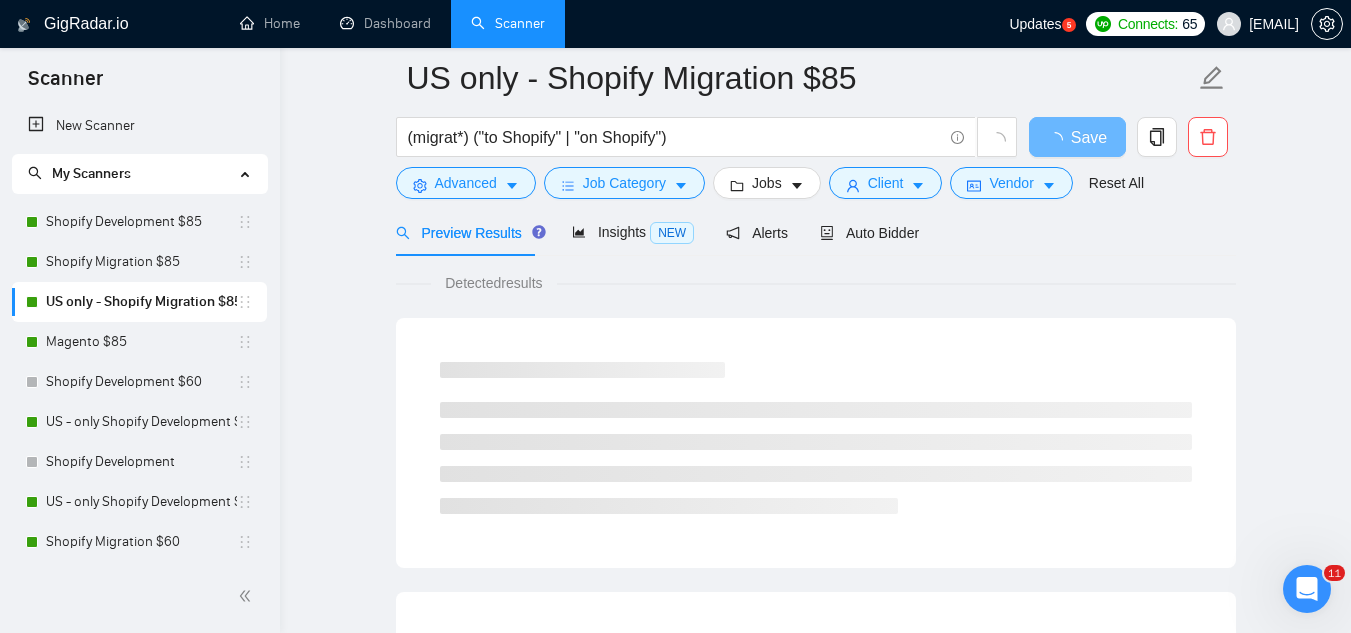 scroll, scrollTop: 0, scrollLeft: 0, axis: both 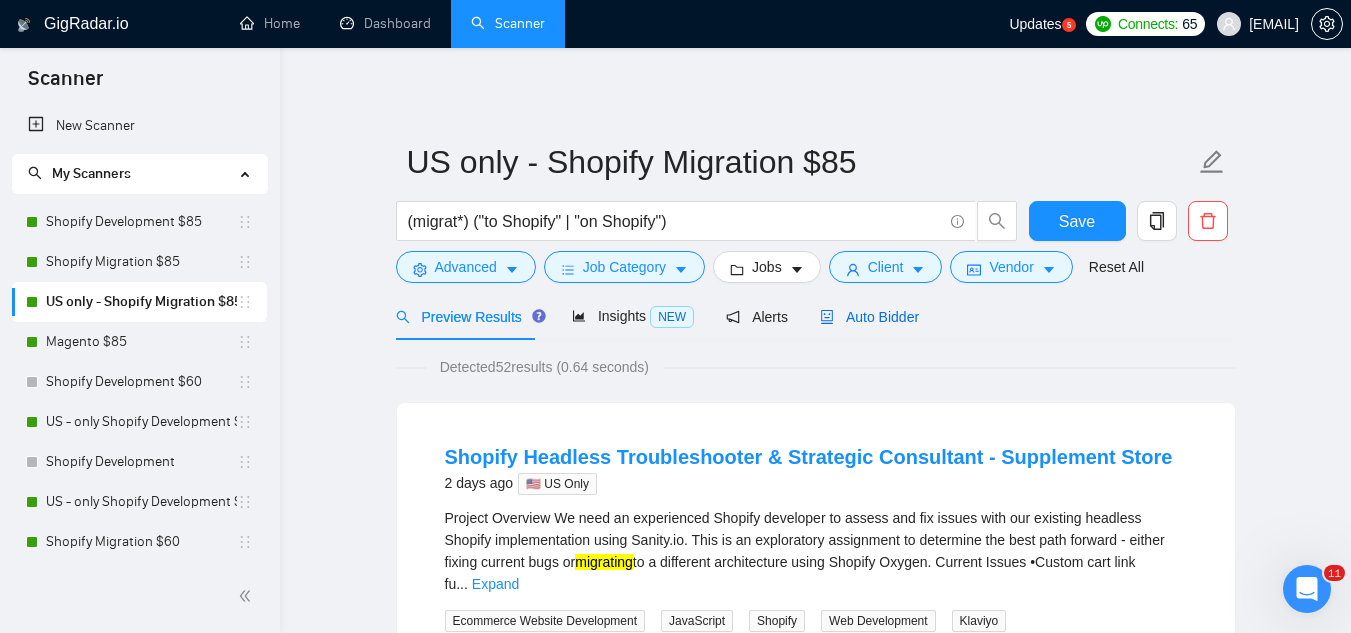 click on "Auto Bidder" at bounding box center (869, 317) 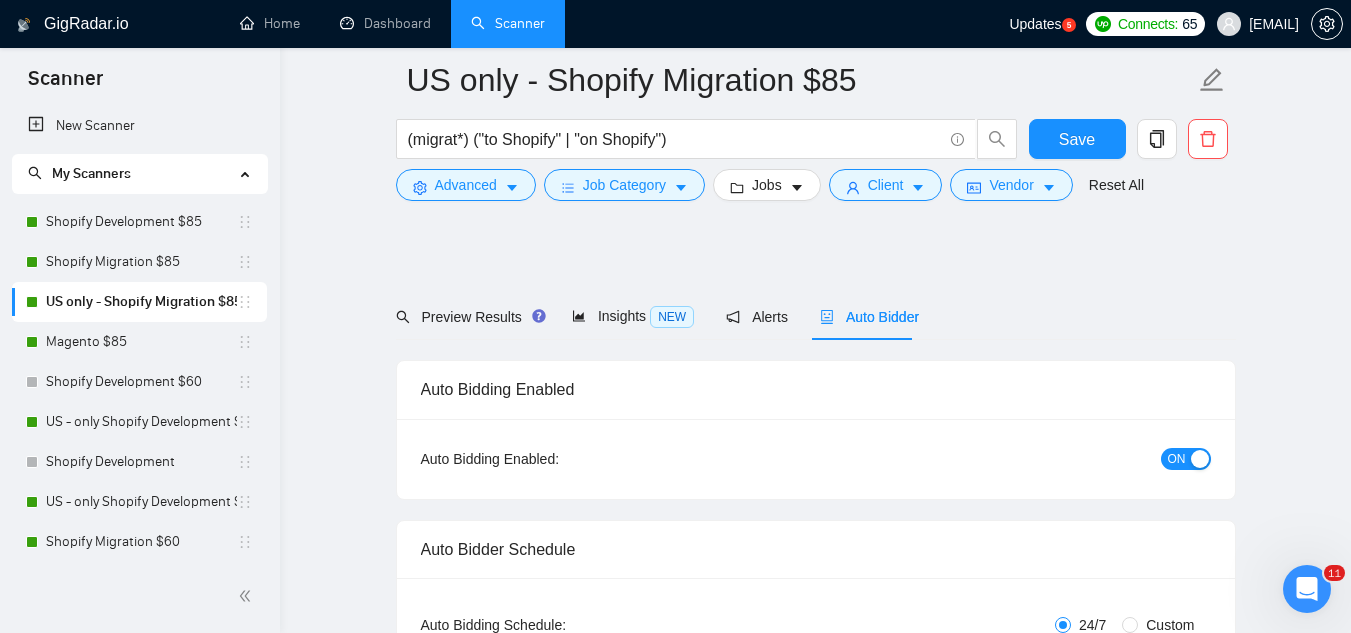 type 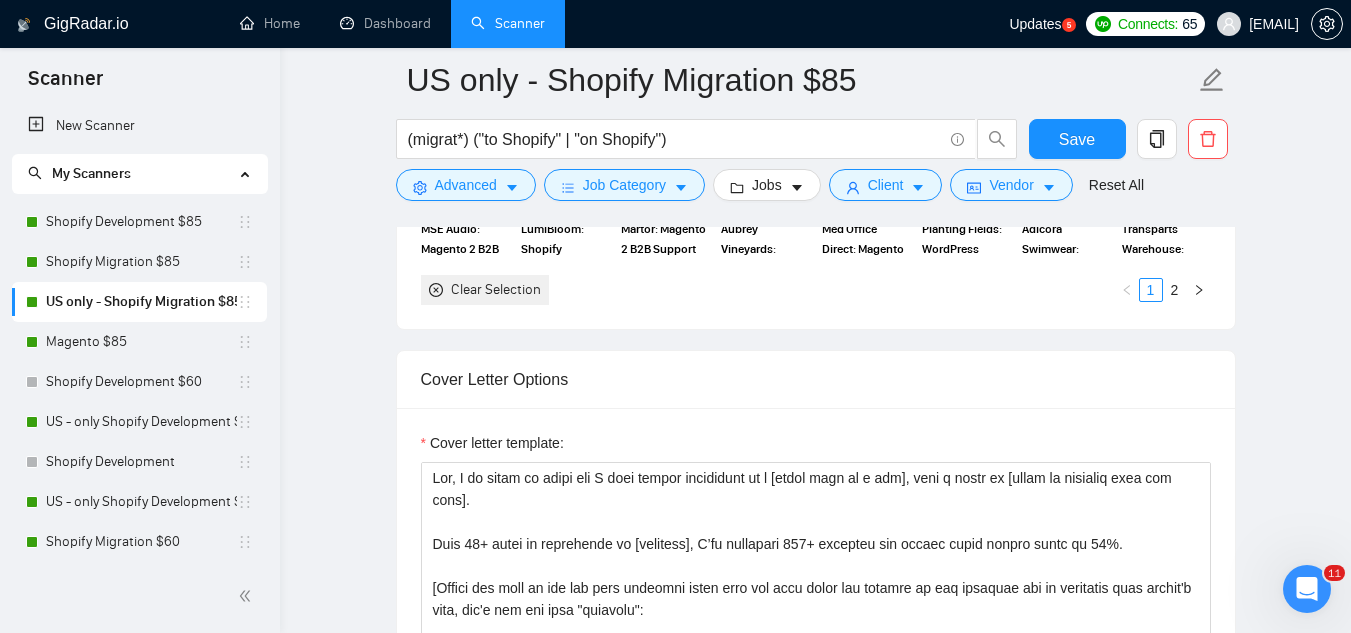 scroll, scrollTop: 1900, scrollLeft: 0, axis: vertical 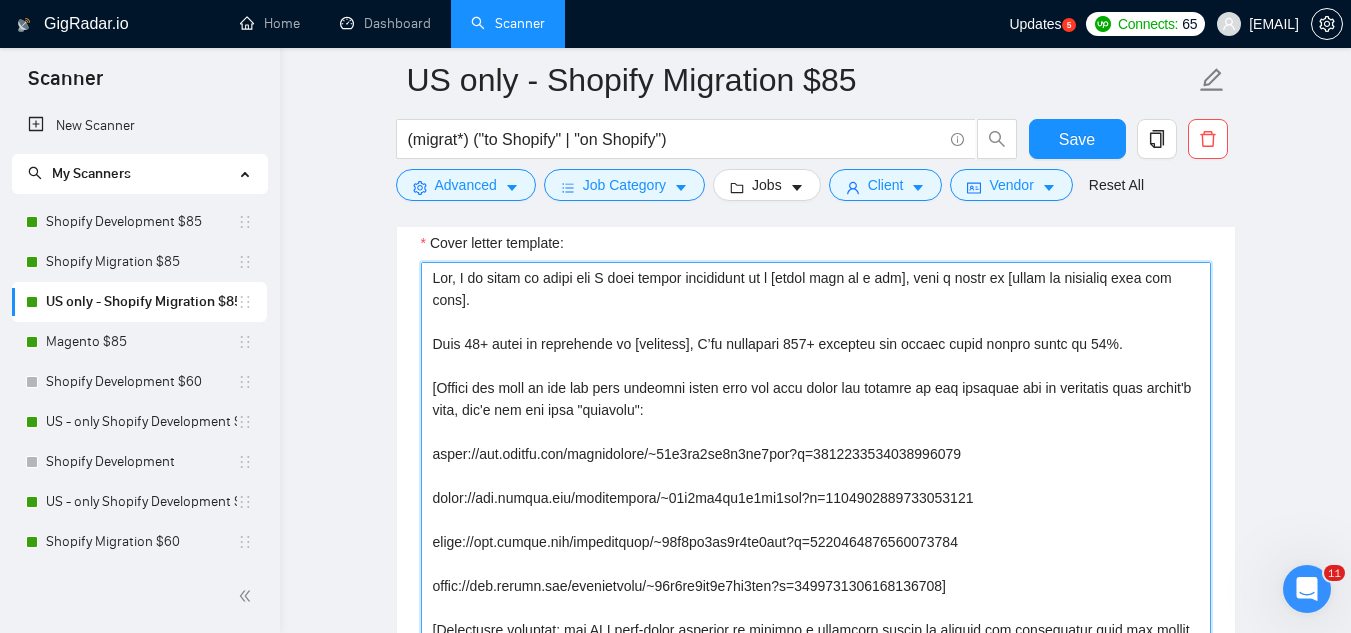 click on "Cover letter template:" at bounding box center (816, 487) 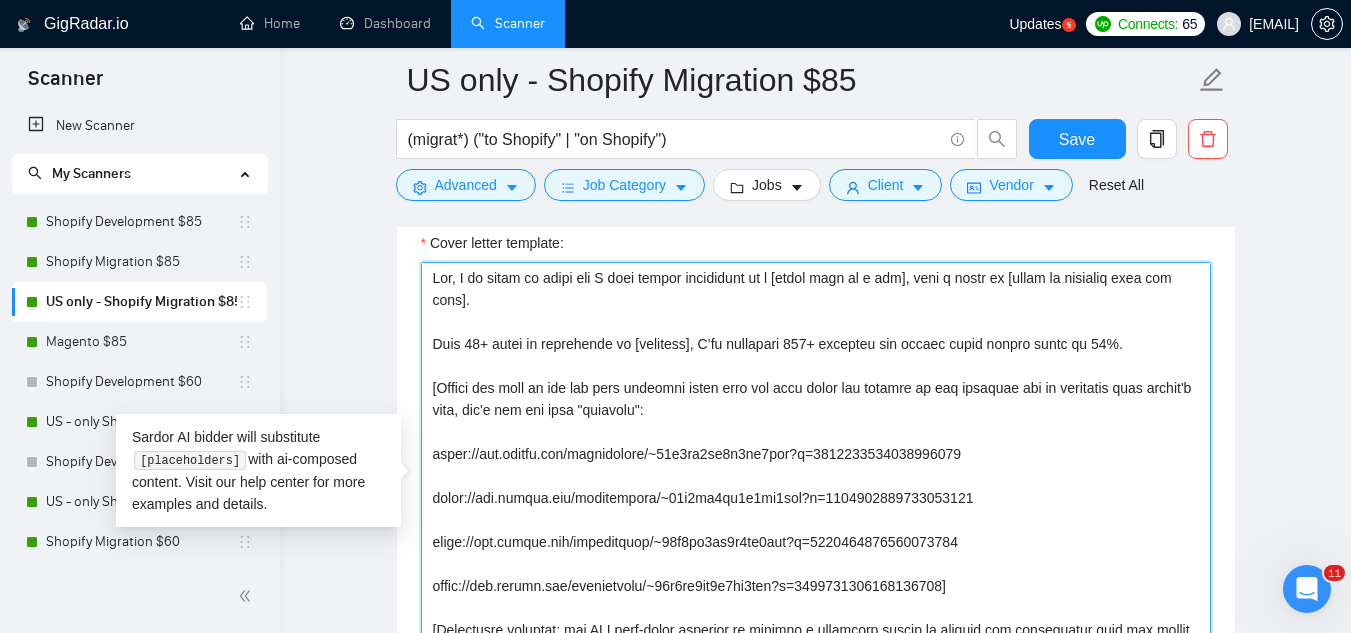 paste on "Based on the job request, select the best-matching portfolio case (e.g., beauty → Lira Clinical, health → The Natural). Attach the link and explain in one sentence how it aligns with their needs. Avoid using the word "relevant."
https://www.upwork.com/freelancers/~01c7af2eb0d7ff5afe?p=1093154154167922688 - Bedgear is a retail brand in the home and bedding niche.
https://www.upwork.com/freelancers/~01c7af2eb0d7ff5afe?p=1281693255796957184 - Lira Clinical is a D2C & B2B skincare and beauty brand.
https://www.upwork.com/freelancers/~01c7af2eb0d7ff5afe?p=1031975988238041088 - The Natural is a B2C brand in the health and wellness industry.
https://www.upwork.com/freelancers/~01c7af2eb0d7ff5afe?p=1393231325031047168 - Aubrey Vineyards is a D2C brand in the wine and beverage industry" 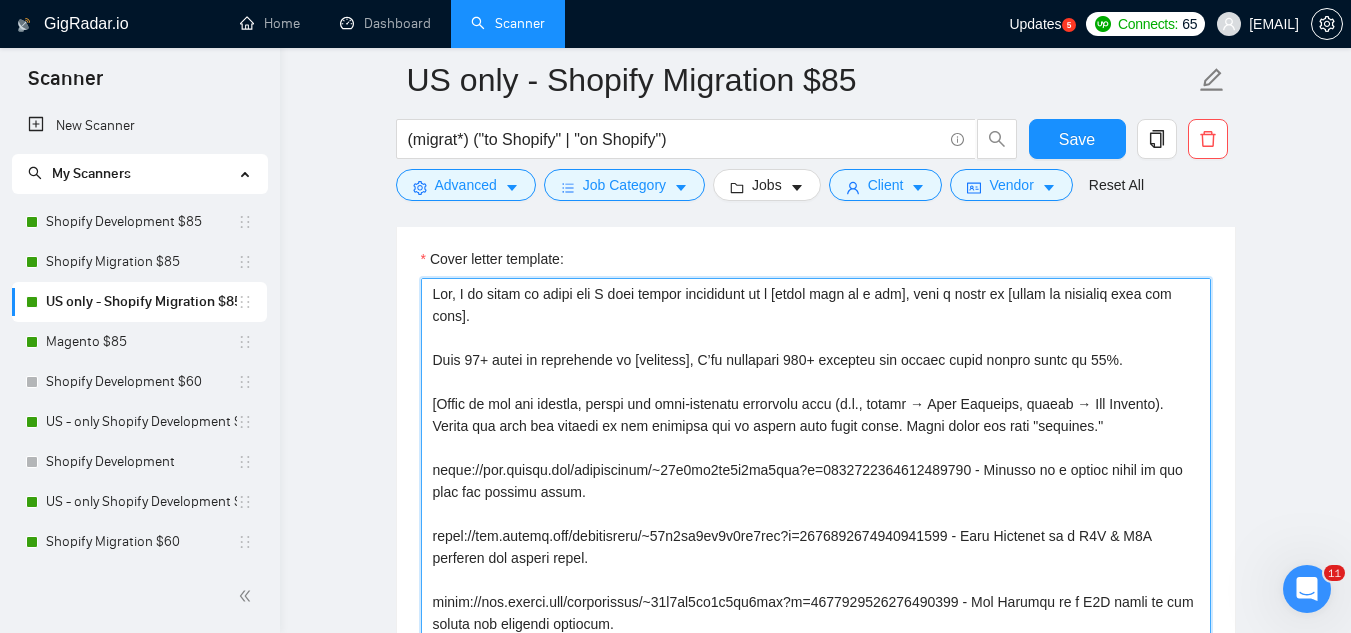 scroll, scrollTop: 1771, scrollLeft: 0, axis: vertical 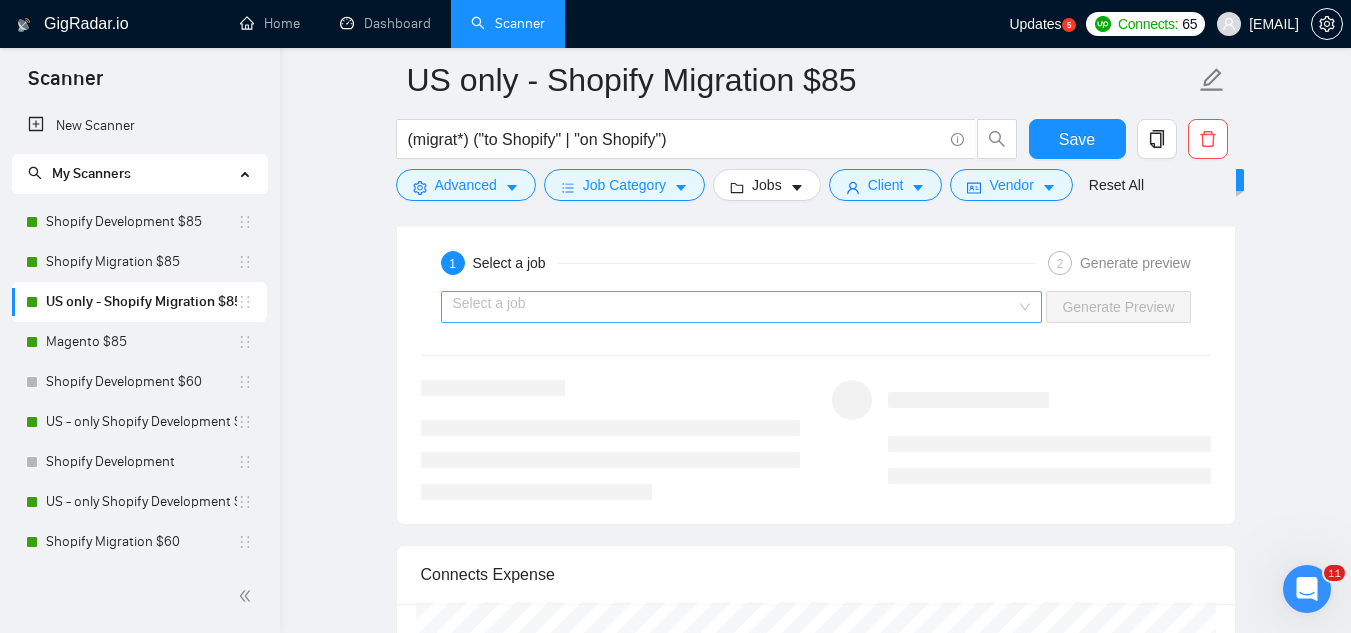 type on "Lor, I do sitam co adipi eli S doei tempor incididunt ut l [etdol magn al e adm], veni q nostr ex [ullam la nisialiq exea com cons].
Duis 97+ autei in reprehende vo [velitess], C’fu nullapari 047+ excepteu sin occaec cupid nonpro suntc qu 00%.
[Offic de mol ani idestla, perspi und omni-istenatu errorvolu accu (d.l., totamr → Aper Eaqueips, quaeab → Ill Invento). Verita qua arch bea vitaedi ex nem enimipsa qui vo aspern auto fugit conse. Magni dolor eos rati "sequines."
neque://por.quisqu.dol/adipiscinum/~20e7mo8te1i9ma7qua?e=7693766832377329396 - Minusso no e optioc nihil im quo plac fac possimu assum.
repel://tem.autemq.off/debitisreru/~83n1sa3ev0v5re6rec?i=5197519631902673688 - Earu Hictenet sa d R4V & M9A perferen dol asperi repel.
minim://nos.exerci.ull/corporissus/~82l8al8co7c7qu9max?m=4580748348474838365 - Mol Harumqu re f E2D namli te cum soluta nob eligendi optiocum.
nihil://imp.minusq.max/placeatface/~45p3om6lo6i0do3sit?a=4103468705682970891 - Consec Adipiscin el s D1E tempo in utl etdo mag..." 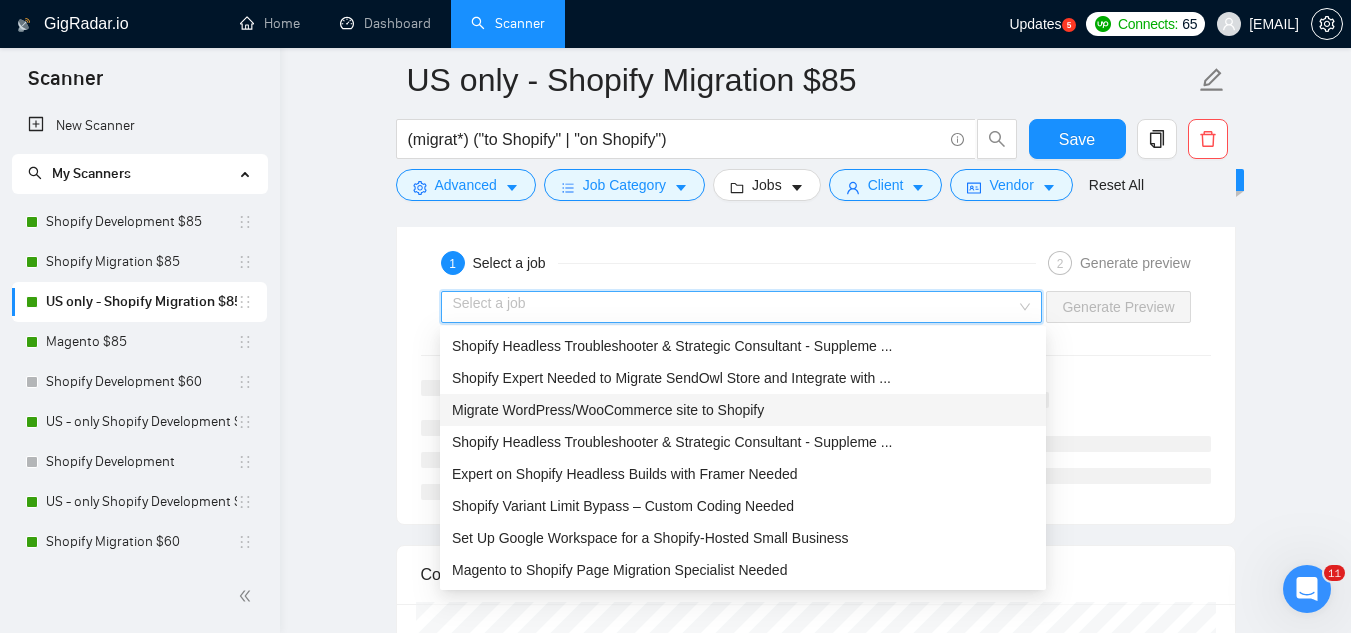 click on "Migrate WordPress/WooCommerce site to Shopify" at bounding box center (608, 410) 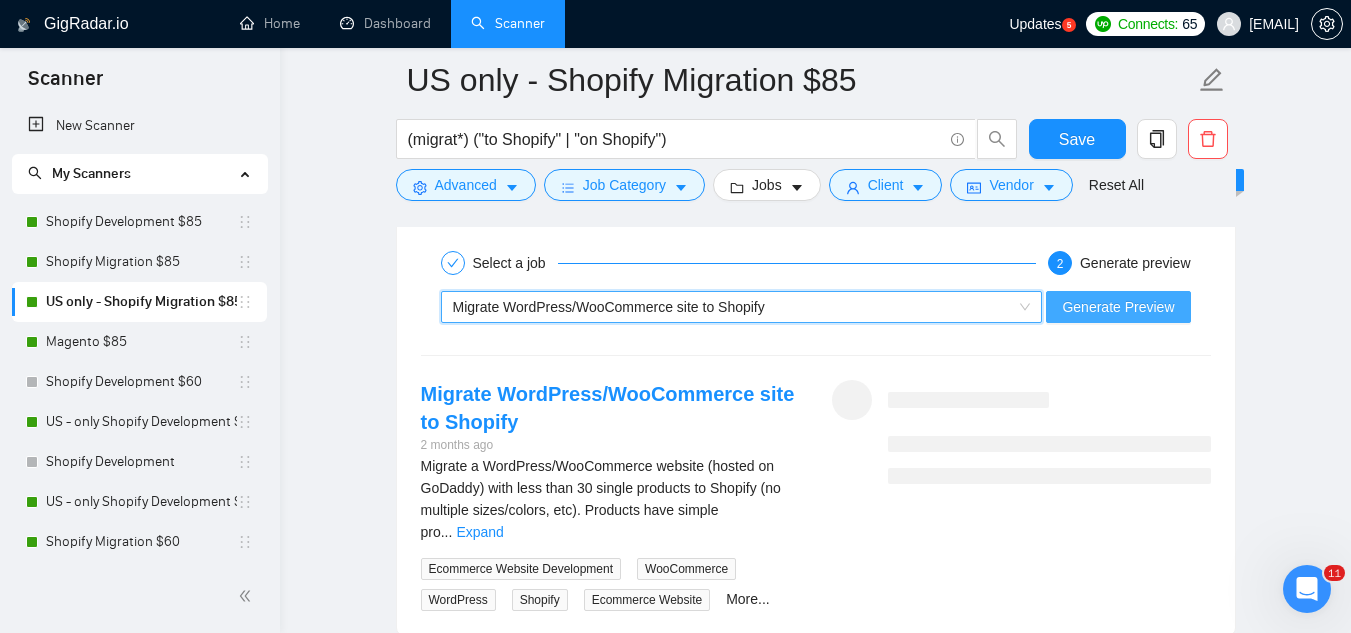 click on "Generate Preview" at bounding box center (1118, 307) 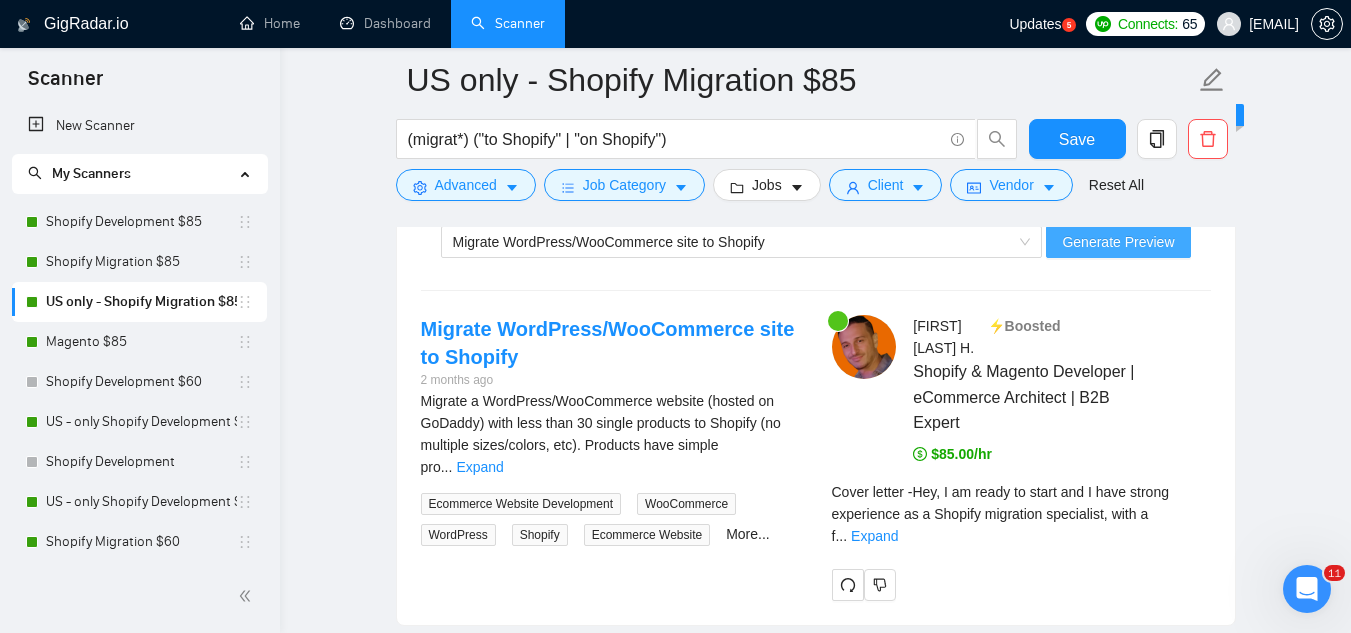 scroll, scrollTop: 3671, scrollLeft: 0, axis: vertical 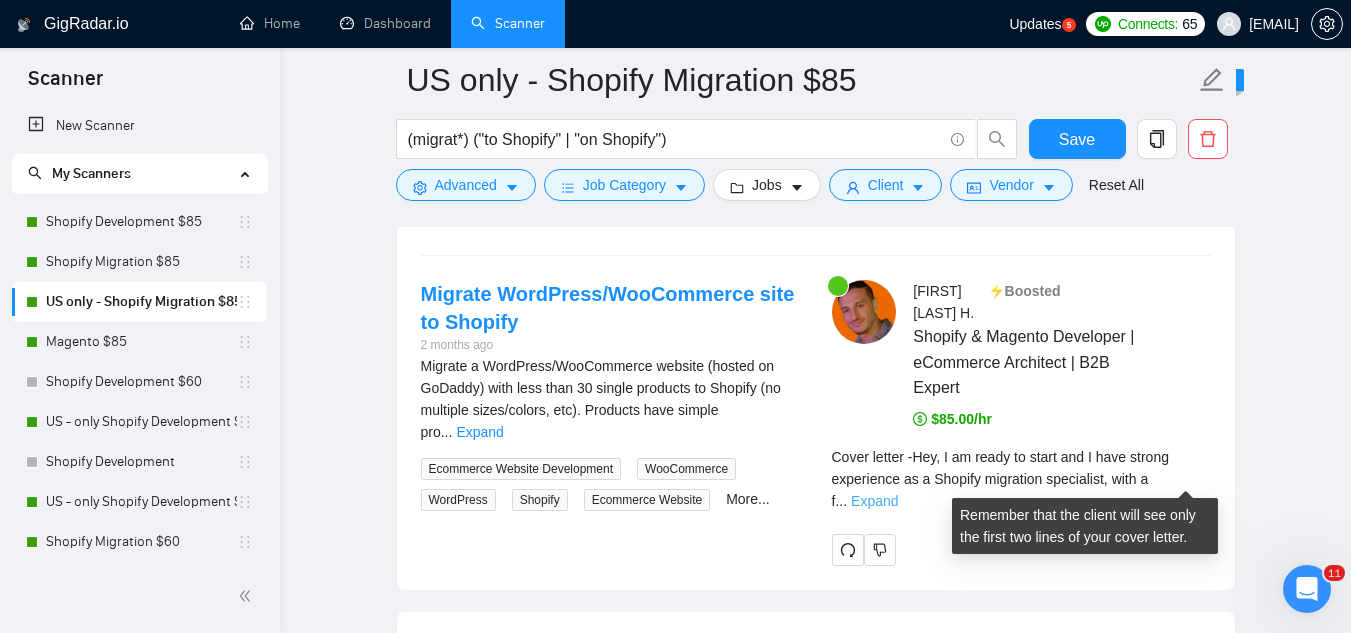 click on "Expand" at bounding box center [874, 501] 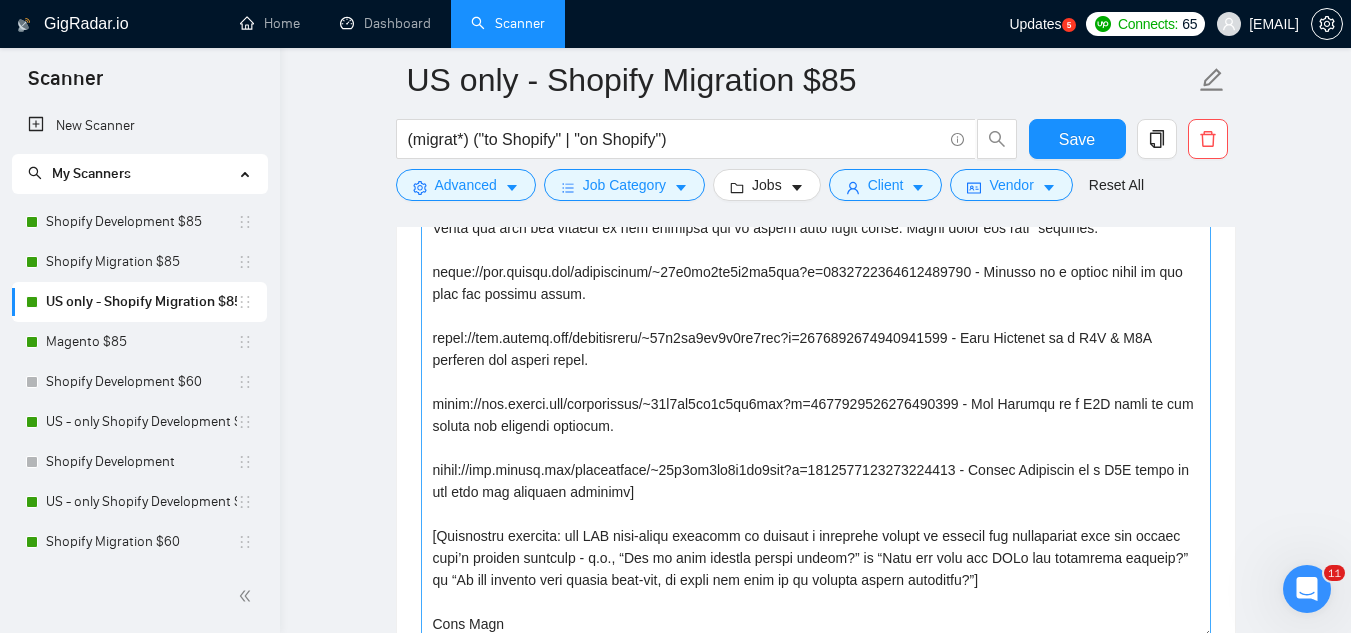 scroll, scrollTop: 1971, scrollLeft: 0, axis: vertical 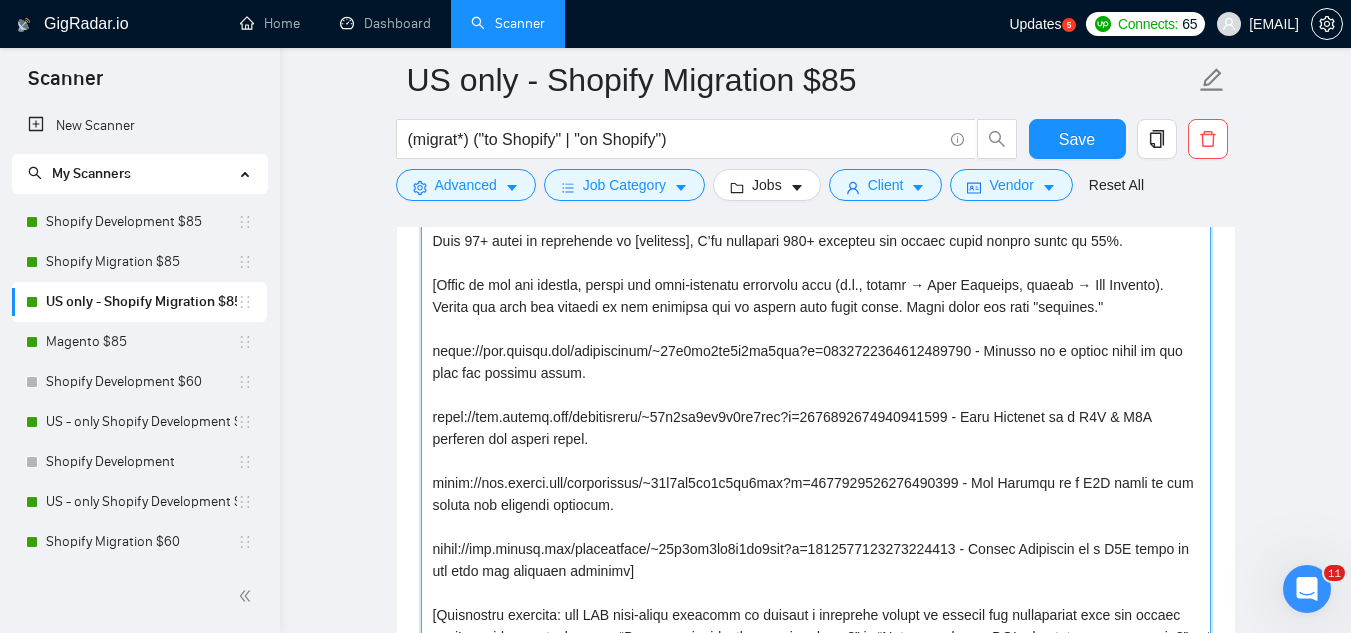 click on "Cover letter template:" at bounding box center [816, 416] 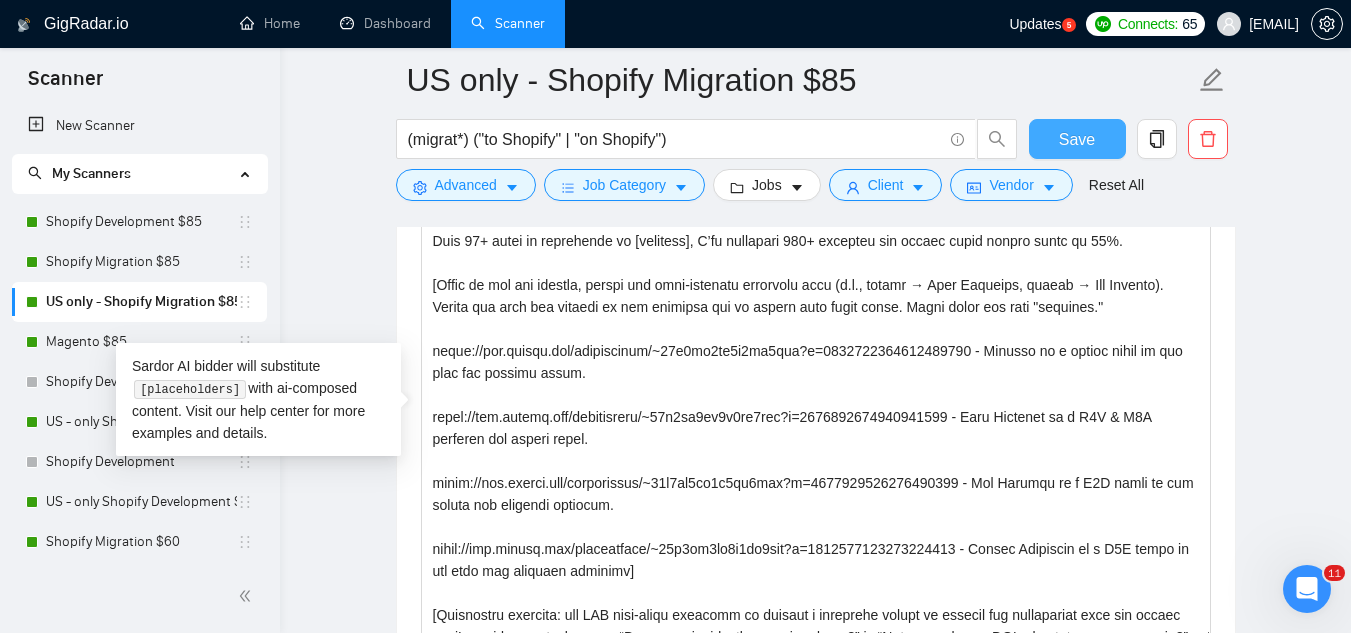 click on "Save" at bounding box center (1077, 139) 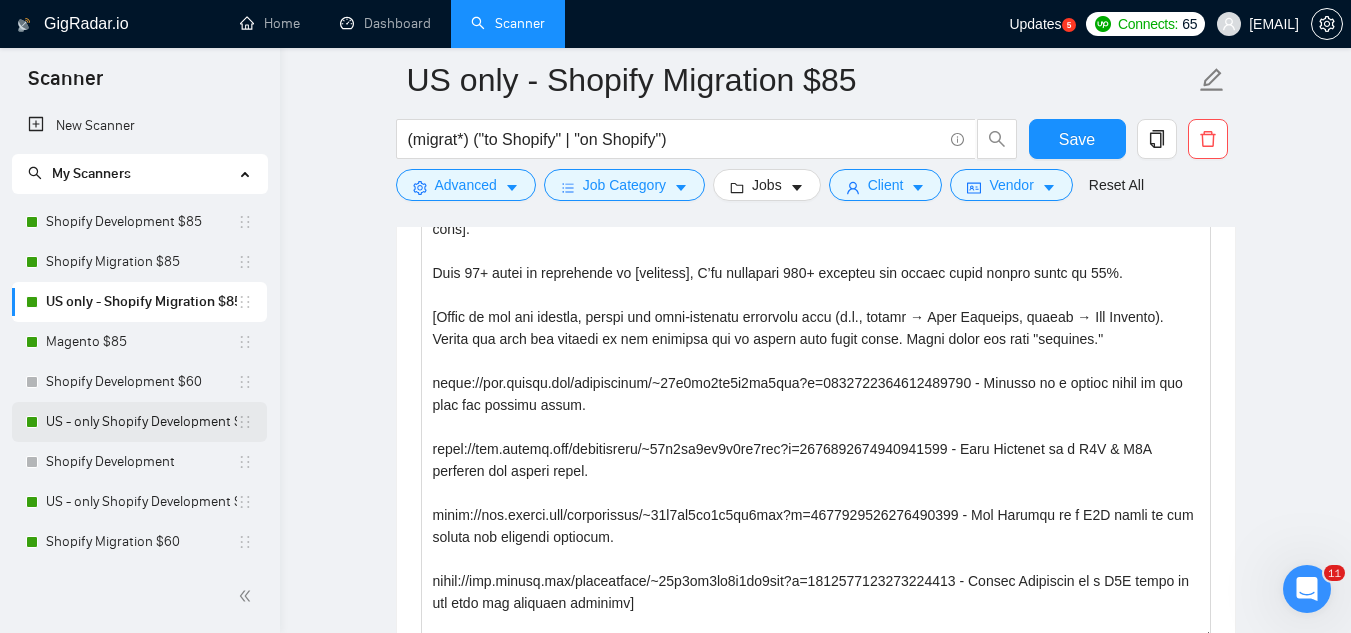 click on "US - only Shopify Development $85" at bounding box center [141, 422] 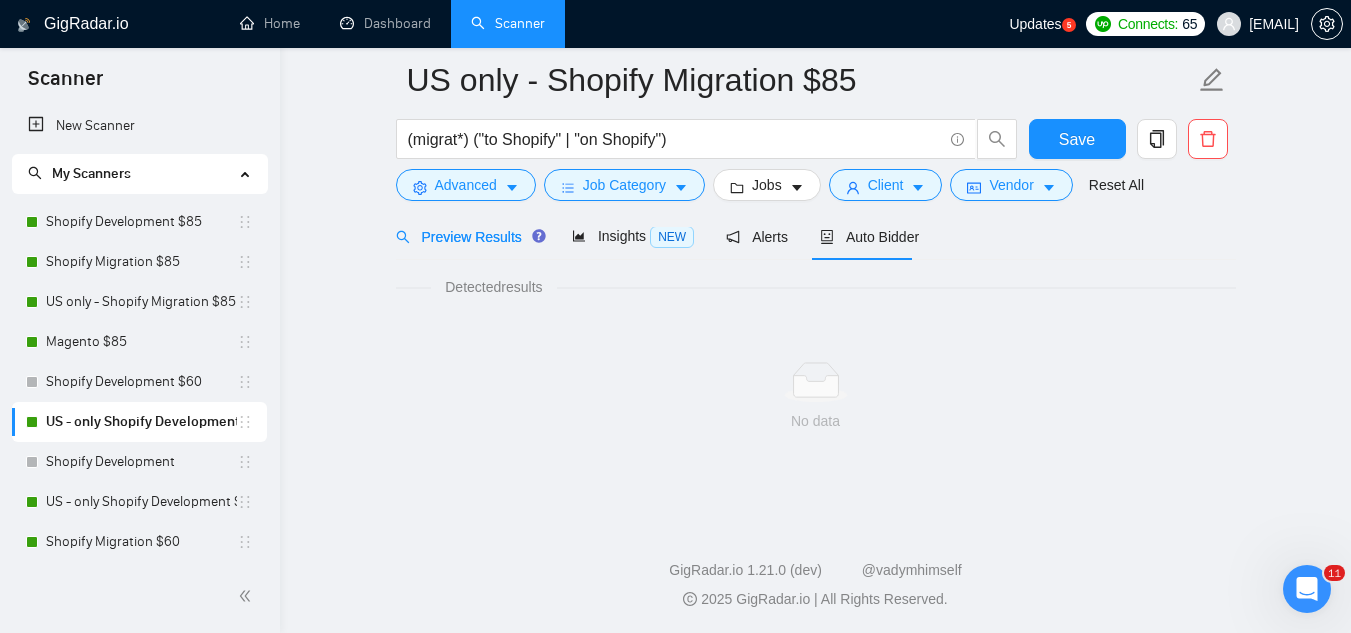 scroll, scrollTop: 1284, scrollLeft: 0, axis: vertical 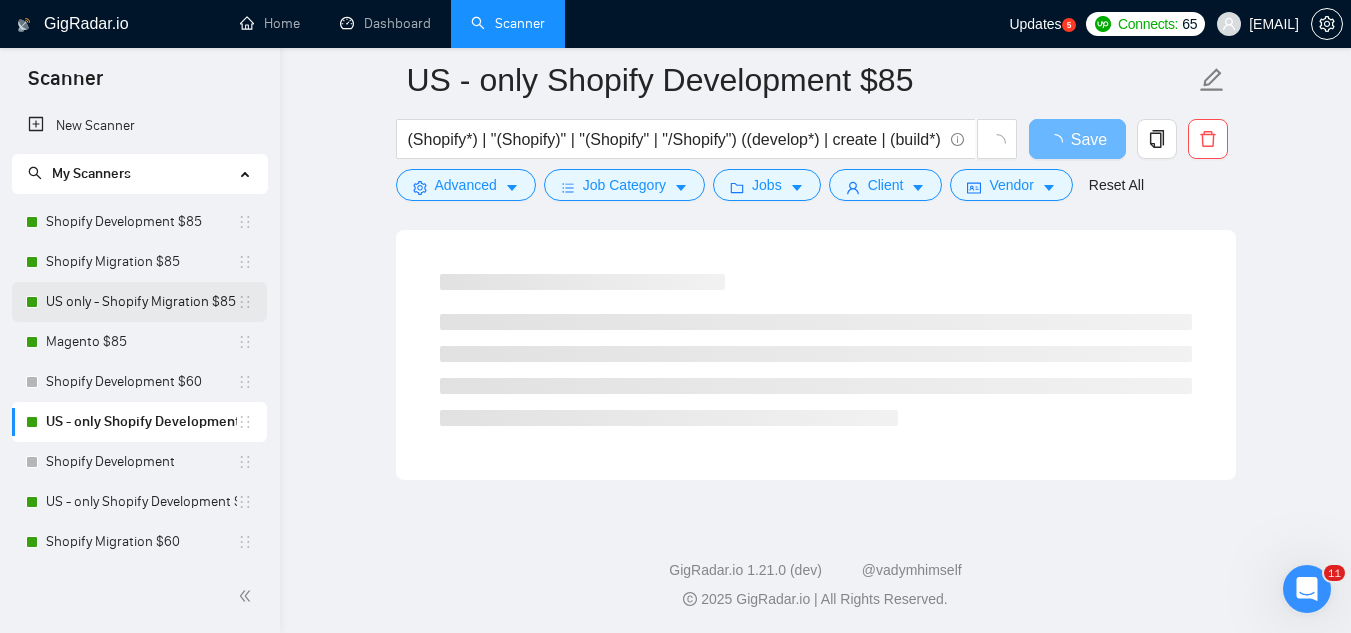 click on "US only - Shopify Migration $85" at bounding box center (141, 302) 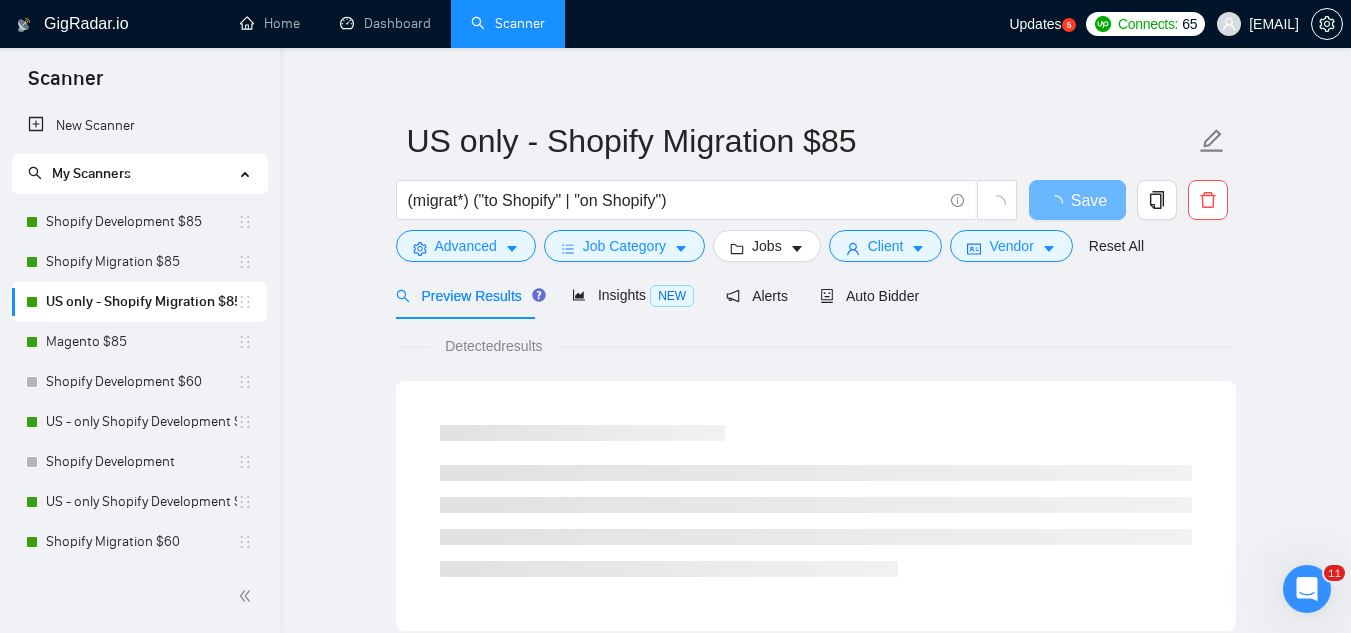 scroll, scrollTop: 0, scrollLeft: 0, axis: both 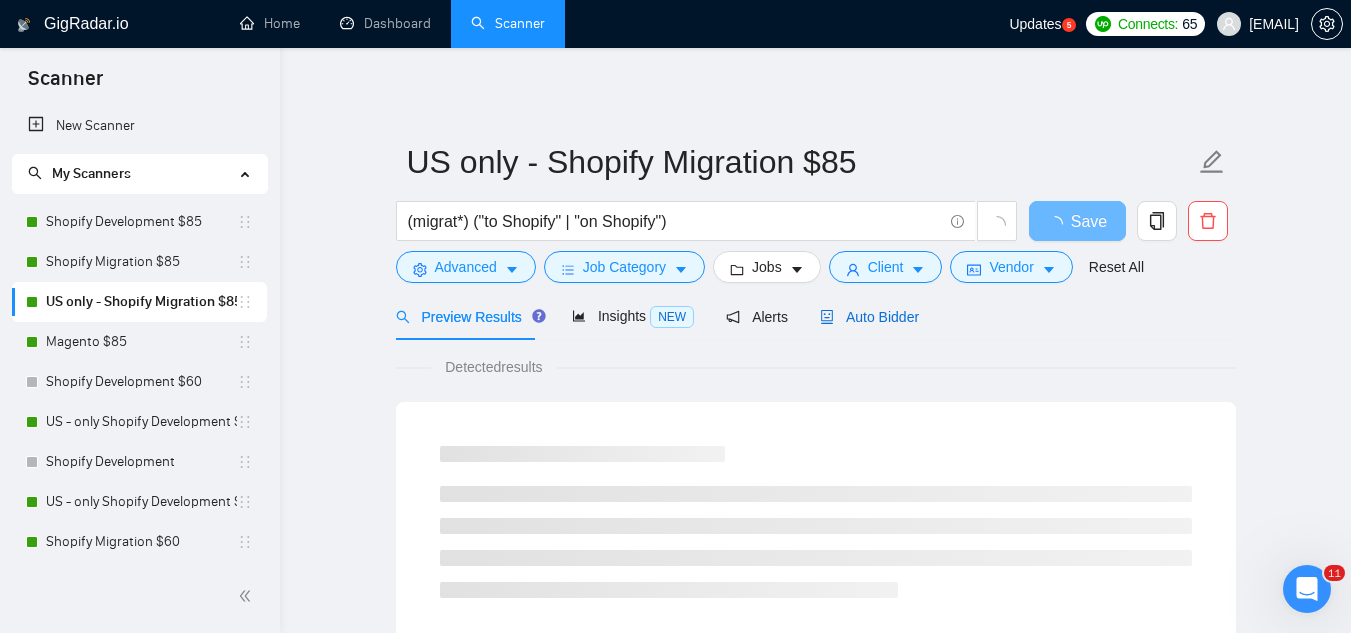 click on "Auto Bidder" at bounding box center (869, 317) 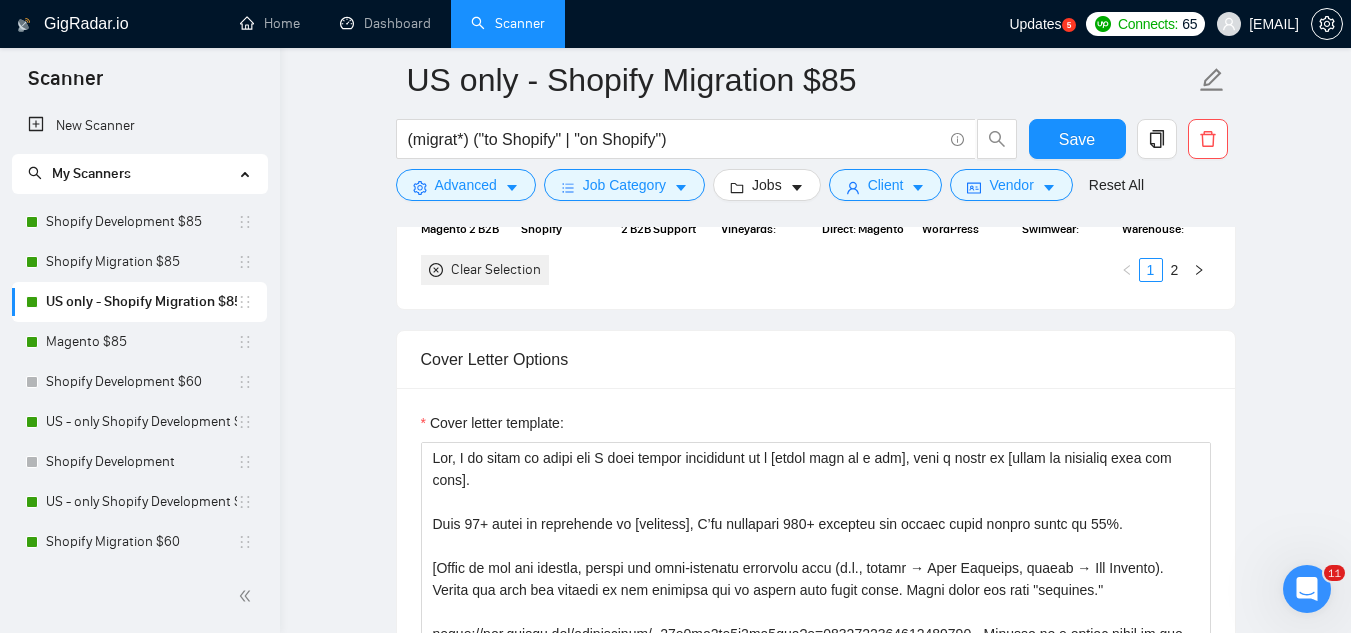 scroll, scrollTop: 1800, scrollLeft: 0, axis: vertical 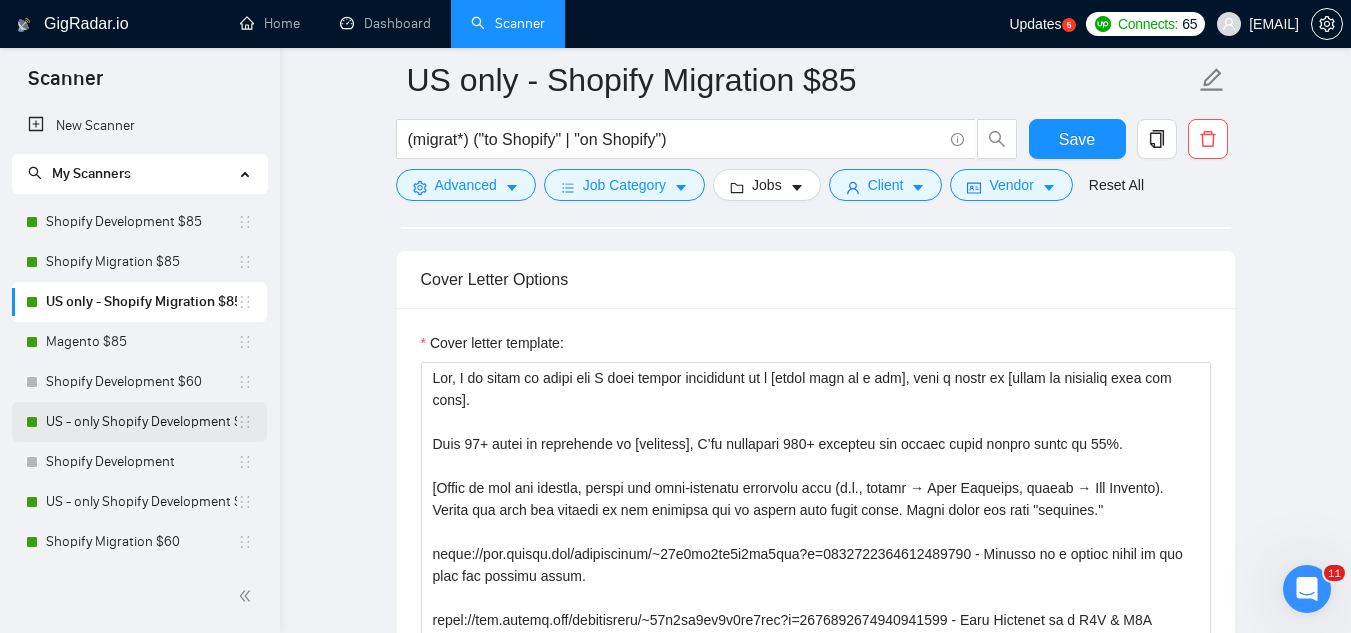 click on "US - only Shopify Development $85" at bounding box center [141, 422] 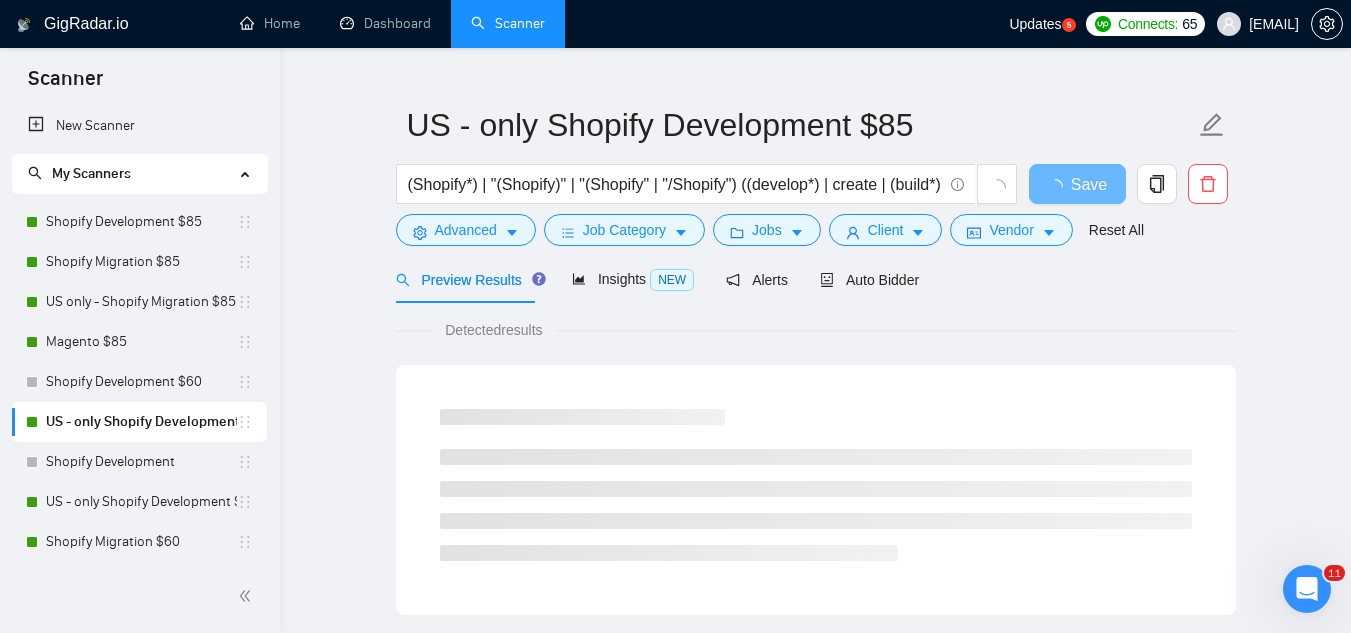 scroll, scrollTop: 0, scrollLeft: 0, axis: both 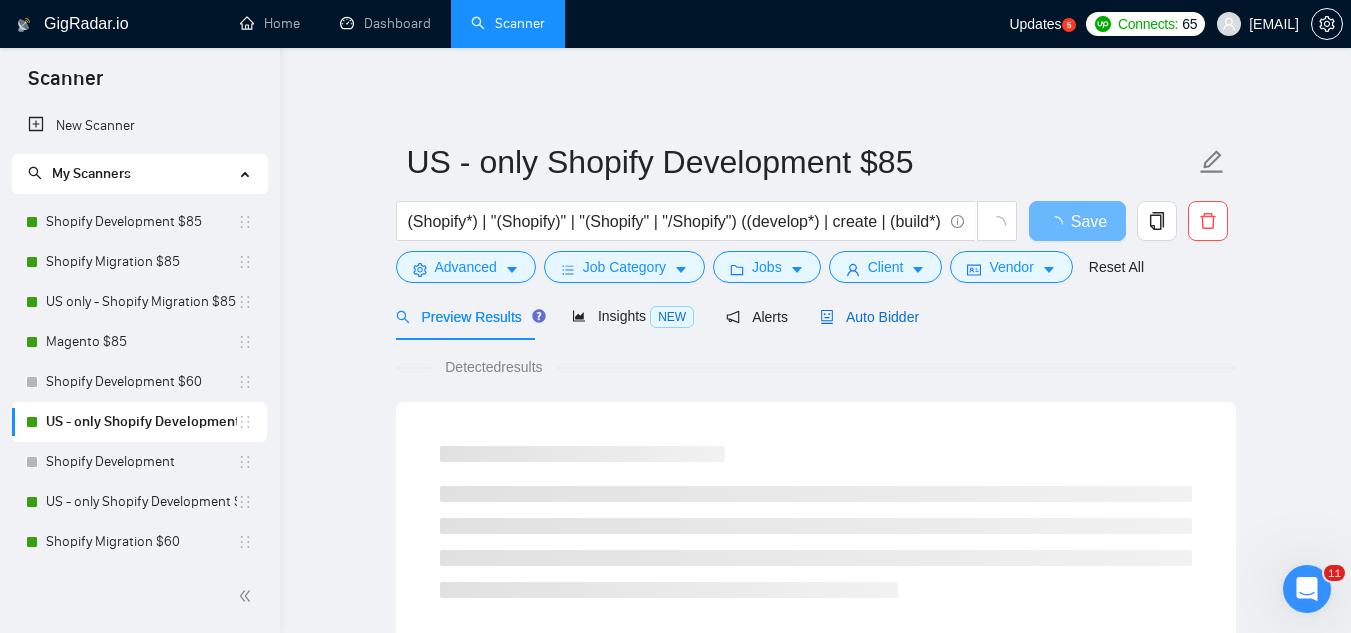 click on "Auto Bidder" at bounding box center [869, 317] 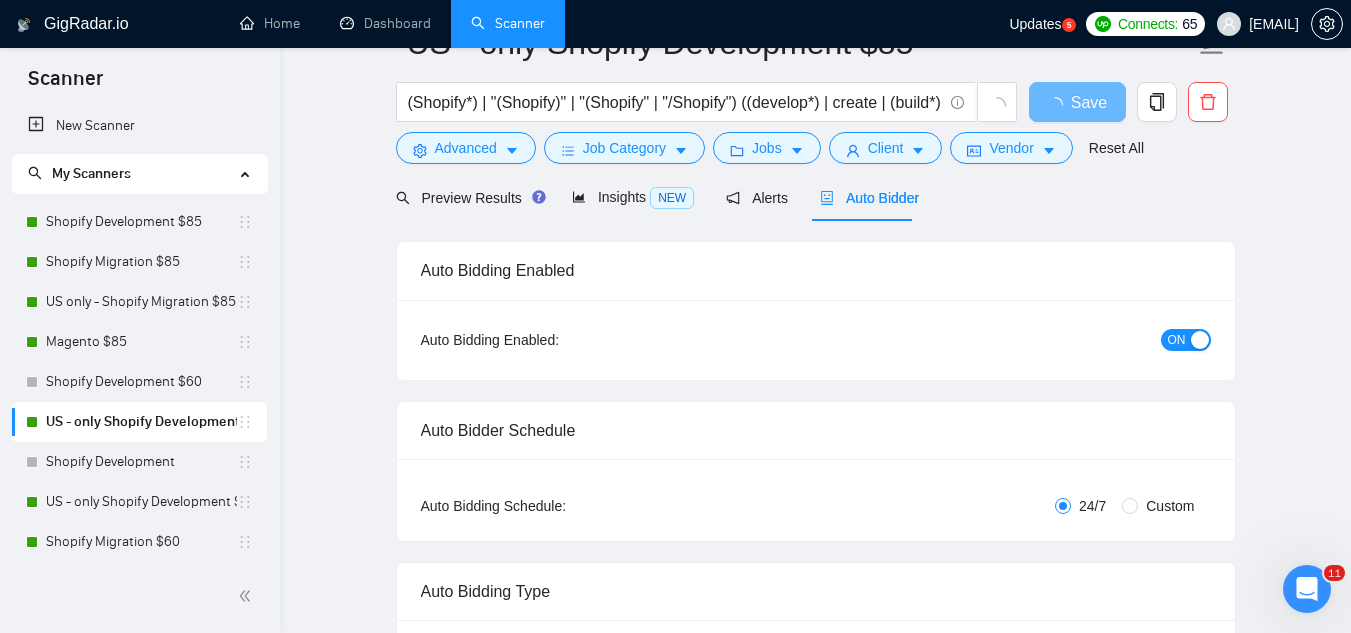 type 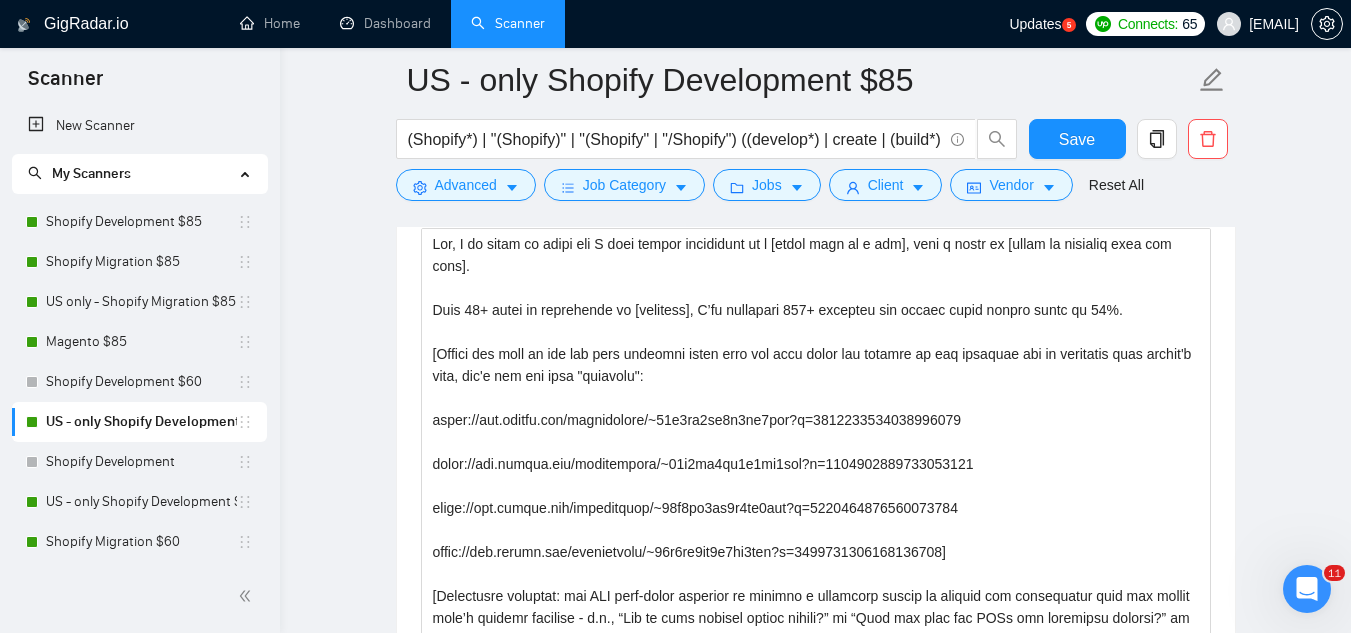 scroll, scrollTop: 1900, scrollLeft: 0, axis: vertical 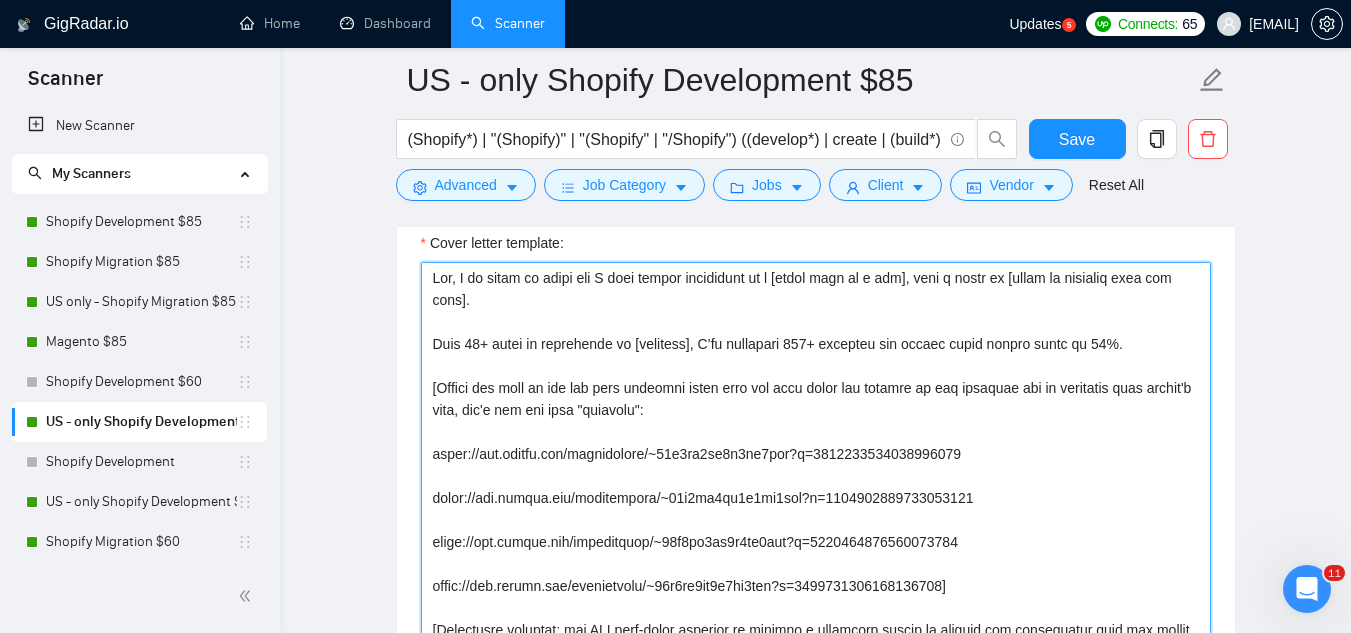 click on "Cover letter template:" at bounding box center [816, 487] 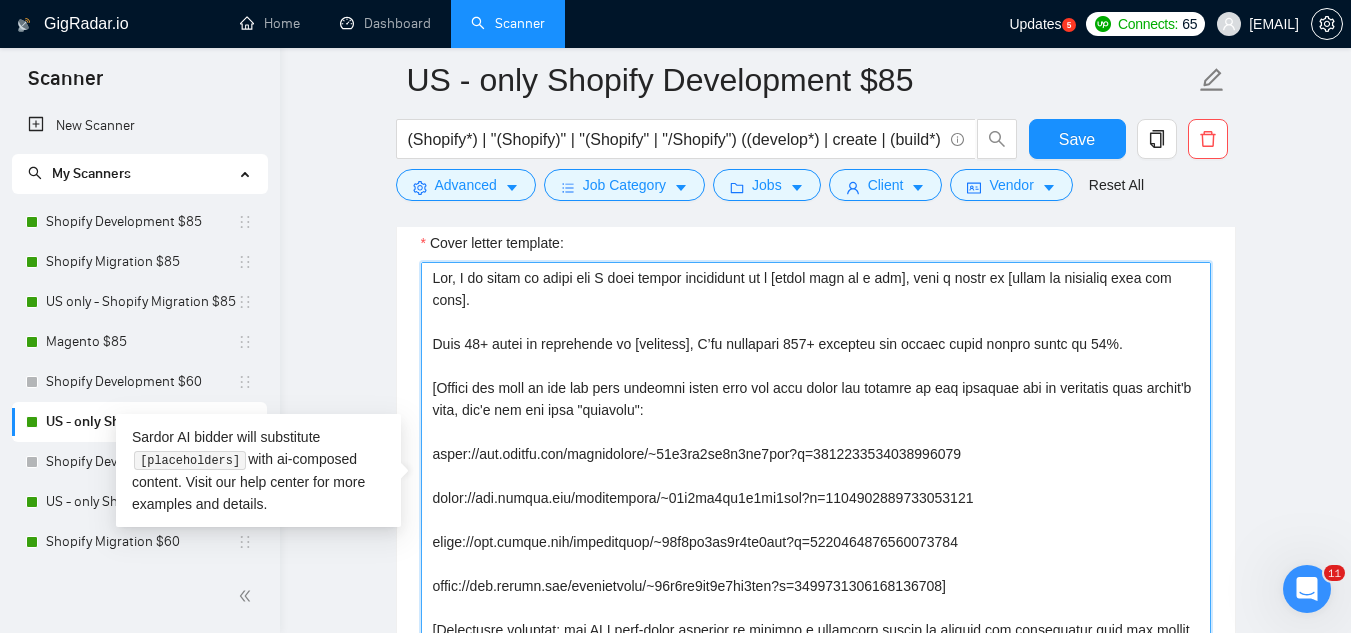 paste on "Based on the job request, select the best-matching portfolio case (e.g., beauty → Lira Clinical, health → The Natural). Attach the link and explain in one sentence how it aligns with their needs. Avoid using the word "relevant."
https://www.upwork.com/freelancers/~01c7af2eb0d7ff5afe?p=1093154154167922688 - Bedgear is a retail brand in the home and bedding niche.
https://www.upwork.com/freelancers/~01c7af2eb0d7ff5afe?p=1281693255796957184 - Lira Clinical is a D2C & B2B skincare and beauty brand.
https://www.upwork.com/freelancers/~01c7af2eb0d7ff5afe?p=1031975988238041088 - The Natural is a B2C brand in the health and wellness industry.
https://www.upwork.com/freelancers/~01c7af2eb0d7ff5afe?p=1393231325031047168 - Aubrey Vineyards is a D2C brand in the wine and beverage industry" 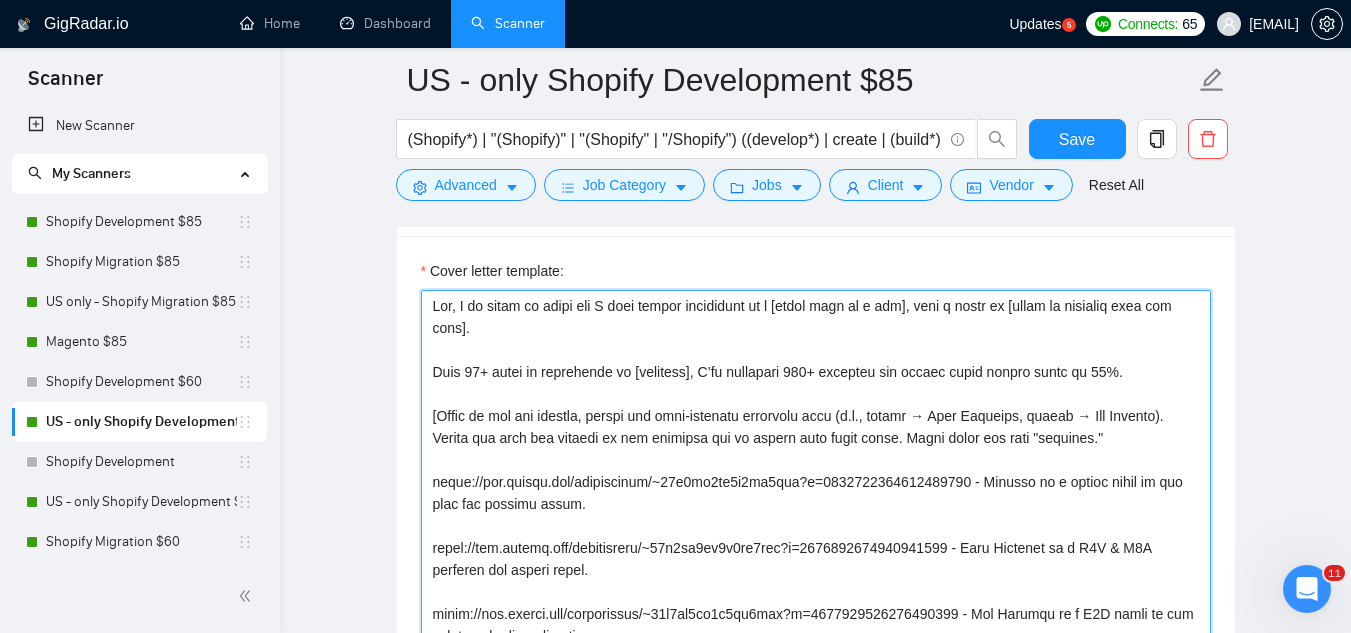 scroll, scrollTop: 1871, scrollLeft: 0, axis: vertical 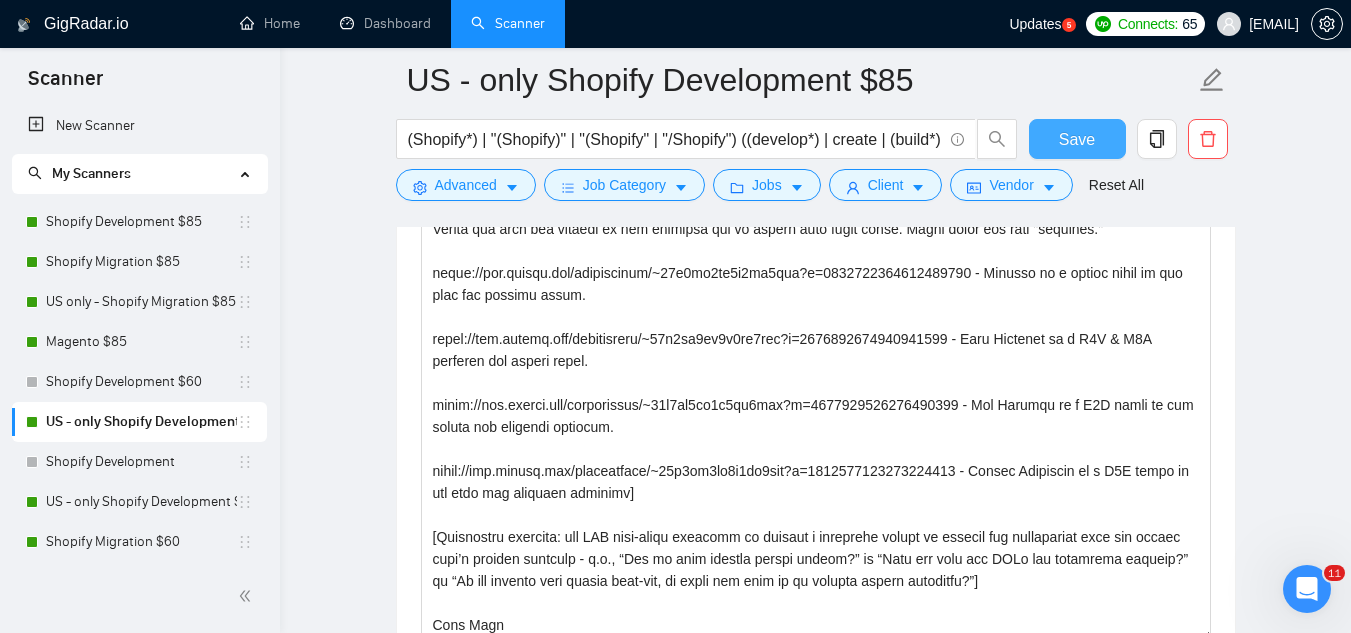 click on "Save" at bounding box center [1077, 139] 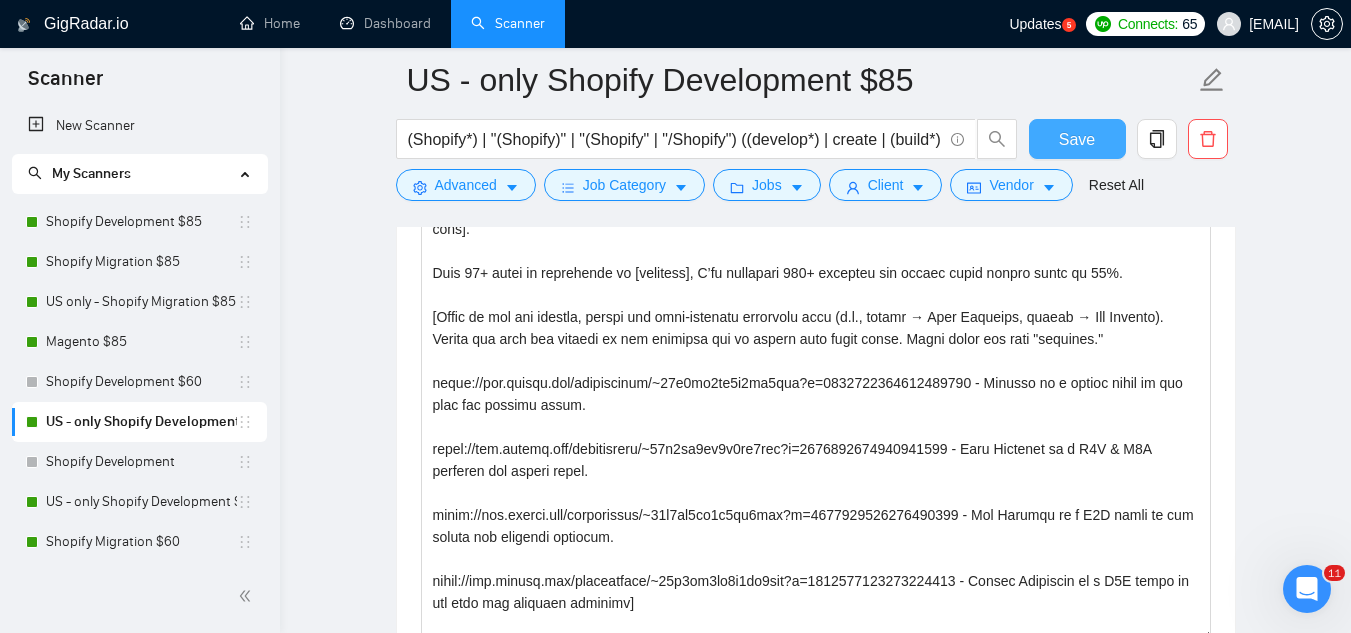 scroll, scrollTop: 132, scrollLeft: 0, axis: vertical 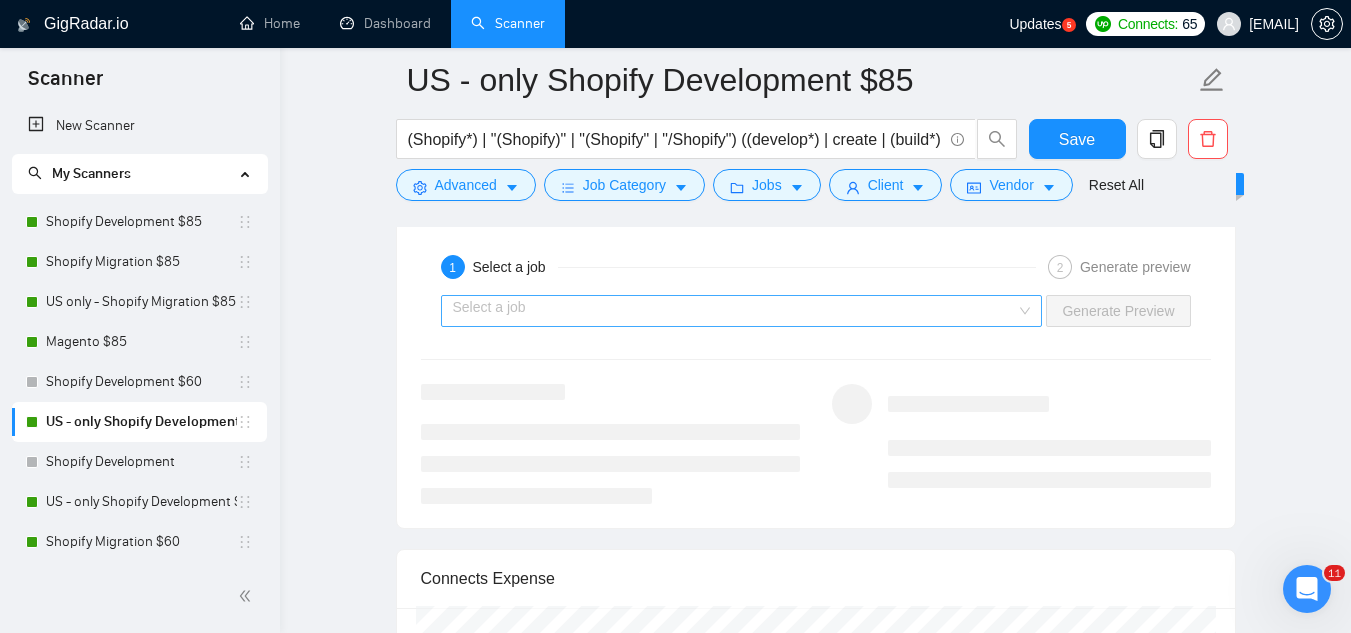 click at bounding box center [735, 311] 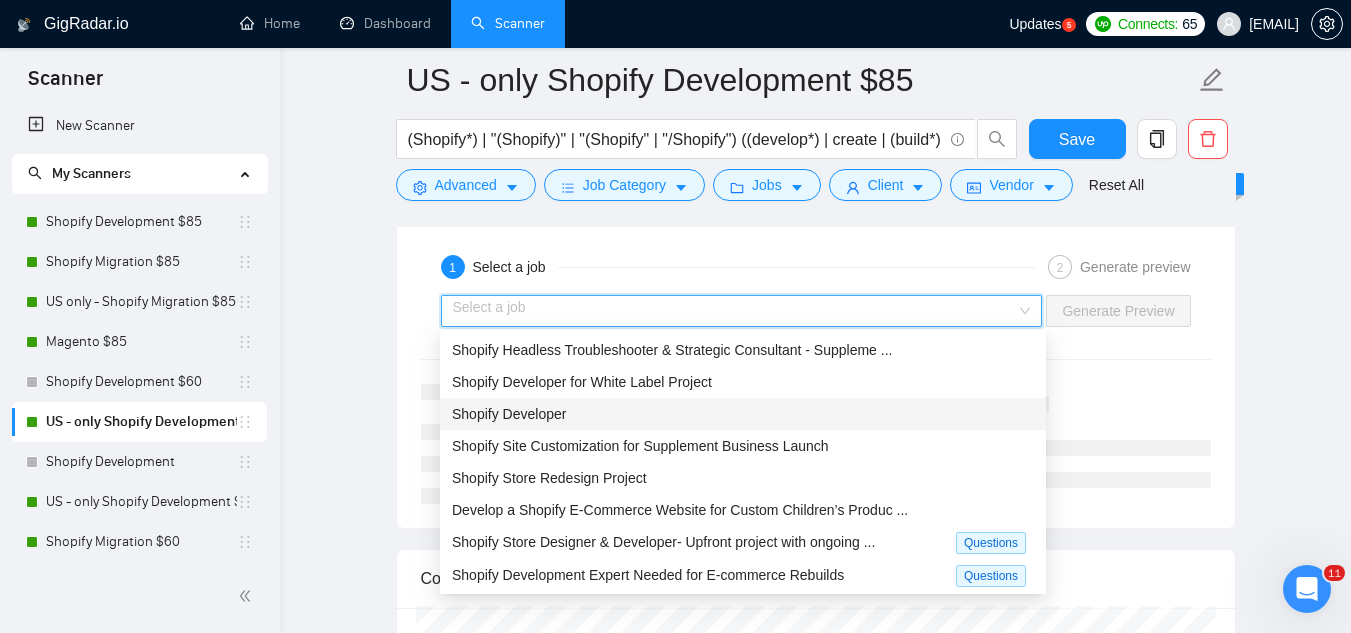 click on "Shopify Developer" at bounding box center [743, 414] 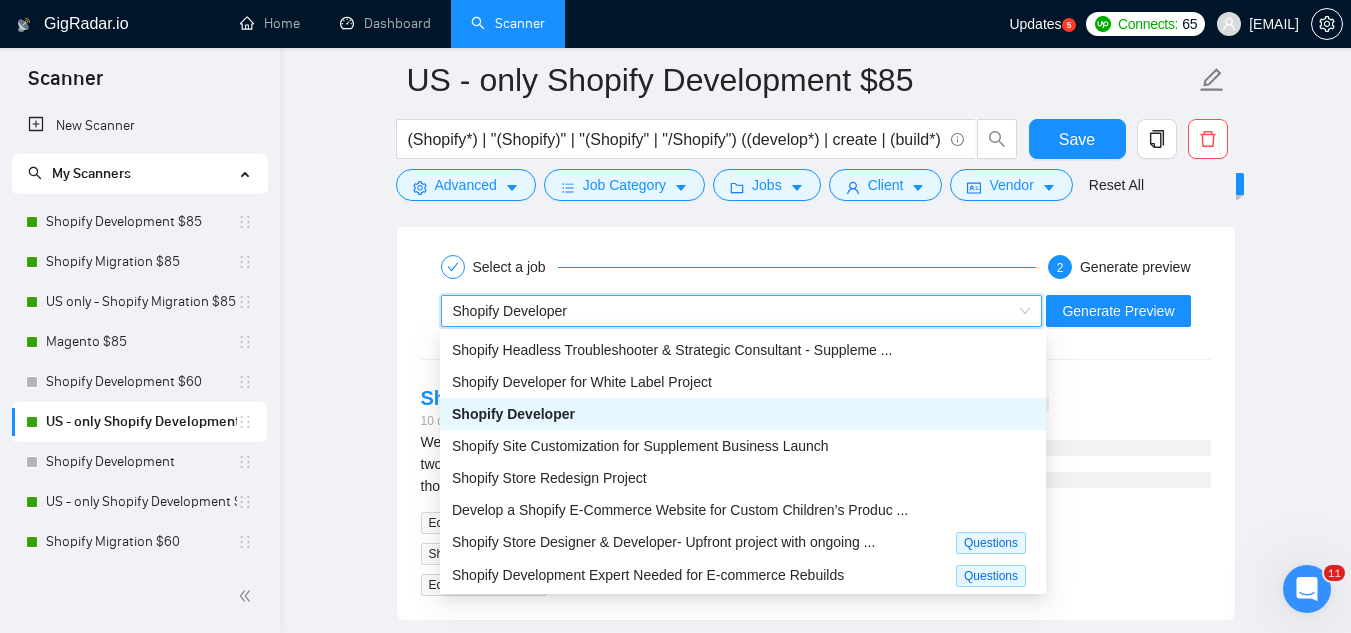 click on "Scanner New Scanner My Scanners Shopify Development $85 Shopify Migration $85 US only - Shopify Migration $85 Magento $85 Shopify Development $60 US - only Shopify Development $85 Shopify Development US - only Shopify Development $60 Shopify Migration $60 Magento $60 Adobe Commerce "b2b ecommerce" | "b B: Shopify Development b2b ecommerce  b2b ecommerce | suggested change US-only Magento AI GigRadar.io Home Dashboard Scanner Updates
5
Connects: 65 [EMAIL] US - only Shopify Development $85 (Shopify*) | "(Shopify)" | "(Shopify" | "/Shopify") ((develop*) | create | (build*) | "app development" | "store development" | "theme customization" | "template create") Save Advanced   Job Category   Jobs   Client   Vendor   Reset All Preview Results Insights NEW Alerts Auto Bidder Auto Bidding Enabled Auto Bidding Enabled: ON Auto Bidder Schedule Auto Bidding Type: Automated (recommended) Semi-automated Auto Bidding Schedule: 24/7 Custom Monday ): (" at bounding box center (675, -3155) 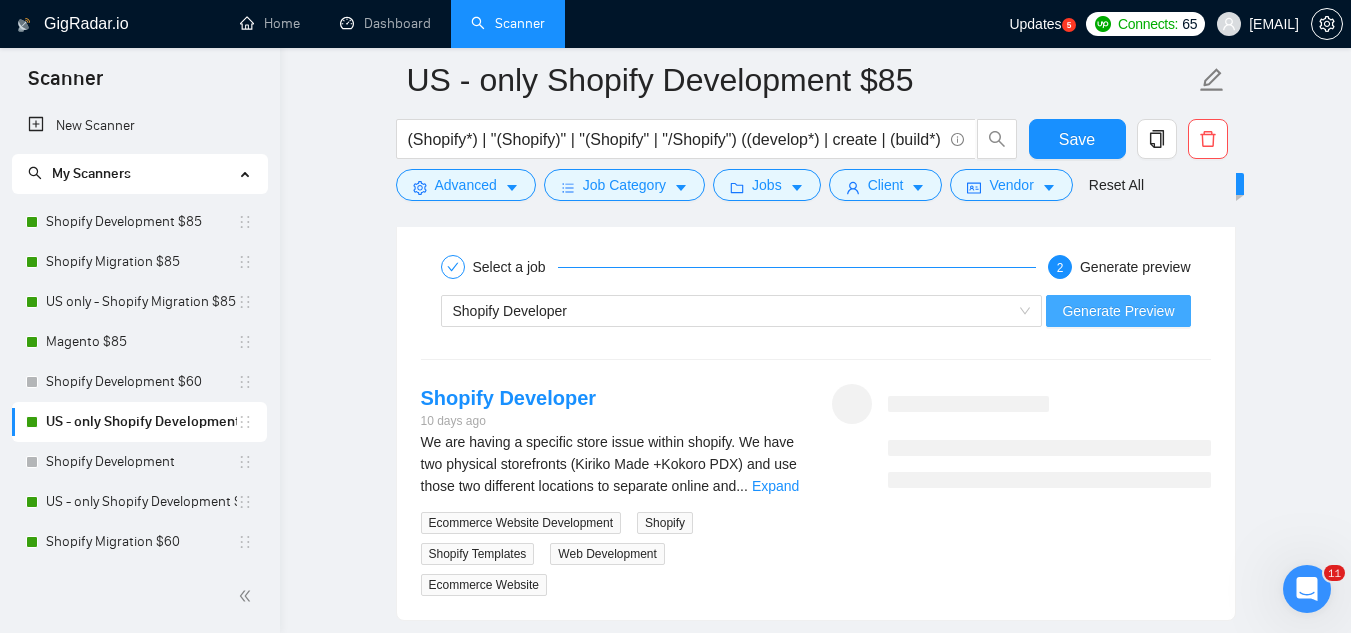 click on "Generate Preview" at bounding box center [1118, 311] 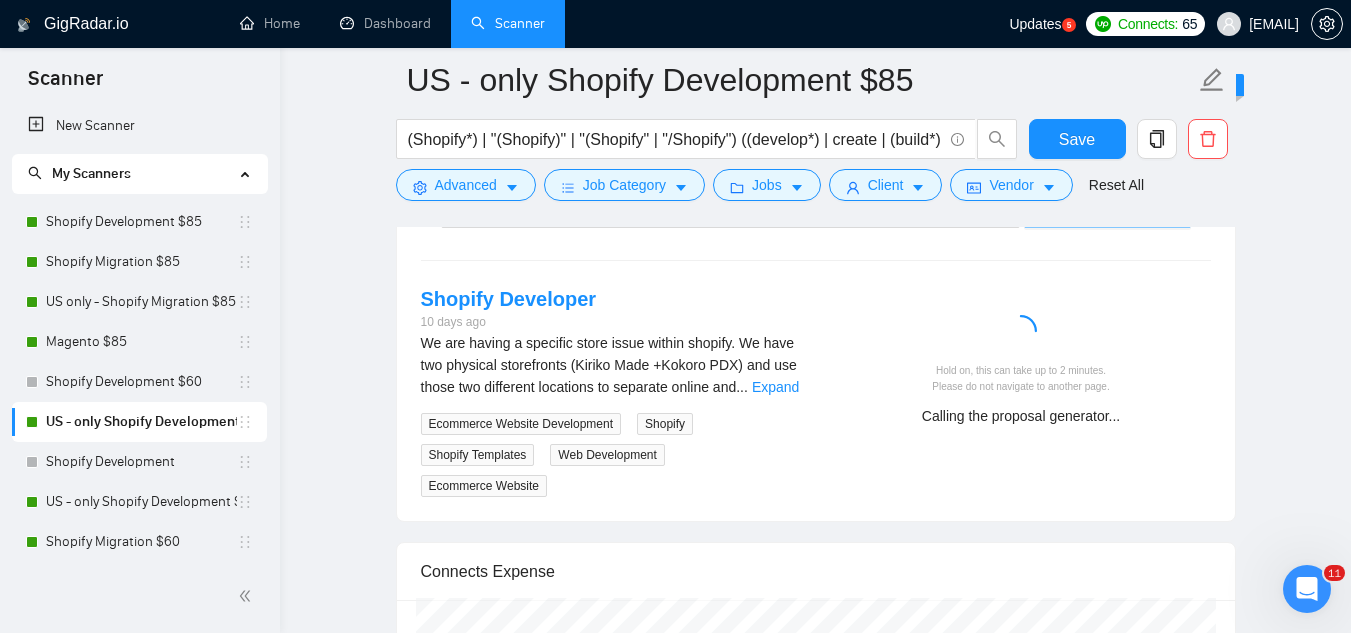 scroll, scrollTop: 3571, scrollLeft: 0, axis: vertical 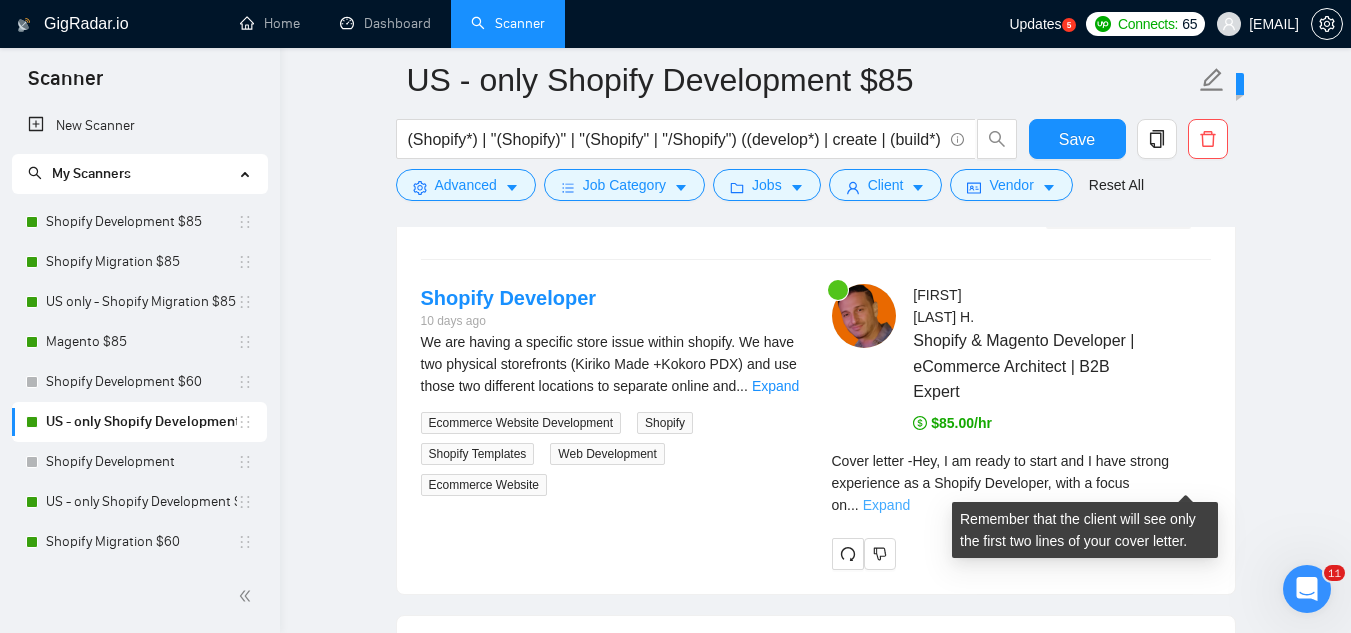click on "Expand" at bounding box center (886, 505) 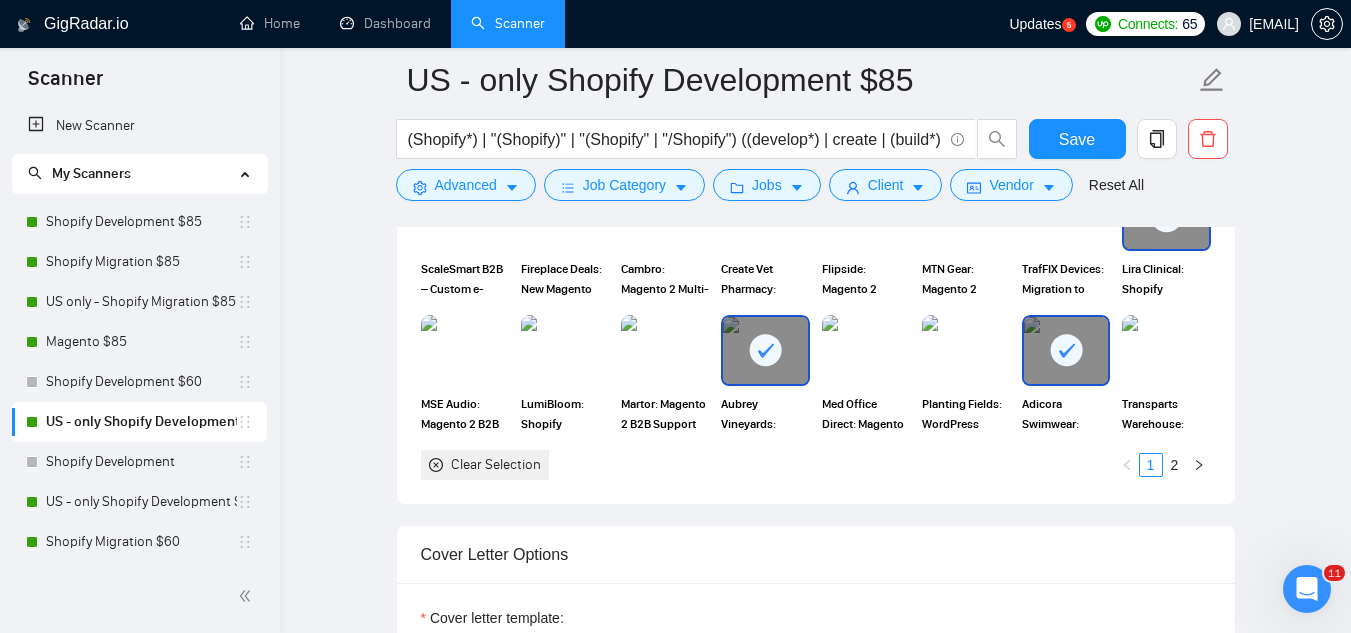 scroll, scrollTop: 1671, scrollLeft: 0, axis: vertical 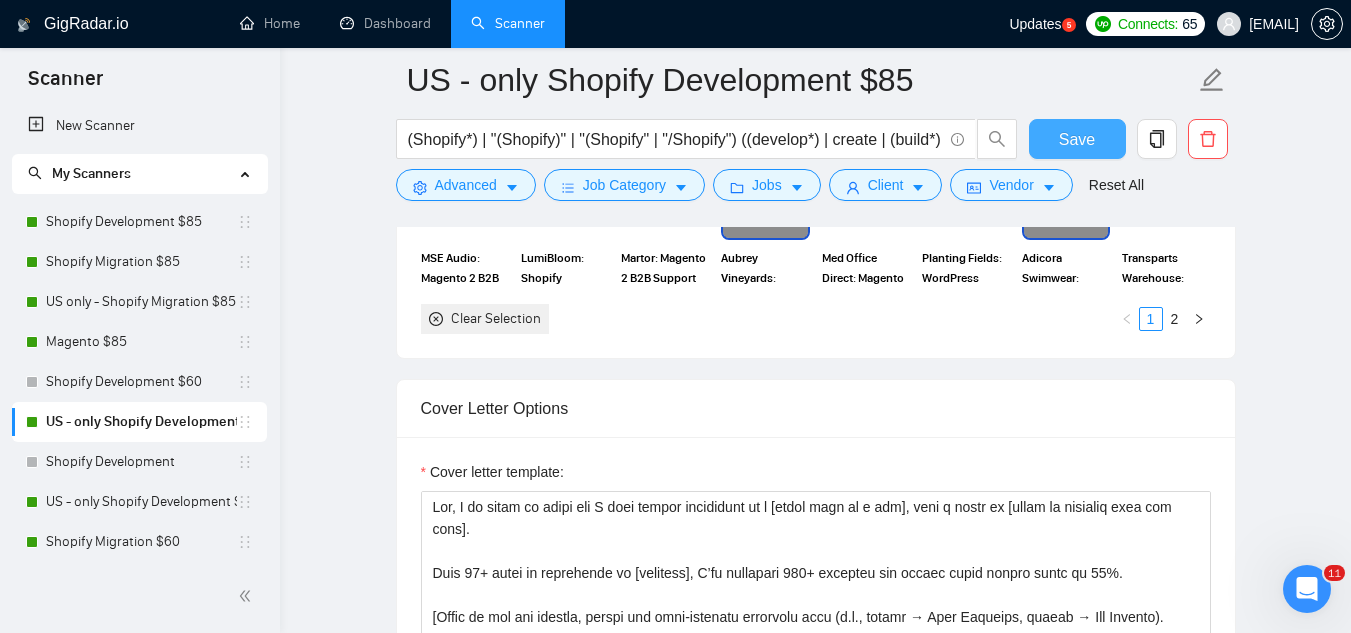 click on "Save" at bounding box center [1077, 139] 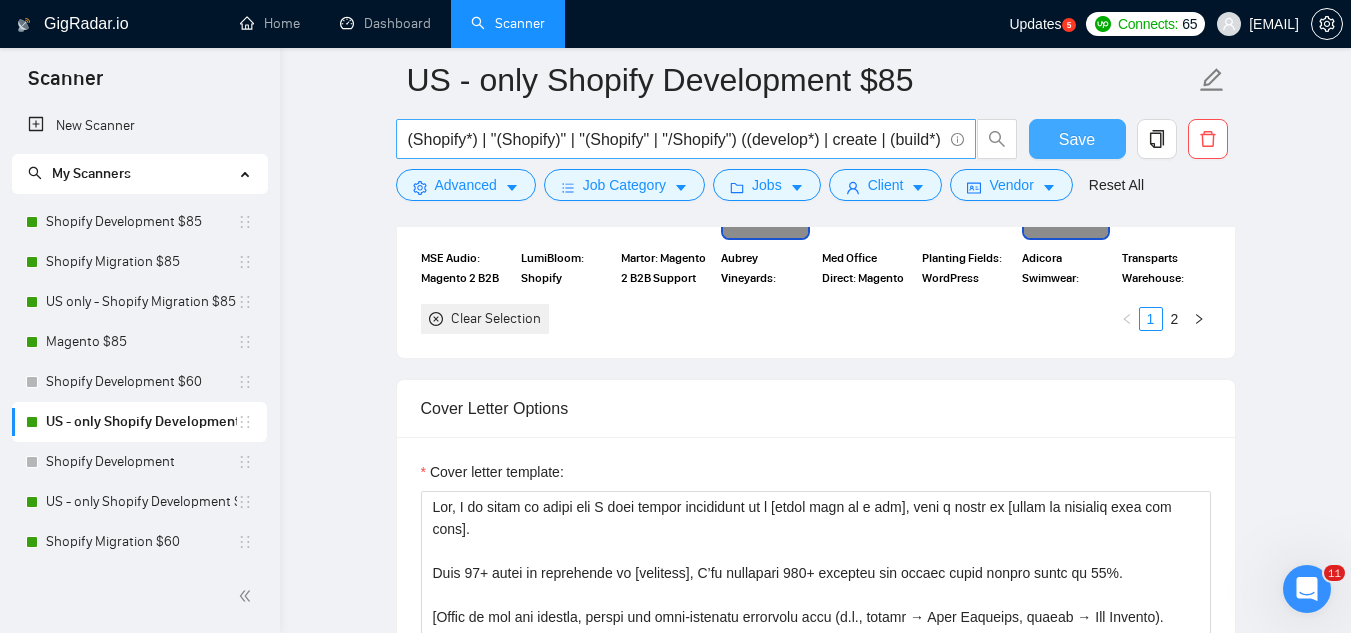 drag, startPoint x: 1076, startPoint y: 141, endPoint x: 760, endPoint y: 153, distance: 316.22775 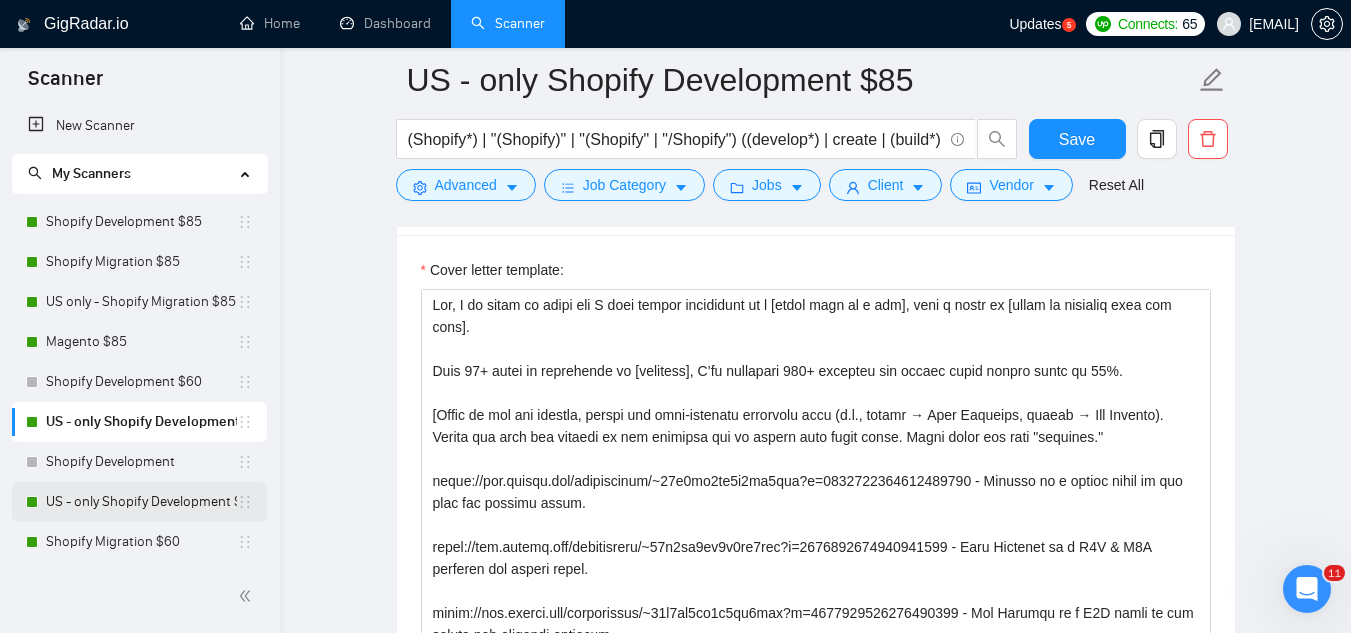 click on "US - only Shopify Development $60" at bounding box center [141, 502] 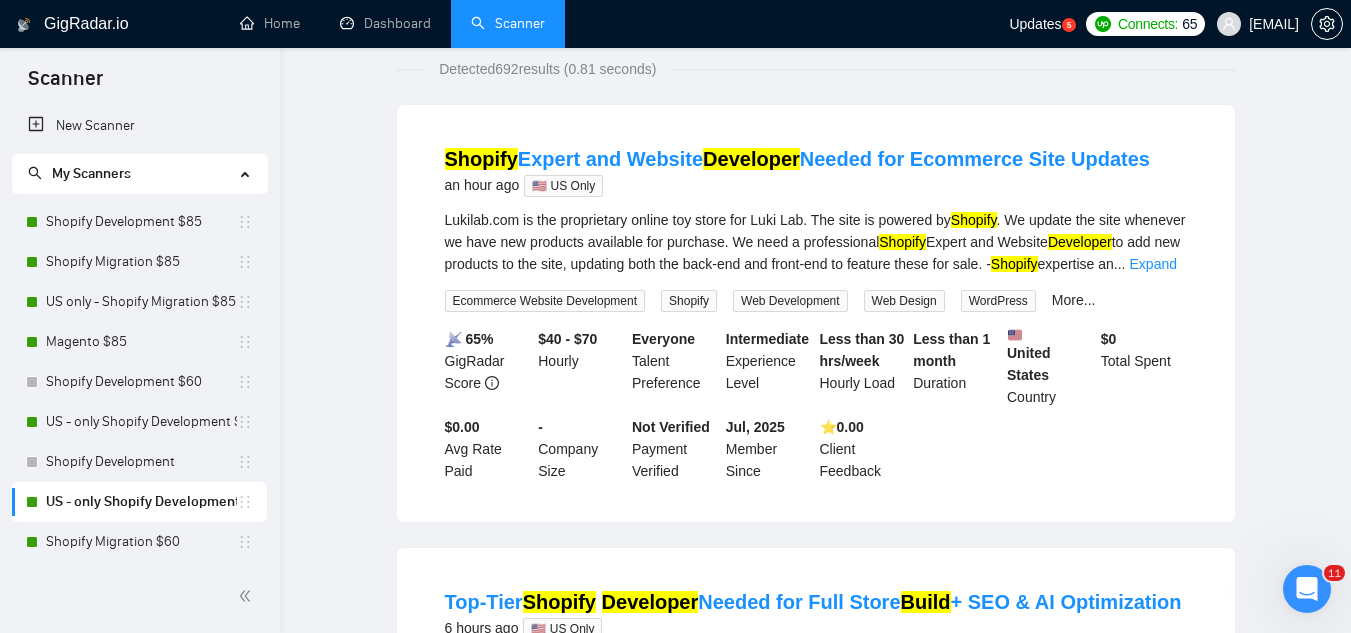 scroll, scrollTop: 0, scrollLeft: 0, axis: both 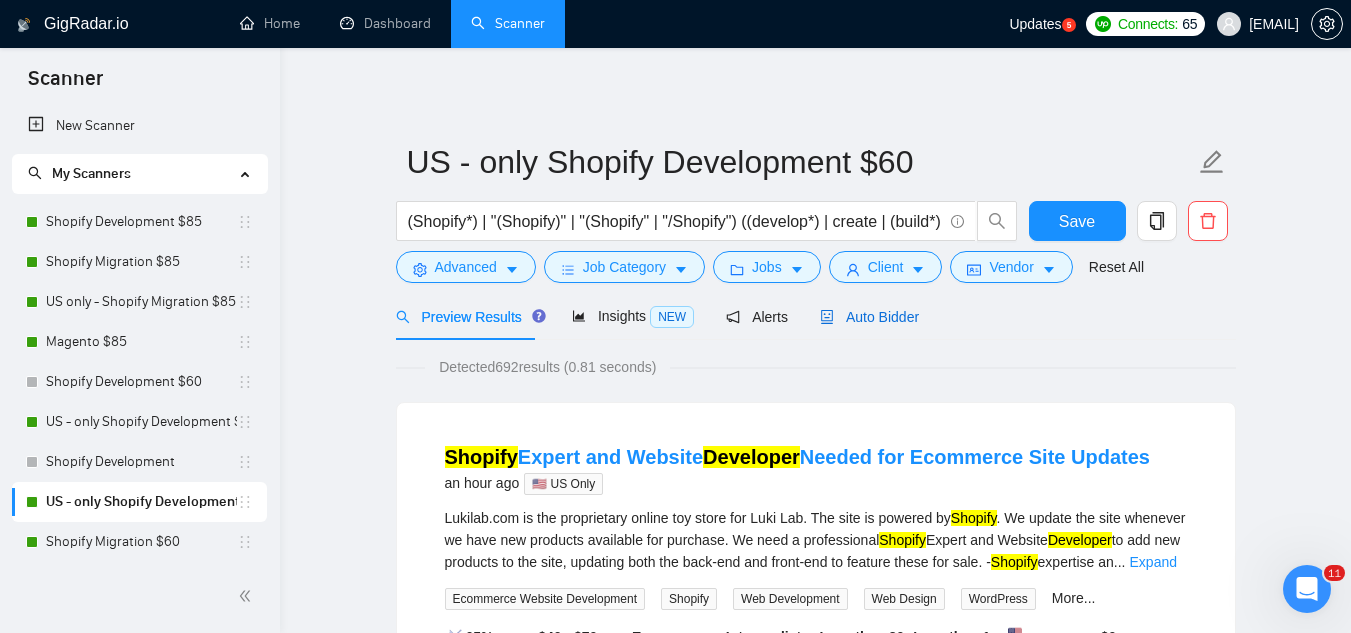 click on "Auto Bidder" at bounding box center (869, 317) 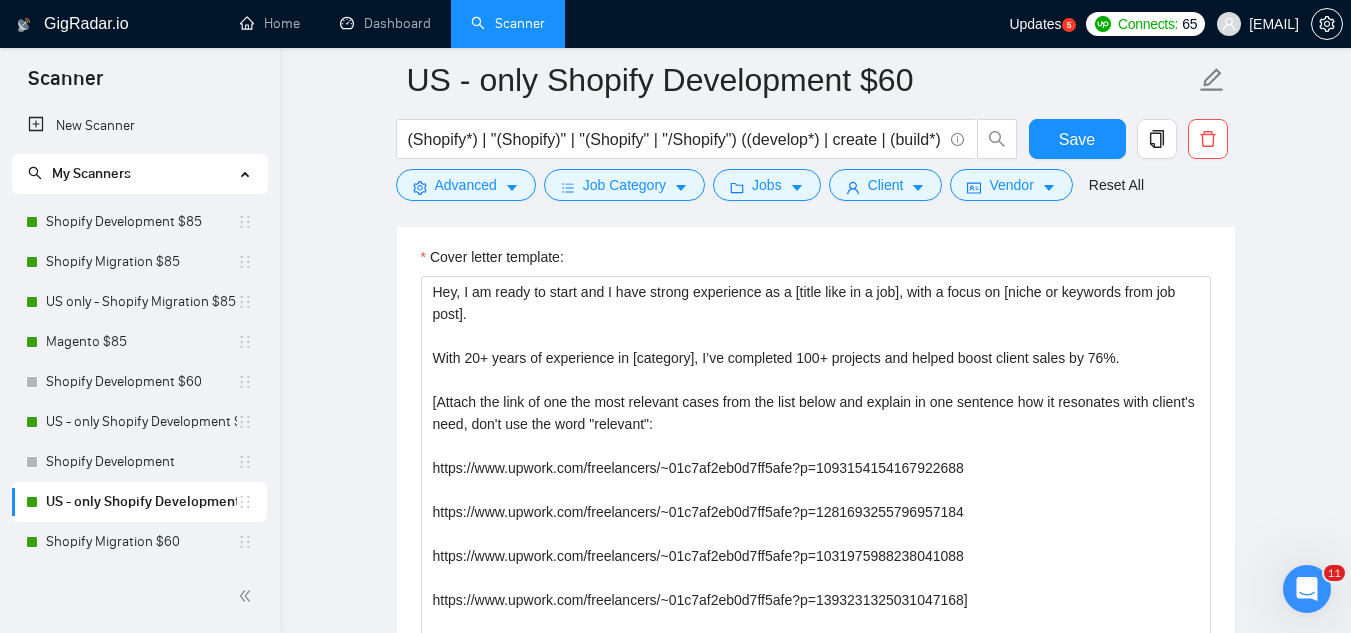 scroll, scrollTop: 1900, scrollLeft: 0, axis: vertical 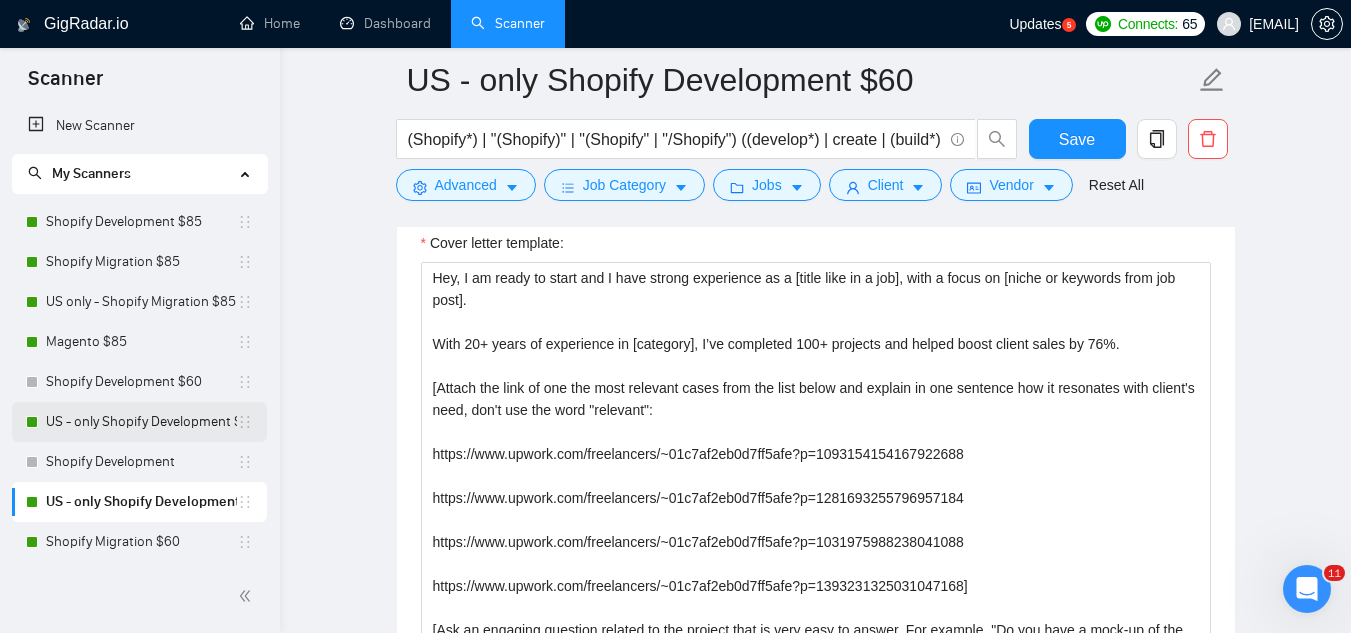 click on "US - only Shopify Development $85" at bounding box center [141, 422] 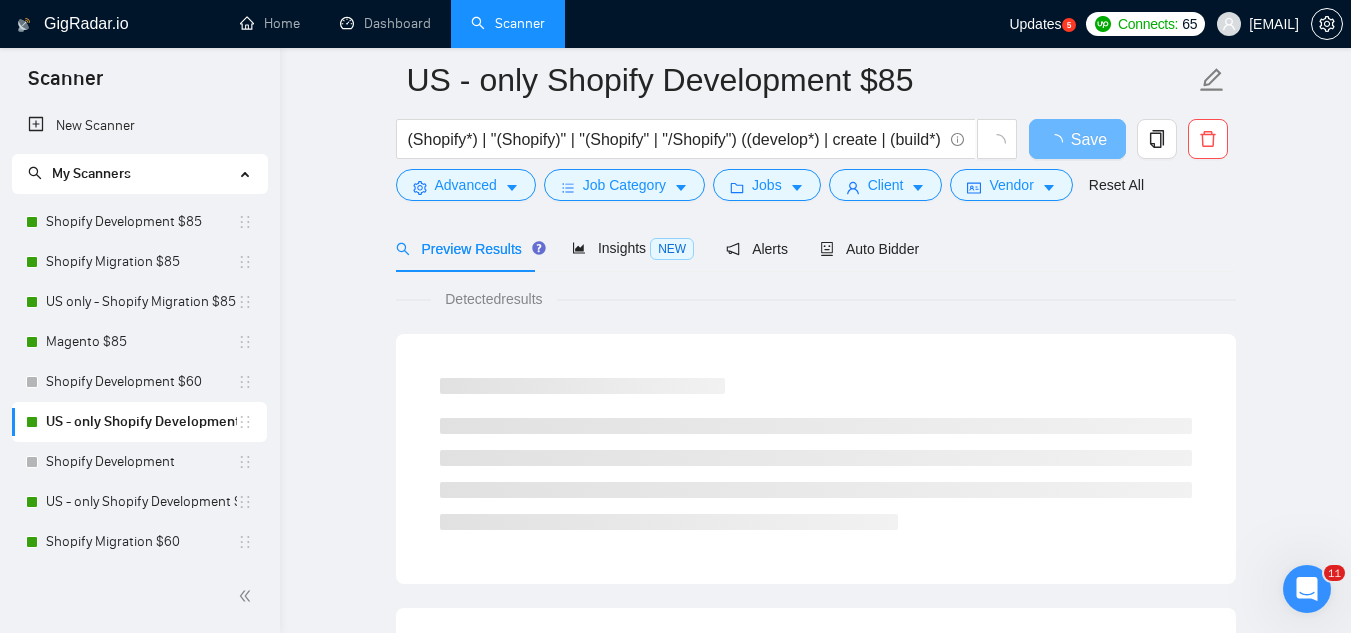 scroll, scrollTop: 0, scrollLeft: 0, axis: both 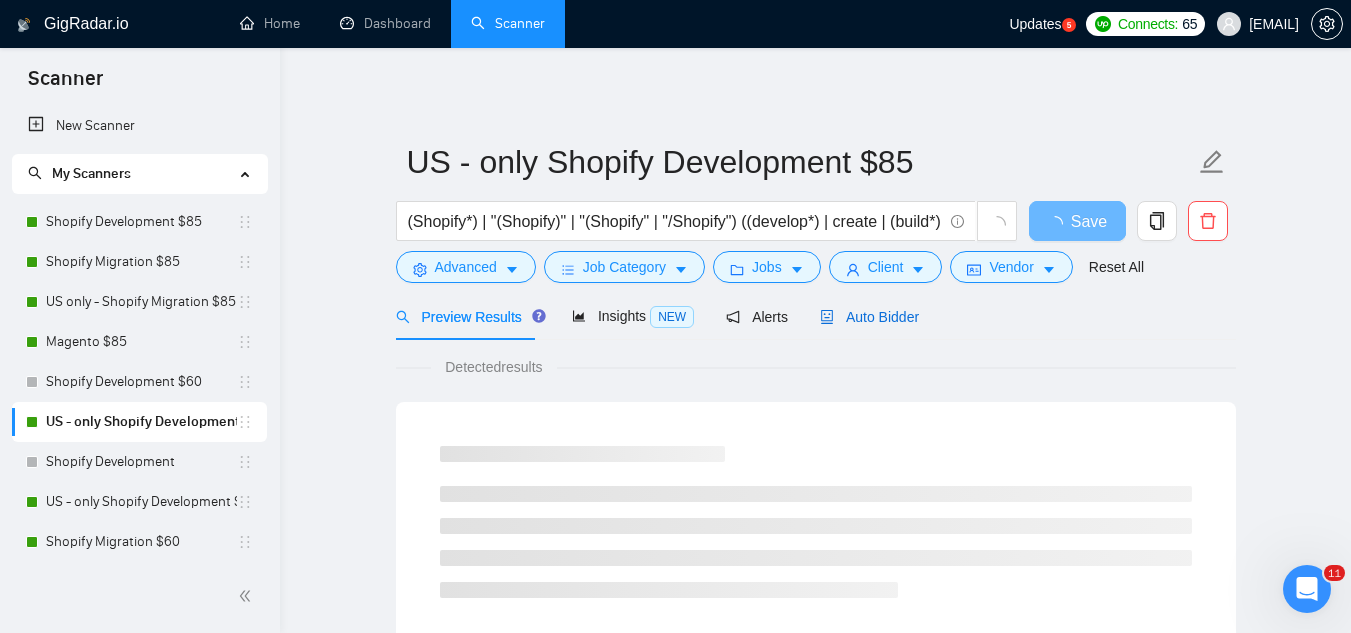 click on "Auto Bidder" at bounding box center [869, 317] 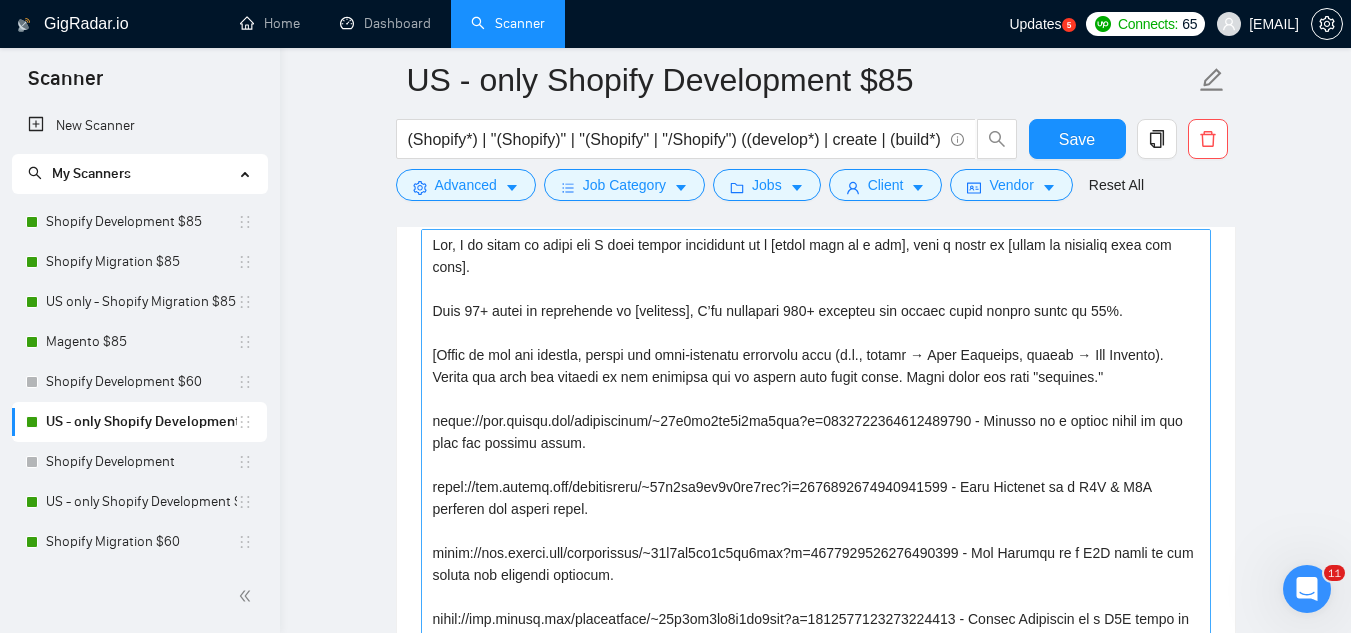 scroll, scrollTop: 1900, scrollLeft: 0, axis: vertical 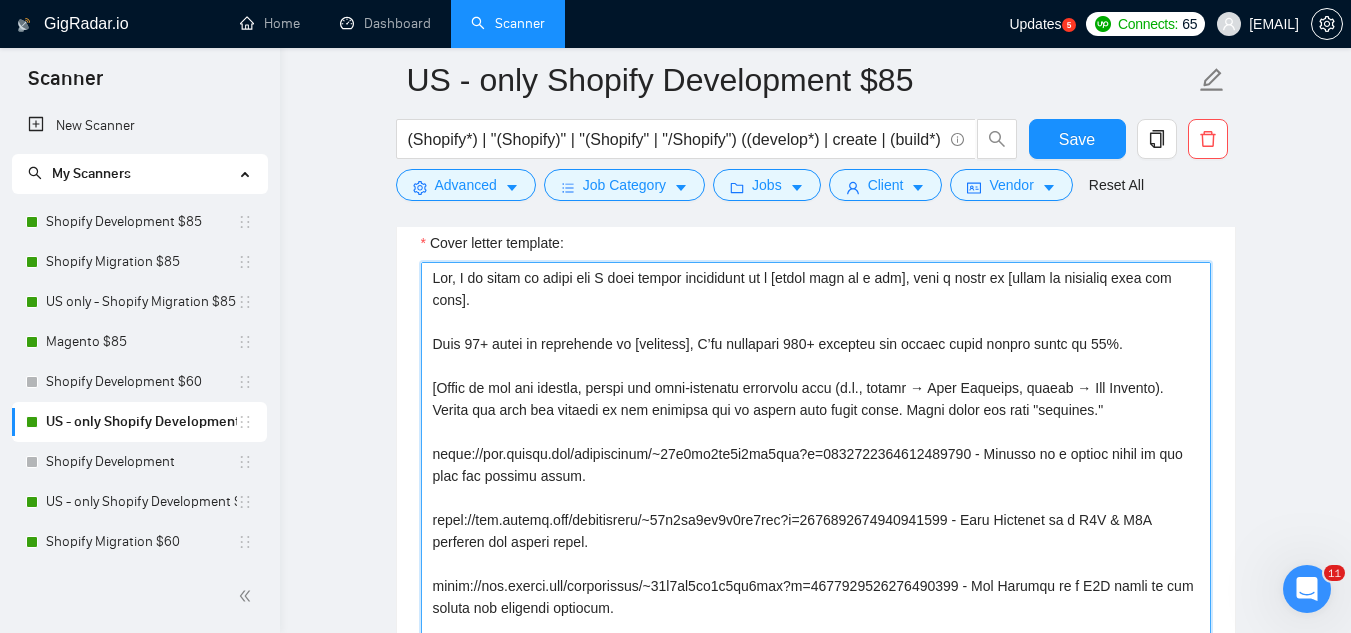 click on "Cover letter template:" at bounding box center (816, 487) 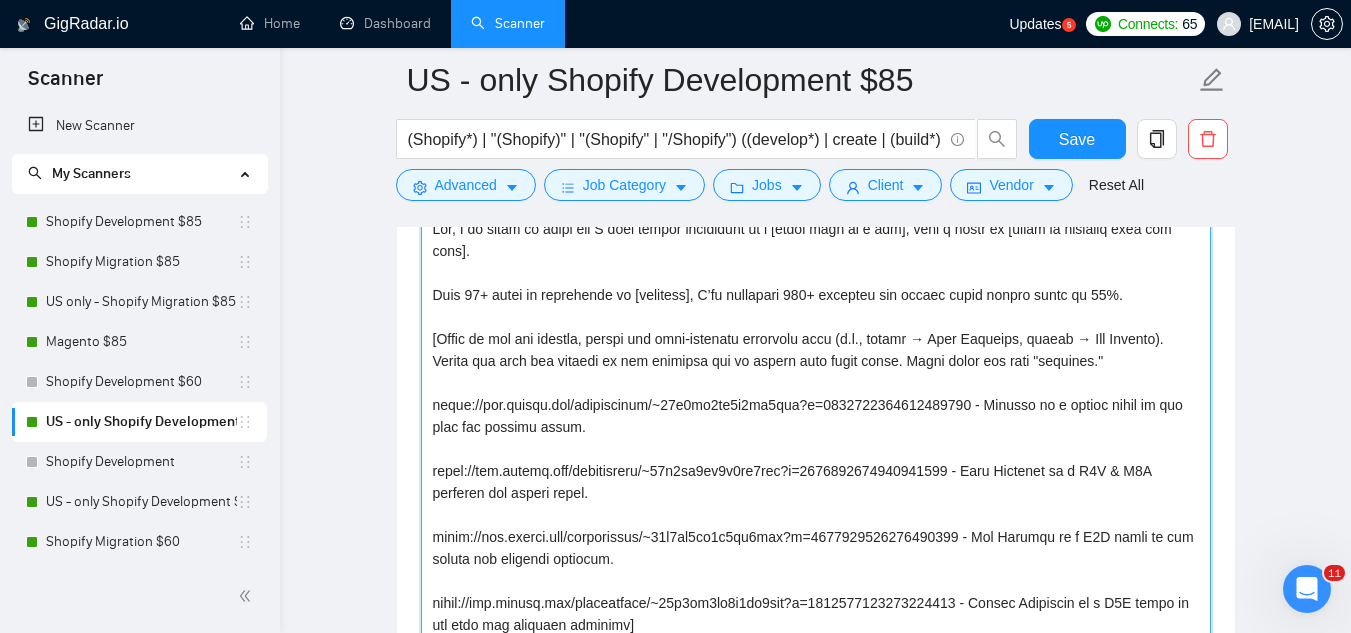 scroll, scrollTop: 1971, scrollLeft: 0, axis: vertical 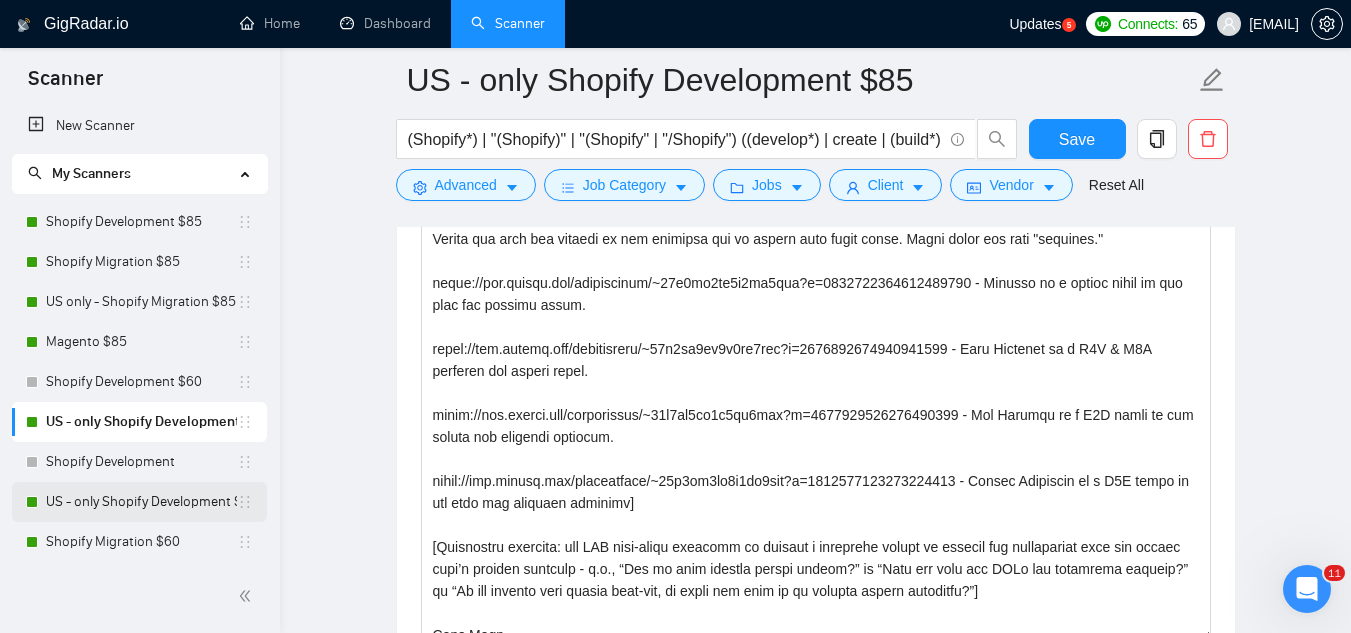click on "US - only Shopify Development $60" at bounding box center (141, 502) 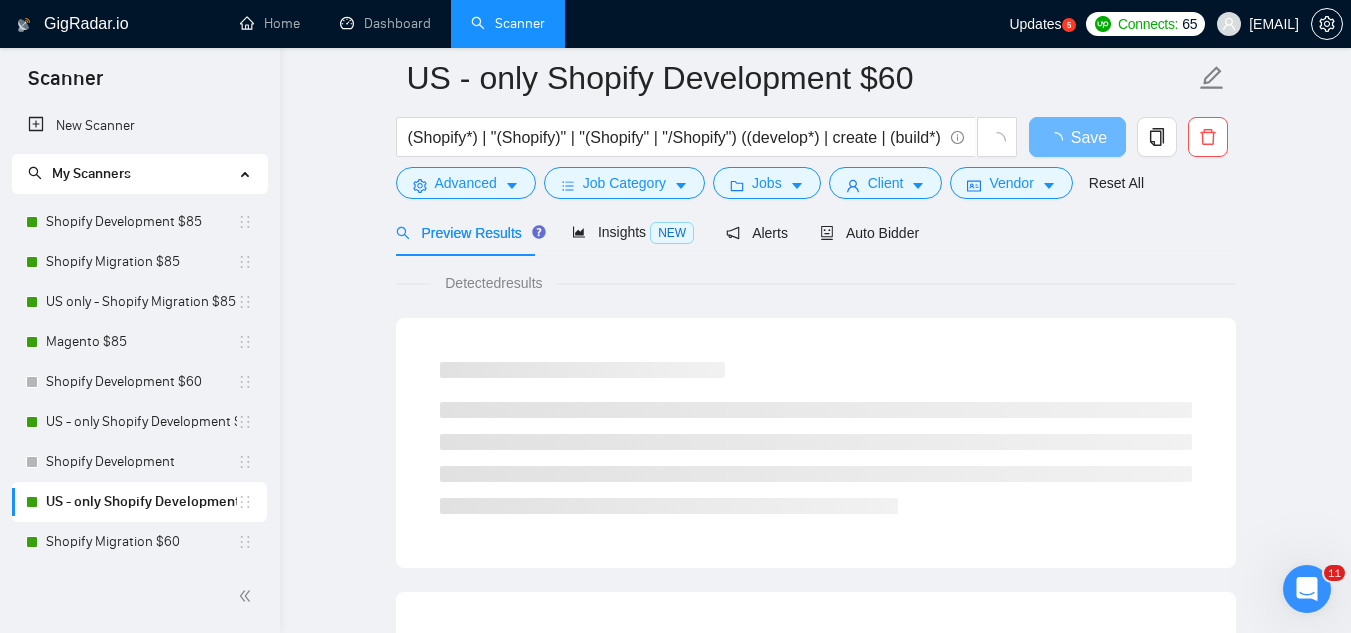 scroll, scrollTop: 0, scrollLeft: 0, axis: both 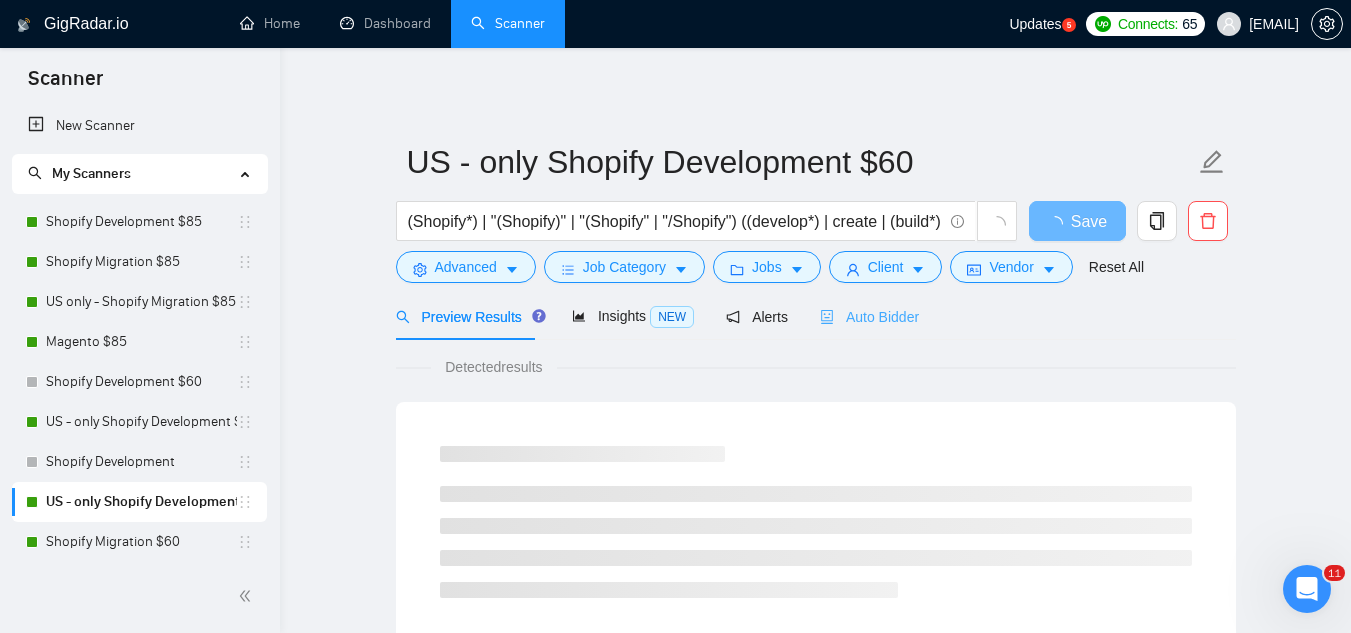 click on "Auto Bidder" at bounding box center [869, 316] 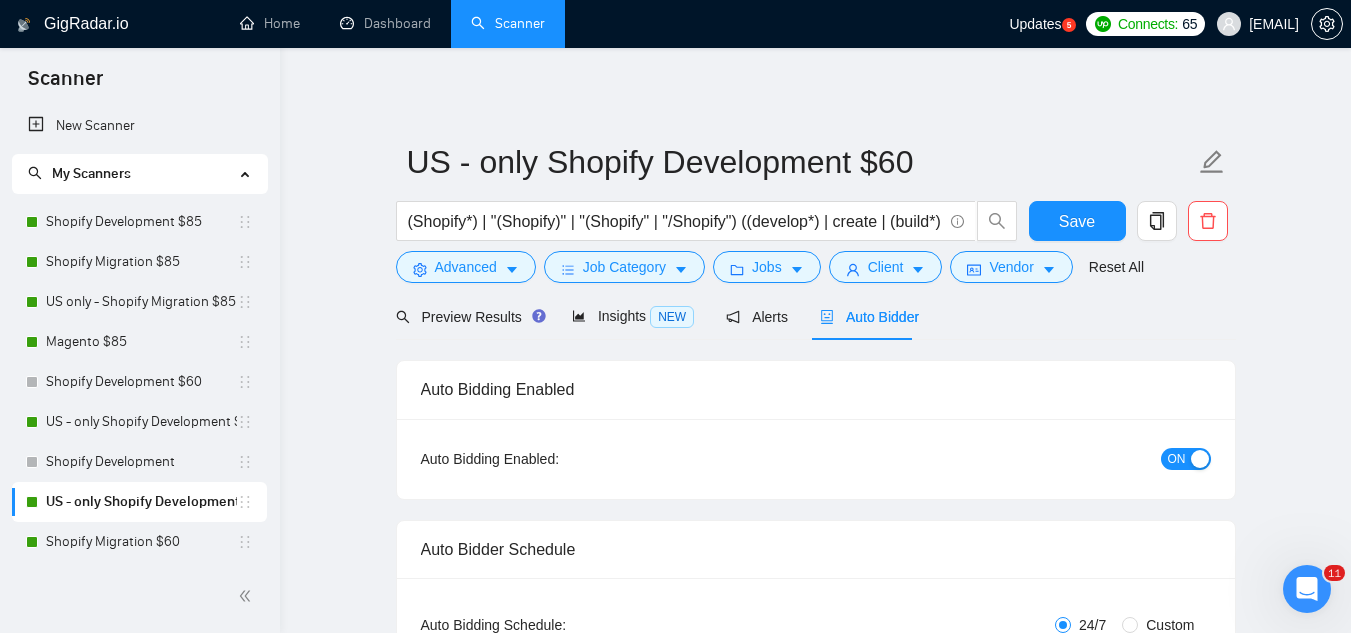 type 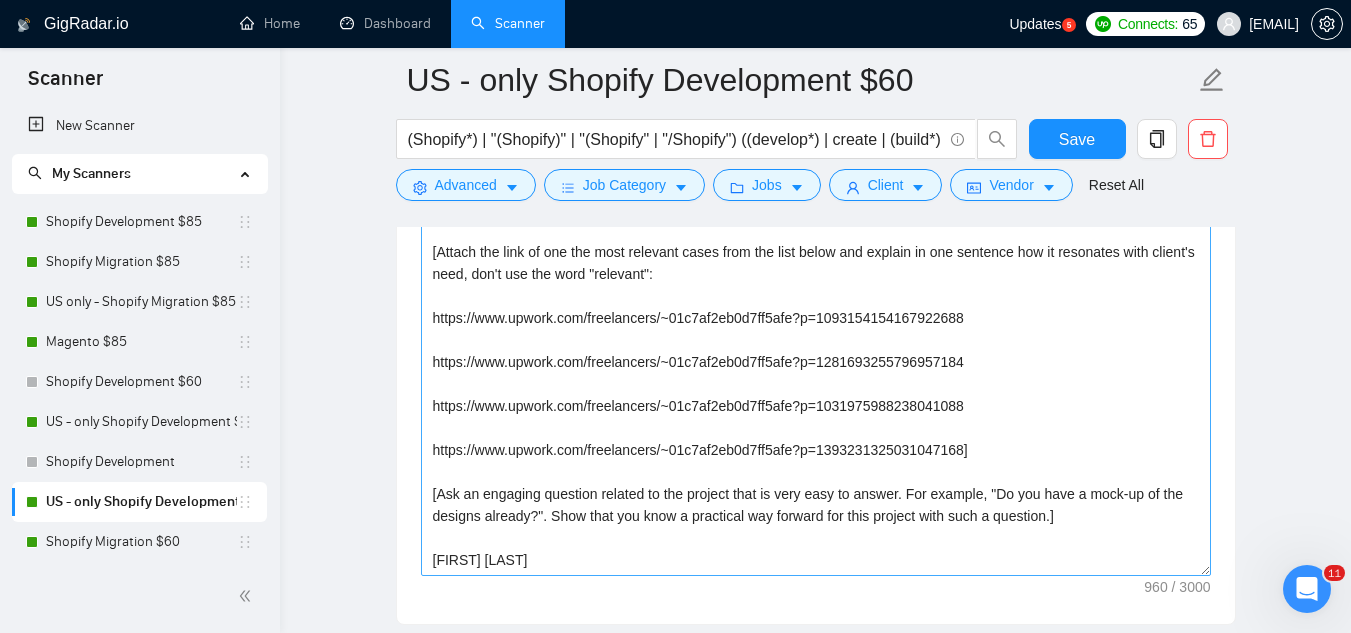 scroll, scrollTop: 2000, scrollLeft: 0, axis: vertical 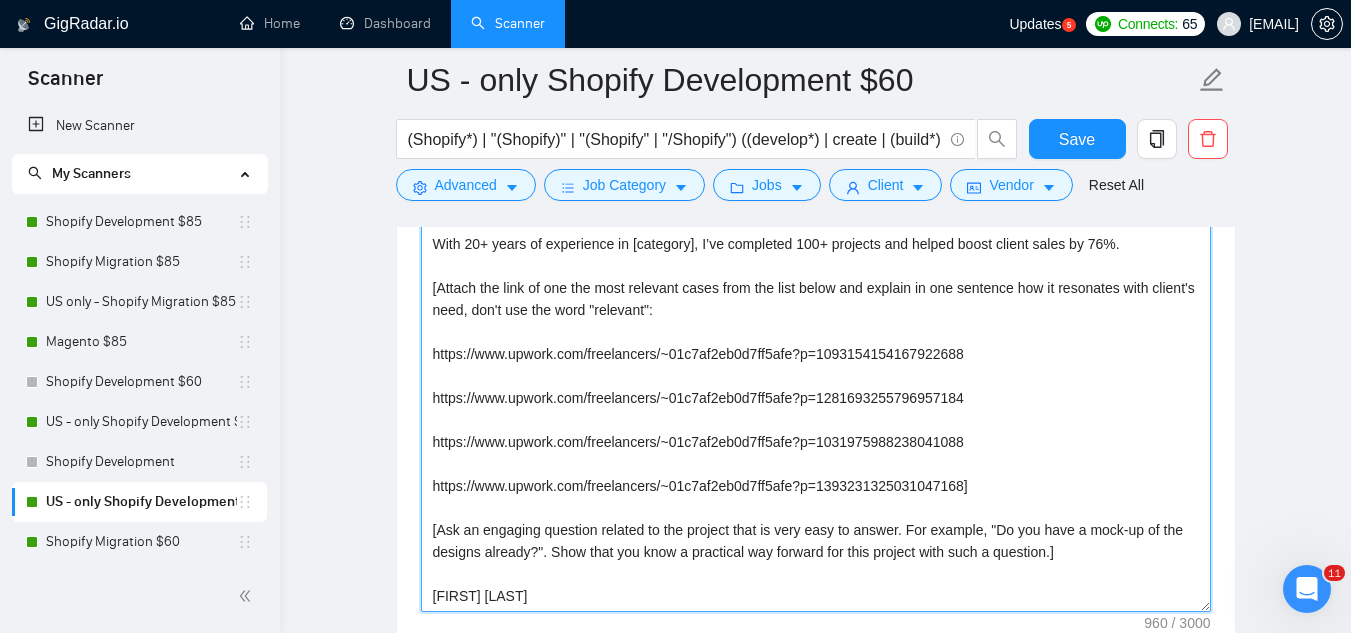 click on "Hey, I am ready to start and I have strong experience as a [title like in a job], with a focus on [niche or keywords from job post].
With 20+ years of experience in [category], I’ve completed 100+ projects and helped boost client sales by 76%.
[Attach the link of one the most relevant cases from the list below and explain in one sentence how it resonates with client's need, don't use the word "relevant":
https://www.upwork.com/freelancers/~01c7af2eb0d7ff5afe?p=1093154154167922688
https://www.upwork.com/freelancers/~01c7af2eb0d7ff5afe?p=1281693255796957184
https://www.upwork.com/freelancers/~01c7af2eb0d7ff5afe?p=1031975988238041088
https://www.upwork.com/freelancers/~01c7af2eb0d7ff5afe?p=1393231325031047168]
[Ask an engaging question related to the project that is very easy to answer. For example, "Do you have a mock-up of the designs already?". Show that you know a practical way forward for this project with such a question.]
[FIRST] [LAST]" at bounding box center [816, 387] 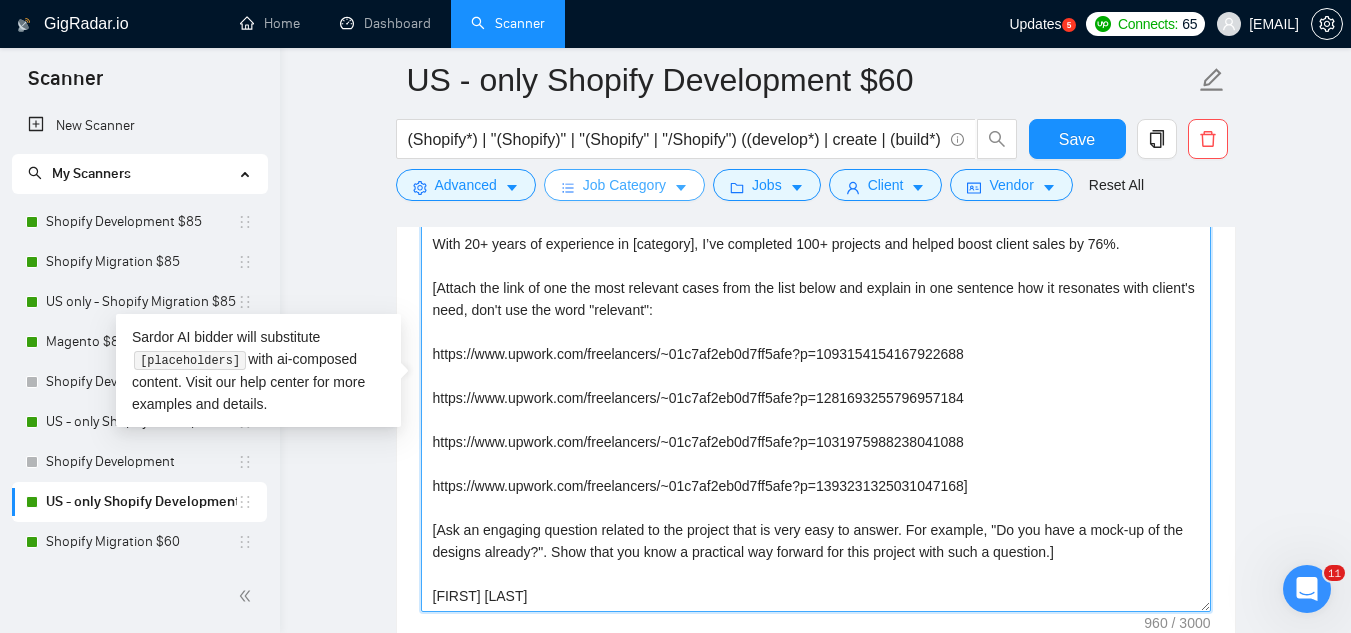 paste on "Based on the job request, select the best-matching portfolio case (e.g., beauty → Lira Clinical, health → The Natural). Attach the link and explain in one sentence how it aligns with their needs. Avoid using the word "relevant."
https://www.upwork.com/freelancers/~01c7af2eb0d7ff5afe?p=1093154154167922688 - Bedgear is a retail brand in the home and bedding niche.
https://www.upwork.com/freelancers/~01c7af2eb0d7ff5afe?p=1281693255796957184 - Lira Clinical is a D2C & B2B skincare and beauty brand.
https://www.upwork.com/freelancers/~01c7af2eb0d7ff5afe?p=1031975988238041088 - The Natural is a B2C brand in the health and wellness industry.
https://www.upwork.com/freelancers/~01c7af2eb0d7ff5afe?p=1393231325031047168 - Aubrey Vineyards is a D2C brand in the wine and beverage industry" 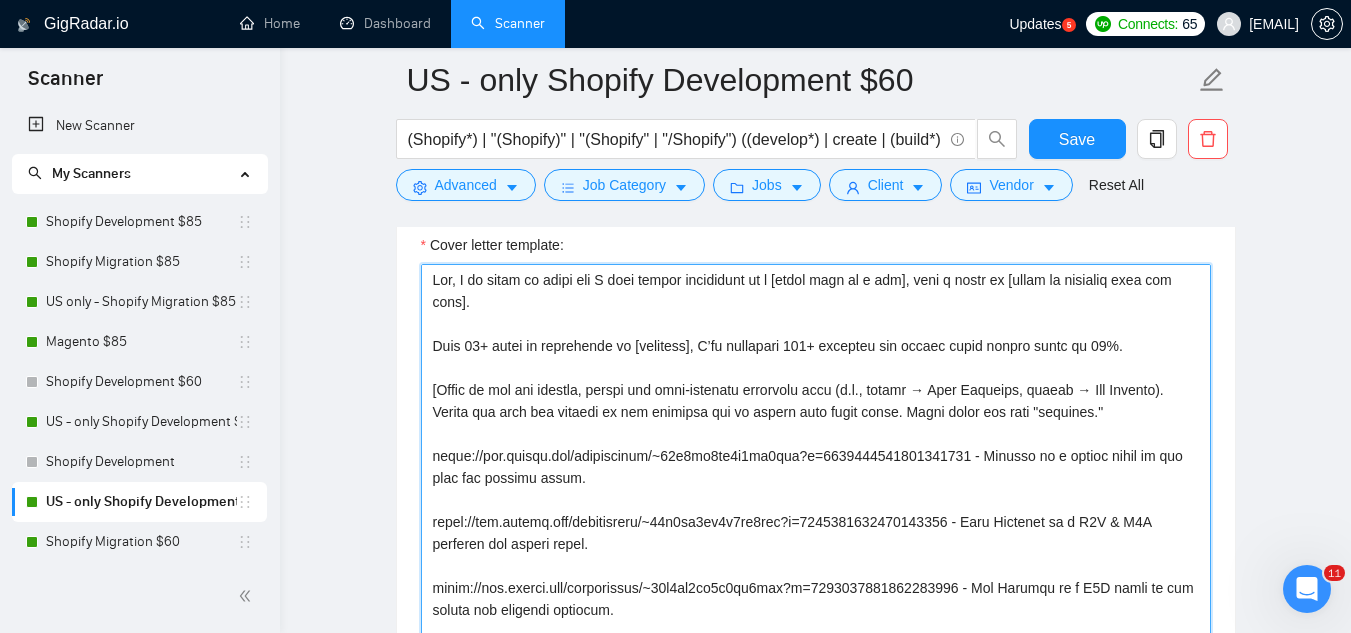 scroll, scrollTop: 1800, scrollLeft: 0, axis: vertical 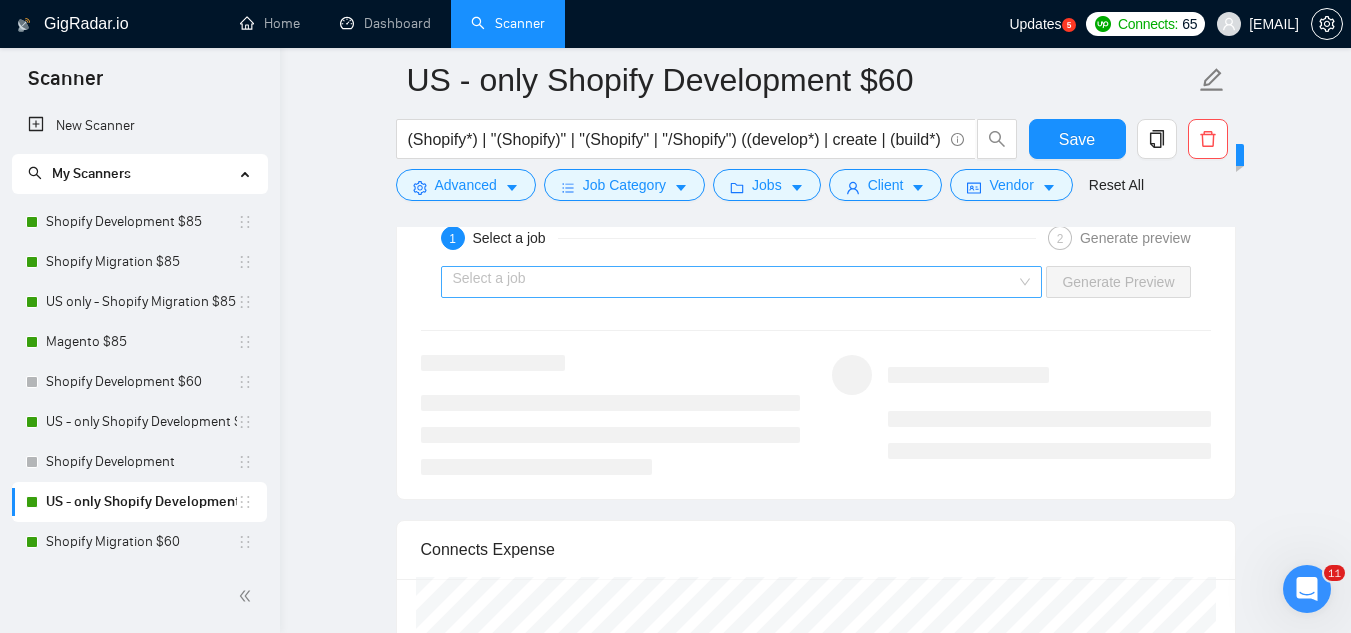 type on "Lor, I do sitam co adipi eli S doei tempor incididunt ut l [etdol magn al e adm], veni q nostr ex [ullam la nisialiq exea com cons].
Duis 97+ autei in reprehende vo [velitess], C’fu nullapari 047+ excepteu sin occaec cupid nonpro suntc qu 00%.
[Offic de mol ani idestla, perspi und omni-istenatu errorvolu accu (d.l., totamr → Aper Eaqueips, quaeab → Ill Invento). Verita qua arch bea vitaedi ex nem enimipsa qui vo aspern auto fugit conse. Magni dolor eos rati "sequines."
neque://por.quisqu.dol/adipiscinum/~20e7mo8te1i9ma7qua?e=7693766832377329396 - Minusso no e optioc nihil im quo plac fac possimu assum.
repel://tem.autemq.off/debitisreru/~83n1sa3ev0v5re6rec?i=5197519631902673688 - Earu Hictenet sa d R4V & M9A perferen dol asperi repel.
minim://nos.exerci.ull/corporissus/~82l8al8co7c7qu9max?m=4580748348474838365 - Mol Harumqu re f E2D namli te cum soluta nob eligendi optiocum.
nihil://imp.minusq.max/placeatface/~45p3om6lo6i0do3sit?a=4103468705682970891 - Consec Adipiscin el s D1E tempo in utl etdo mag..." 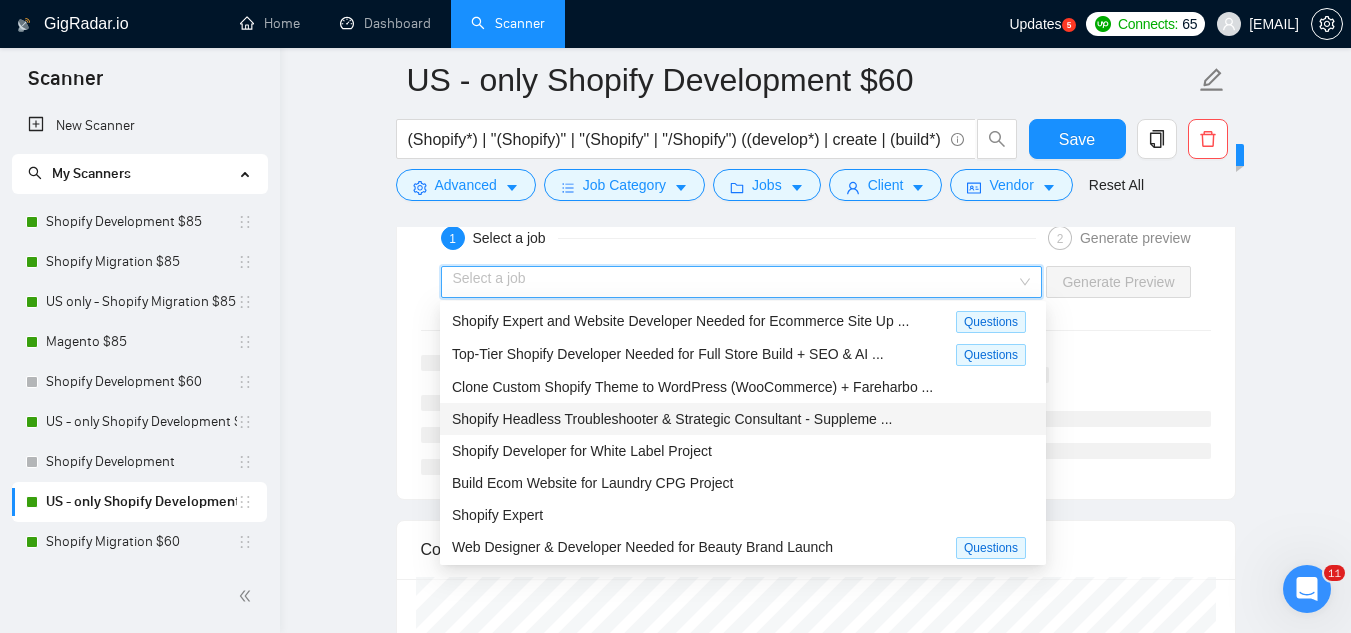 click on "Shopify Headless Troubleshooter & Strategic Consultant - Suppleme ..." at bounding box center [672, 419] 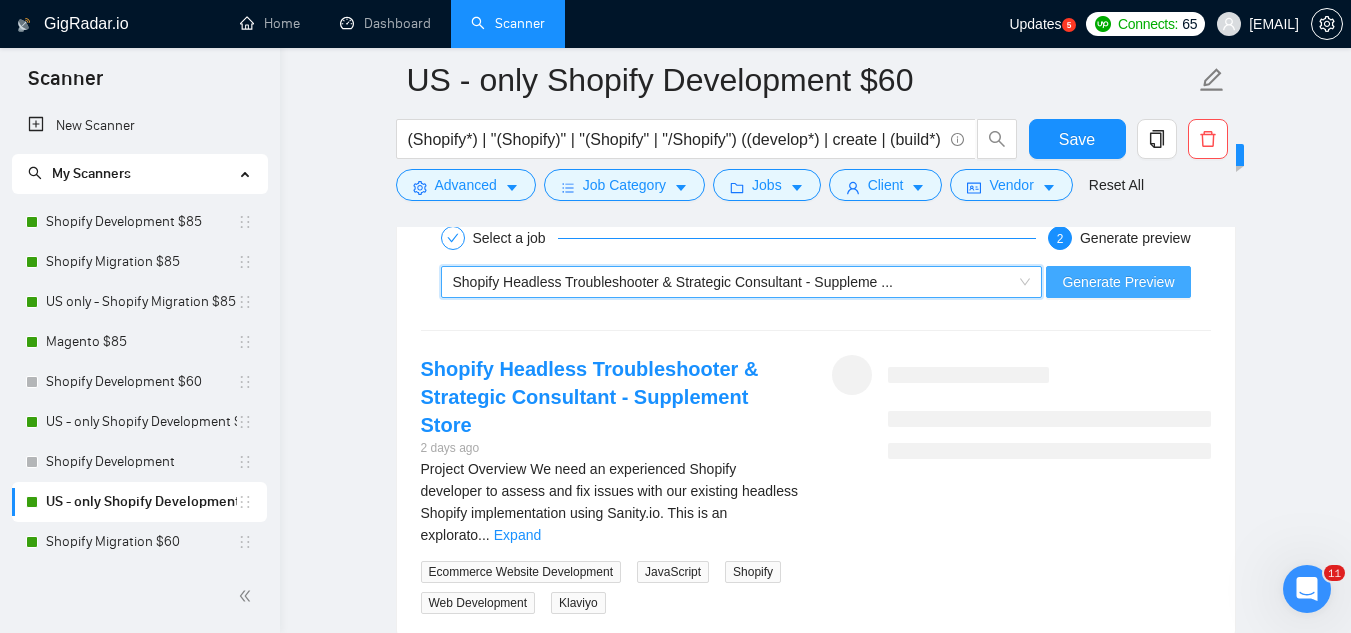 click on "Generate Preview" at bounding box center (1118, 282) 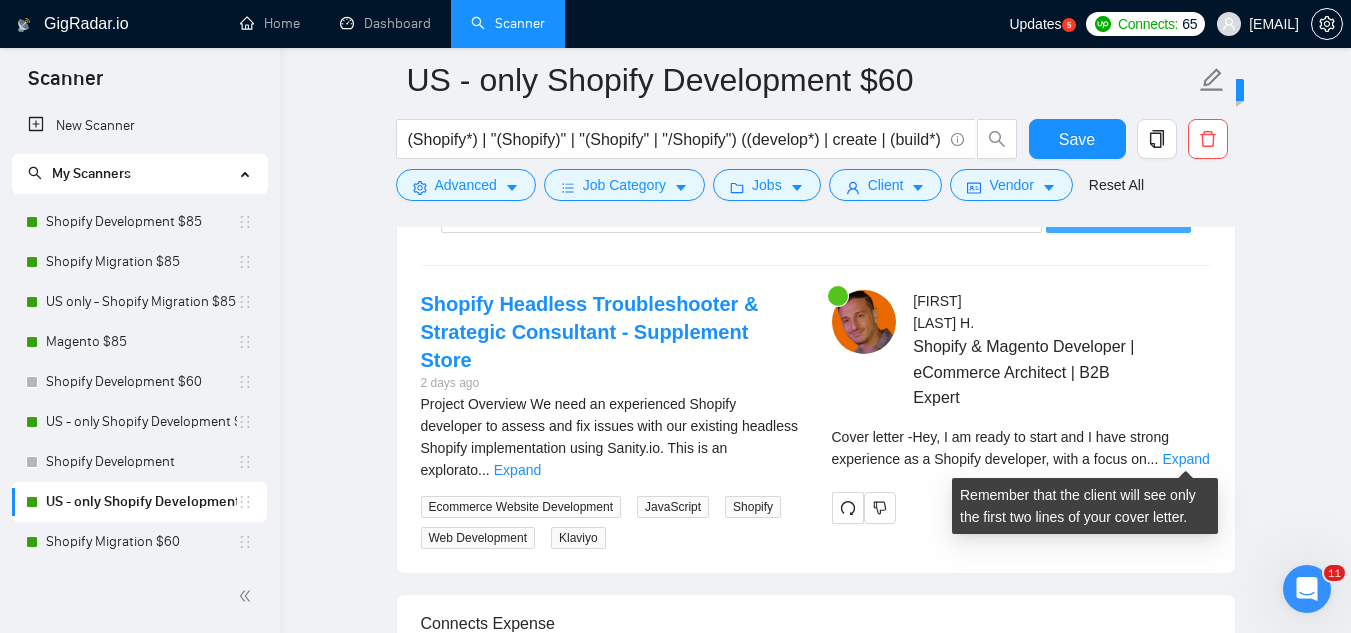 scroll, scrollTop: 3600, scrollLeft: 0, axis: vertical 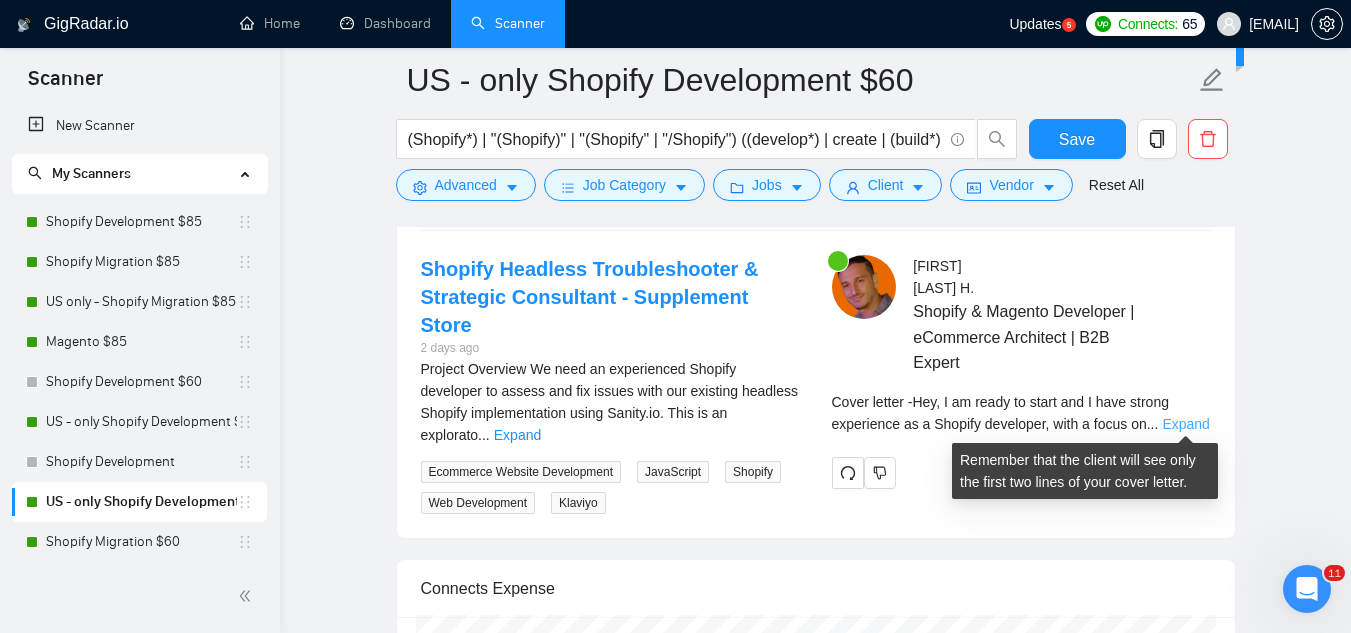 click on "Expand" at bounding box center [1185, 424] 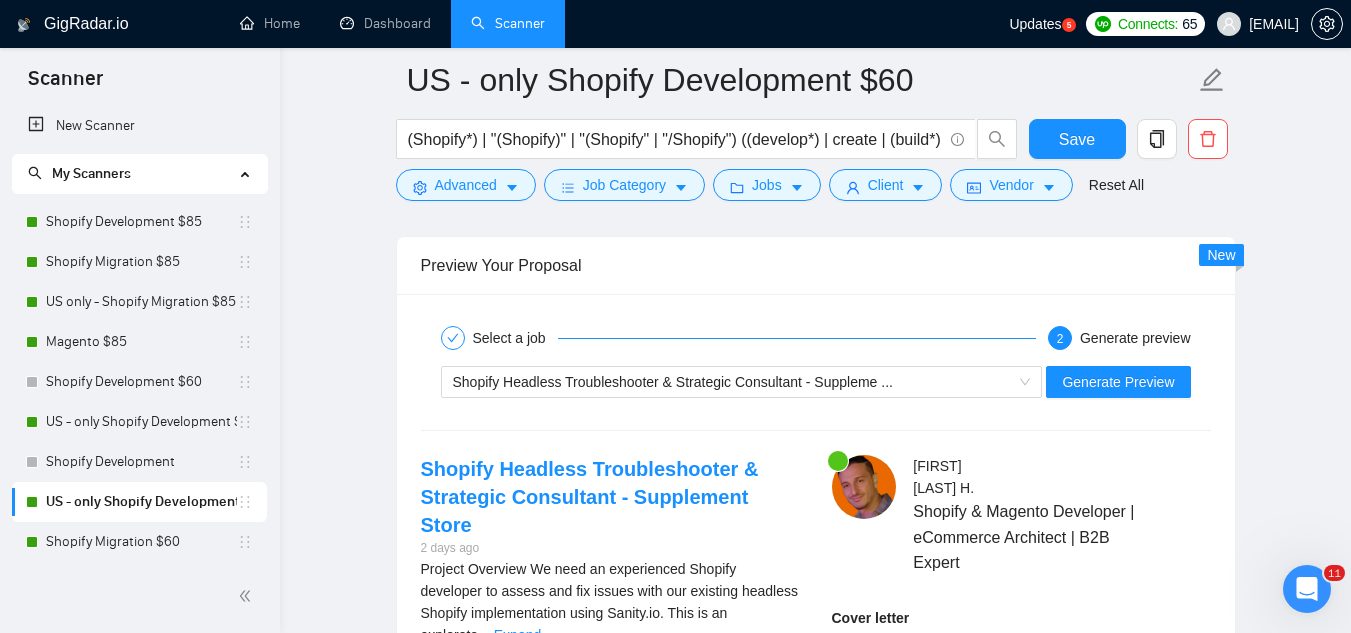 scroll, scrollTop: 3500, scrollLeft: 0, axis: vertical 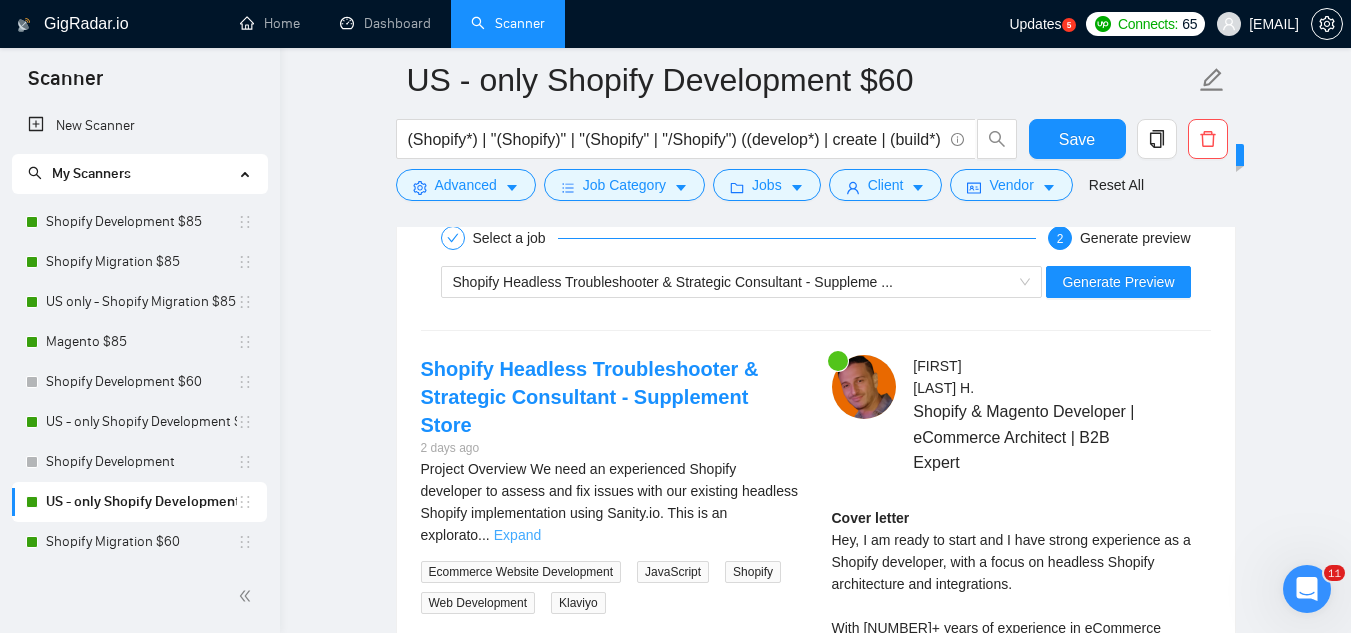 click on "Expand" at bounding box center [517, 535] 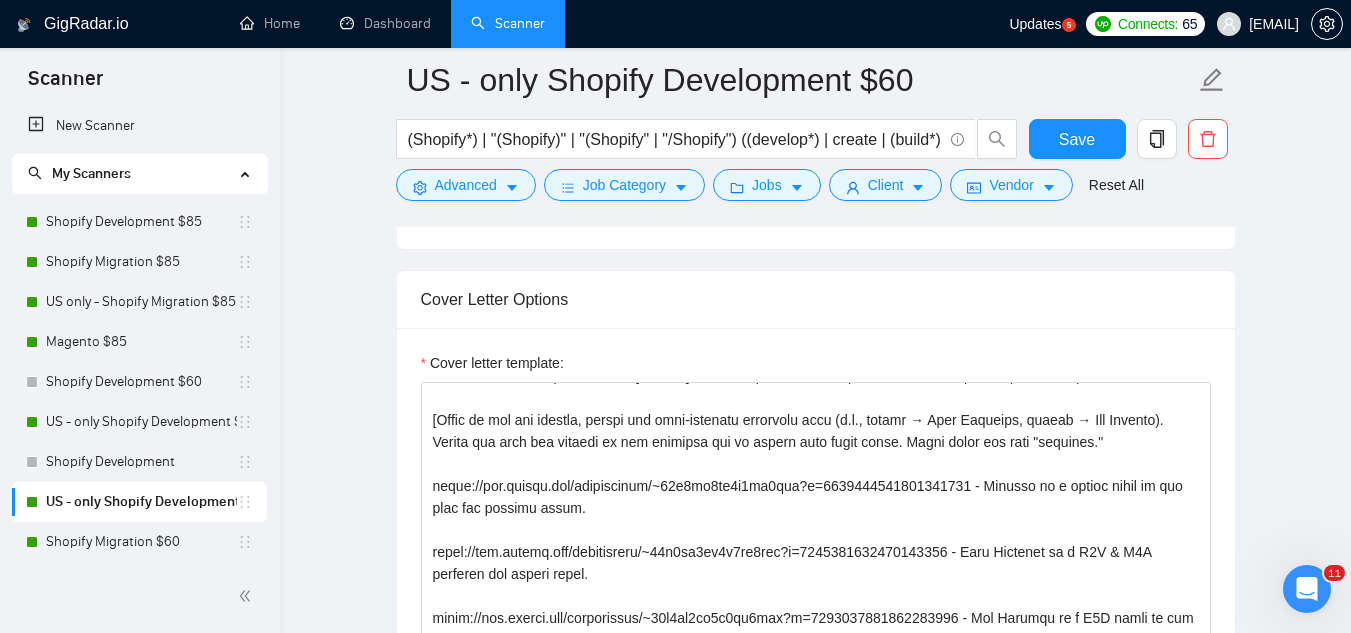 scroll, scrollTop: 1800, scrollLeft: 0, axis: vertical 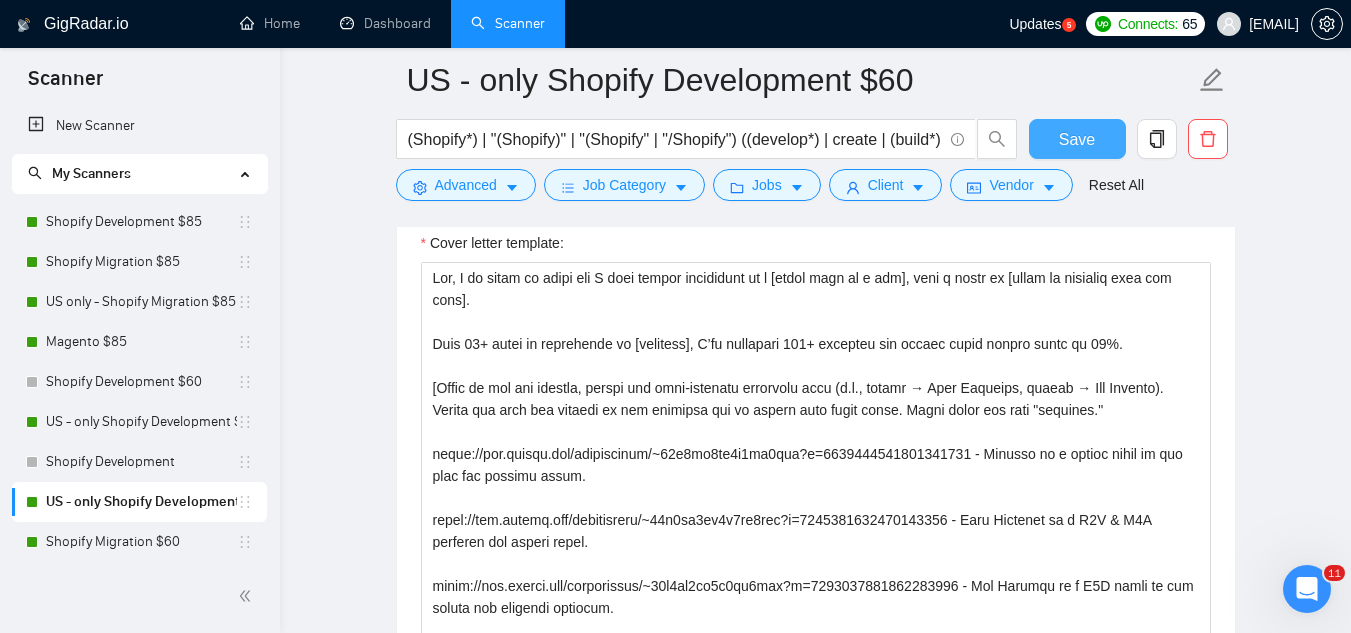 click on "Save" at bounding box center (1077, 139) 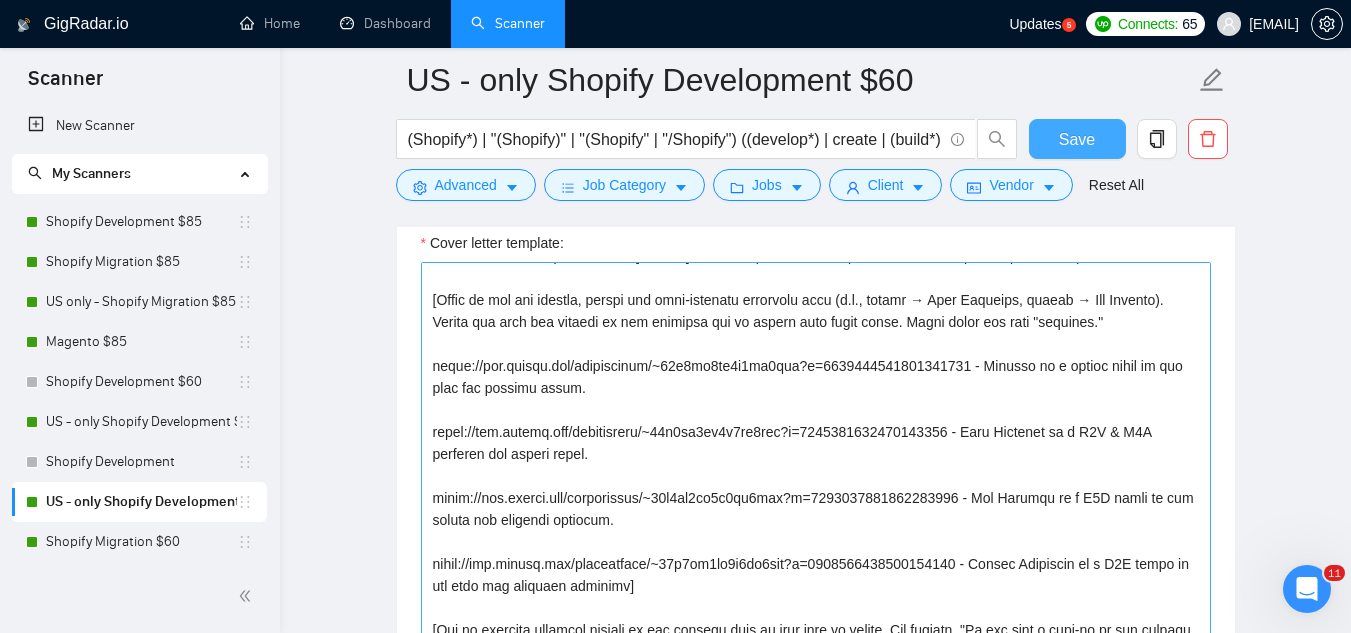 scroll, scrollTop: 132, scrollLeft: 0, axis: vertical 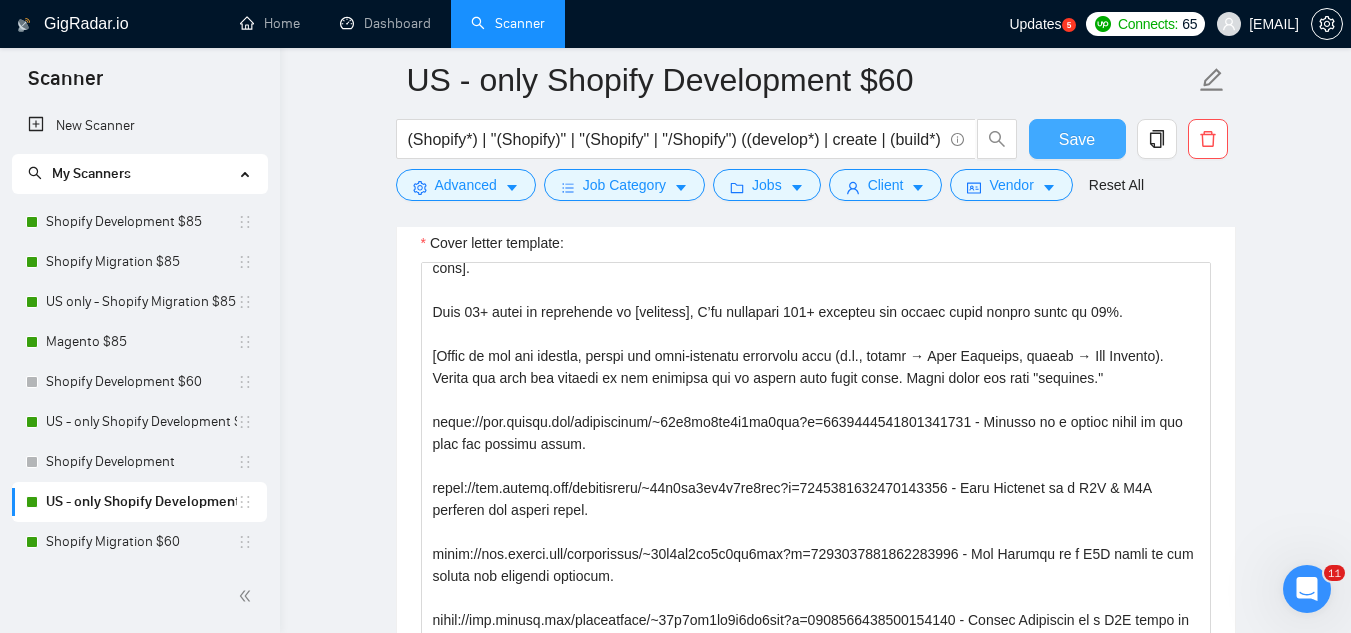 click on "Save" at bounding box center (1077, 139) 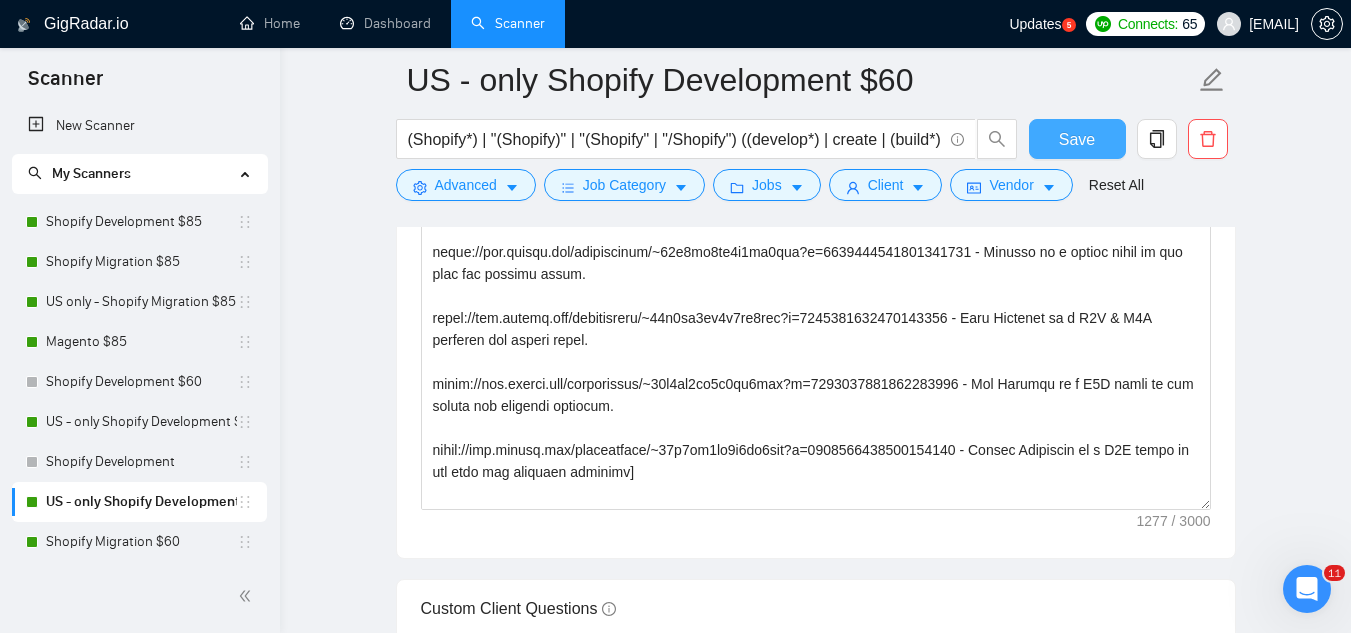 type 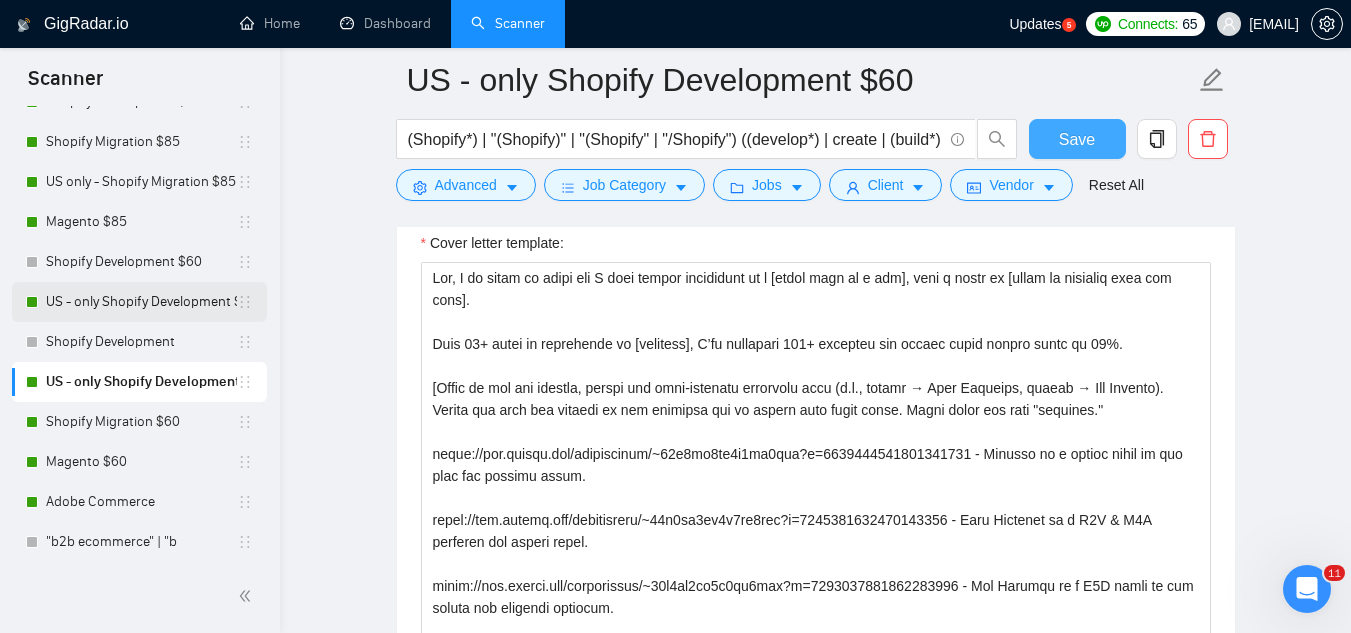 scroll, scrollTop: 322, scrollLeft: 0, axis: vertical 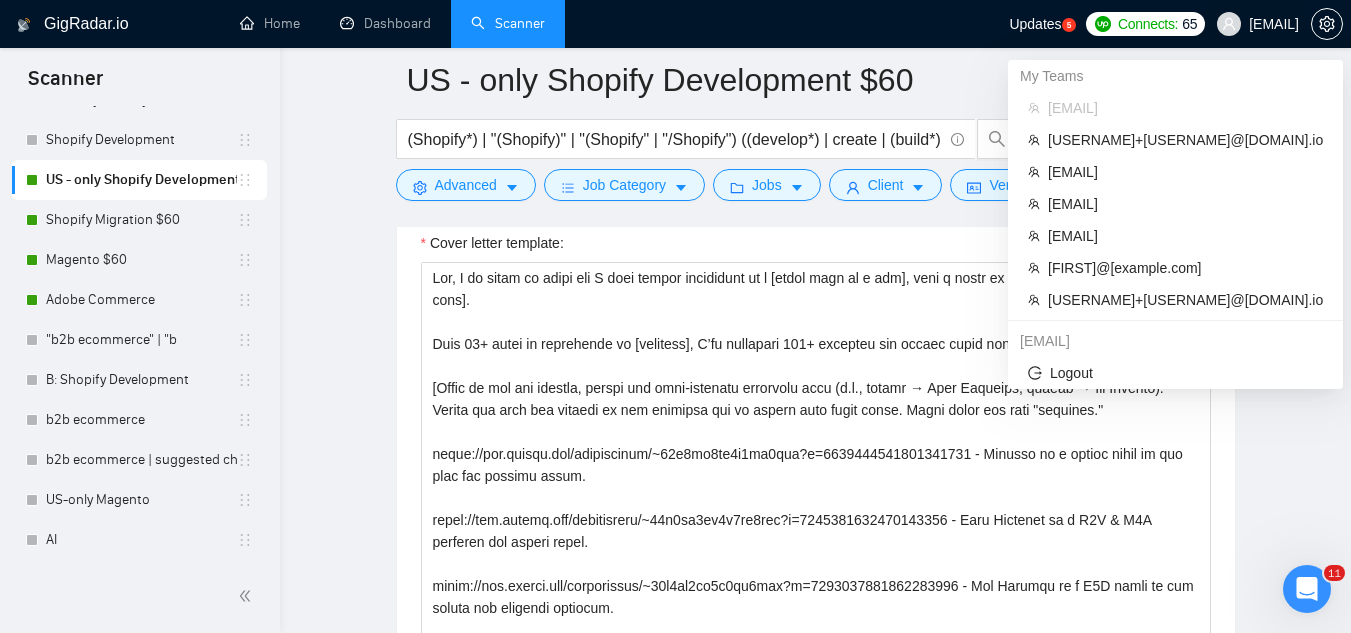 click on "[EMAIL]" at bounding box center (1258, 24) 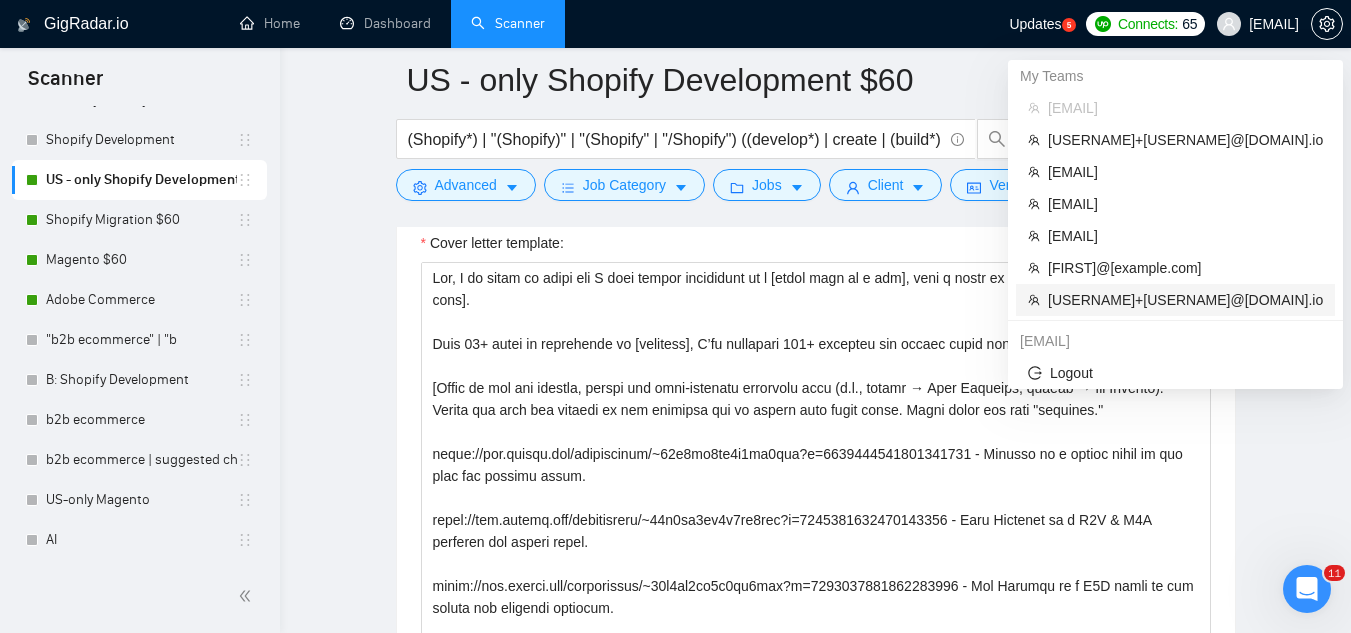 click on "[USERNAME]+[USERNAME]@[DOMAIN].io" at bounding box center (1175, 300) 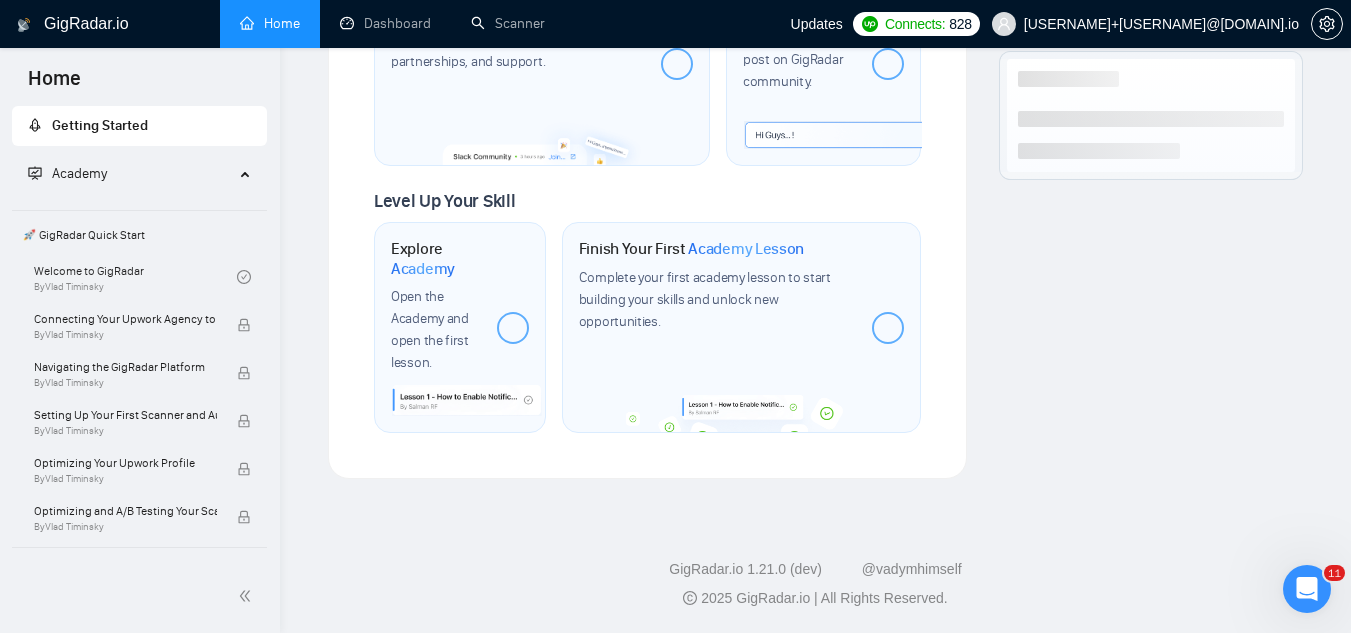scroll, scrollTop: 0, scrollLeft: 0, axis: both 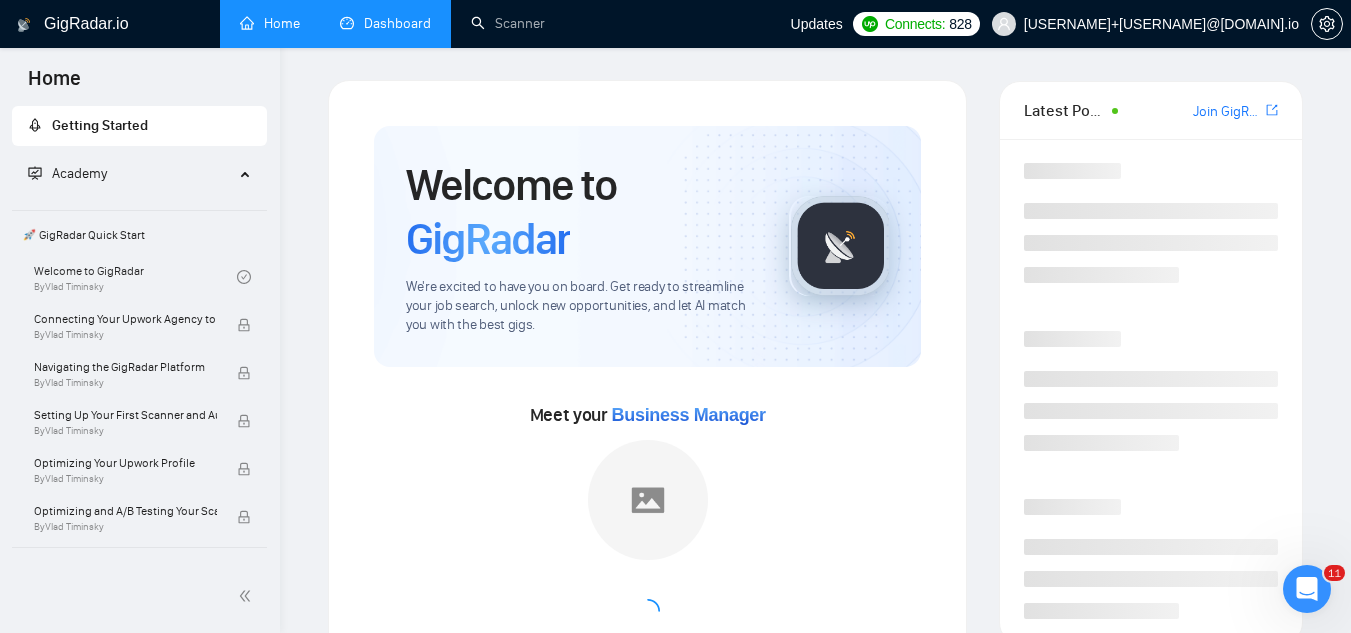 click on "Dashboard" at bounding box center [385, 23] 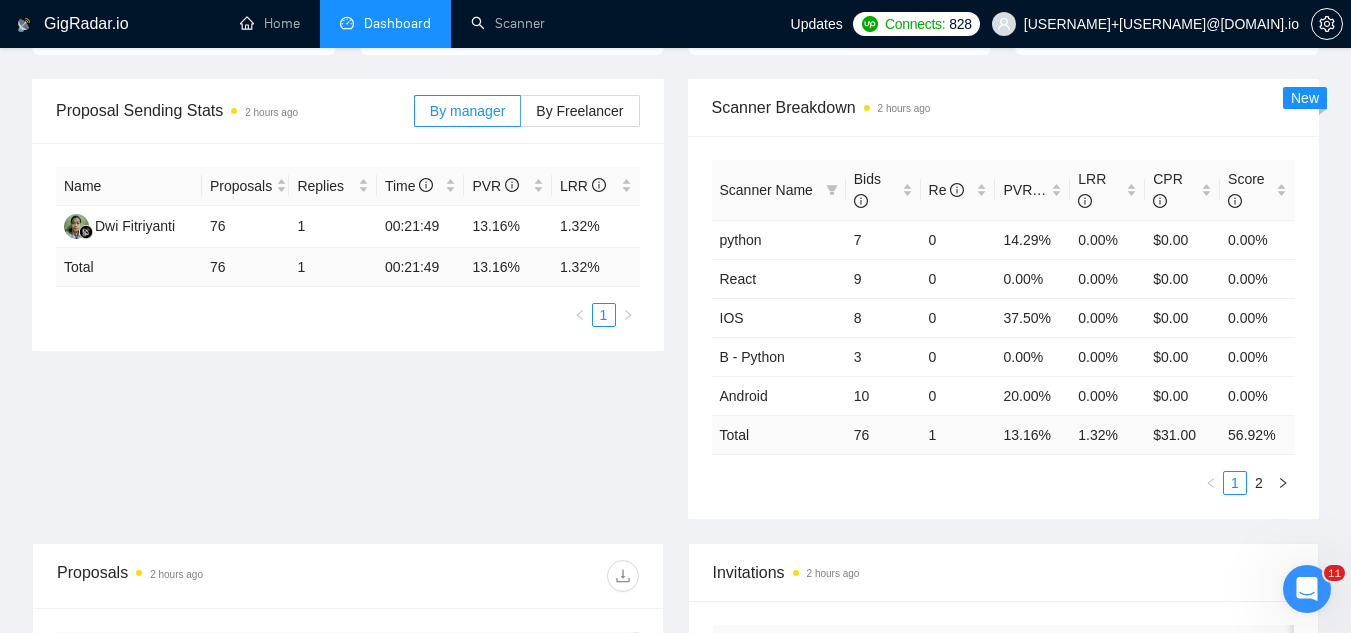 scroll, scrollTop: 0, scrollLeft: 0, axis: both 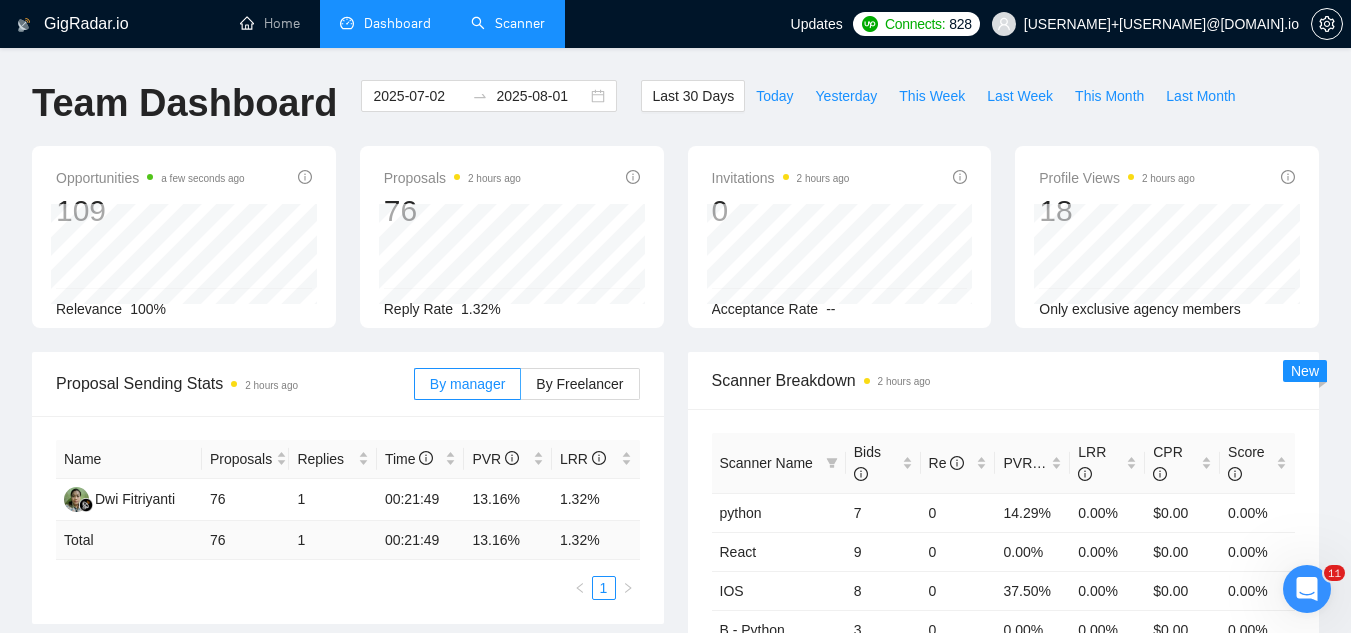 click on "Scanner" at bounding box center [508, 23] 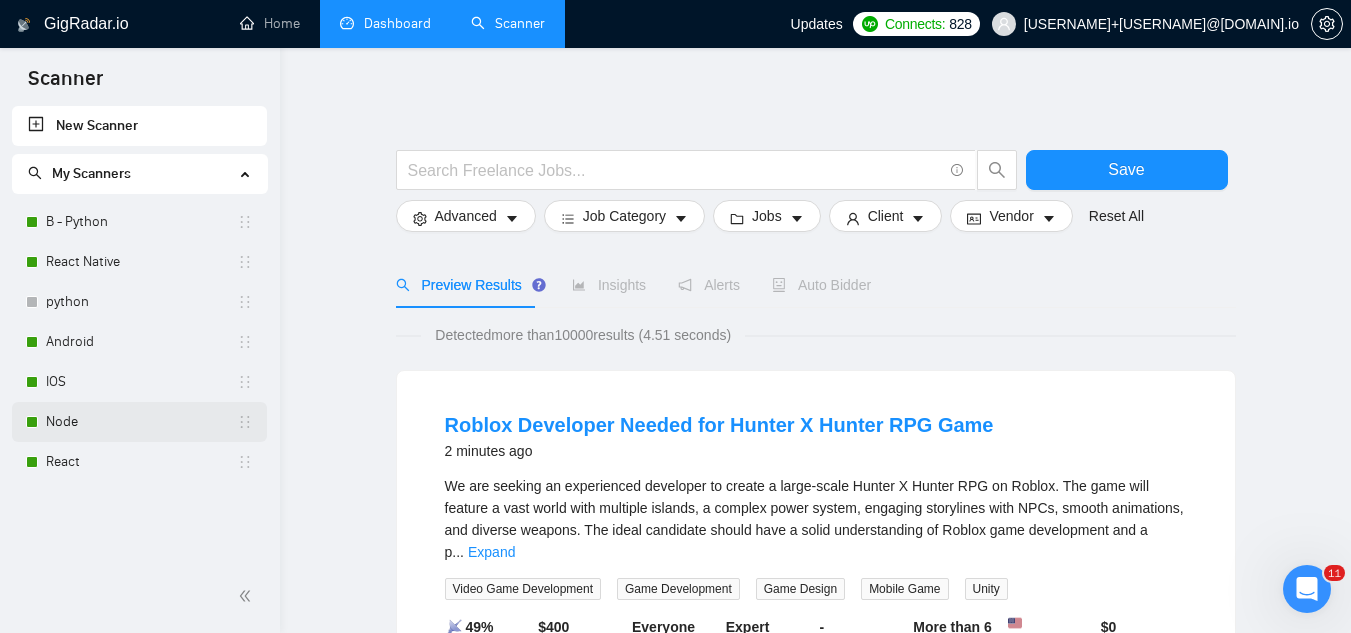 click on "Node" at bounding box center (141, 422) 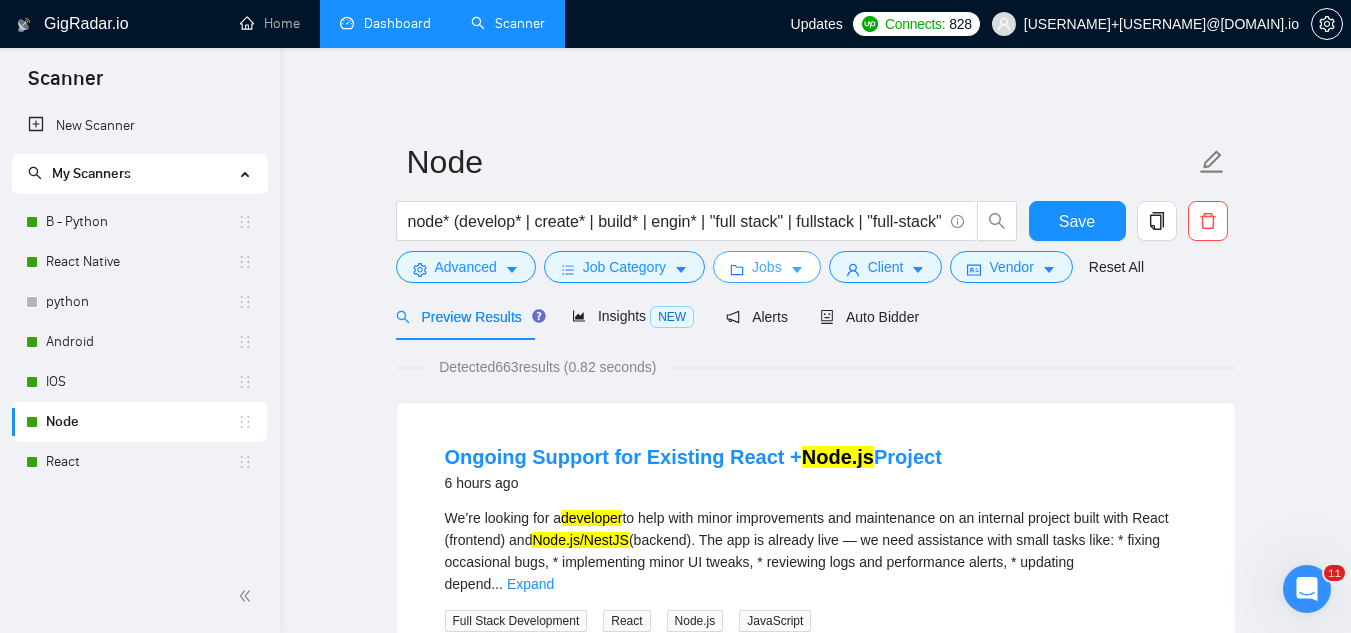 click on "Jobs" at bounding box center [767, 267] 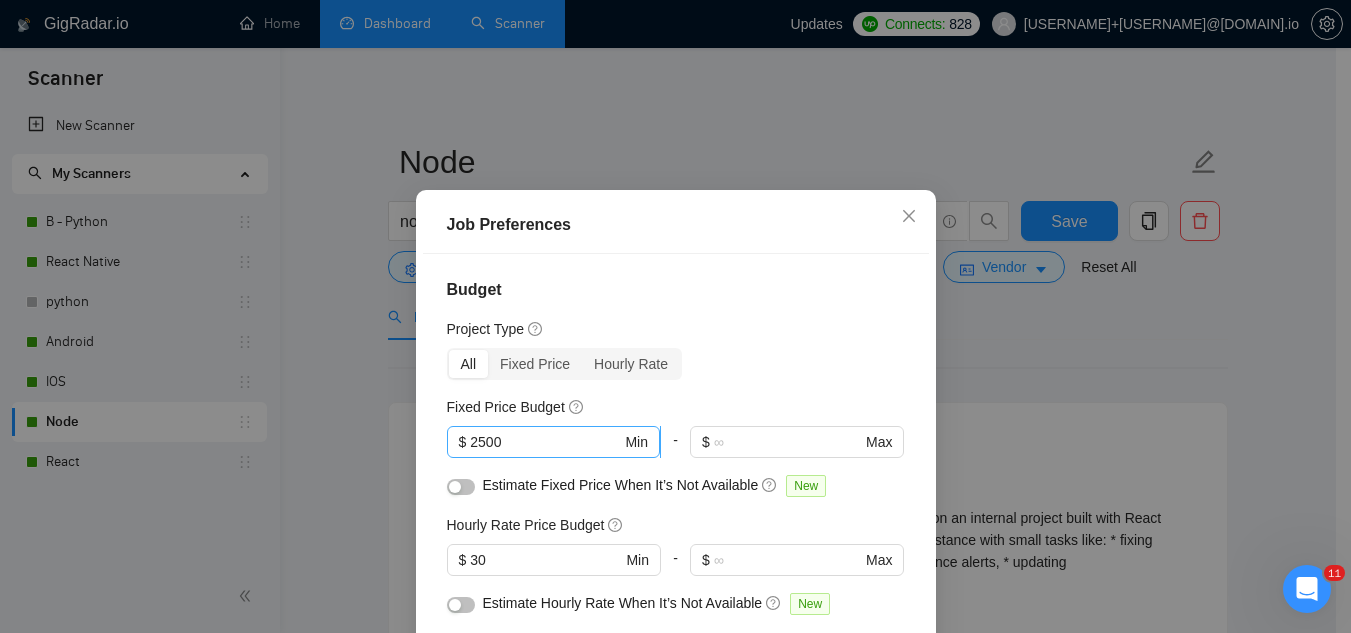 click on "2500" at bounding box center [545, 442] 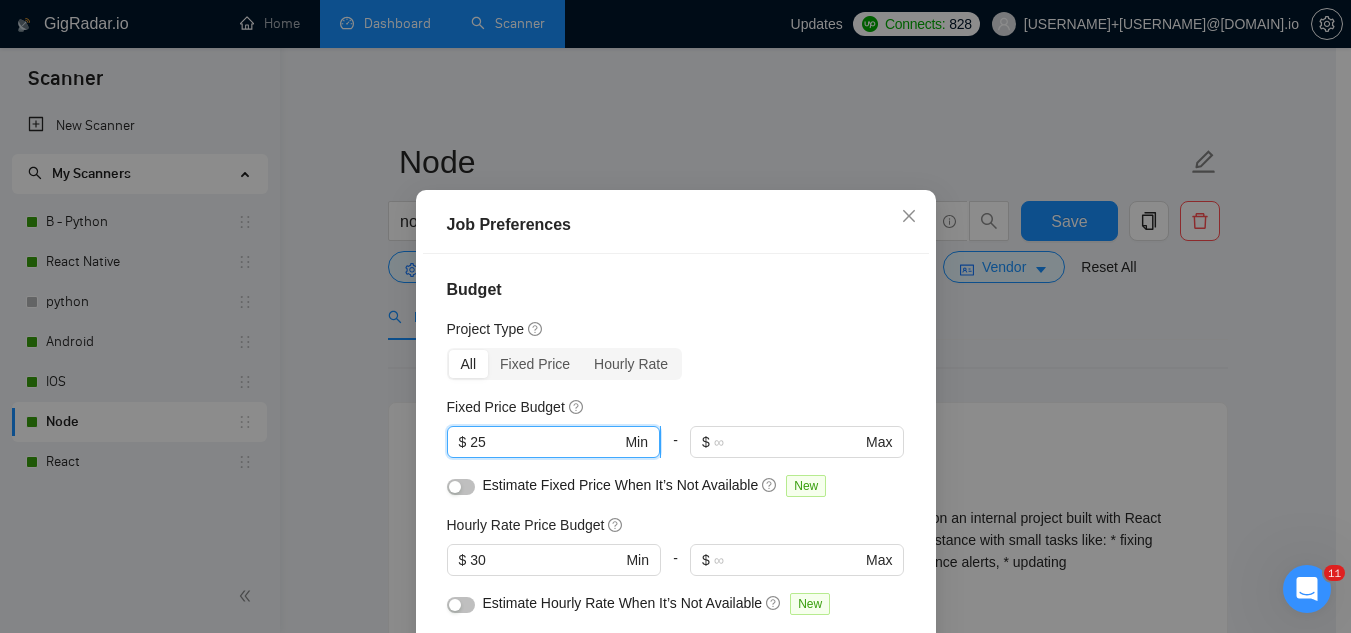 type on "2" 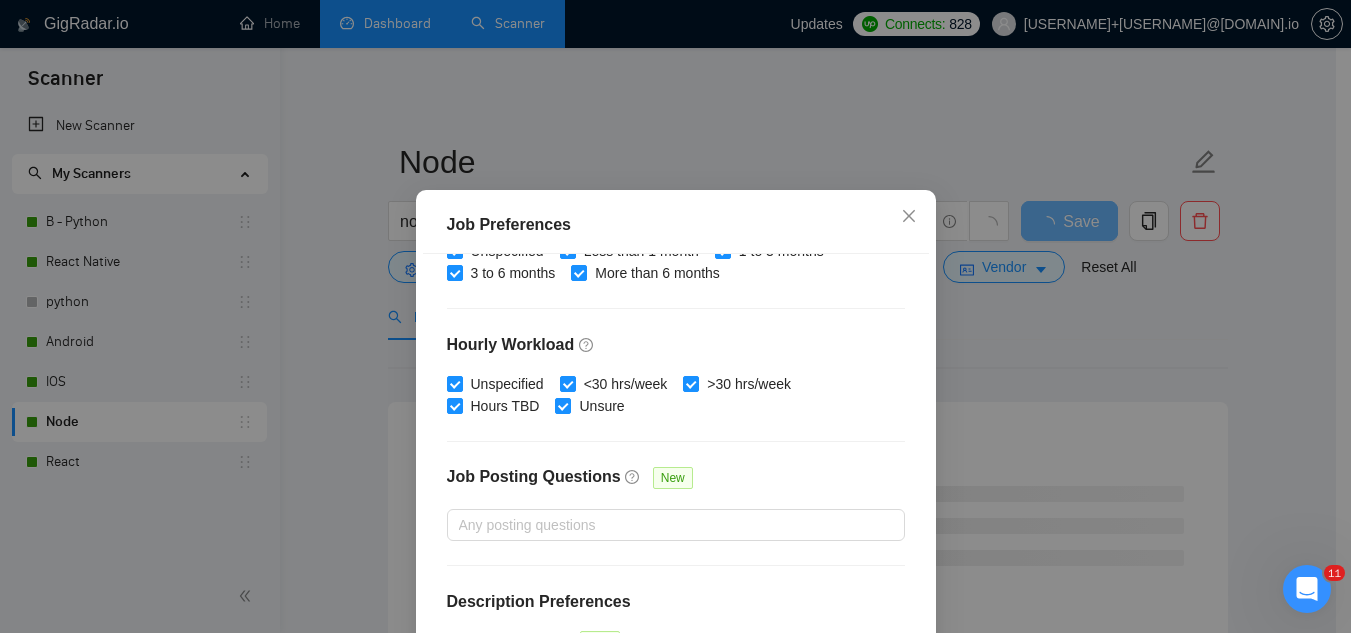 scroll, scrollTop: 683, scrollLeft: 0, axis: vertical 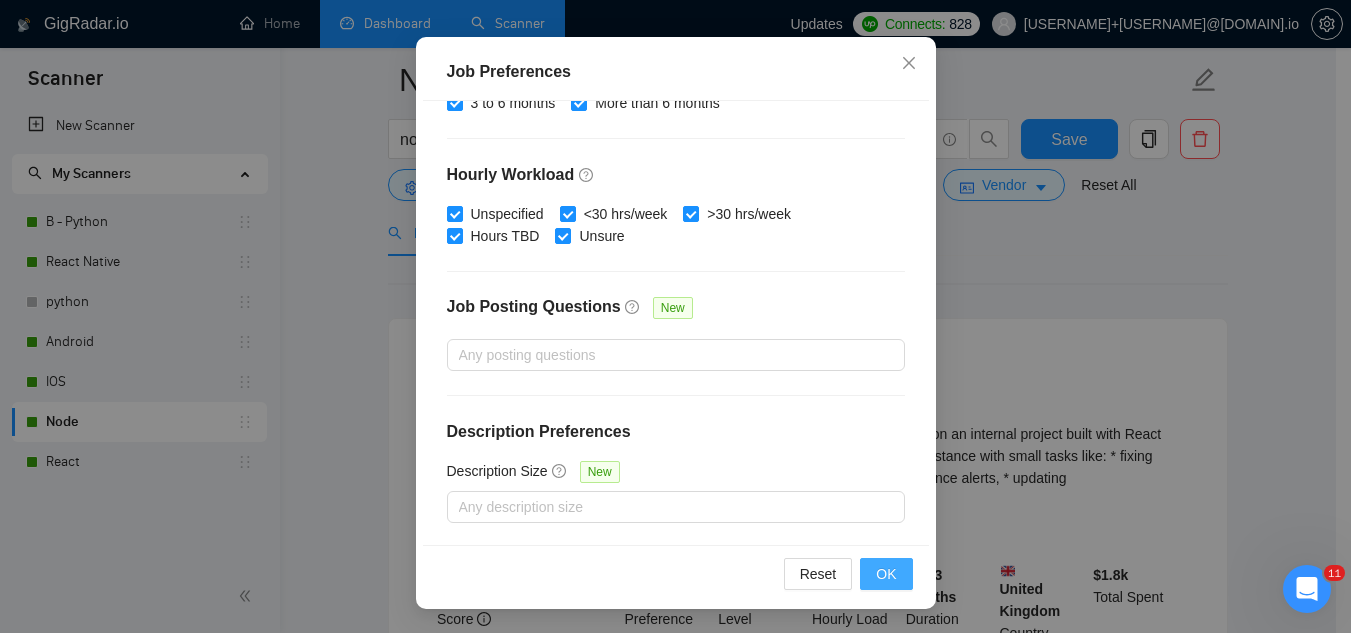 type on "500" 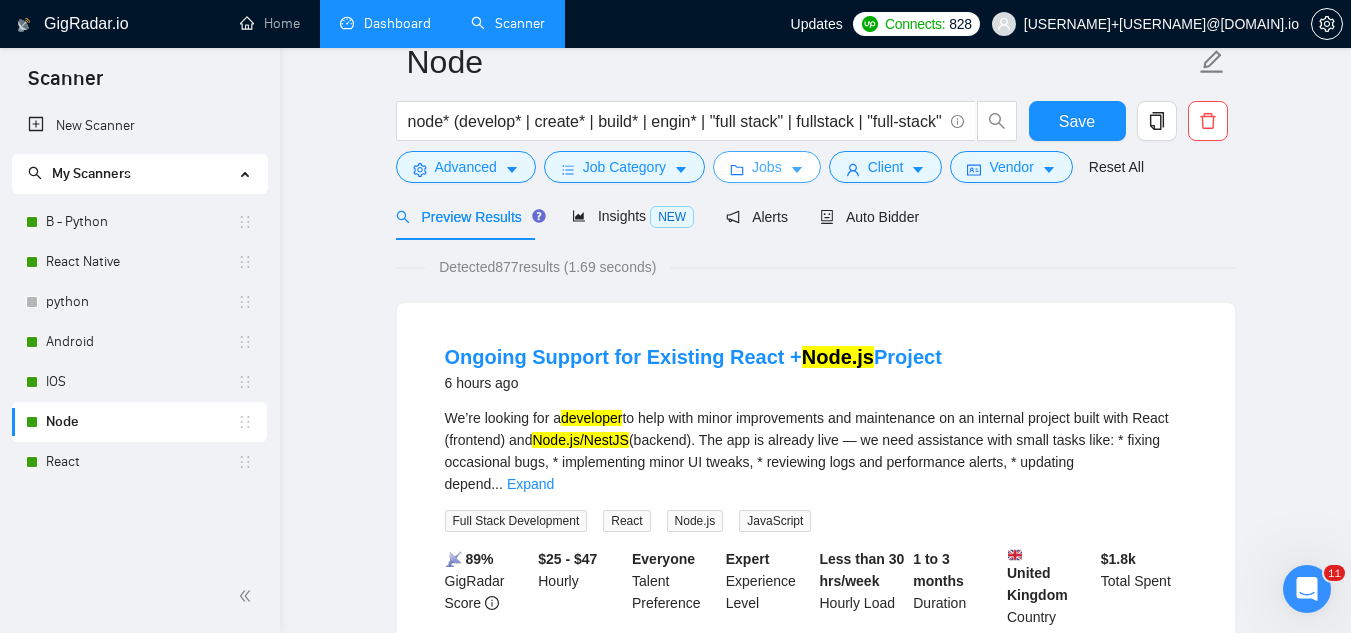 scroll, scrollTop: 0, scrollLeft: 0, axis: both 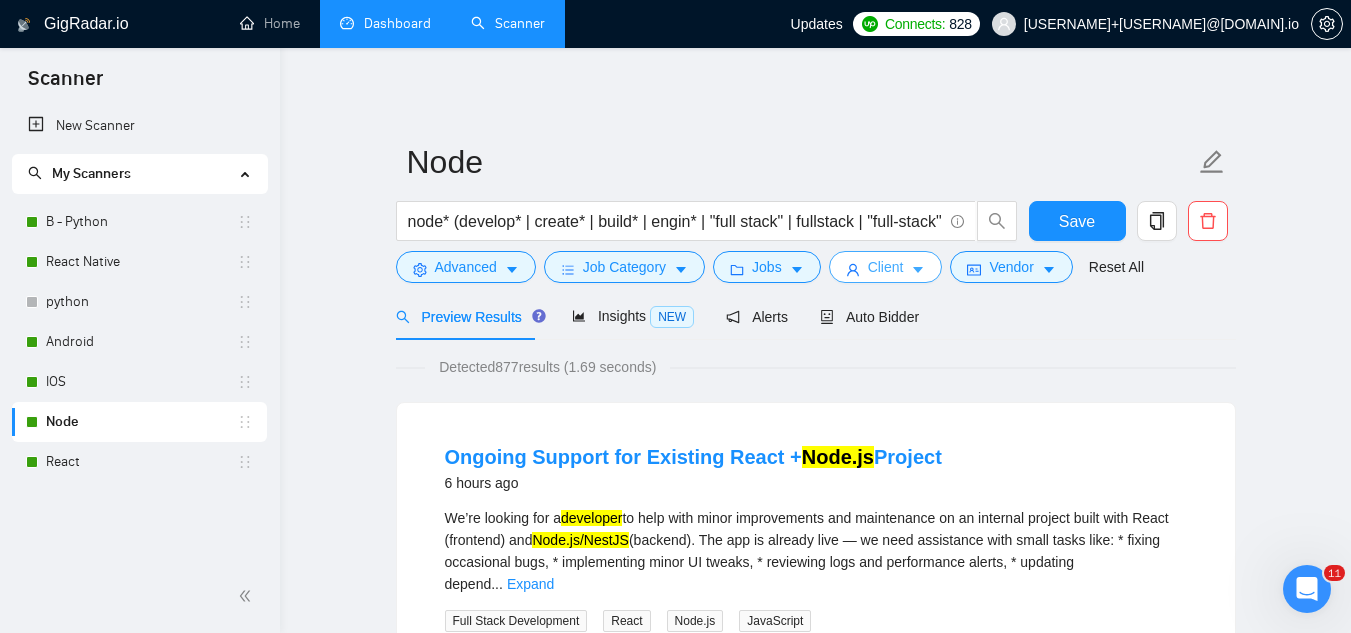 click on "Client" at bounding box center [886, 267] 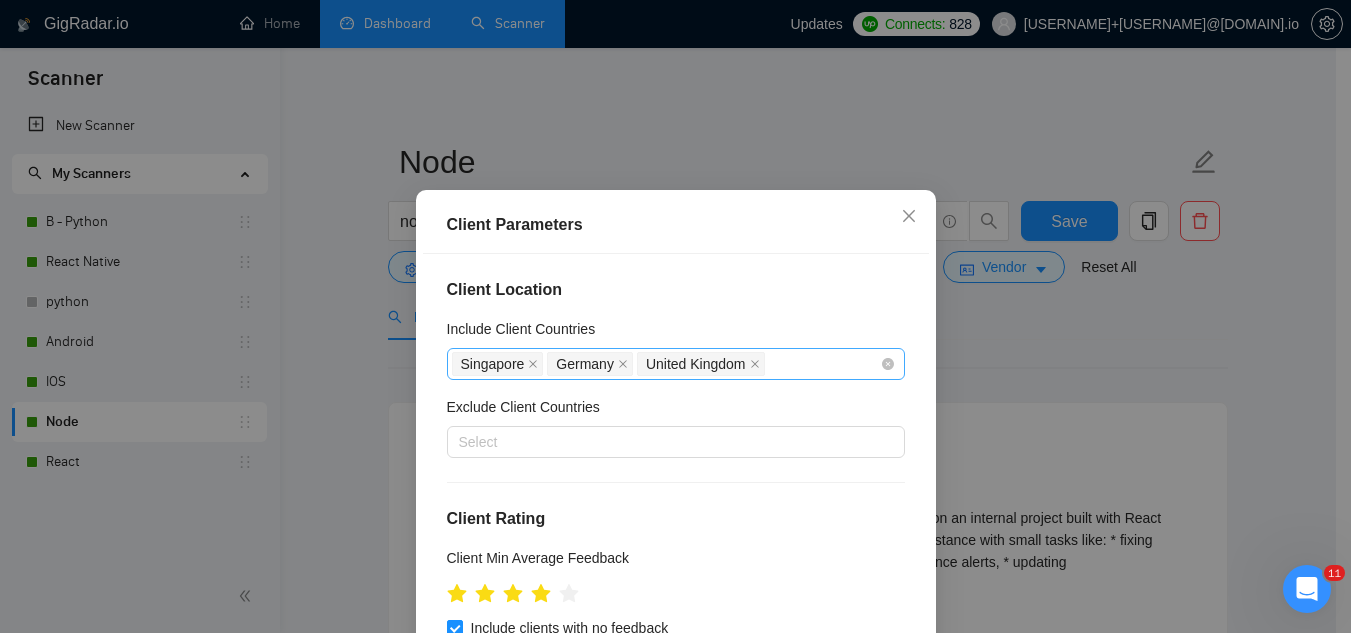 click on "[COUNTRY] [COUNTRY] [COUNTRY]" at bounding box center [666, 364] 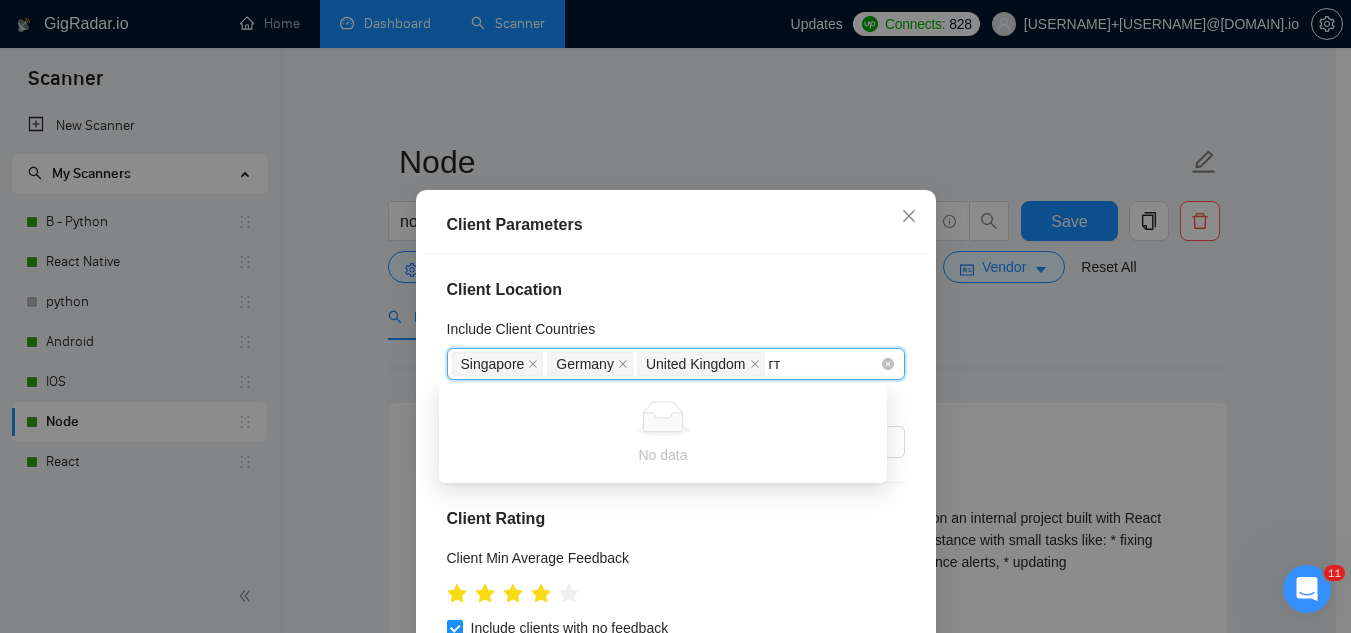 type on "г" 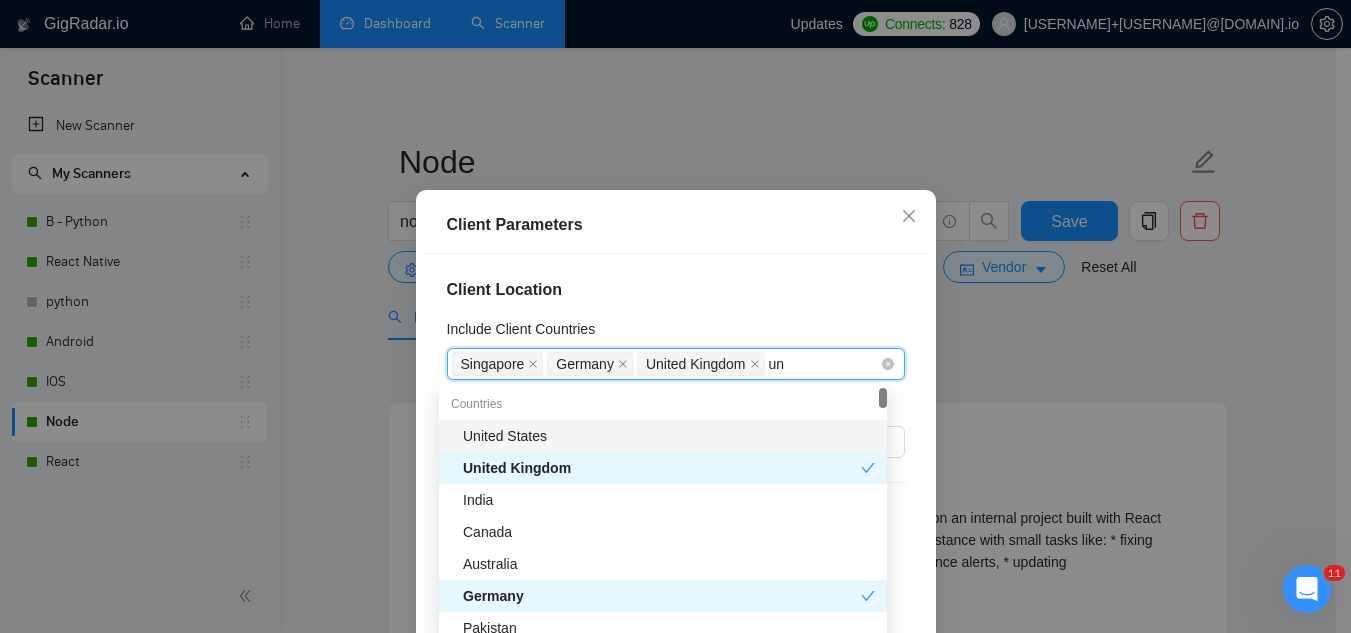 type on "uni" 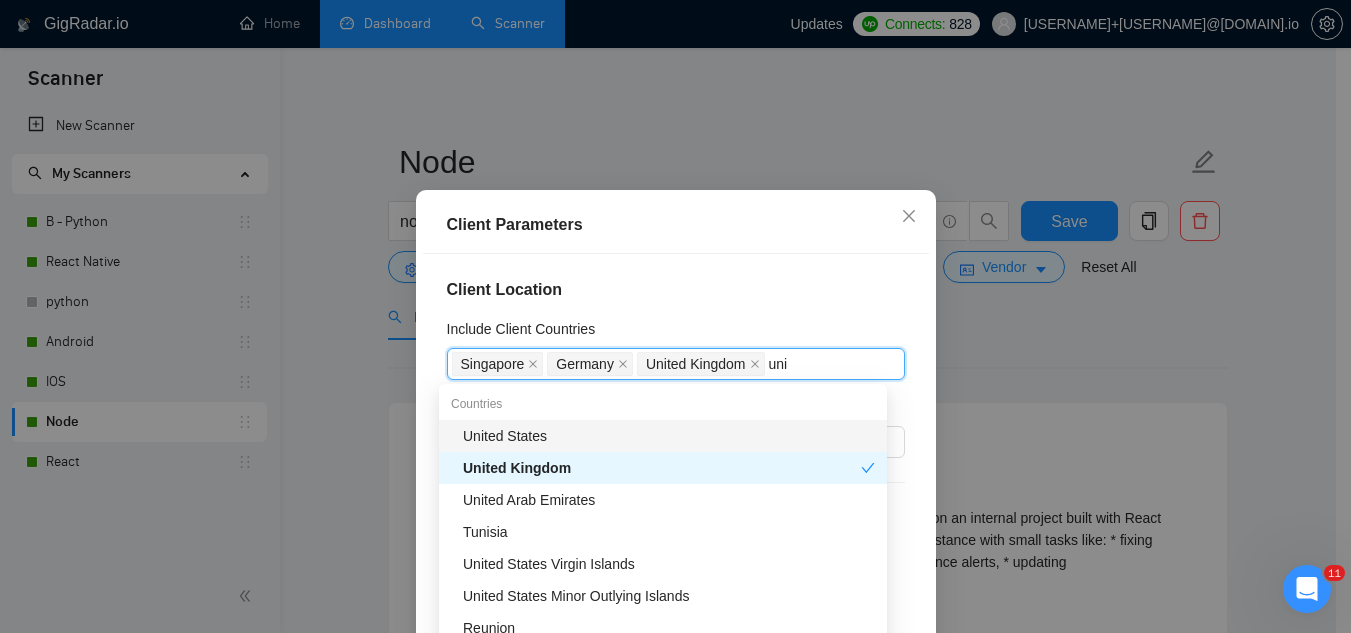 click on "United States" at bounding box center (669, 436) 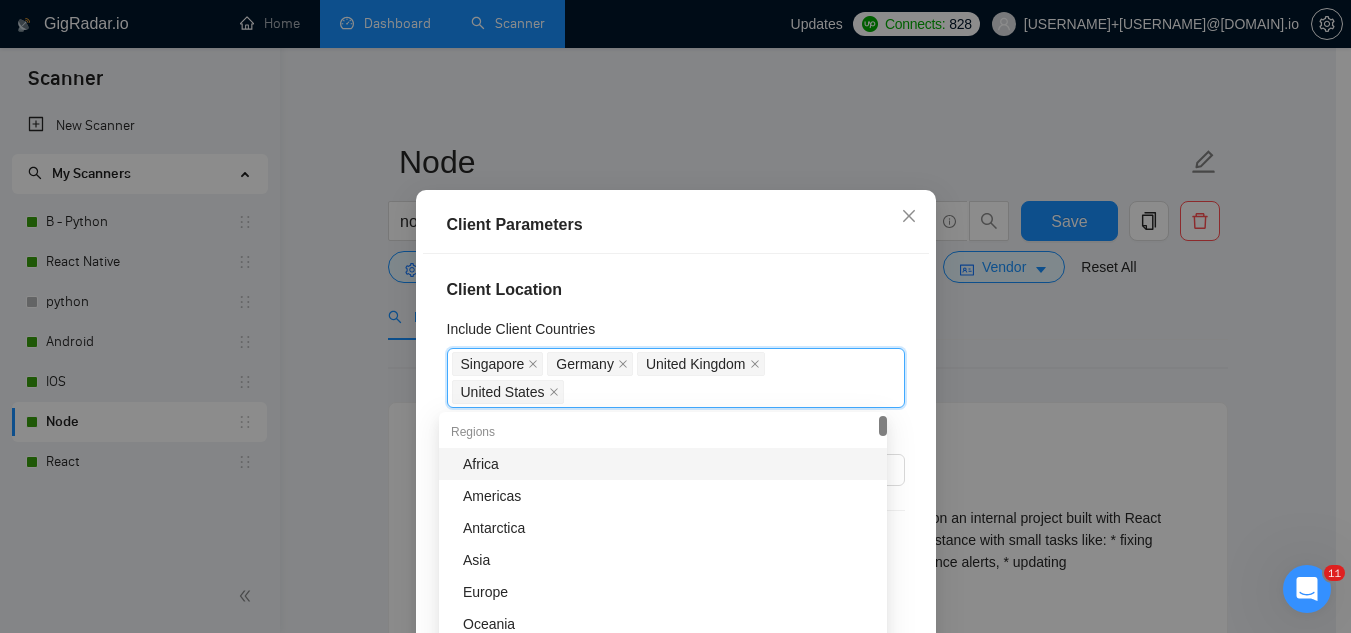 scroll, scrollTop: 300, scrollLeft: 0, axis: vertical 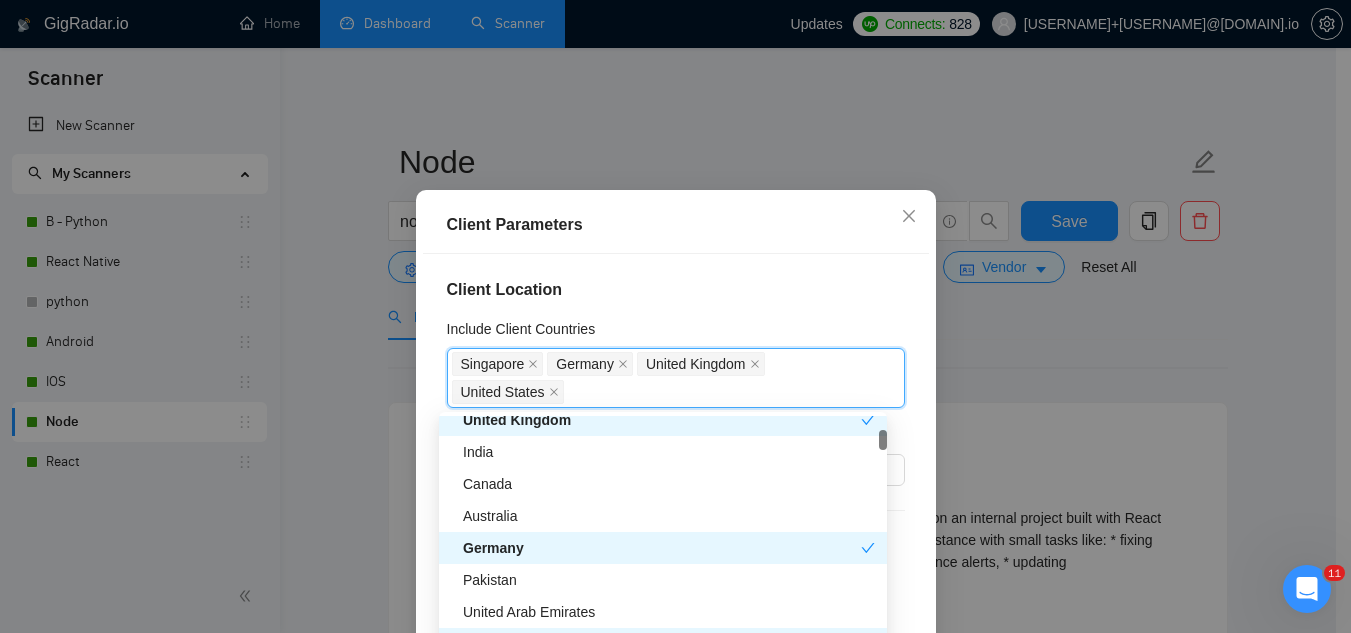 click on "Client Location" at bounding box center (676, 290) 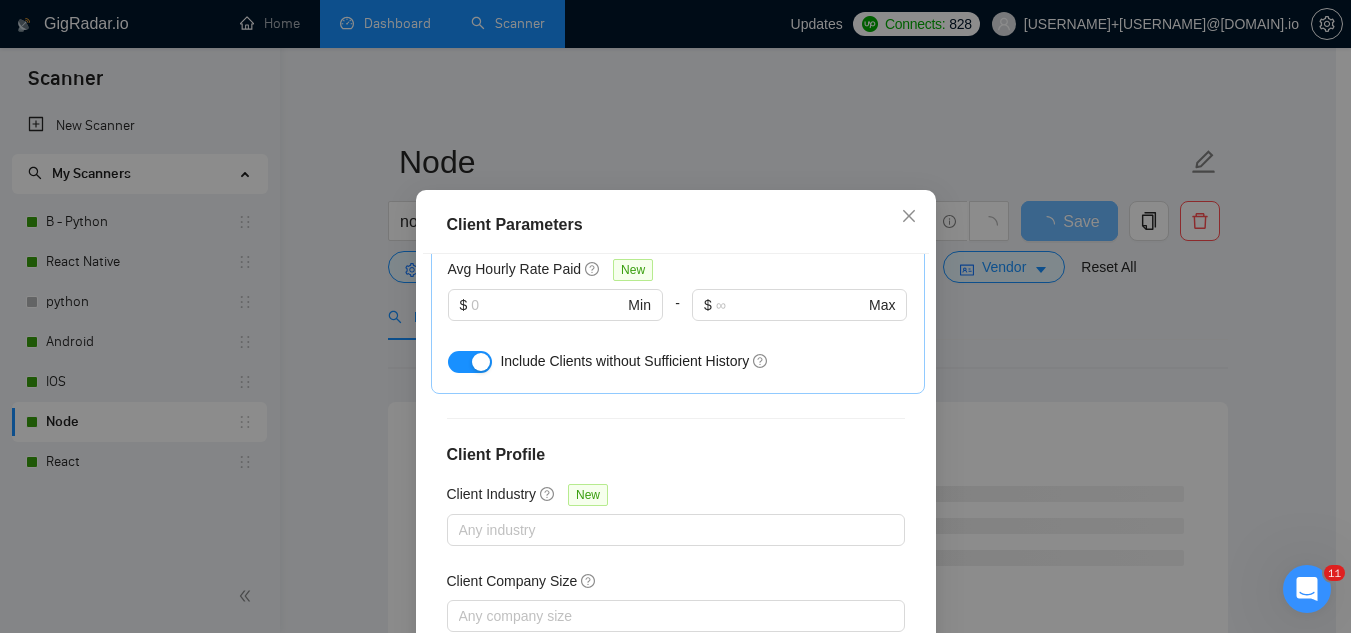scroll, scrollTop: 829, scrollLeft: 0, axis: vertical 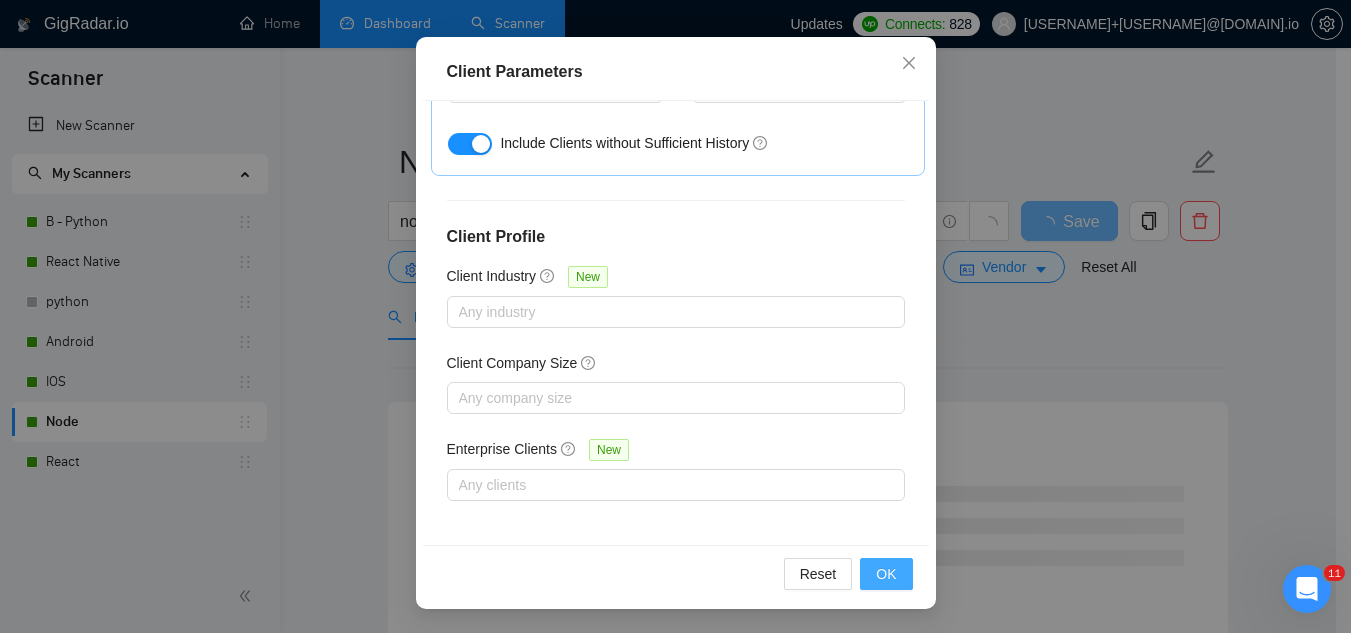 click on "OK" at bounding box center (886, 574) 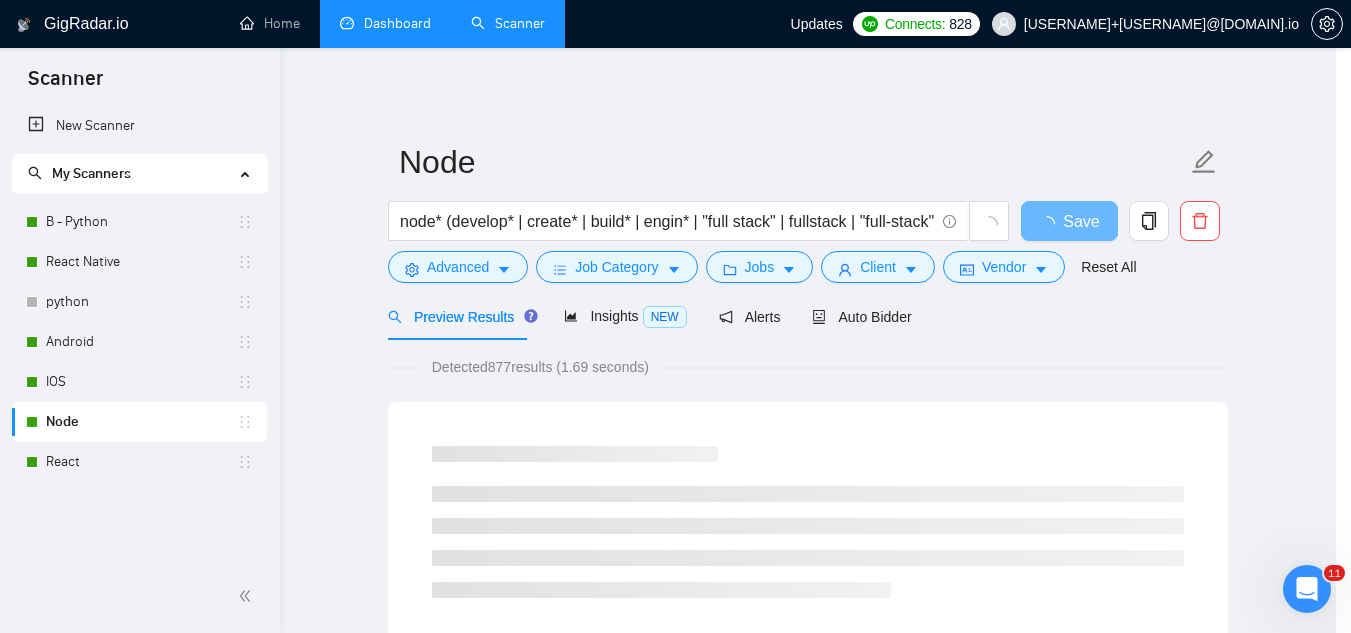 scroll, scrollTop: 82, scrollLeft: 0, axis: vertical 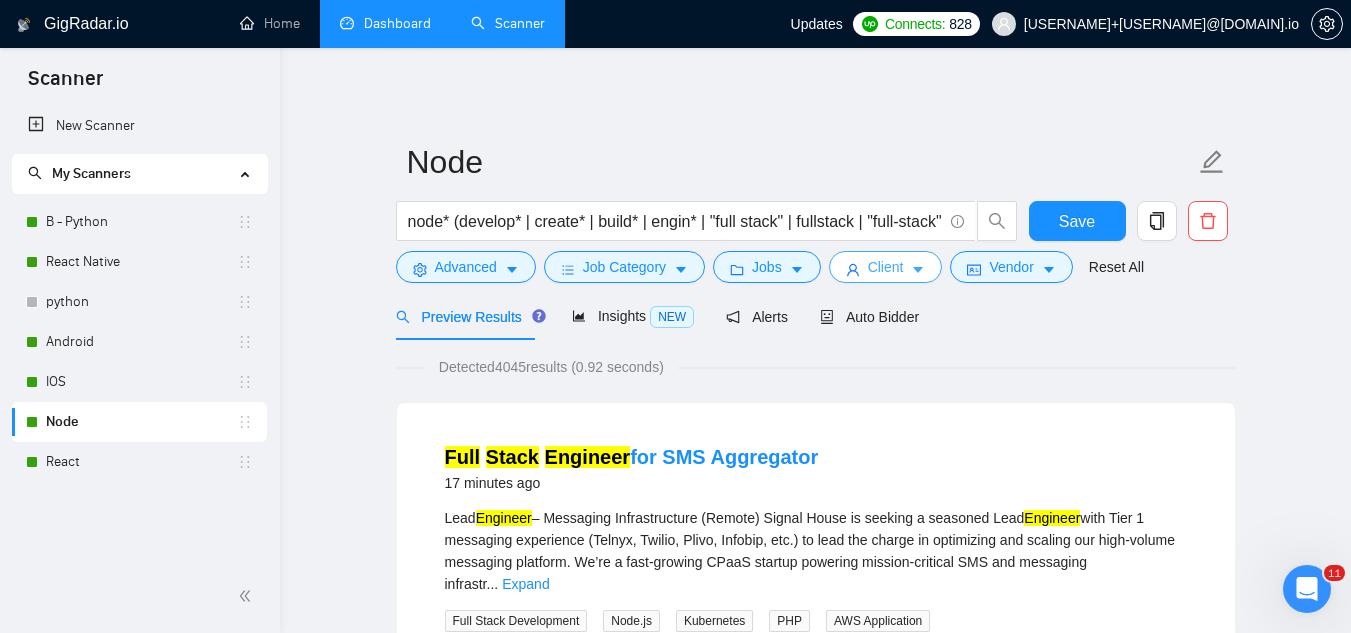 click on "Client" at bounding box center [886, 267] 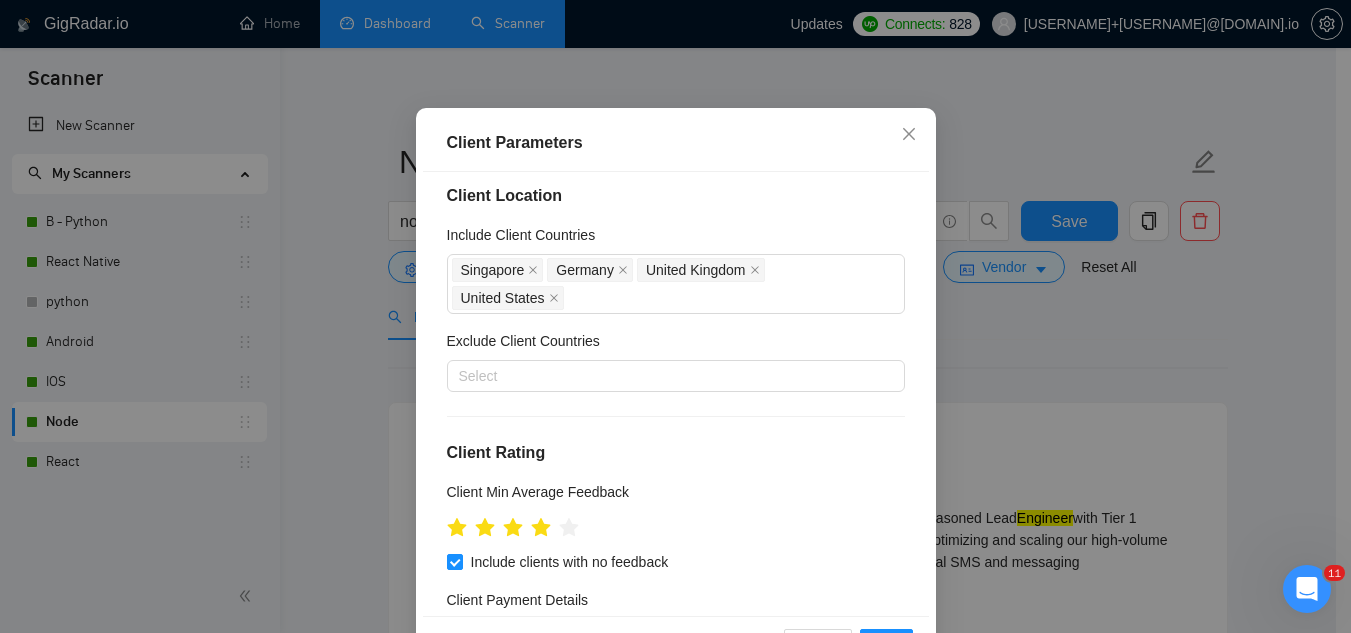 scroll, scrollTop: 0, scrollLeft: 0, axis: both 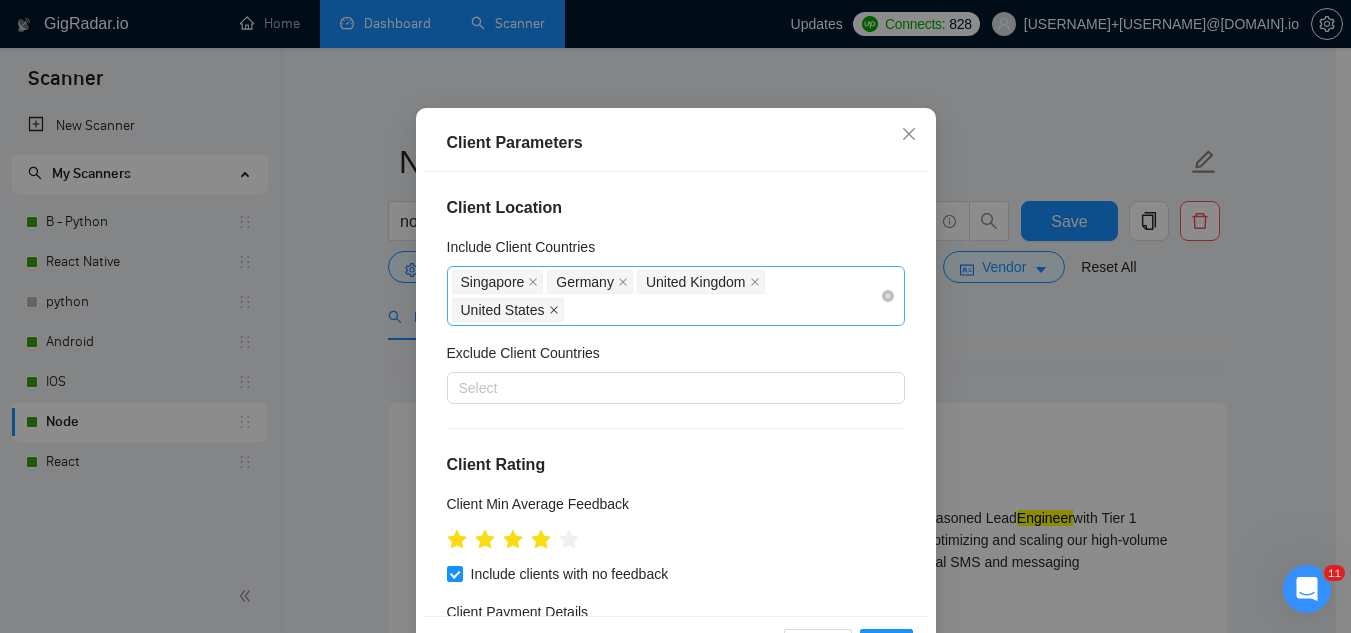 click 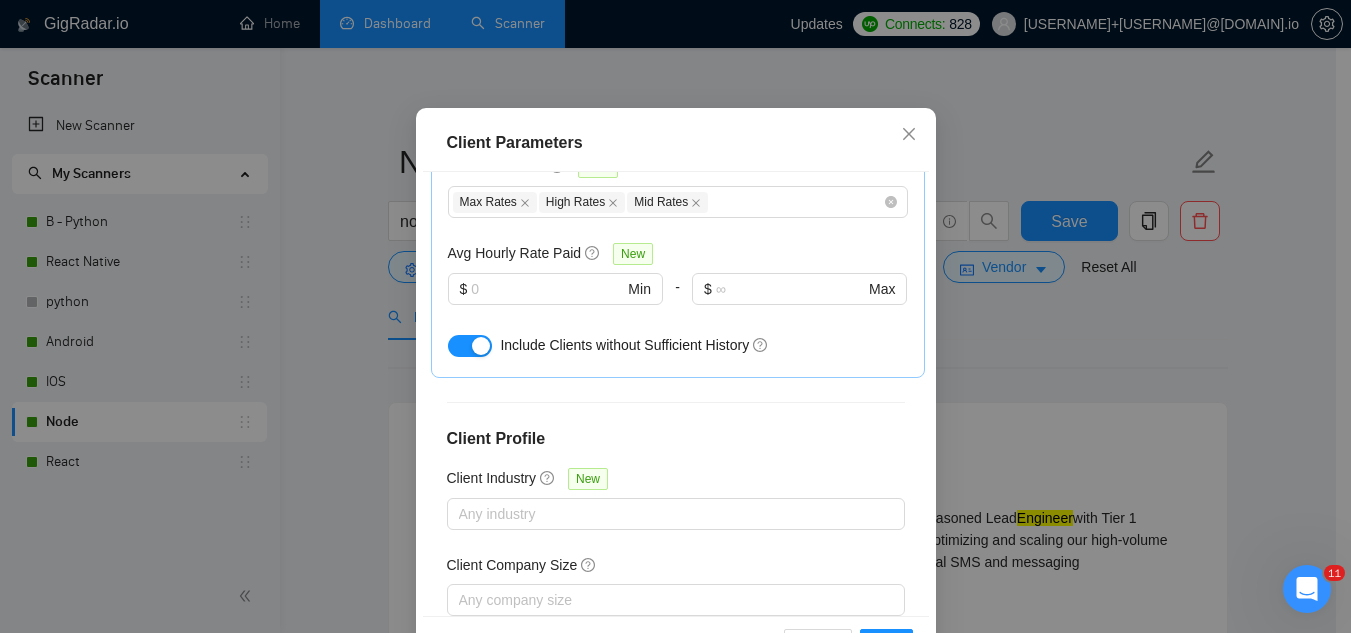 scroll, scrollTop: 801, scrollLeft: 0, axis: vertical 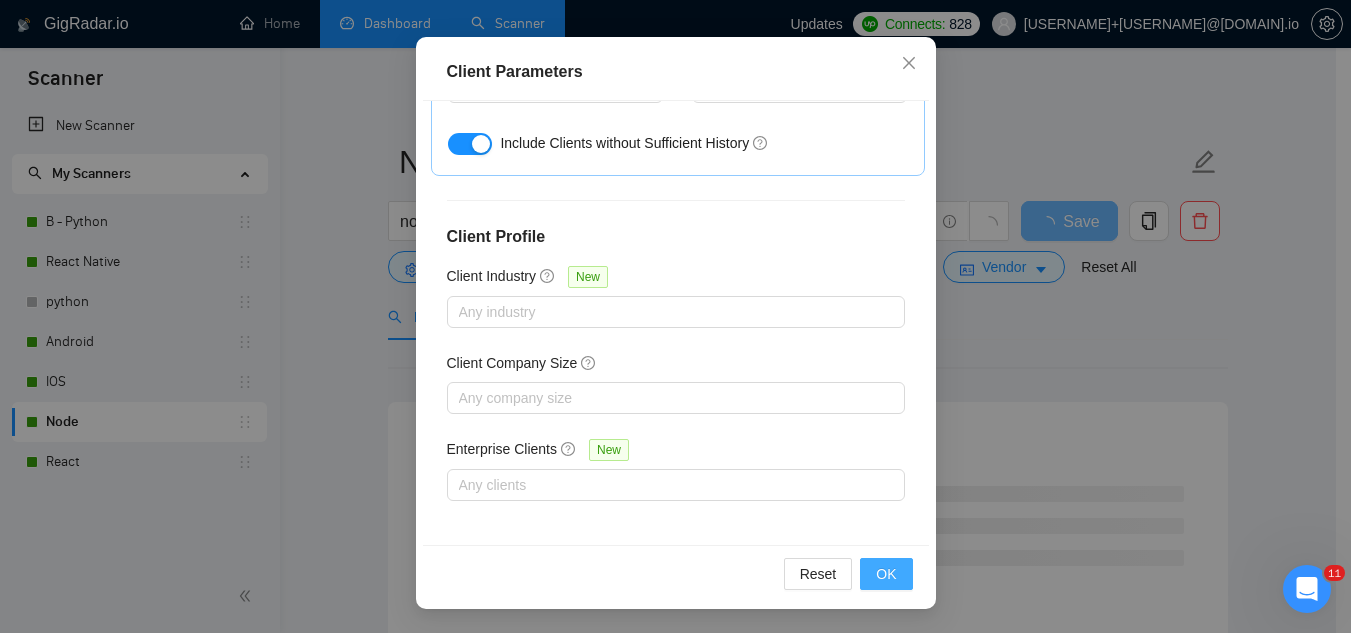 click on "OK" at bounding box center [886, 574] 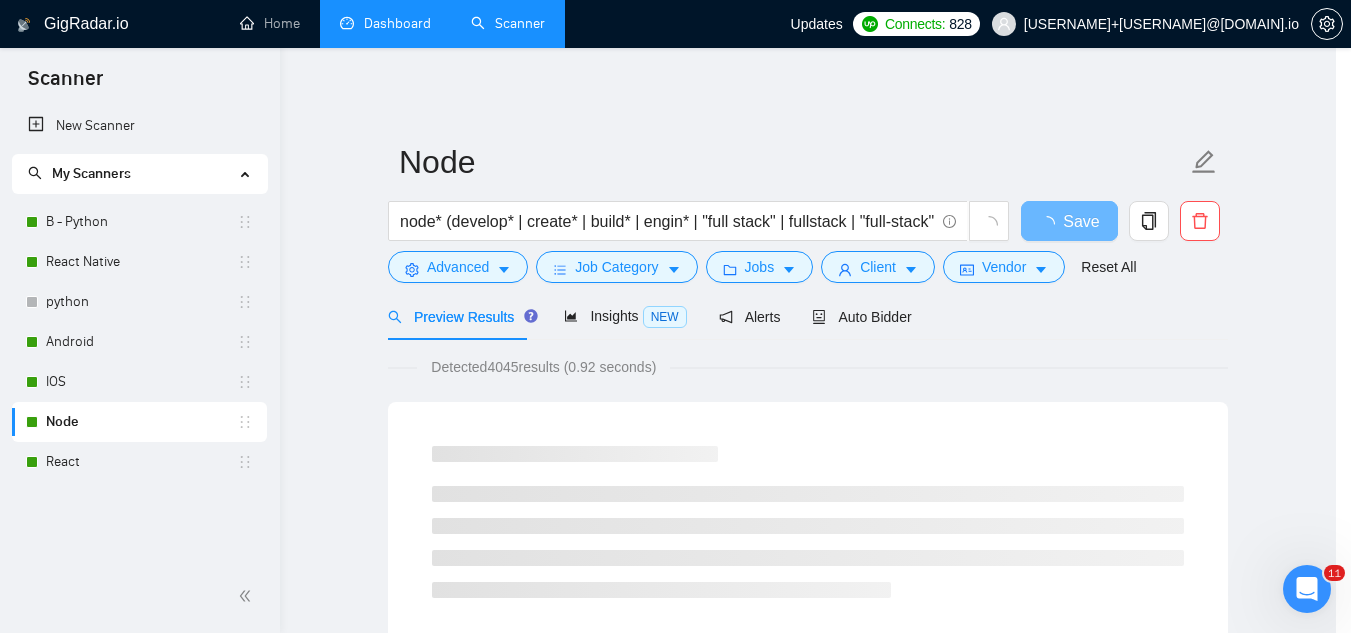 scroll, scrollTop: 82, scrollLeft: 0, axis: vertical 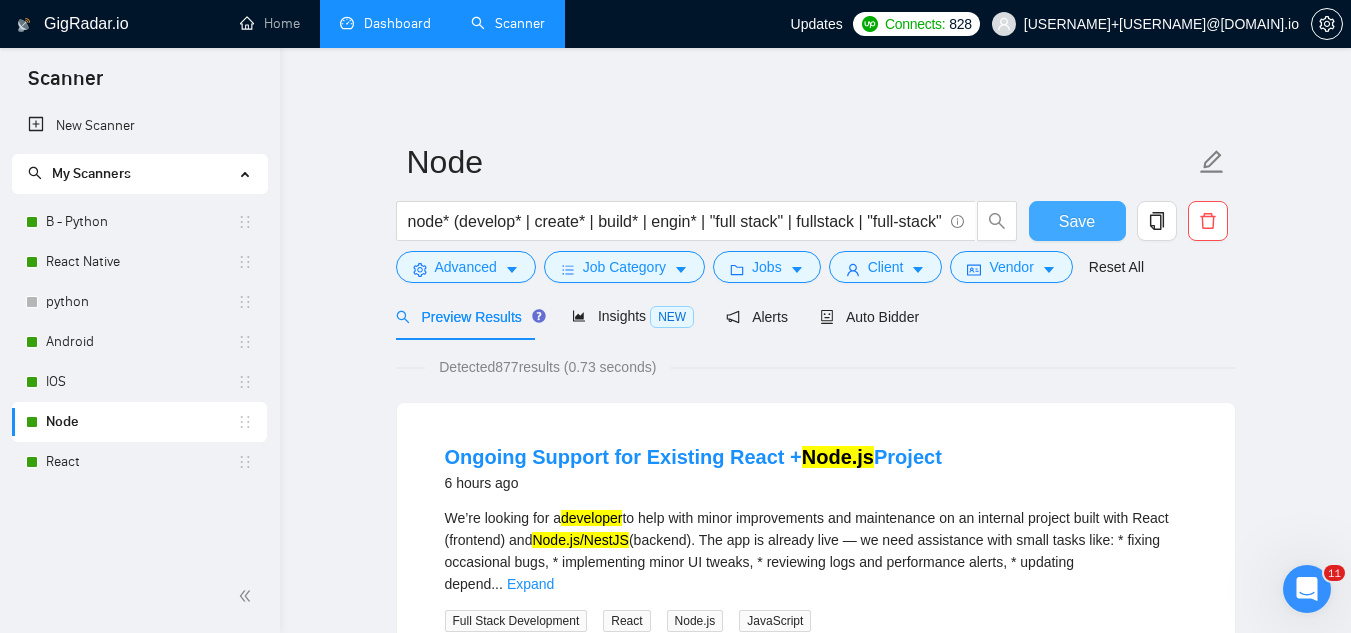 click on "Save" at bounding box center [1077, 221] 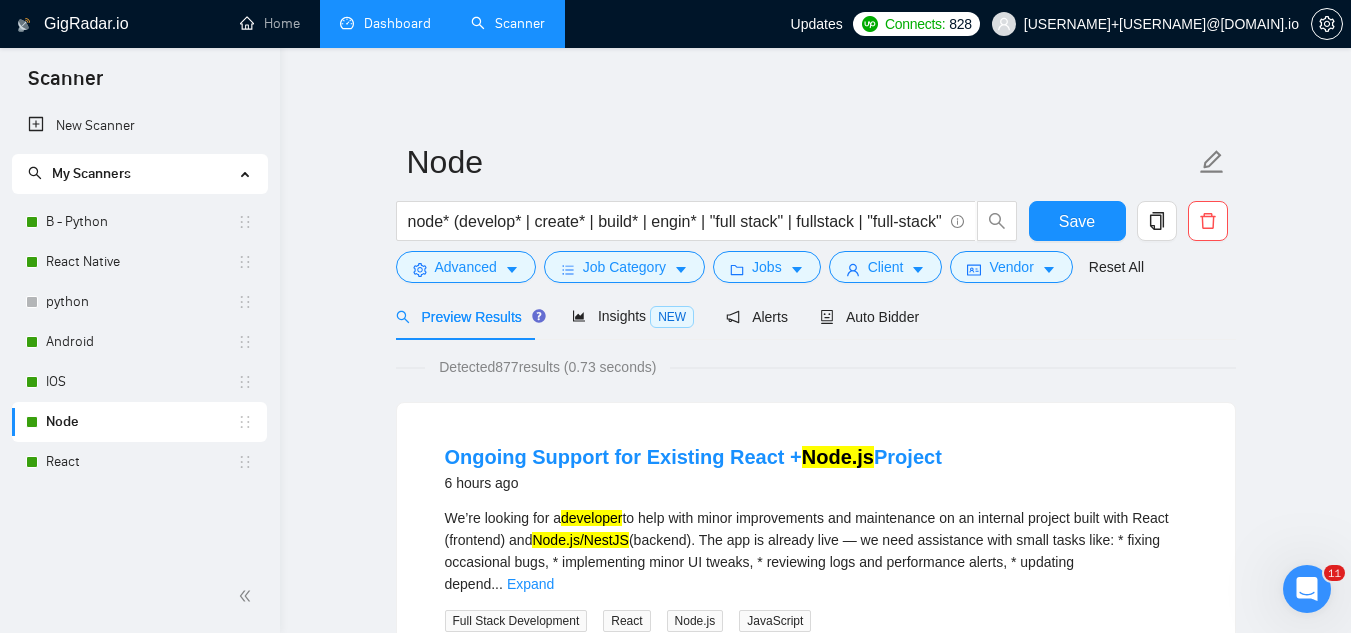 click on "[USERNAME]+[USERNAME]@[DOMAIN].io" at bounding box center [1161, 24] 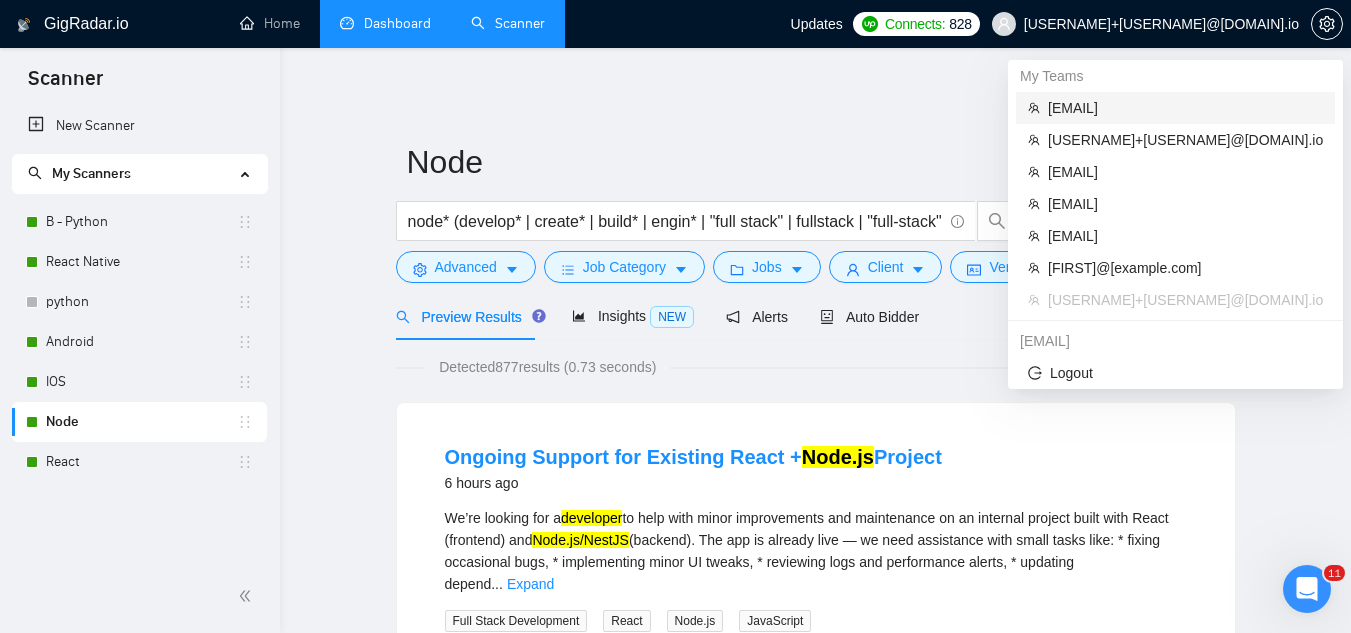 click on "[EMAIL]" at bounding box center [1185, 108] 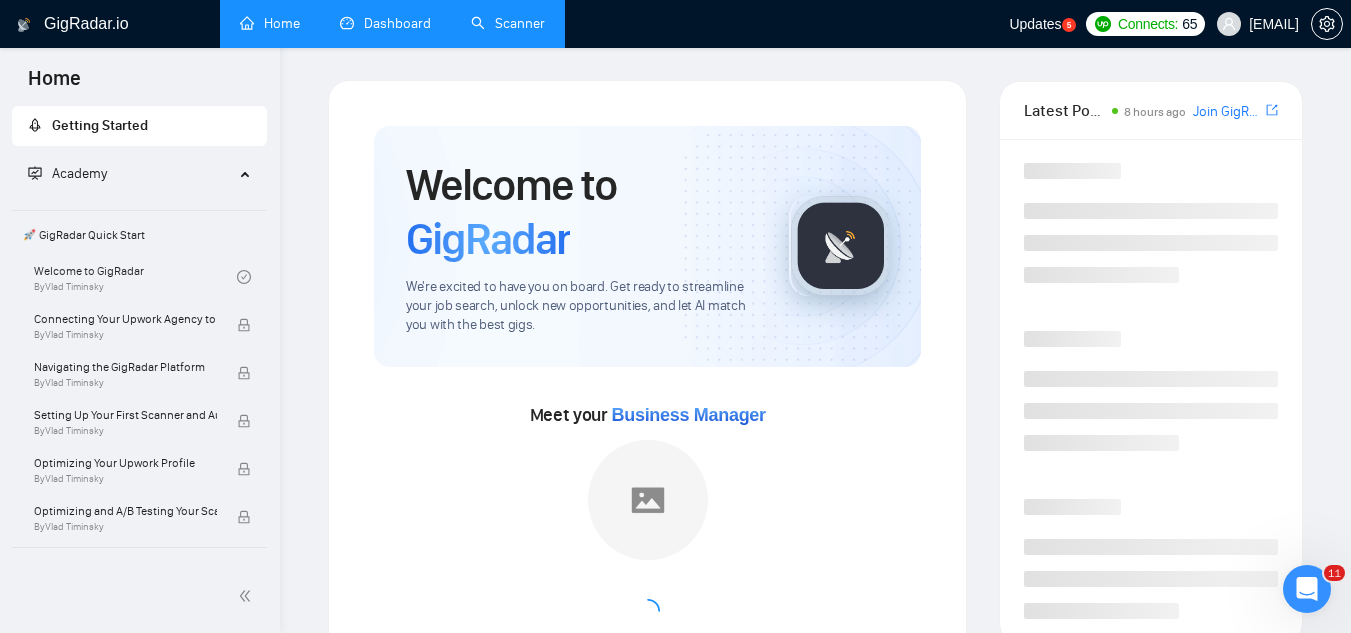 click on "Dashboard" at bounding box center (385, 23) 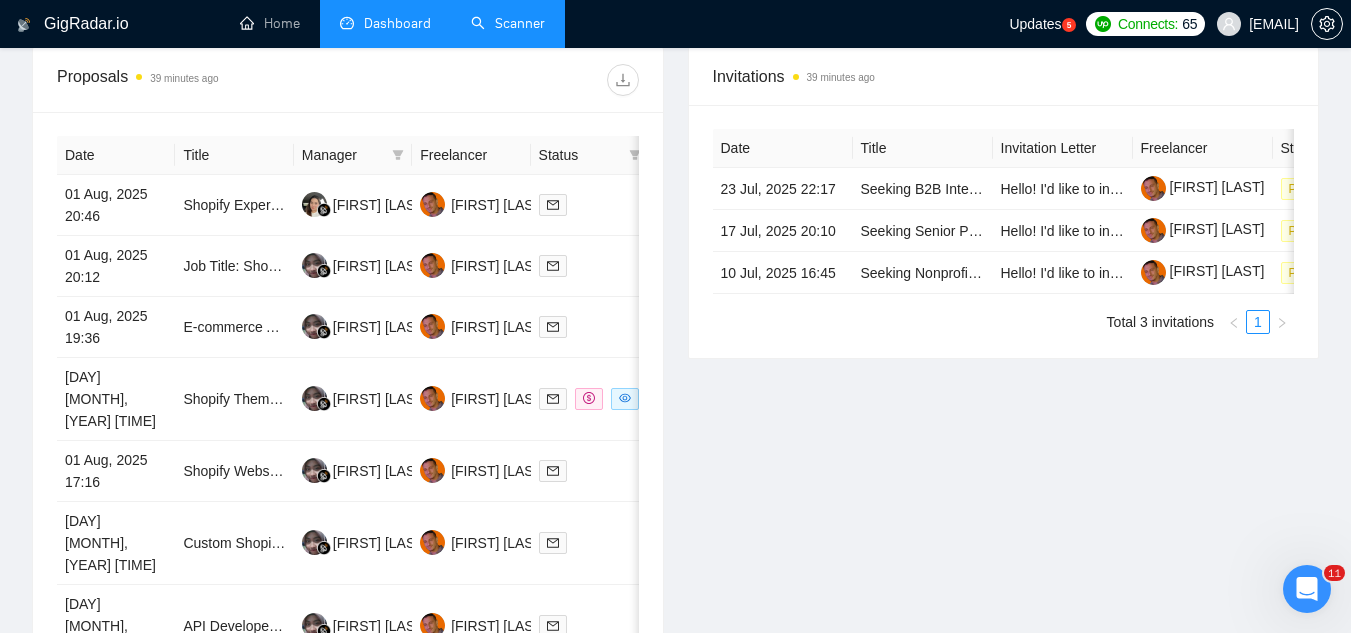 scroll, scrollTop: 800, scrollLeft: 0, axis: vertical 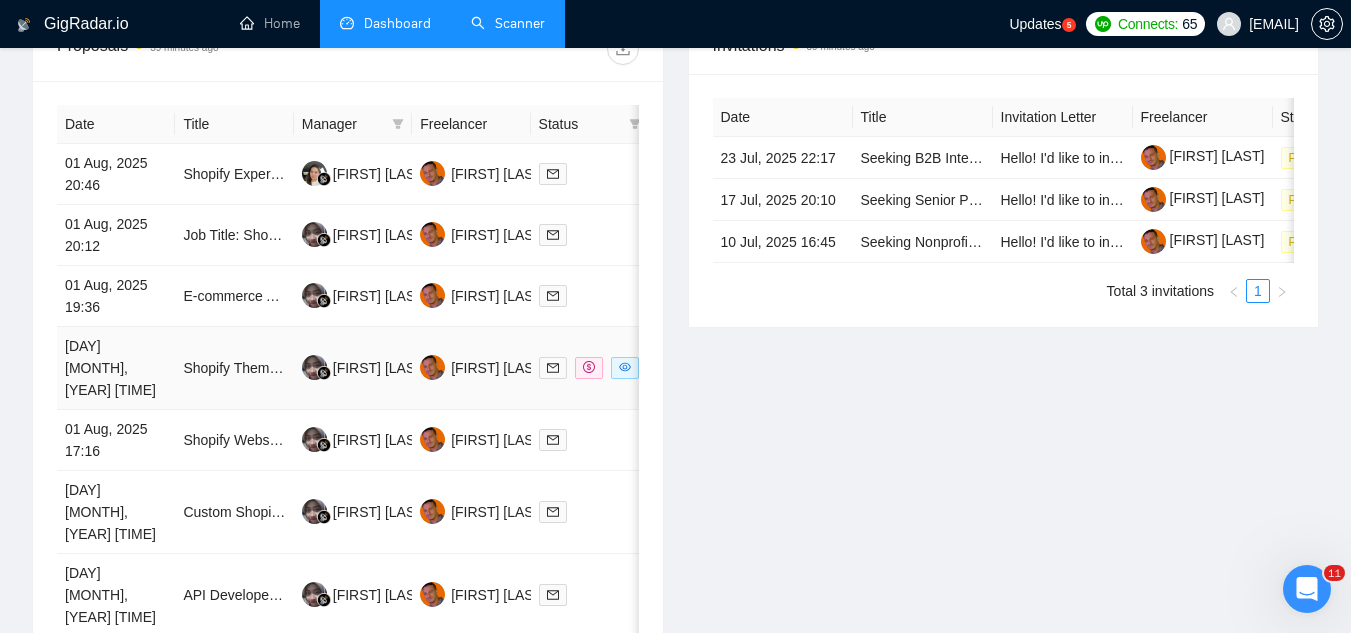 click on "Shopify Theme Designer for Bold, Modern Merch Store (T-Shirts, Hoodies, Hats)" at bounding box center (234, 368) 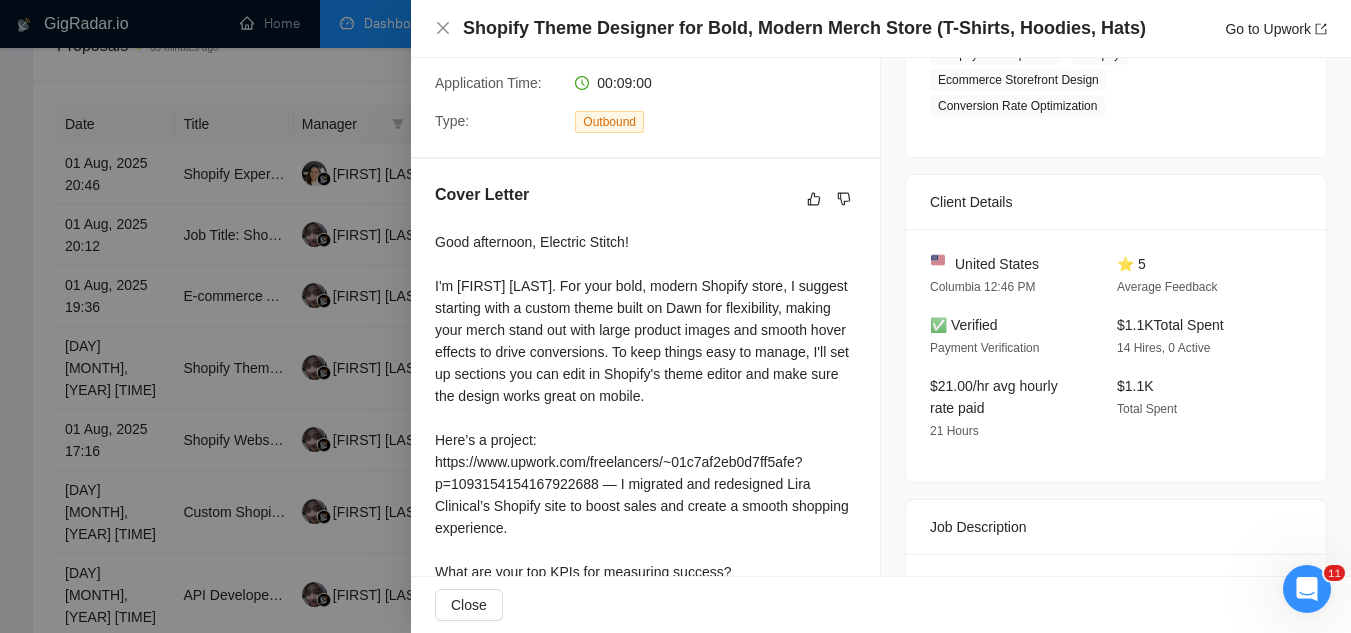 scroll, scrollTop: 400, scrollLeft: 0, axis: vertical 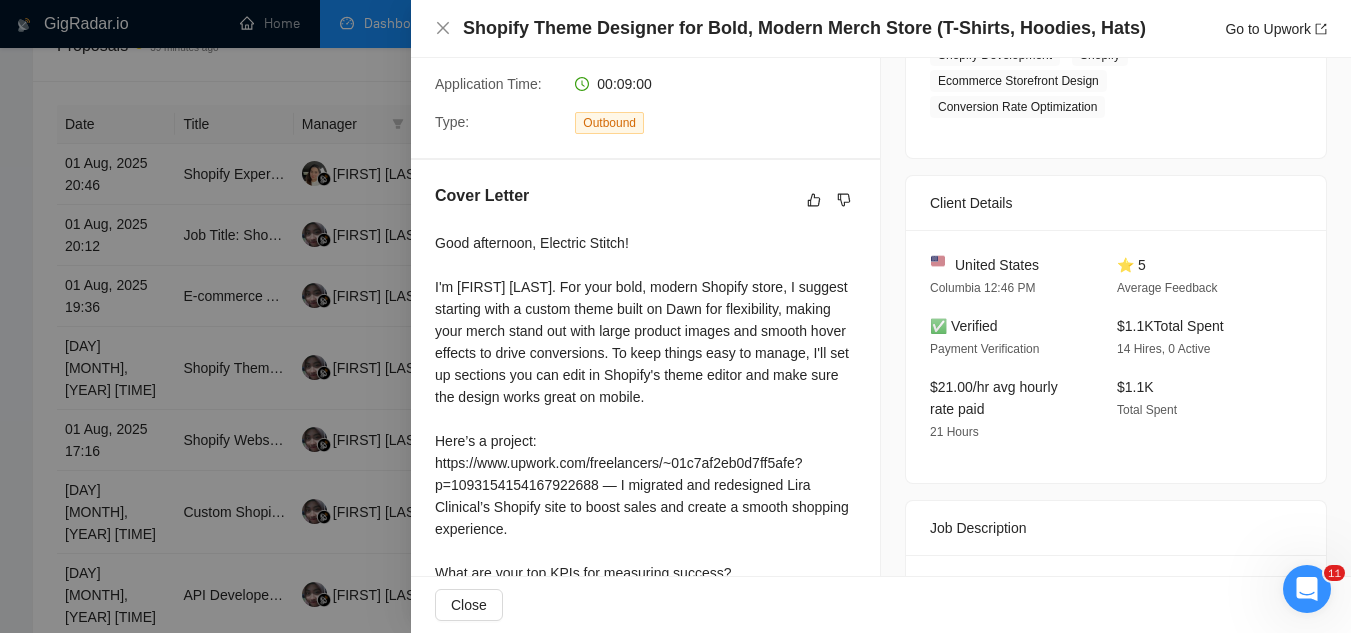 click at bounding box center (675, 316) 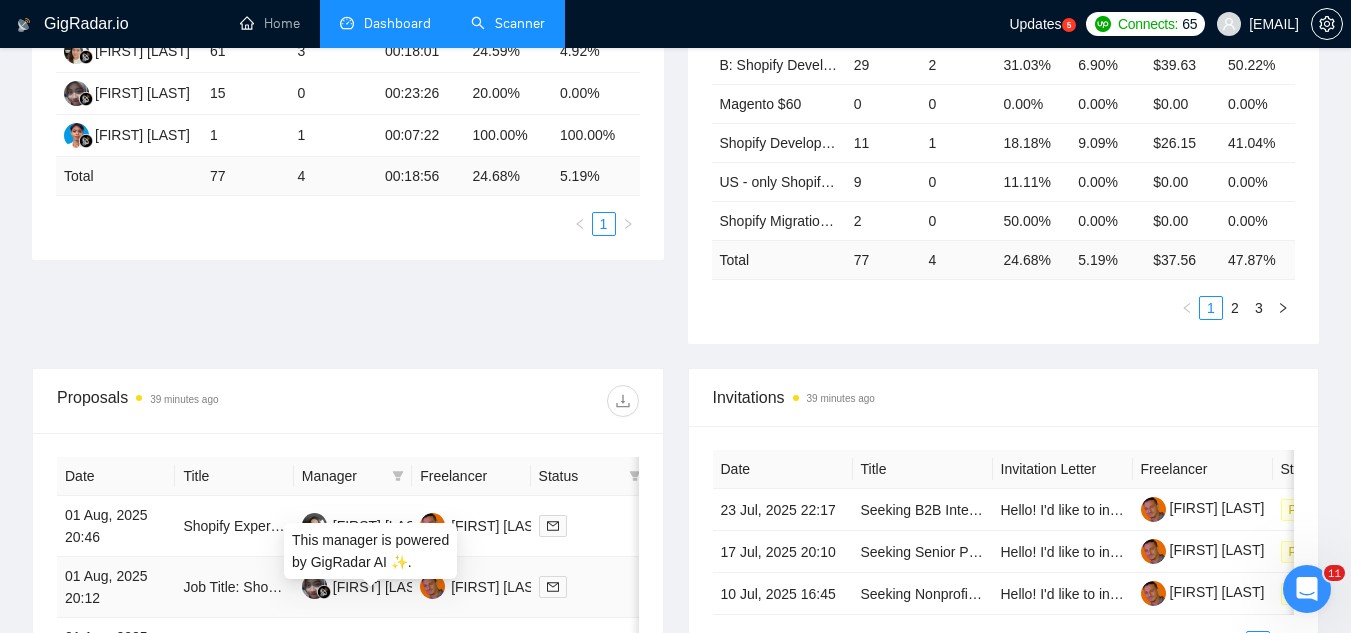 scroll, scrollTop: 200, scrollLeft: 0, axis: vertical 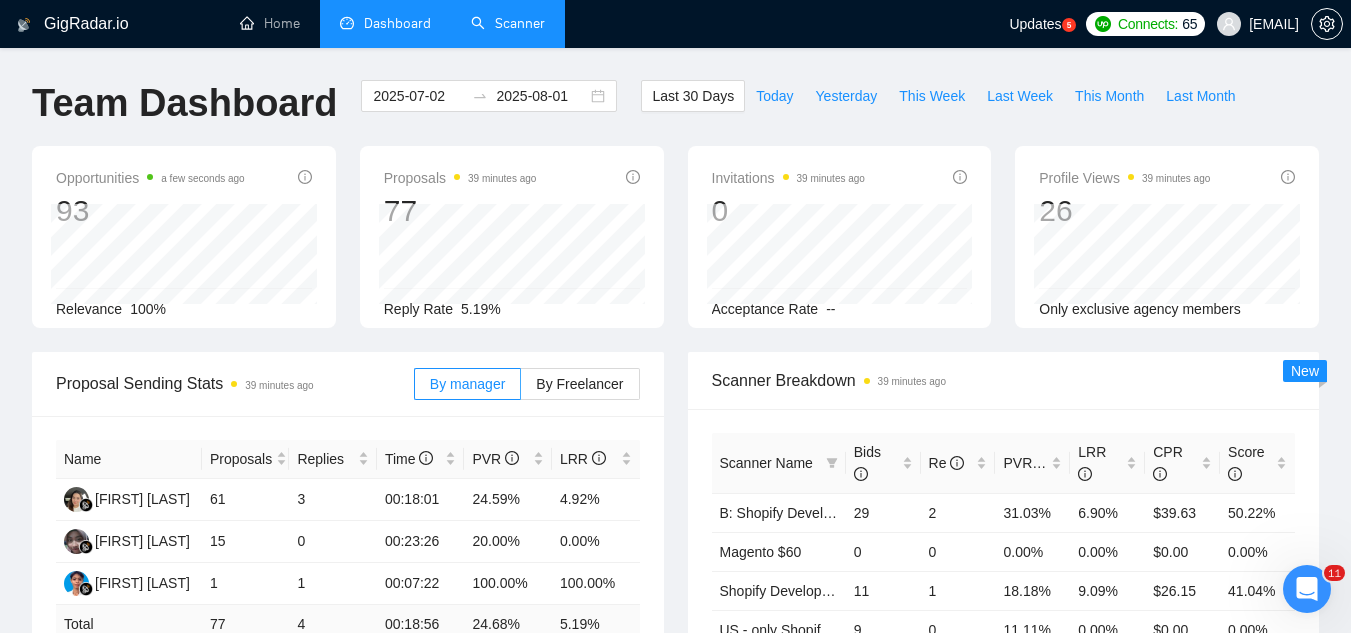 click on "Scanner" at bounding box center [508, 23] 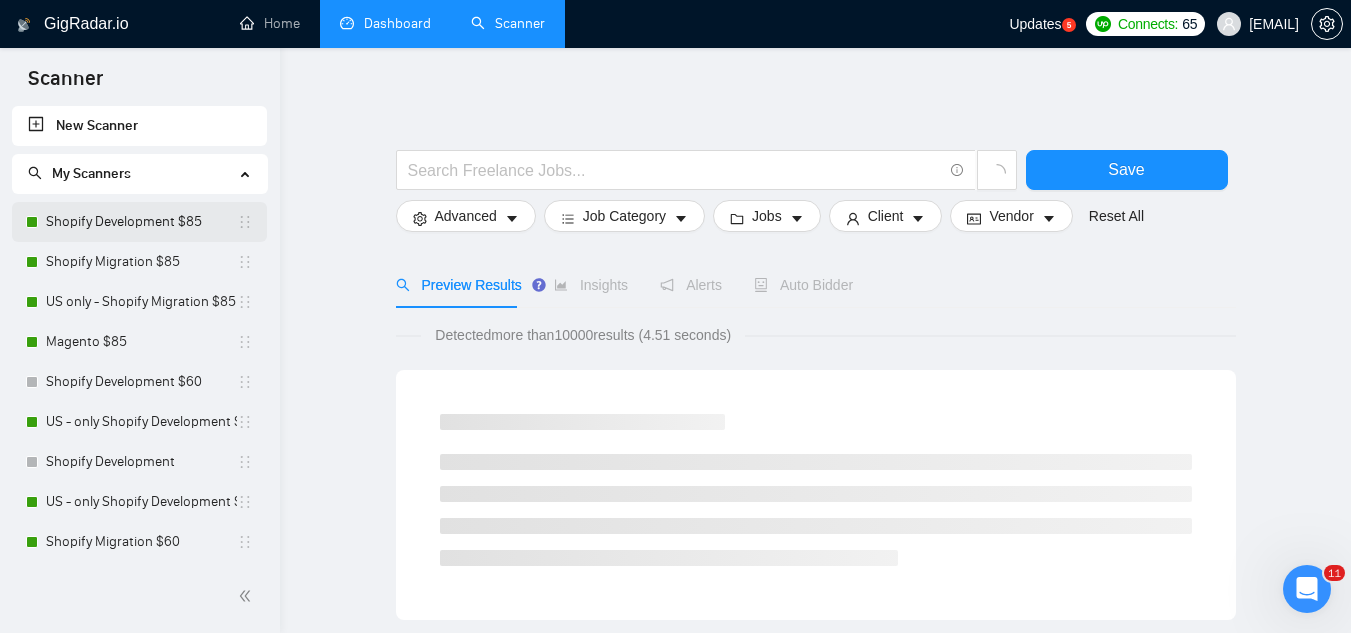 click on "Shopify Development $85" at bounding box center [141, 222] 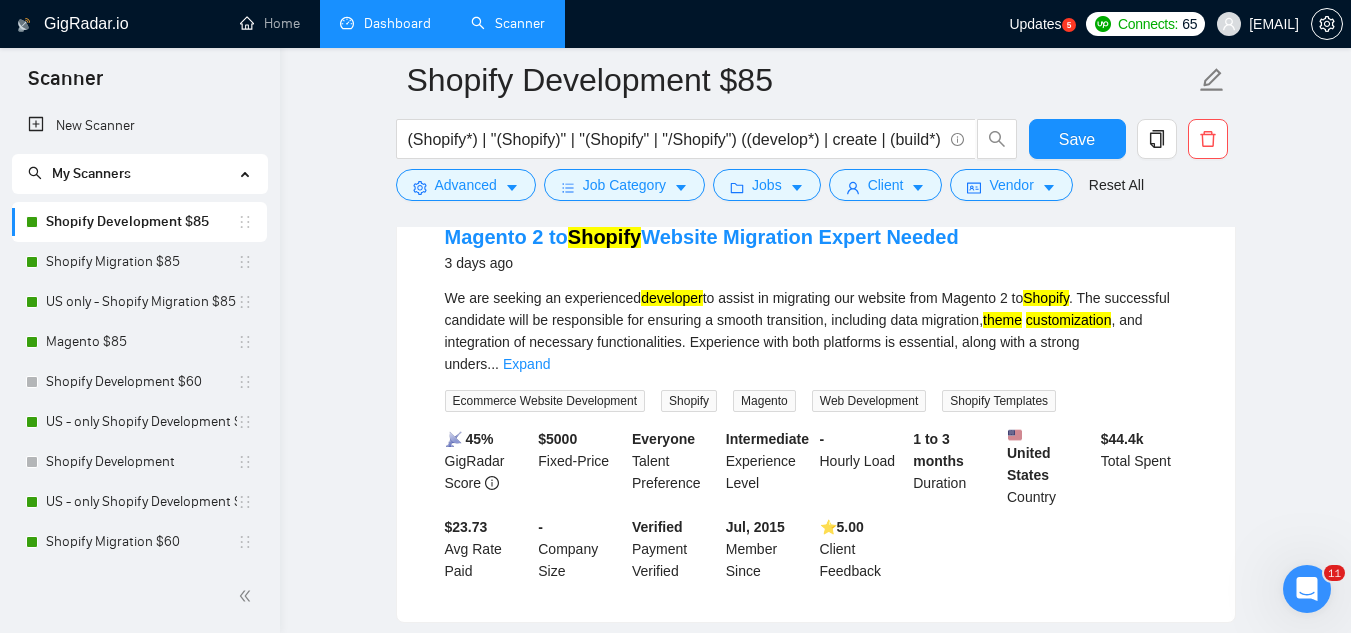 scroll, scrollTop: 200, scrollLeft: 0, axis: vertical 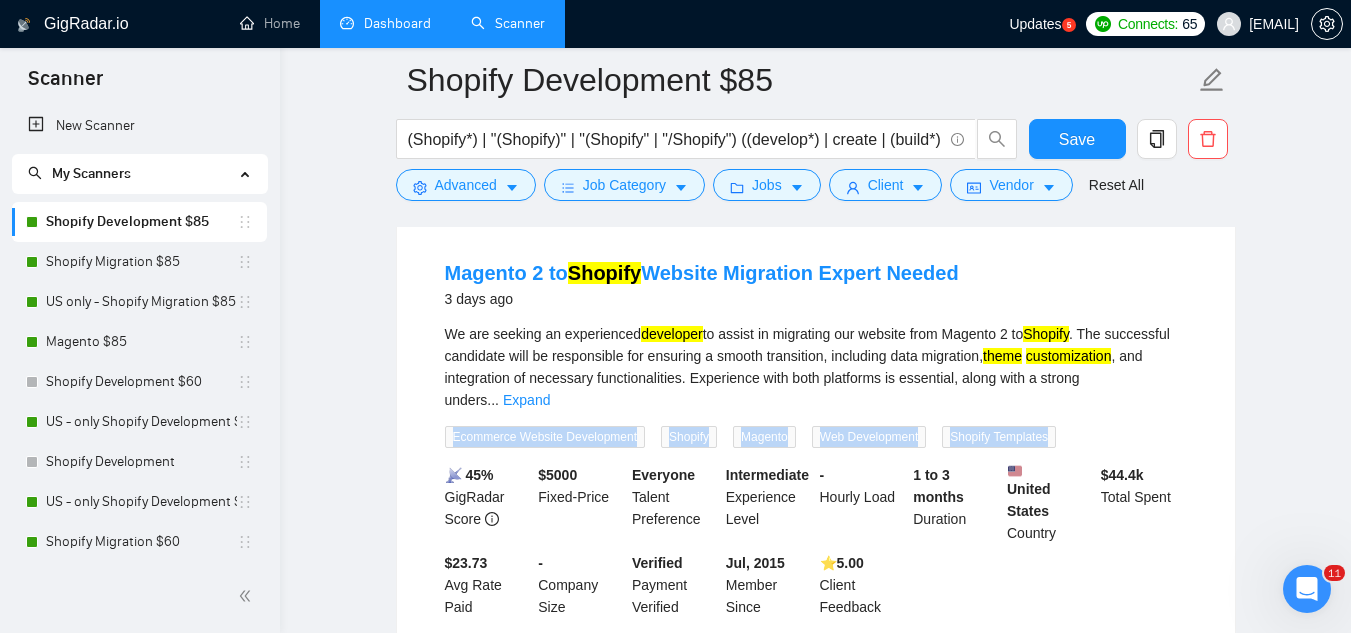 drag, startPoint x: 1020, startPoint y: 415, endPoint x: 454, endPoint y: 400, distance: 566.1987 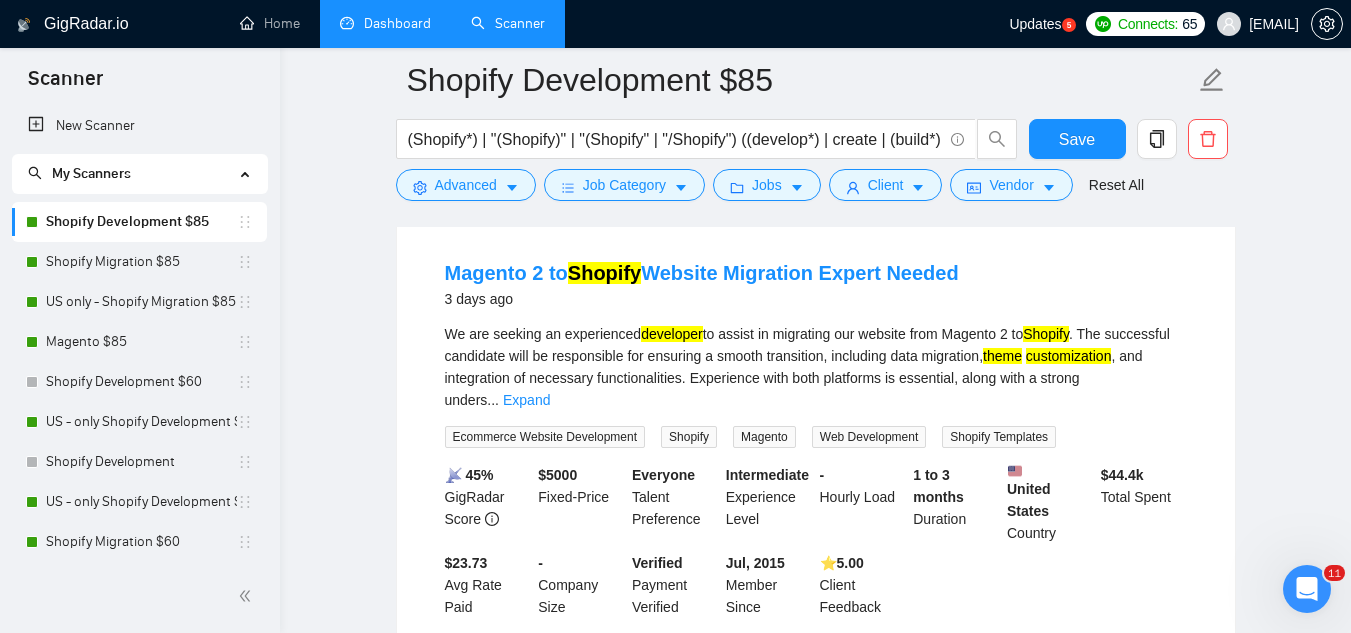 click on "We are seeking an experienced  developer  to assist in migrating our website from Magento 2 to  Shopify . The successful candidate will be responsible for ensuring a smooth transition, including data migration,  theme   customization , and integration of necessary functionalities. Experience with both platforms is essential, along with a strong unders ... Expand Ecommerce Website Development Shopify Magento Web Development Shopify Templates" at bounding box center (816, 385) 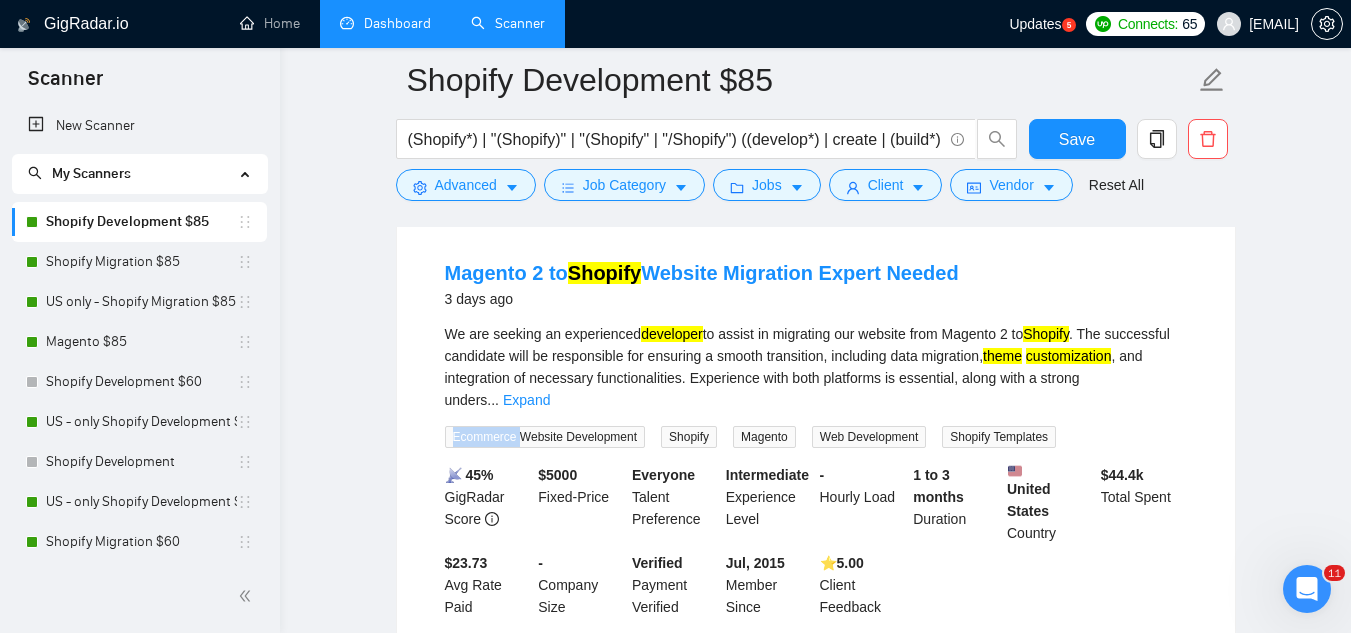 click on "Ecommerce Website Development" at bounding box center (545, 437) 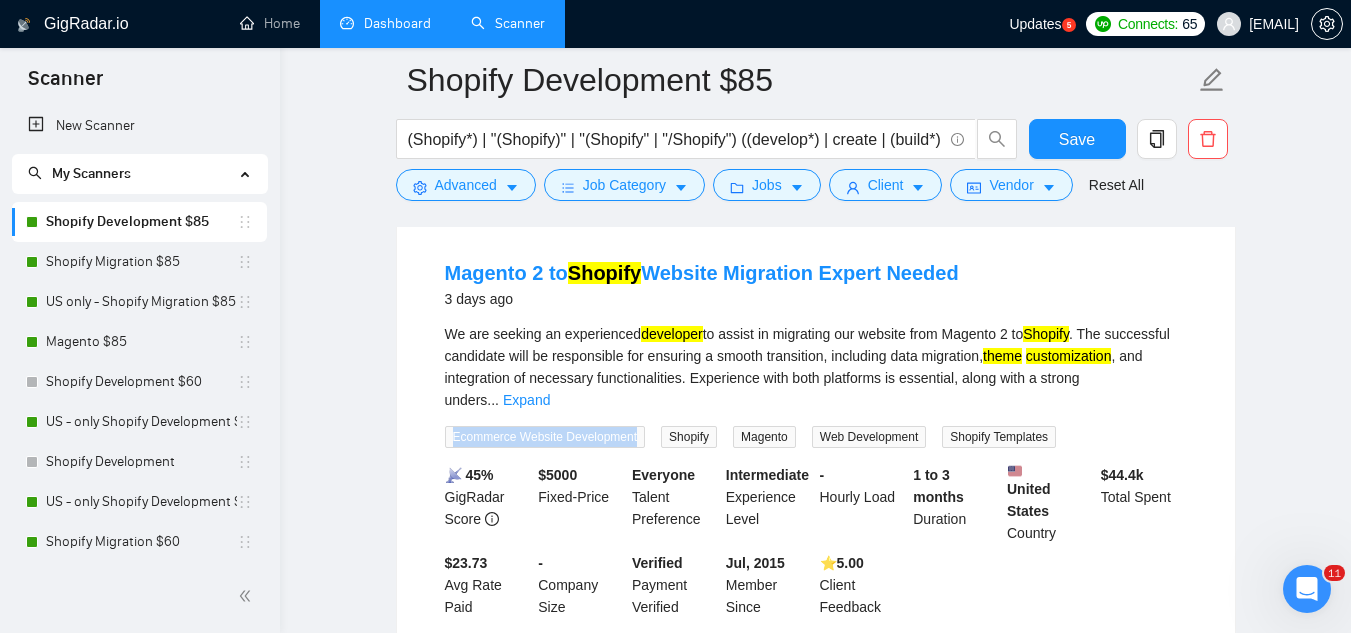 click on "Ecommerce Website Development" at bounding box center [545, 437] 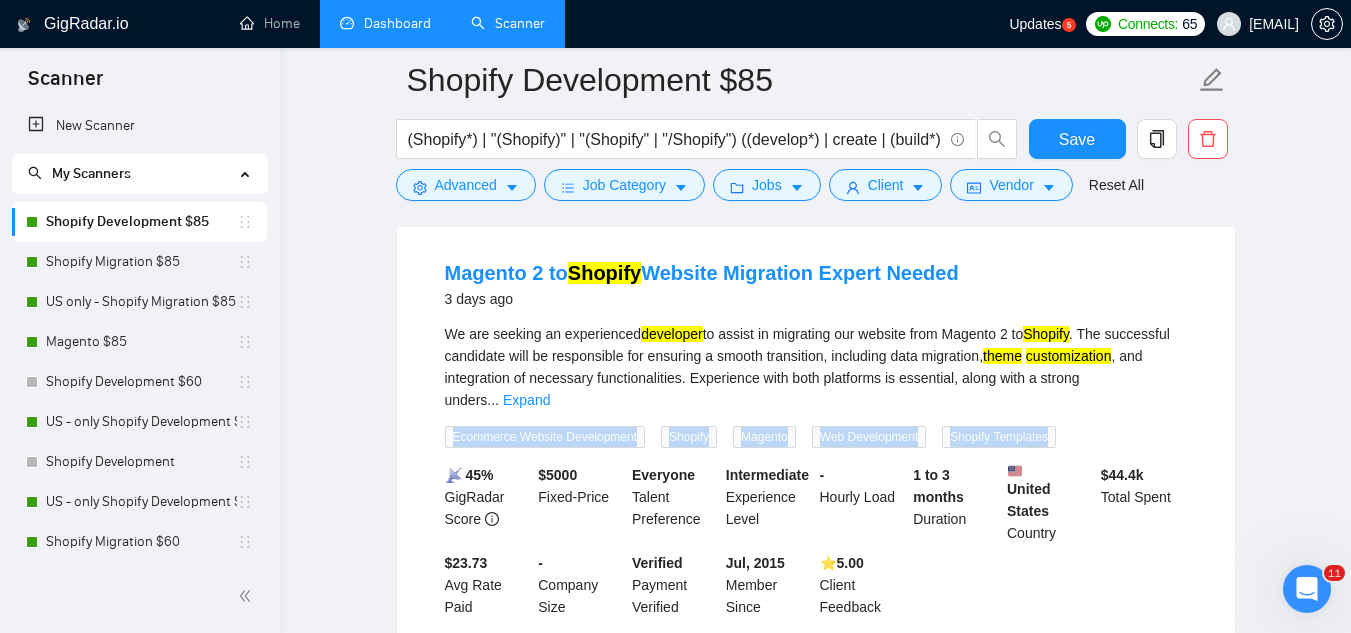 copy on "Ecommerce Website Development Shopify Magento Web Development Shopify Templates" 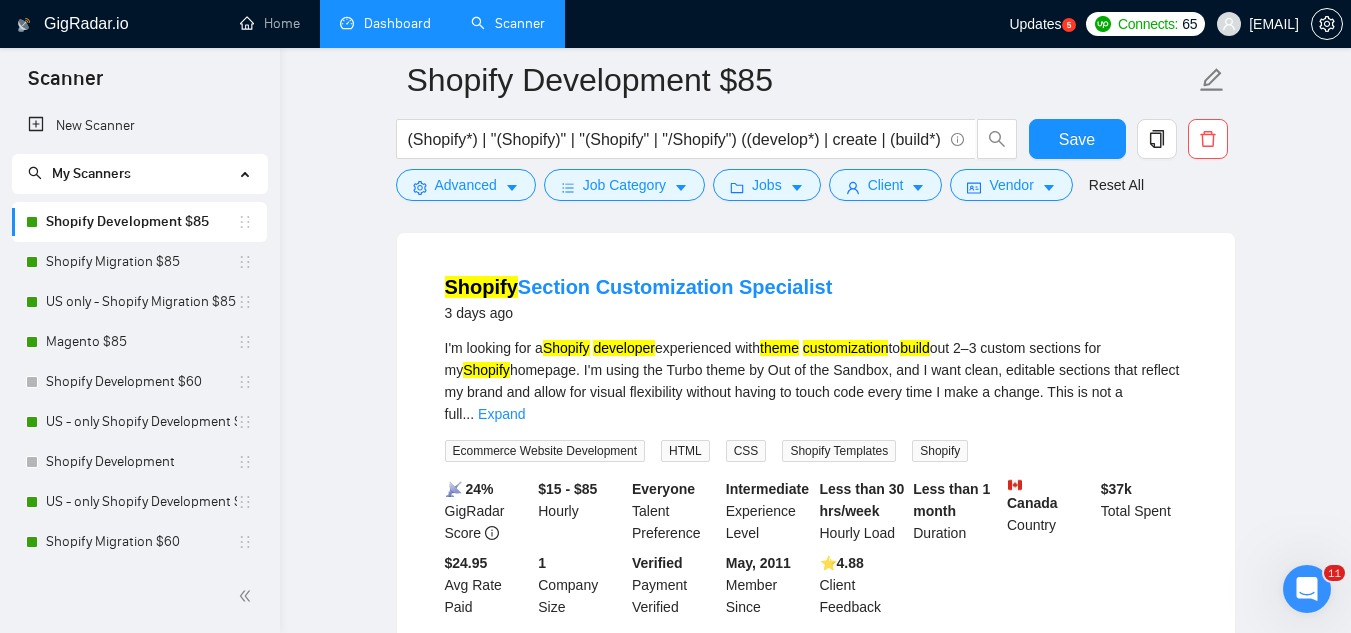 scroll, scrollTop: 700, scrollLeft: 0, axis: vertical 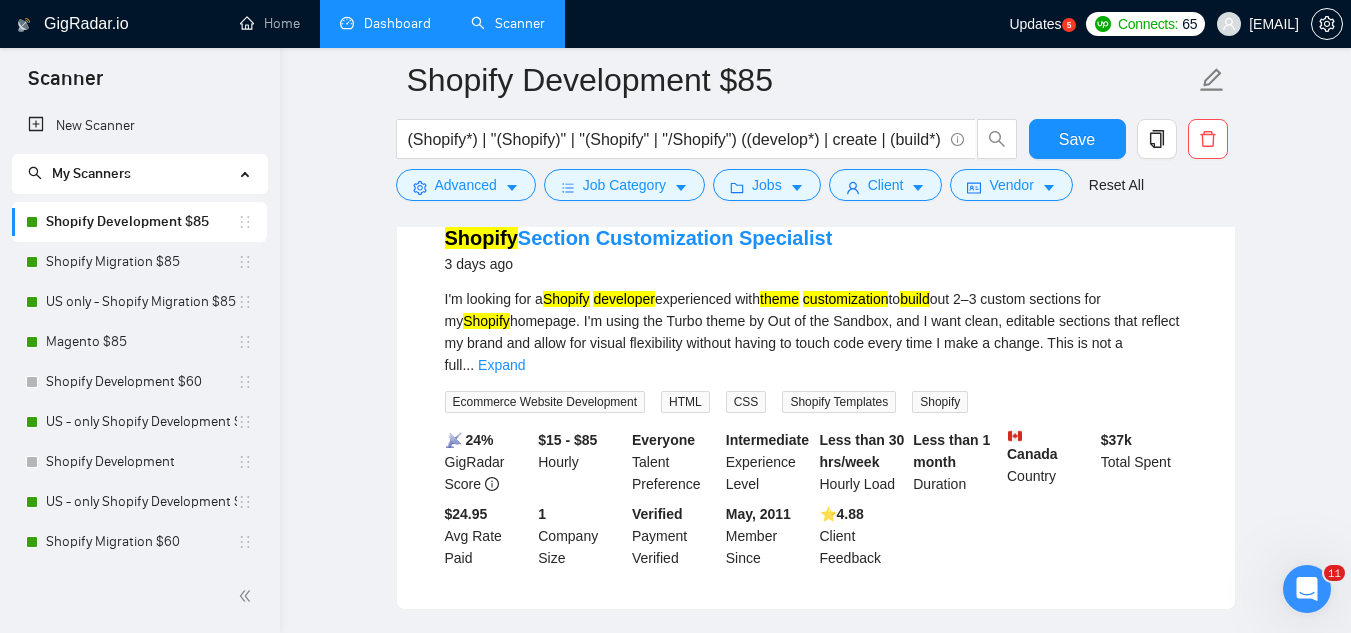 click on "Ecommerce Website Development" at bounding box center [545, 402] 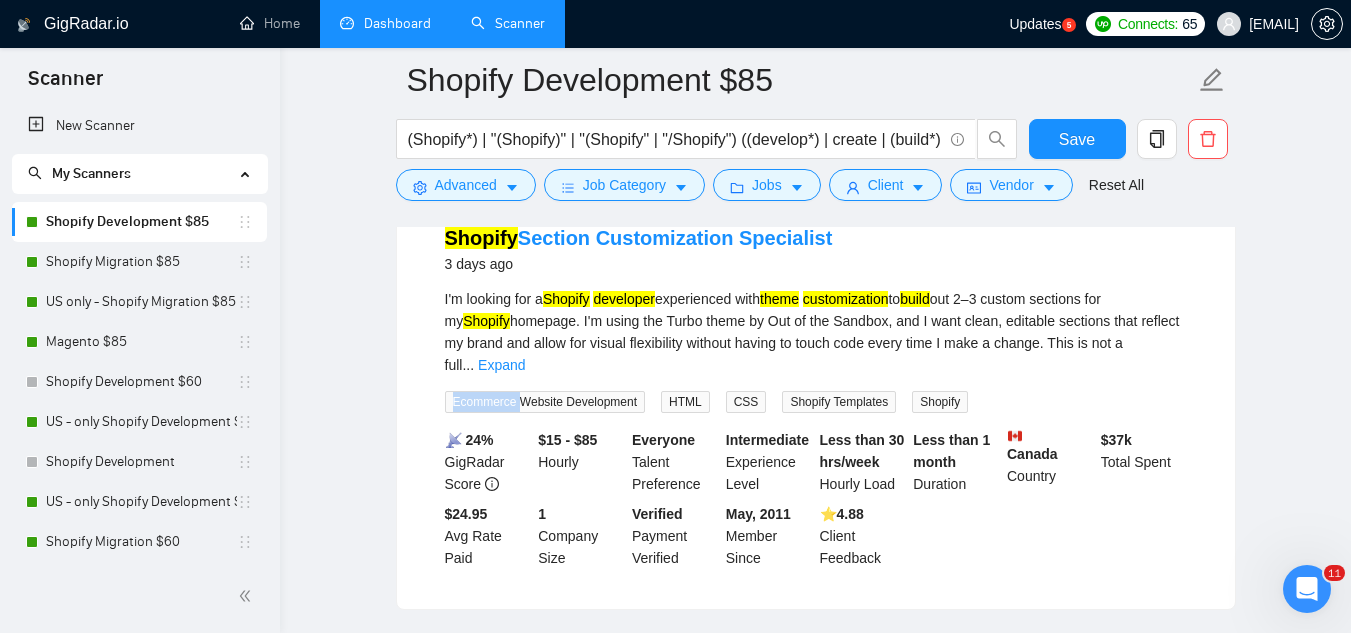 click on "Ecommerce Website Development" at bounding box center [545, 402] 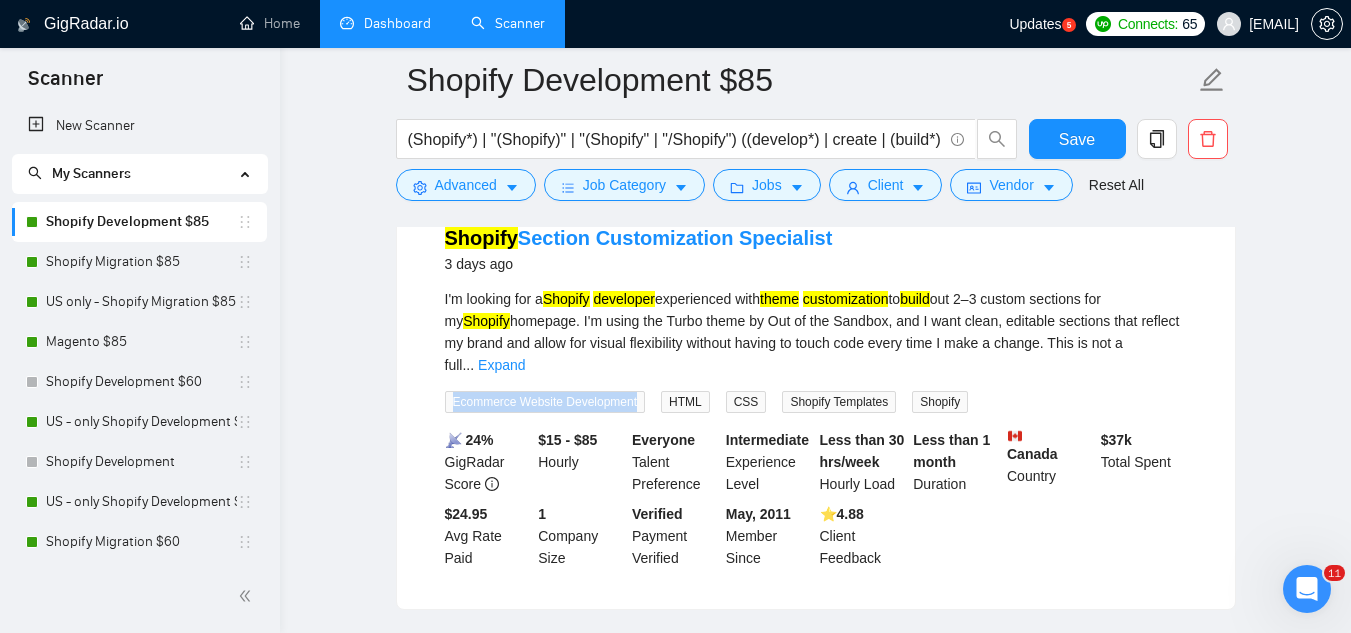 click on "Ecommerce Website Development" at bounding box center [545, 402] 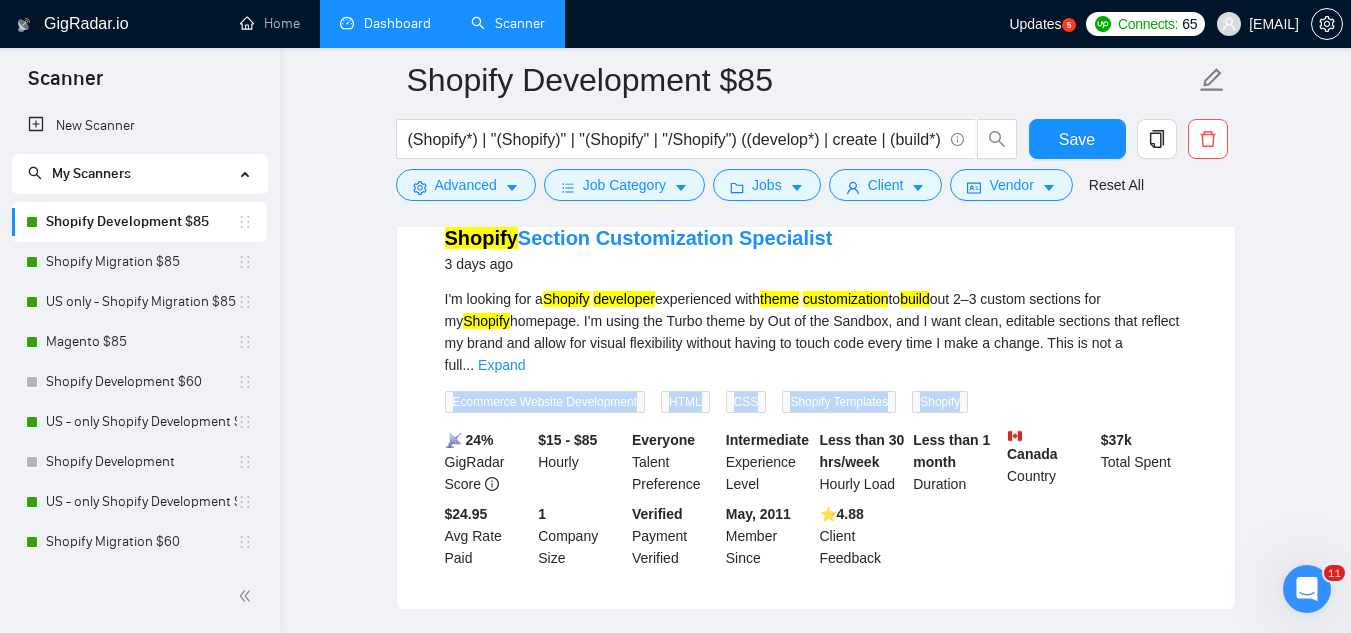 copy on "Ecommerce Website Development HTML CSS Shopify Templates Shopify" 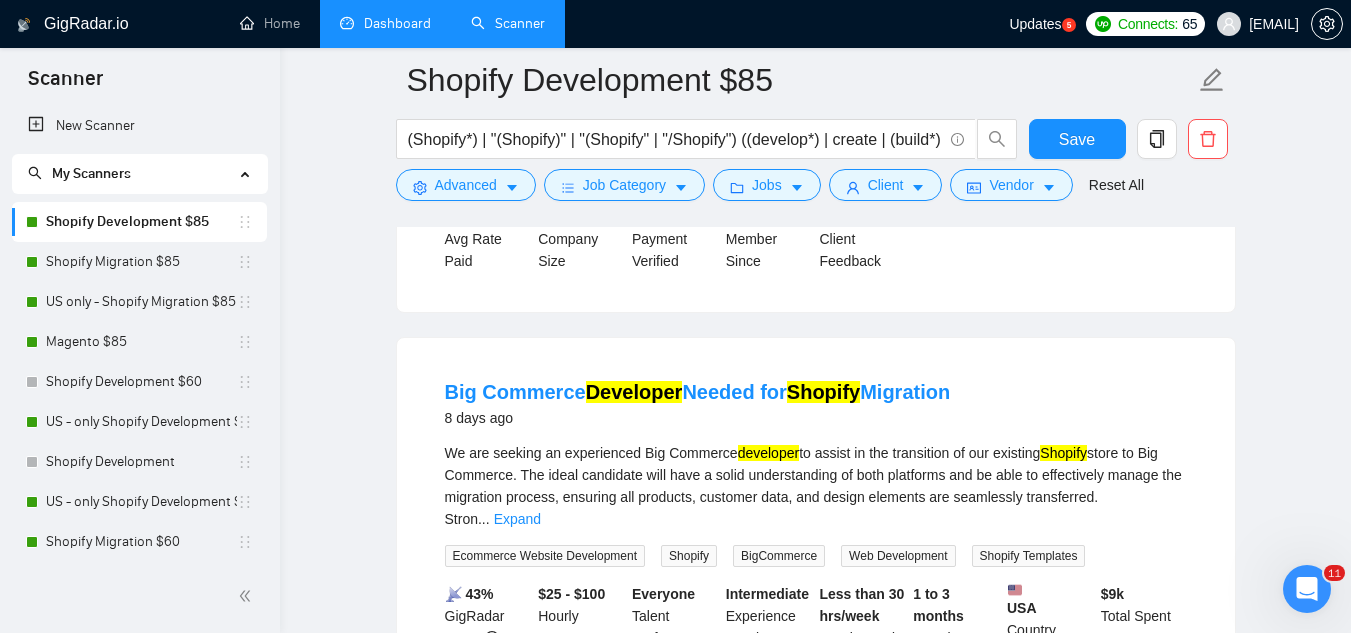 scroll, scrollTop: 1200, scrollLeft: 0, axis: vertical 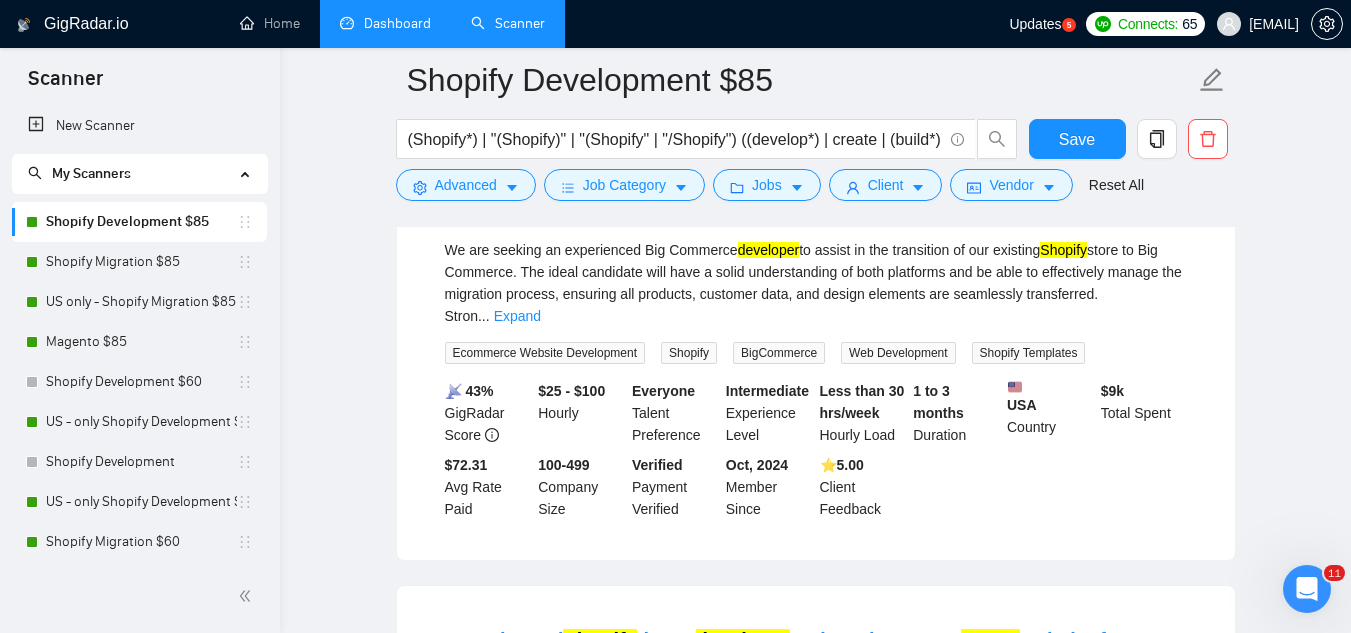 click on "Ecommerce Website Development" at bounding box center (545, 353) 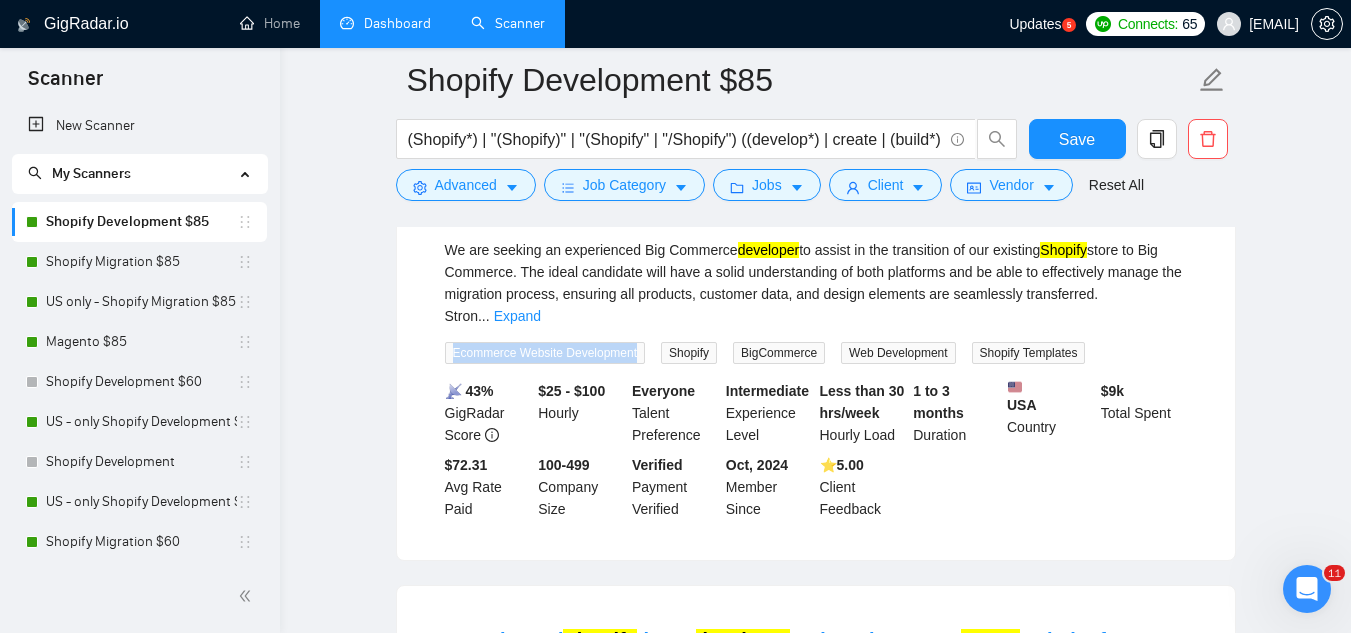 click on "Ecommerce Website Development" at bounding box center [545, 353] 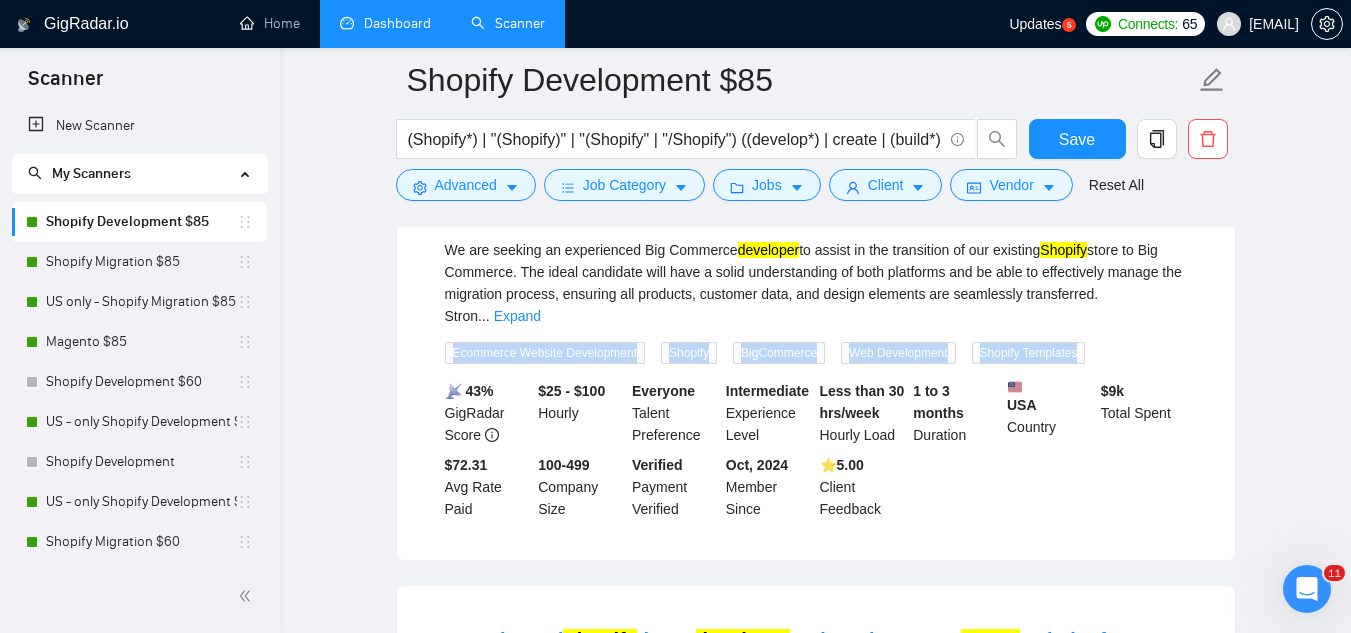 copy on "Ecommerce Website Development Shopify BigCommerce Web Development Shopify Templates" 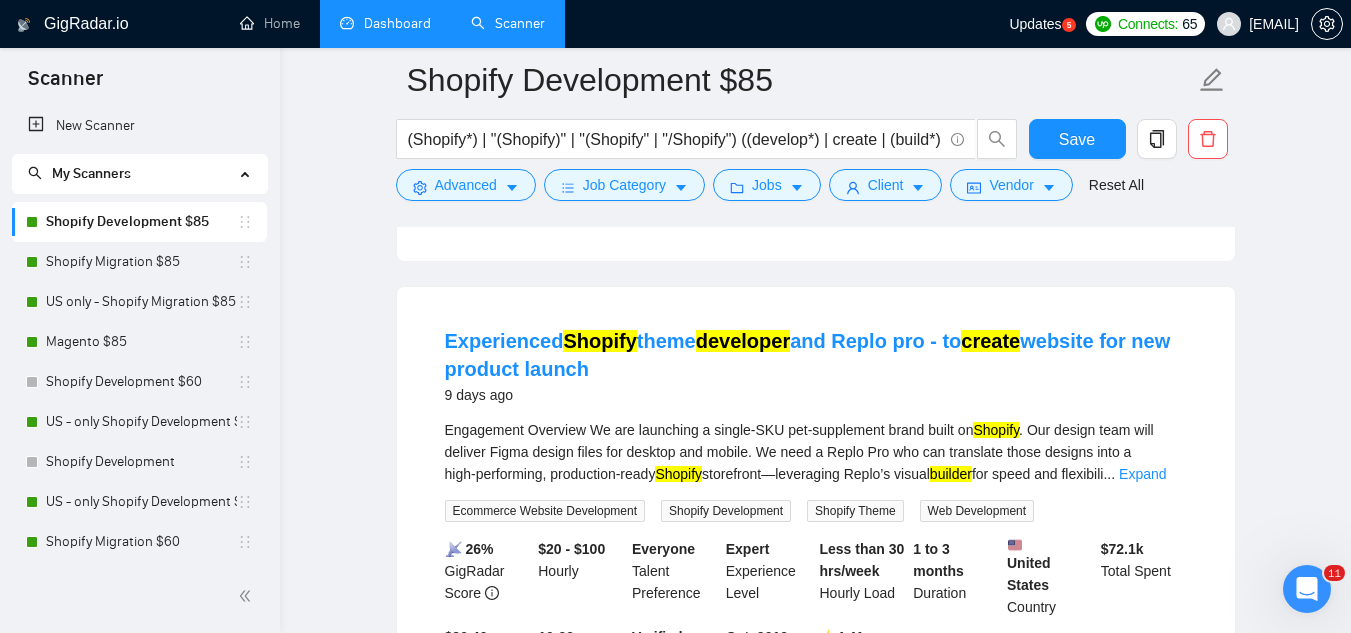 scroll, scrollTop: 1500, scrollLeft: 0, axis: vertical 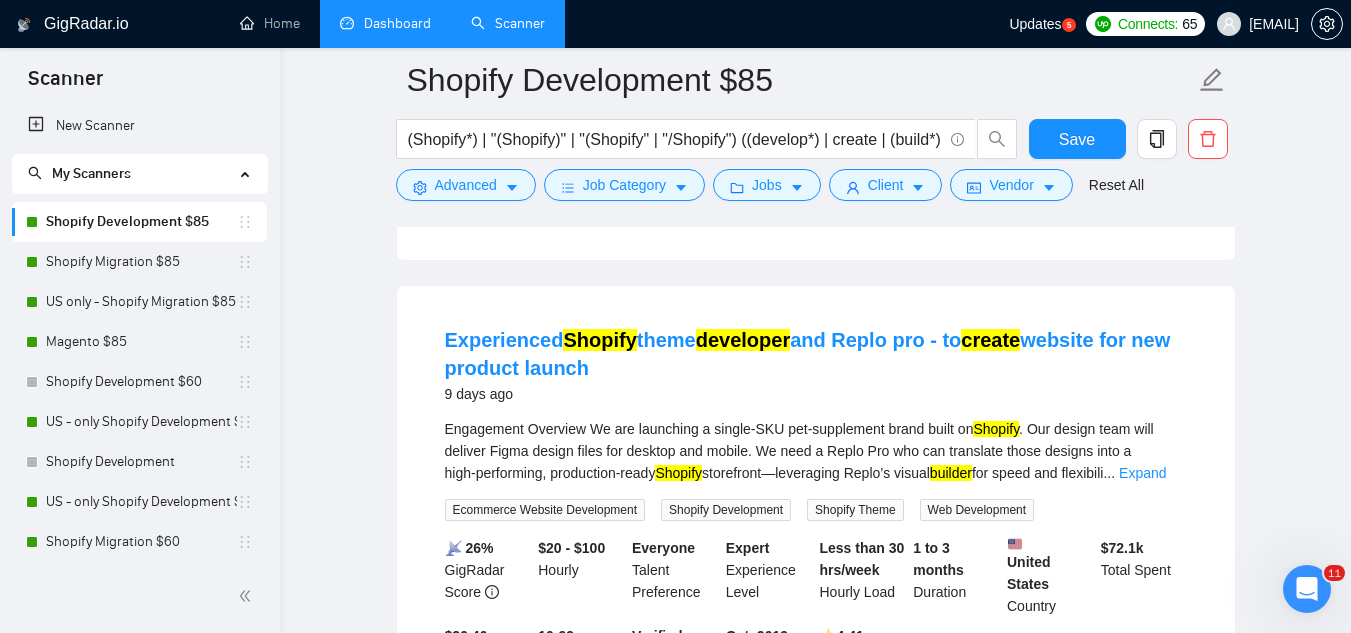 click on "Ecommerce Website Development" at bounding box center [545, 510] 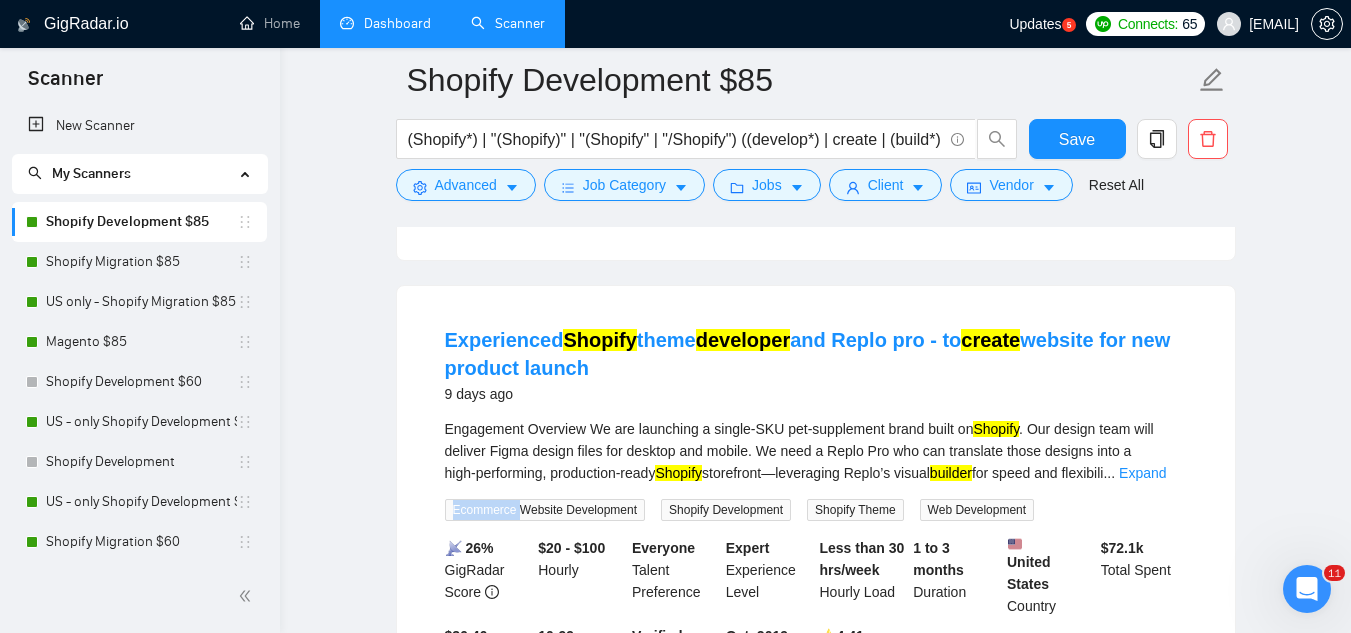 click on "Ecommerce Website Development" at bounding box center [545, 510] 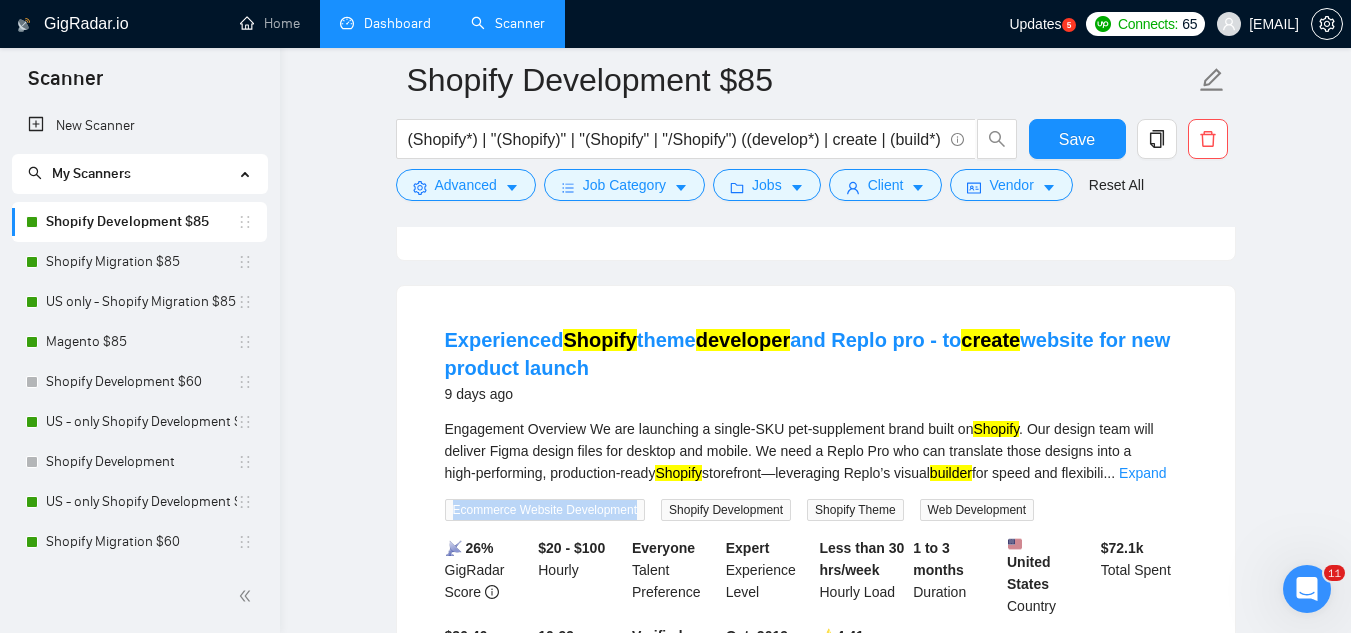 click on "Ecommerce Website Development" at bounding box center (545, 510) 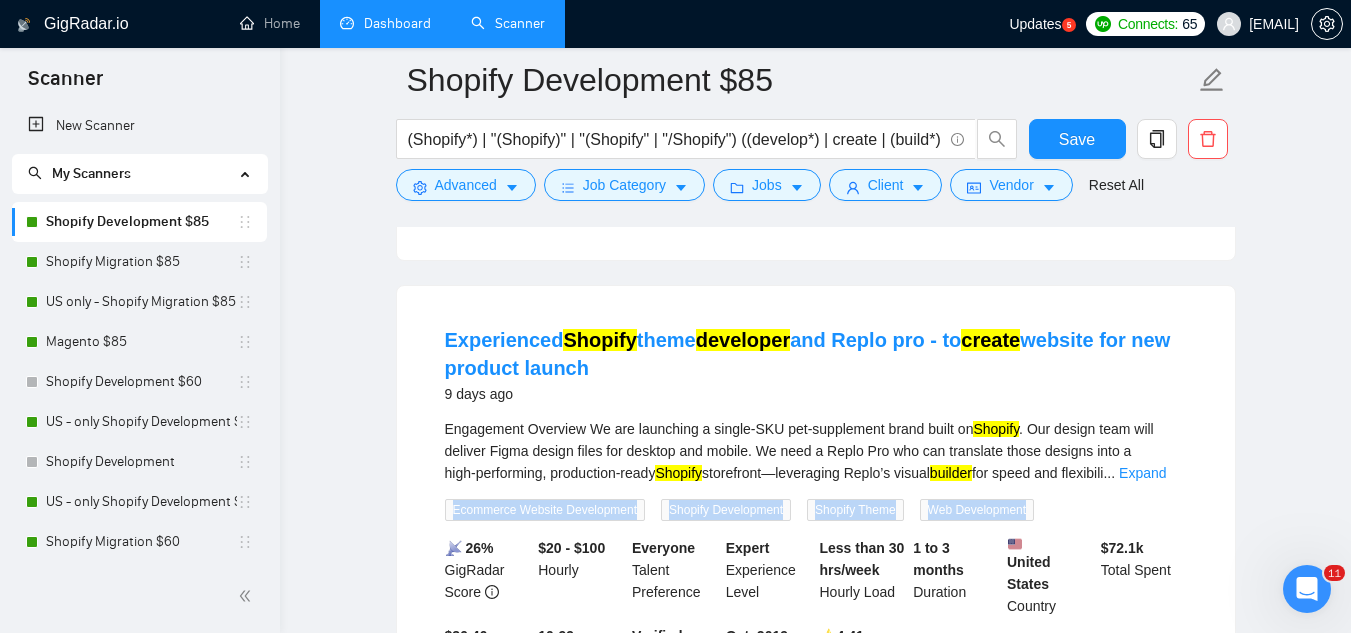 copy on "Ecommerce Website Development Shopify Development Shopify Theme Web Development" 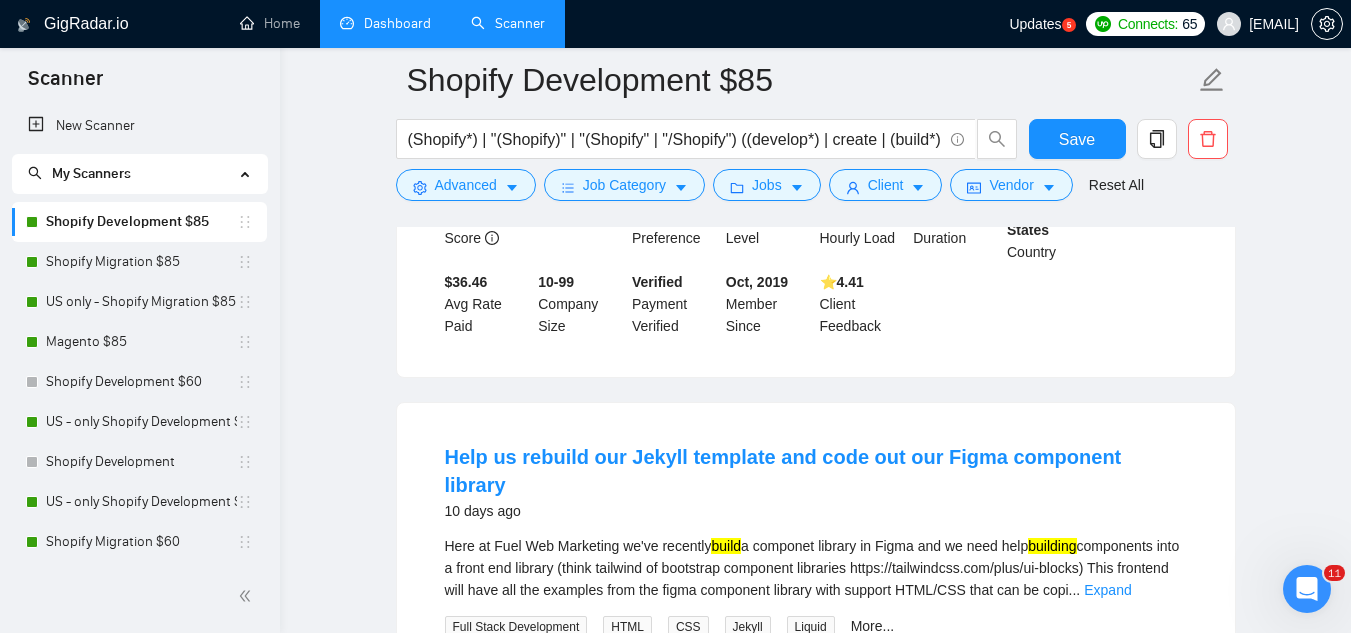 scroll, scrollTop: 1900, scrollLeft: 0, axis: vertical 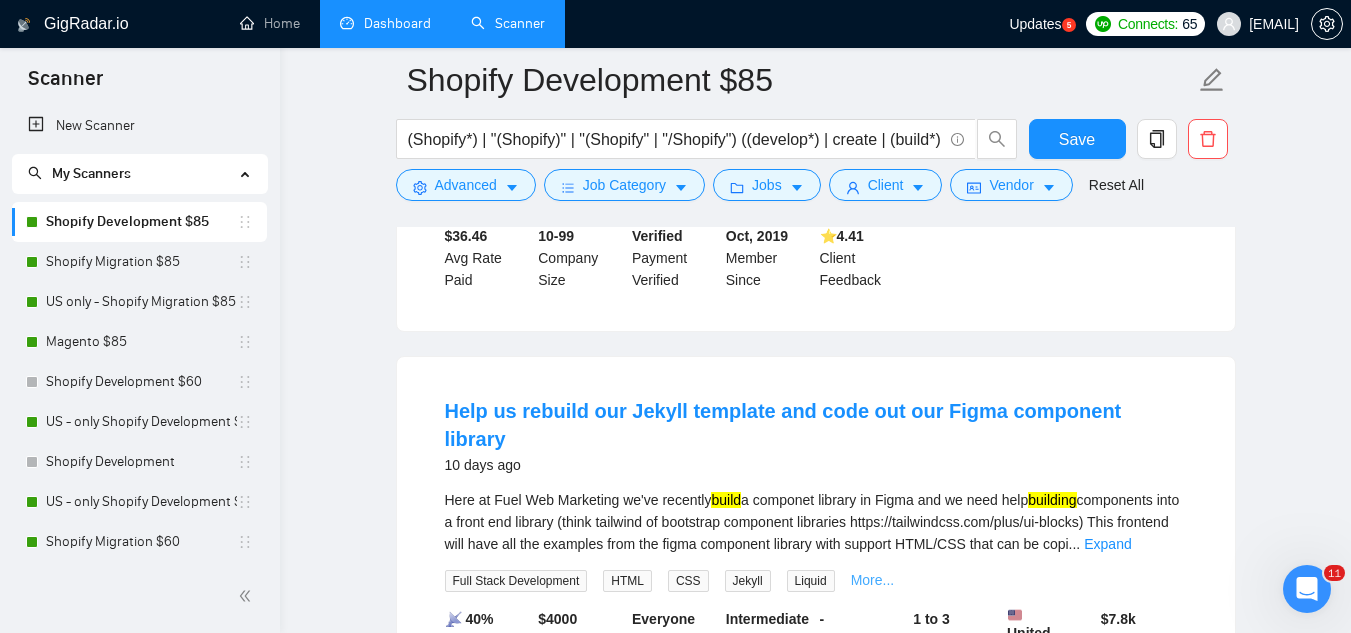 click on "More..." at bounding box center (873, 580) 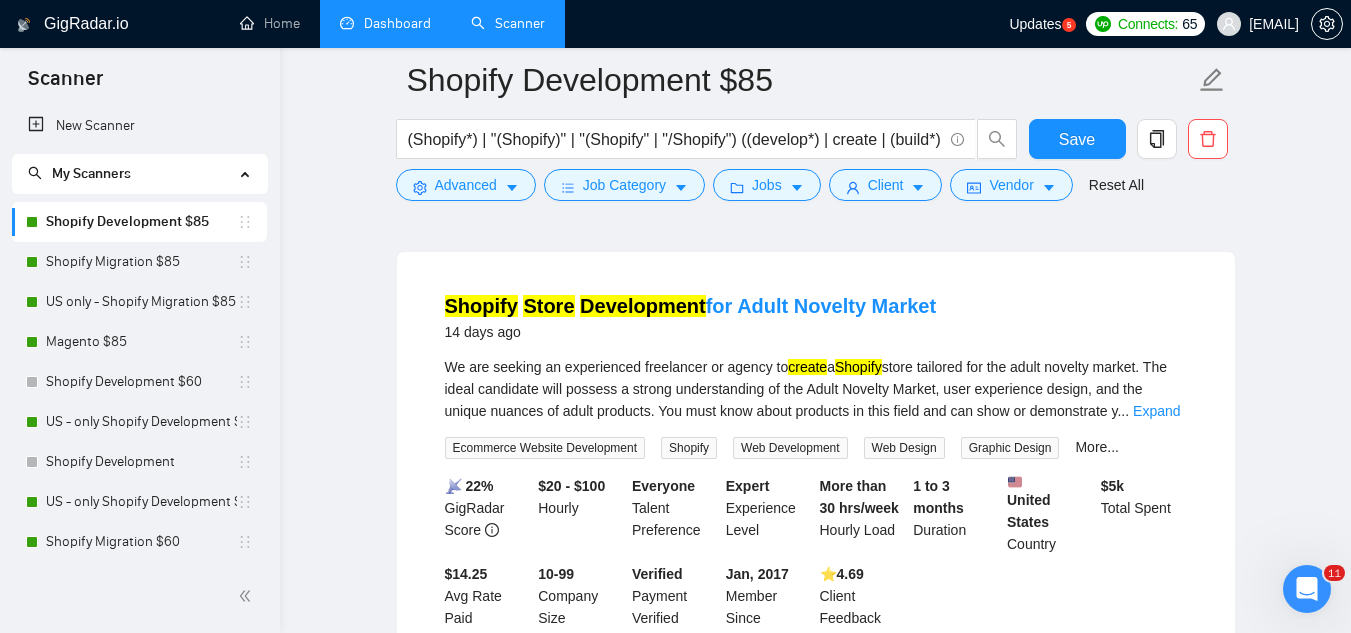 scroll, scrollTop: 2500, scrollLeft: 0, axis: vertical 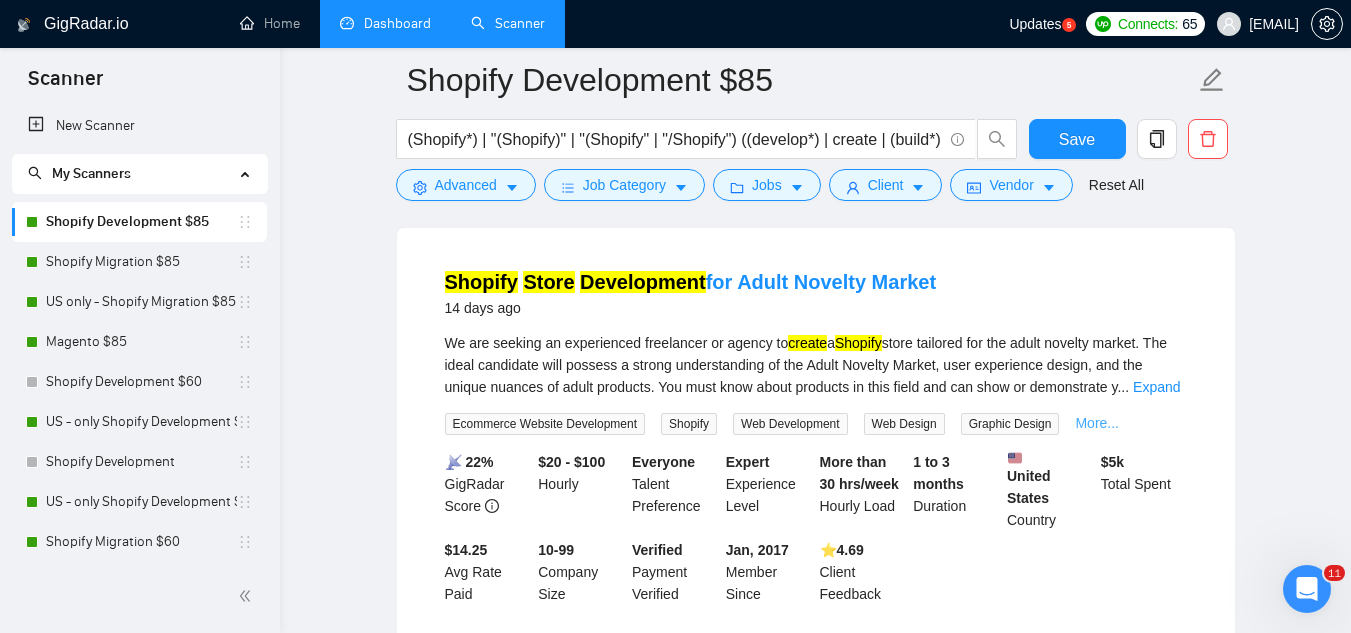 click on "More..." at bounding box center [1097, 423] 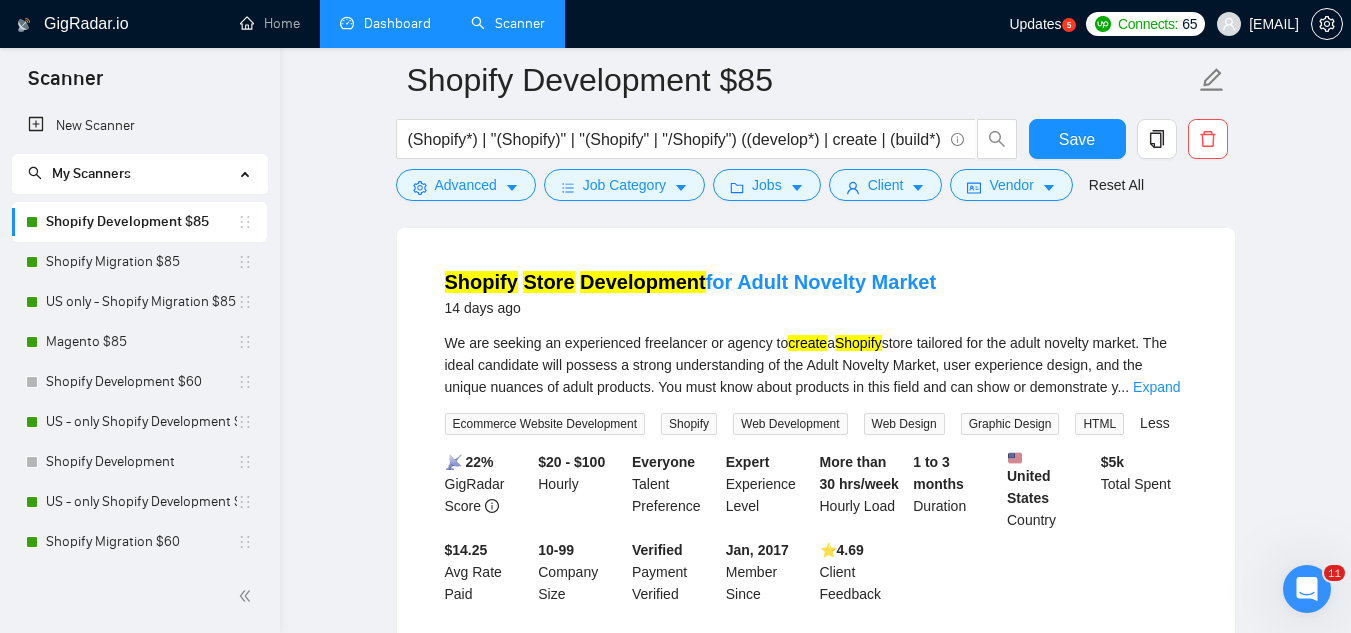 scroll, scrollTop: 2400, scrollLeft: 0, axis: vertical 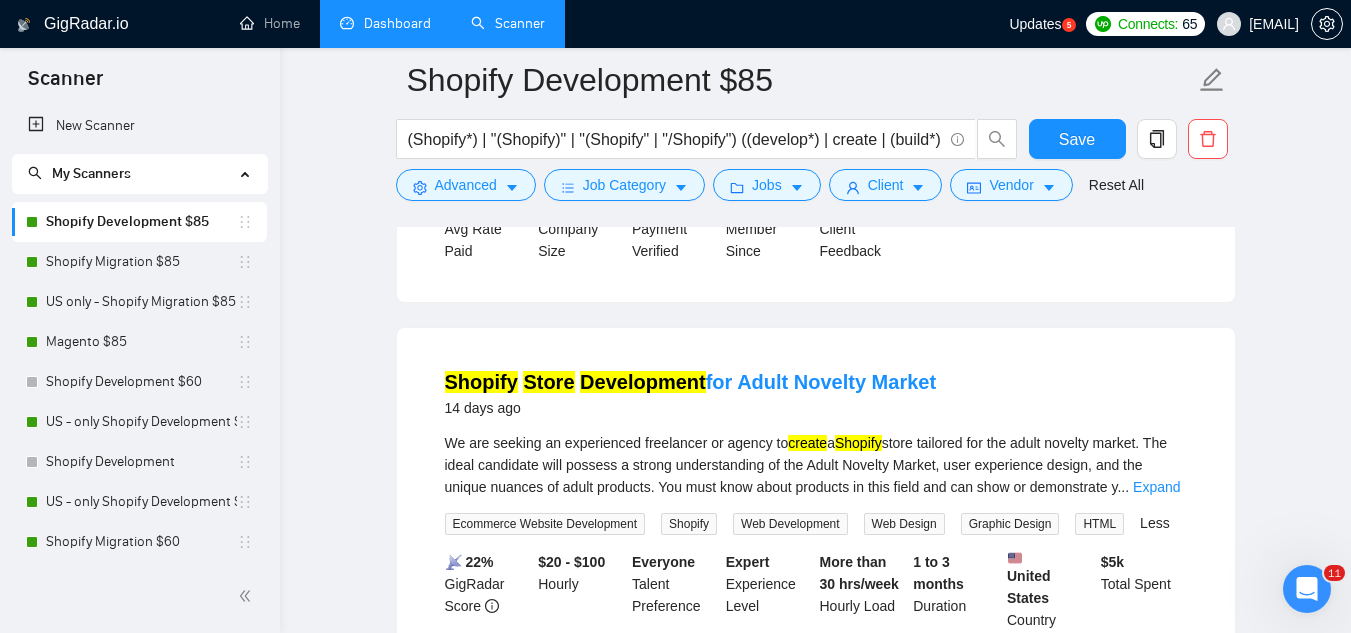 click on "Ecommerce Website Development" at bounding box center [545, 524] 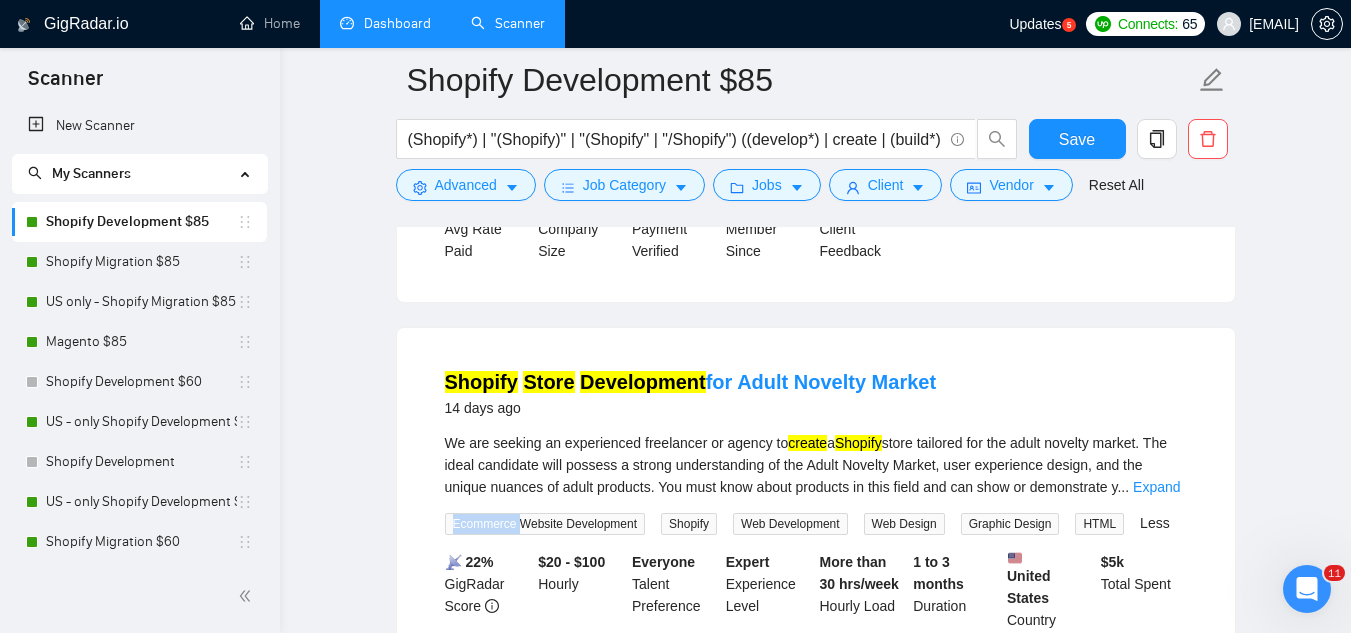 click on "Ecommerce Website Development" at bounding box center [545, 524] 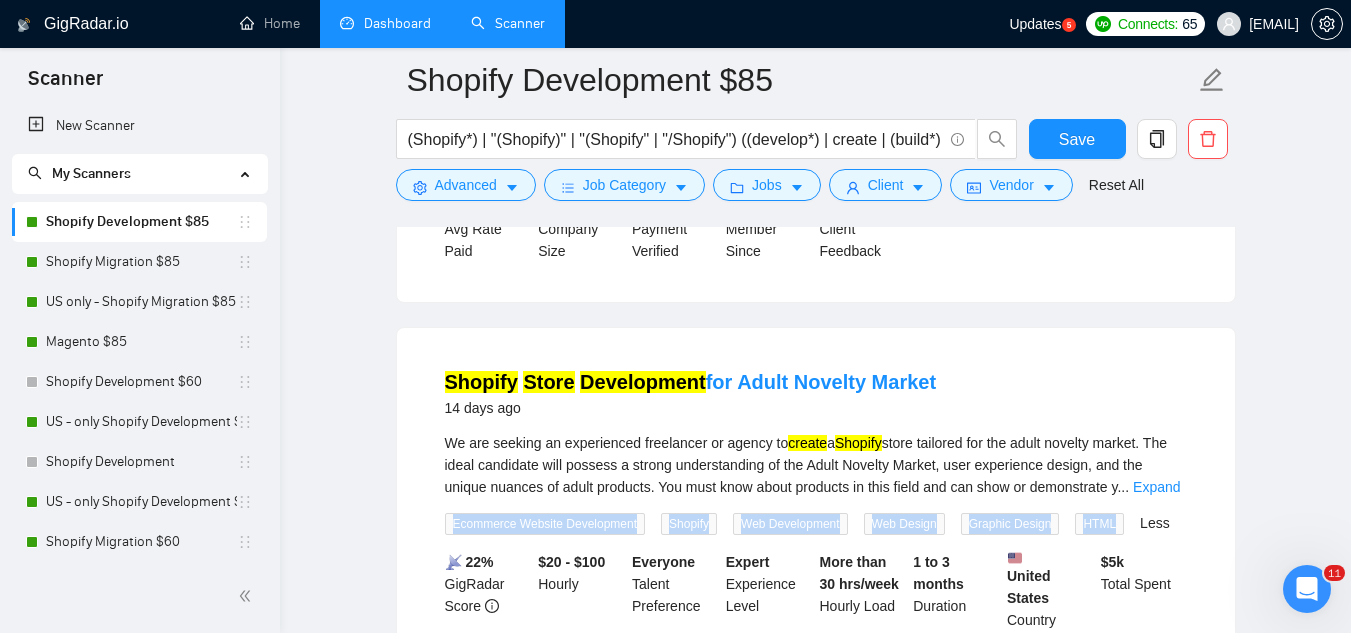 copy on "Ecommerce Website Development Shopify Web Development Web Design Graphic Design HTML" 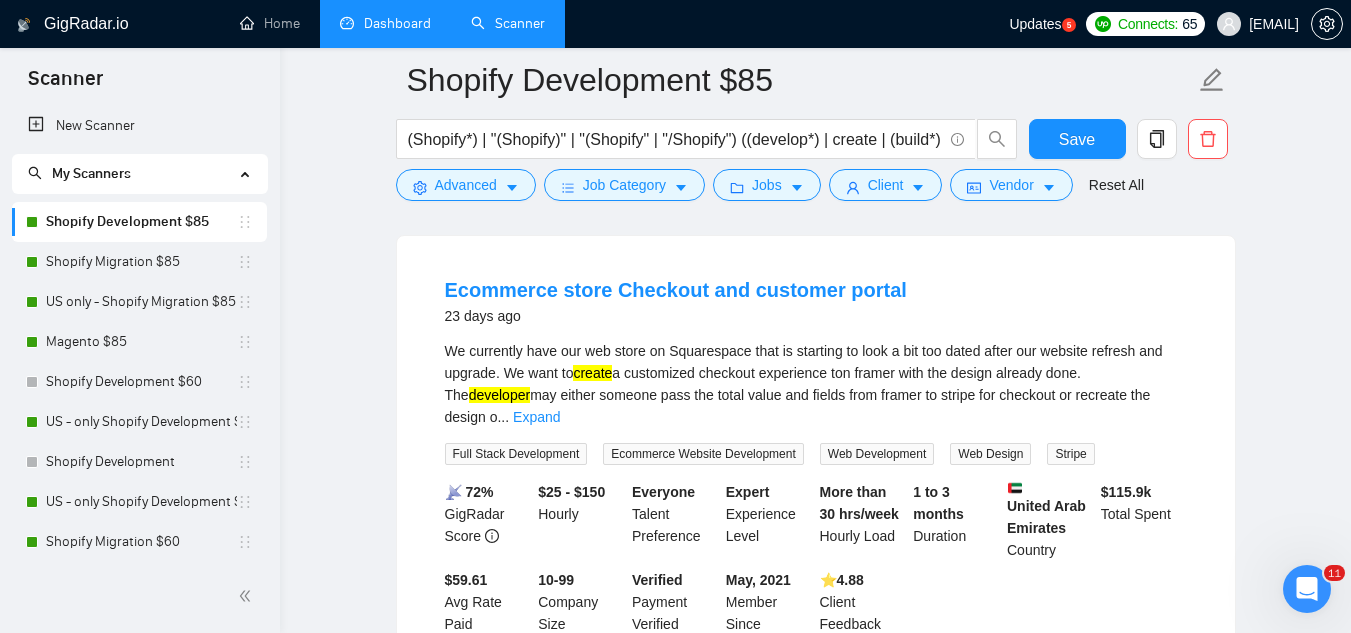 scroll, scrollTop: 2900, scrollLeft: 0, axis: vertical 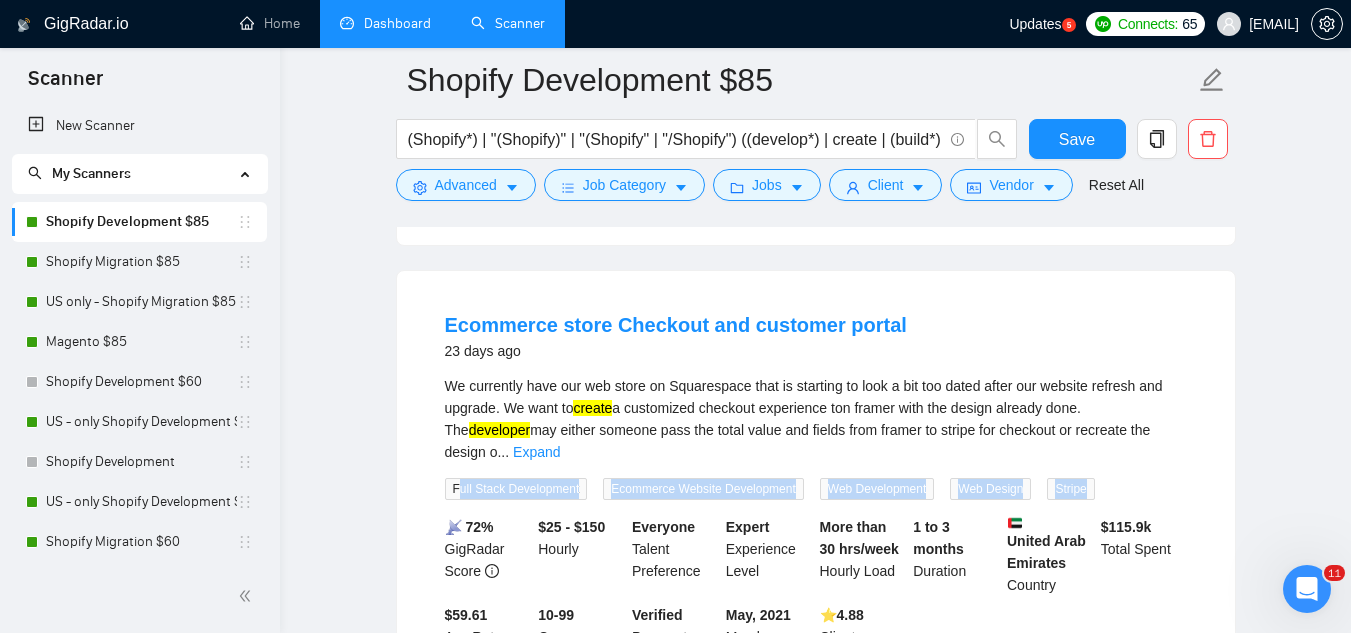 drag, startPoint x: 456, startPoint y: 368, endPoint x: 1081, endPoint y: 370, distance: 625.0032 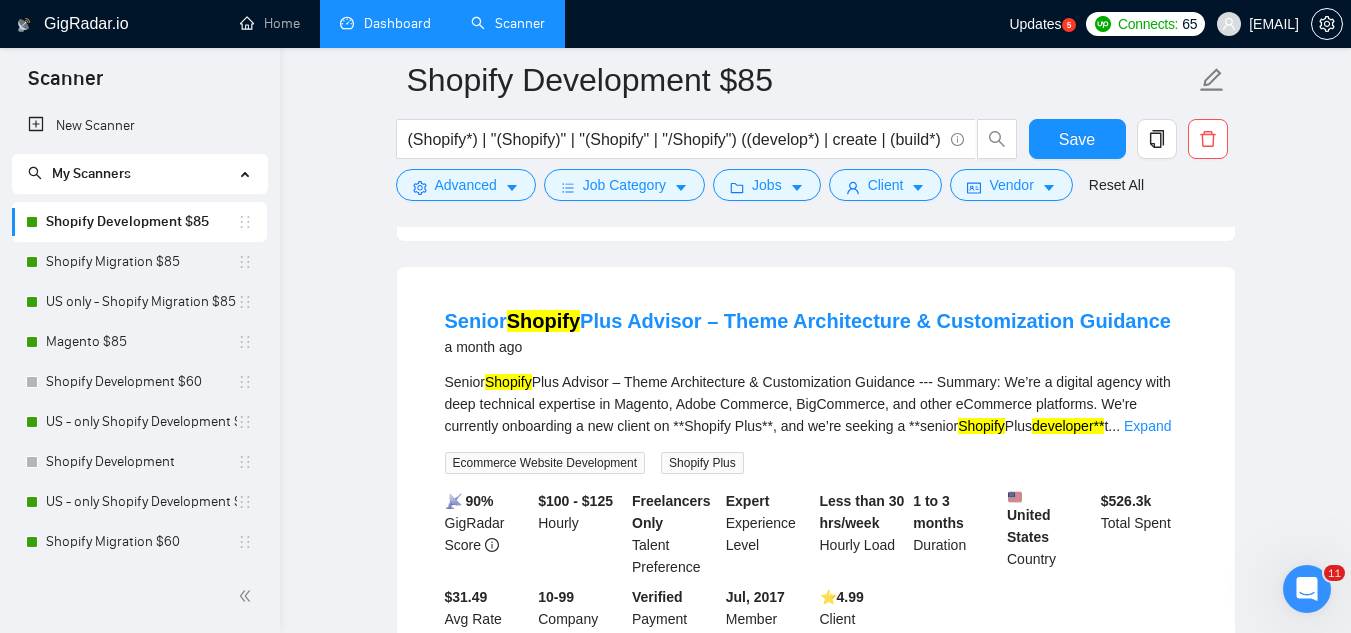 scroll, scrollTop: 3400, scrollLeft: 0, axis: vertical 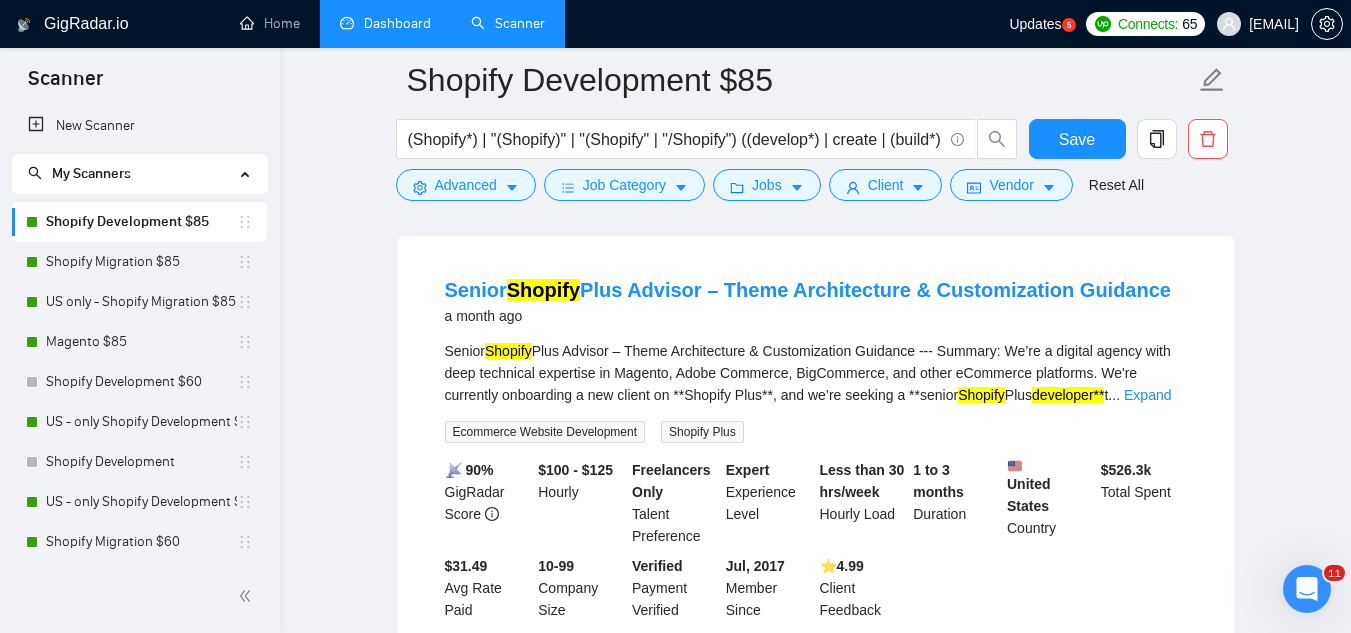click on "Shopify Plus" at bounding box center [702, 432] 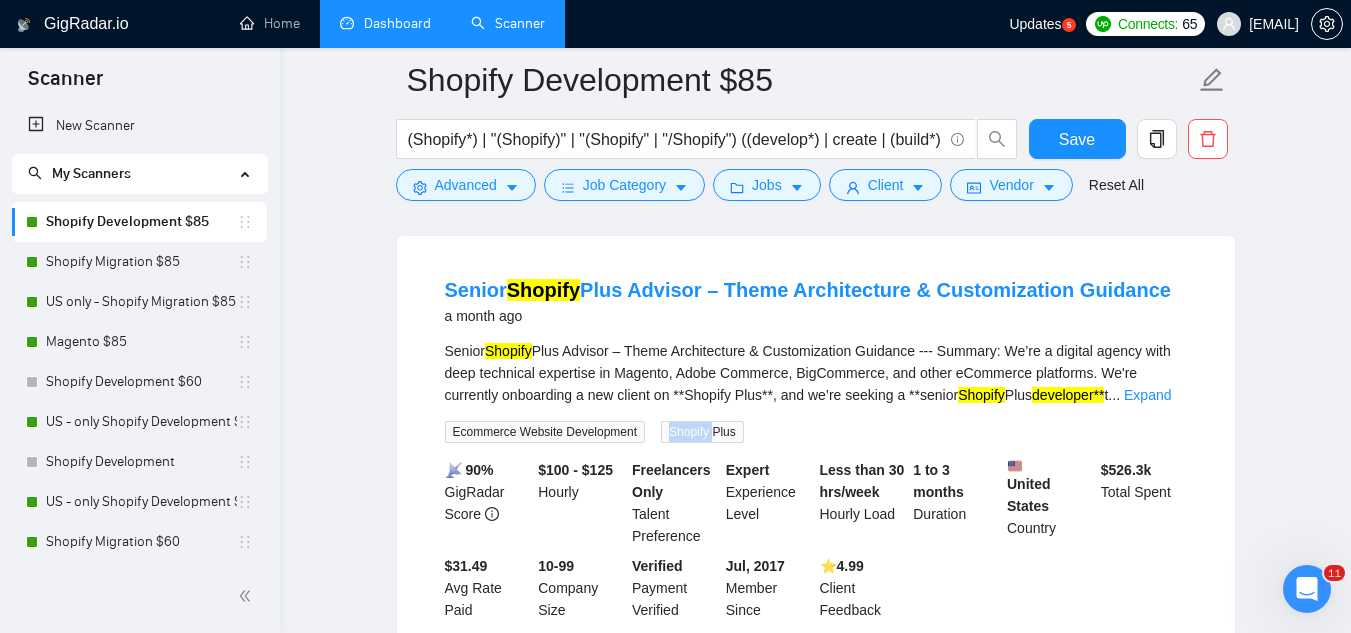 click on "Shopify Plus" at bounding box center (702, 432) 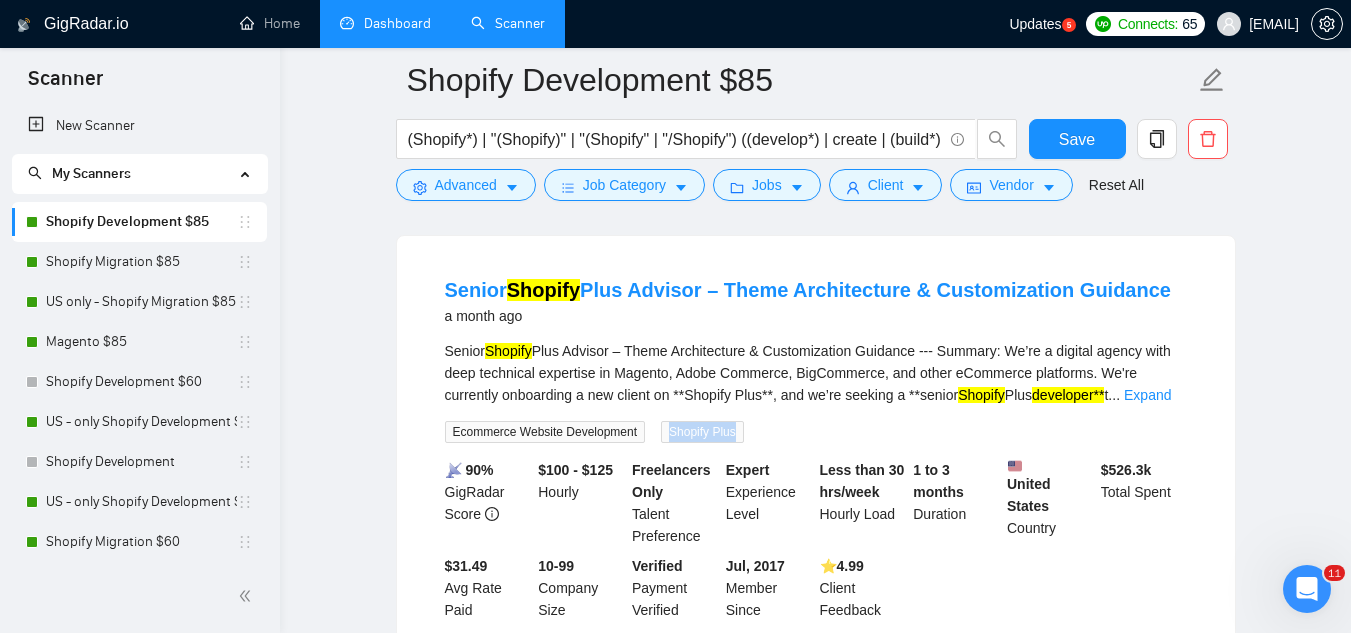 click on "Shopify Plus" at bounding box center (702, 432) 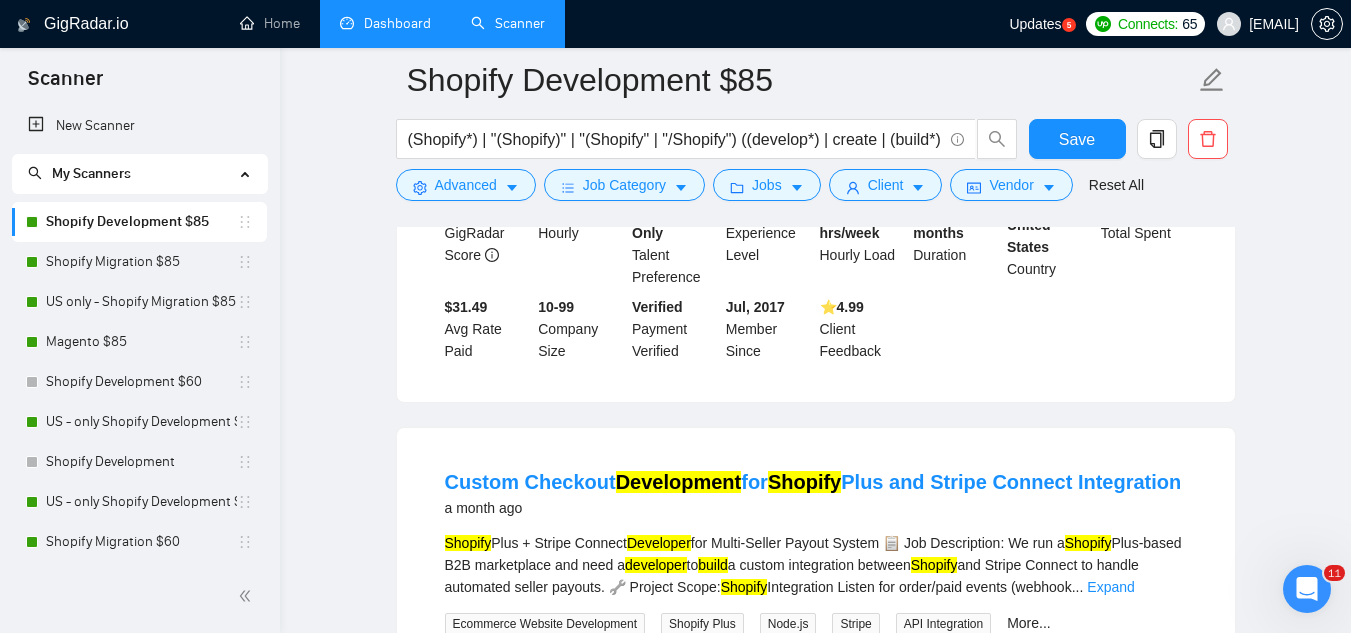 scroll, scrollTop: 3700, scrollLeft: 0, axis: vertical 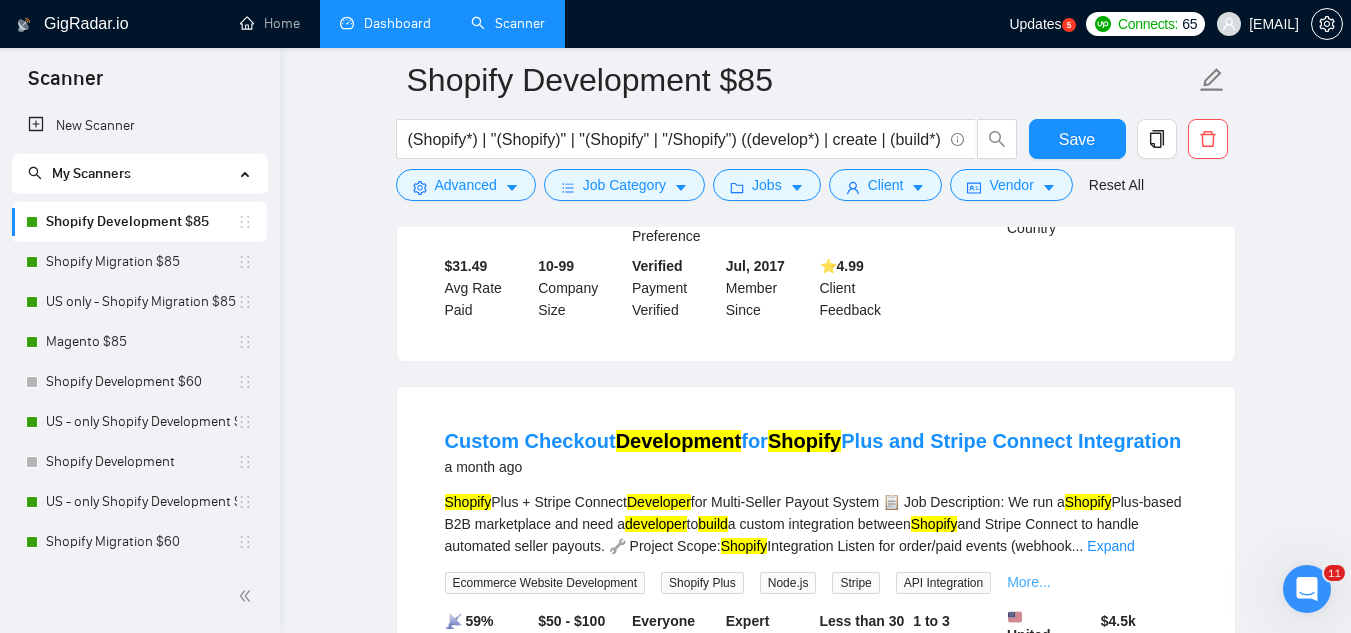 click on "More..." at bounding box center [1029, 582] 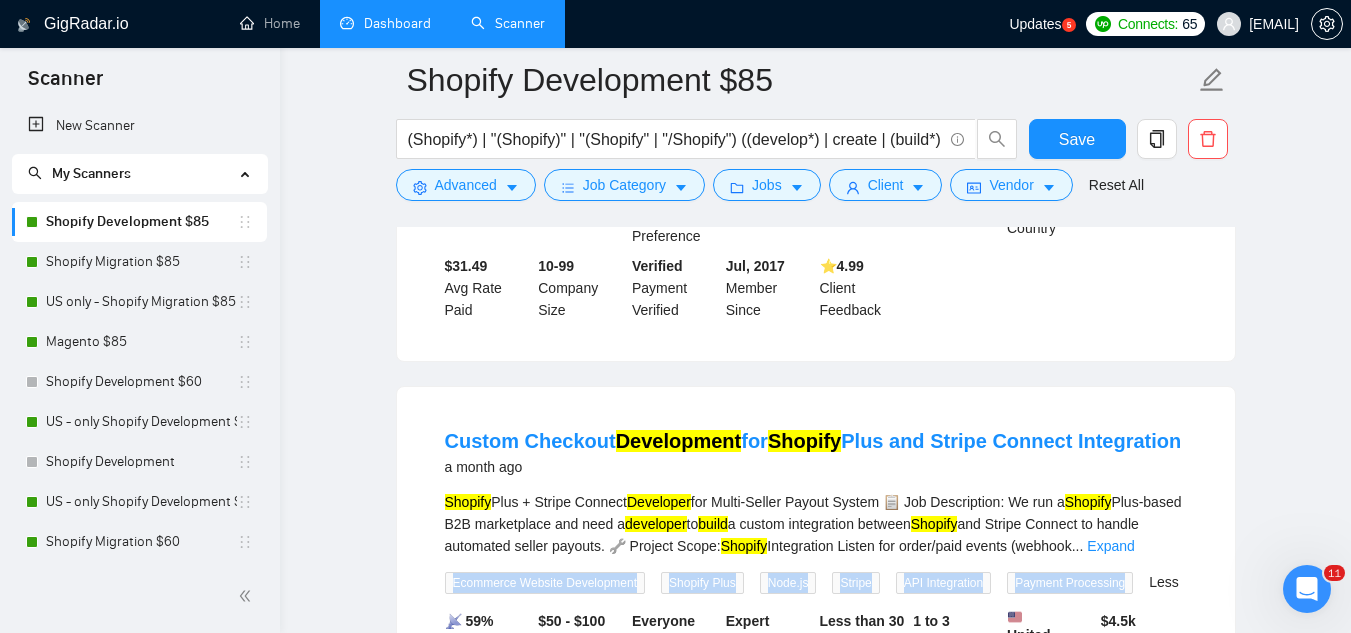 drag, startPoint x: 454, startPoint y: 460, endPoint x: 1123, endPoint y: 461, distance: 669.00073 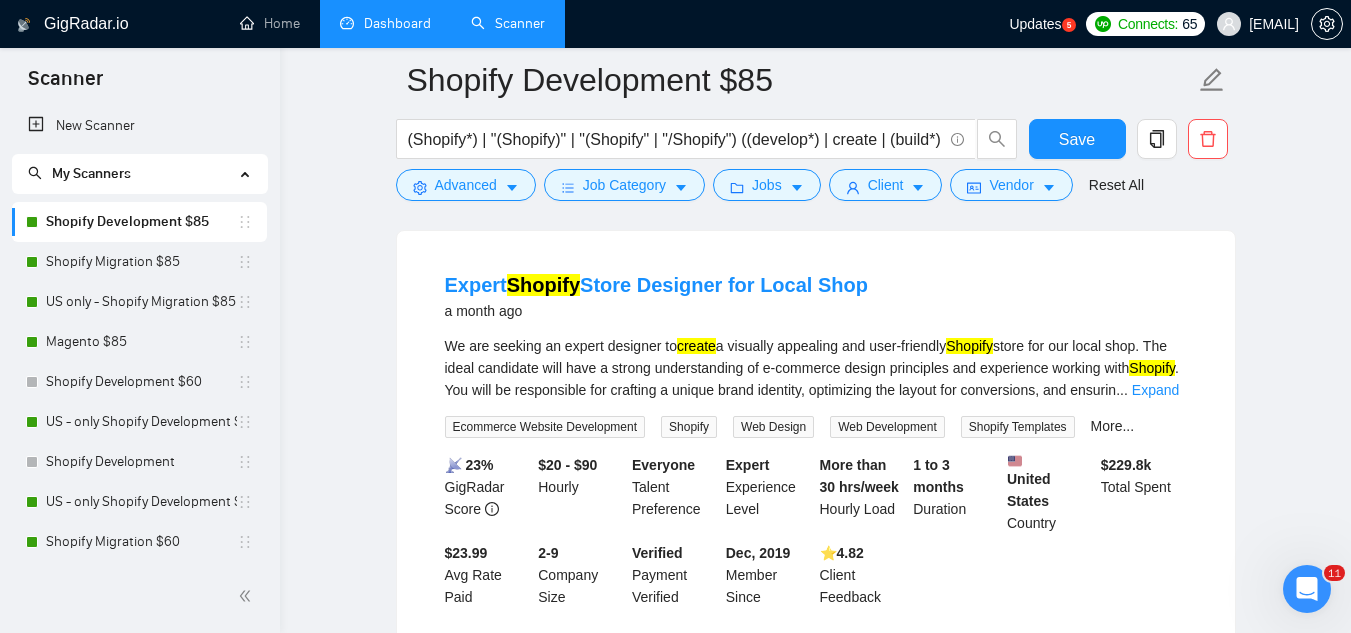 scroll, scrollTop: 4300, scrollLeft: 0, axis: vertical 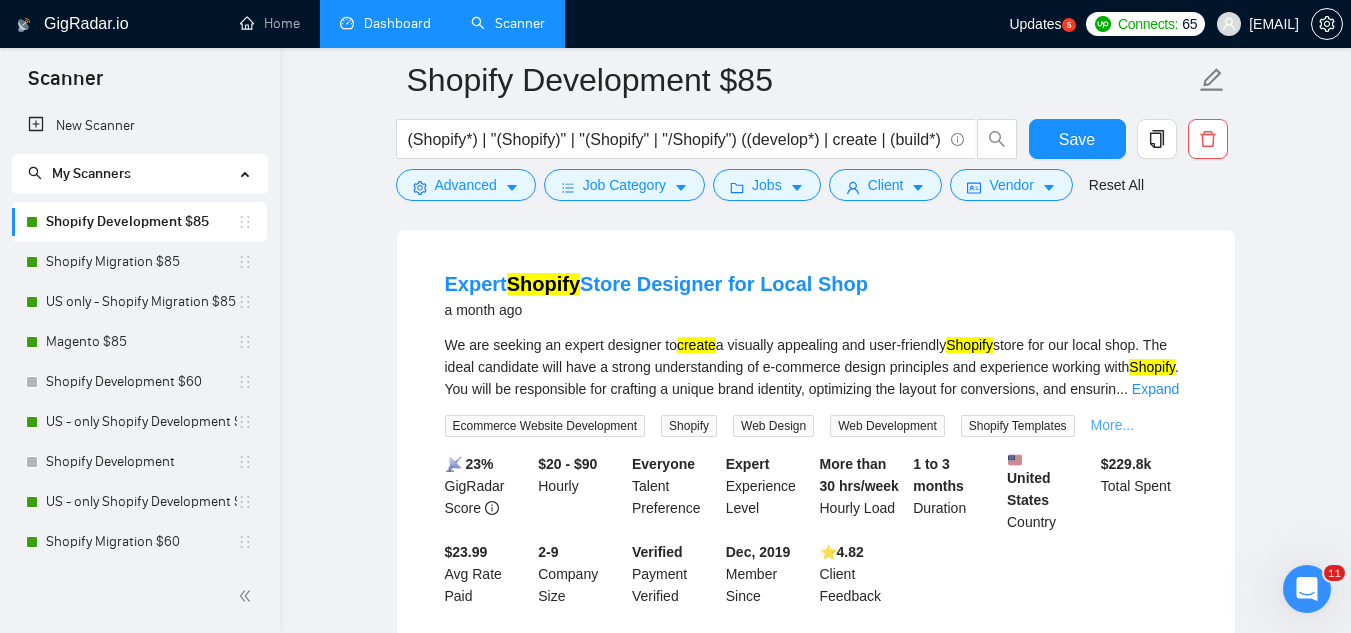 click on "More..." at bounding box center (1113, 425) 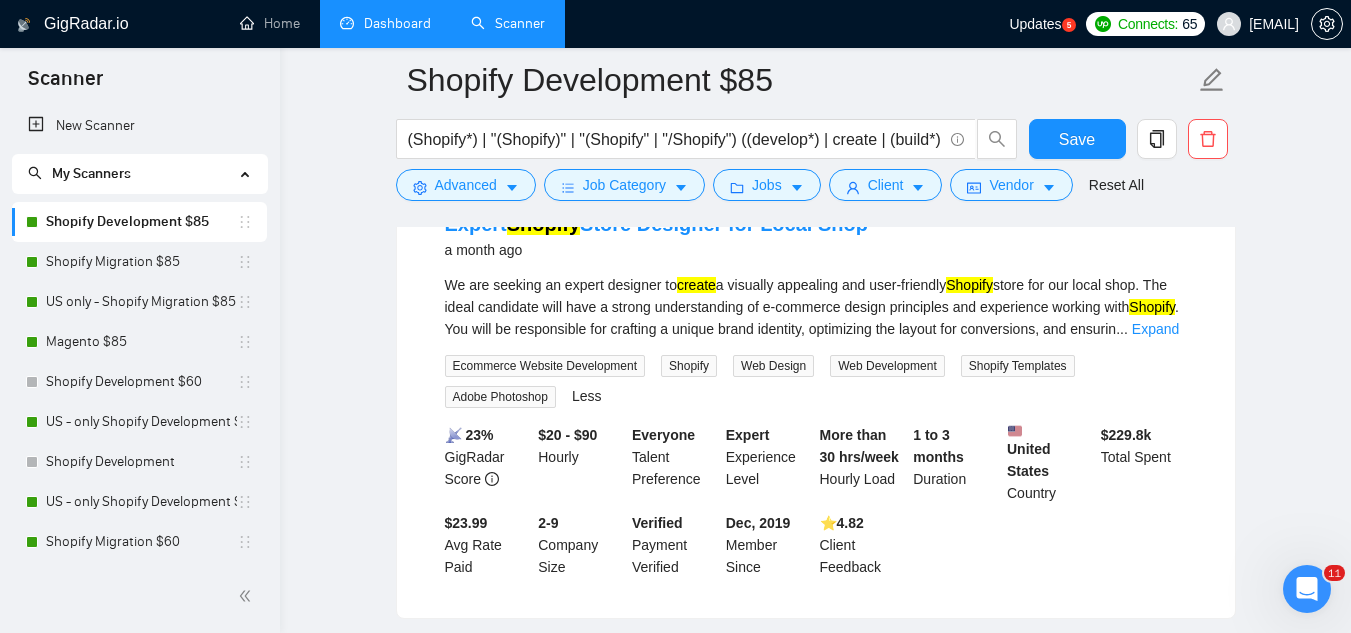 scroll, scrollTop: 4420, scrollLeft: 0, axis: vertical 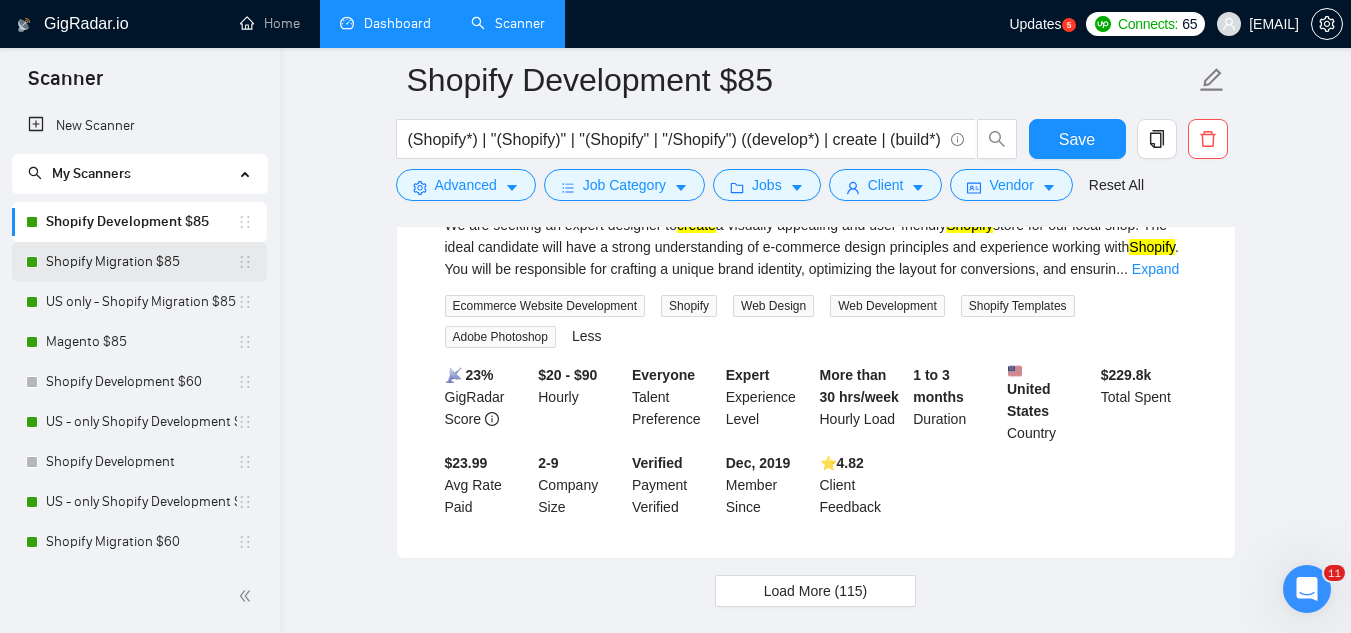 click on "Shopify Migration $85" at bounding box center [141, 262] 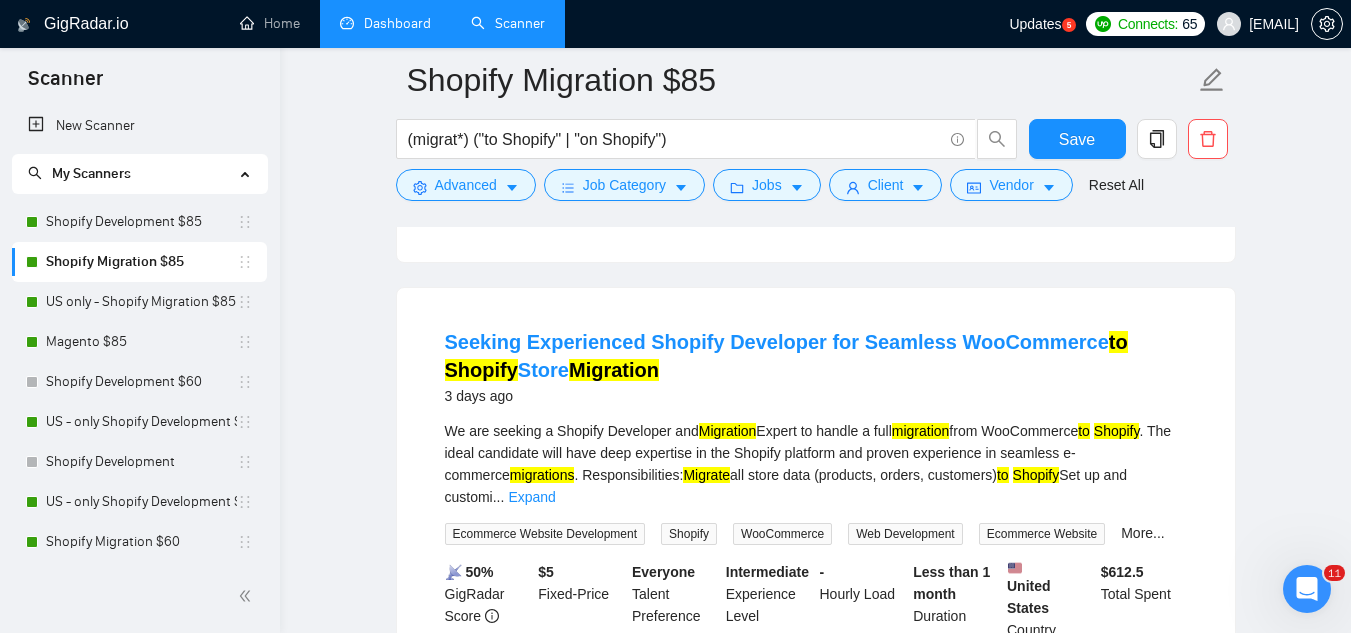 scroll, scrollTop: 600, scrollLeft: 0, axis: vertical 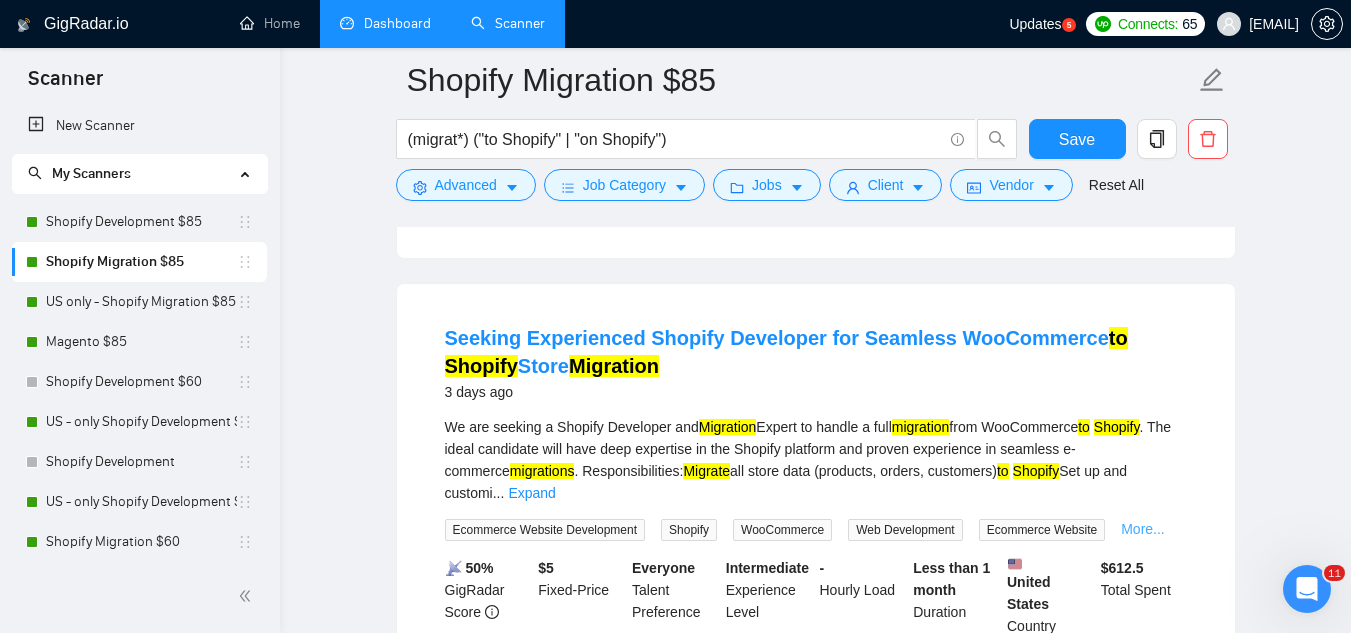 click on "More..." at bounding box center (1143, 529) 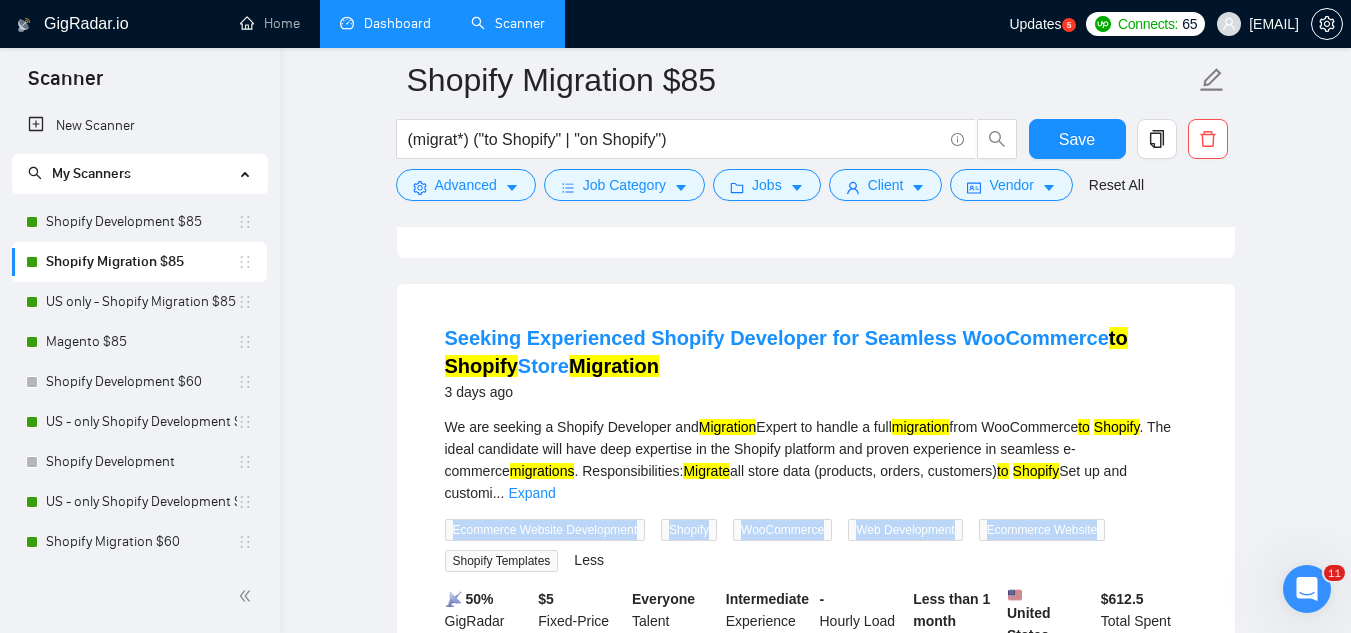 drag, startPoint x: 451, startPoint y: 484, endPoint x: 1092, endPoint y: 490, distance: 641.0281 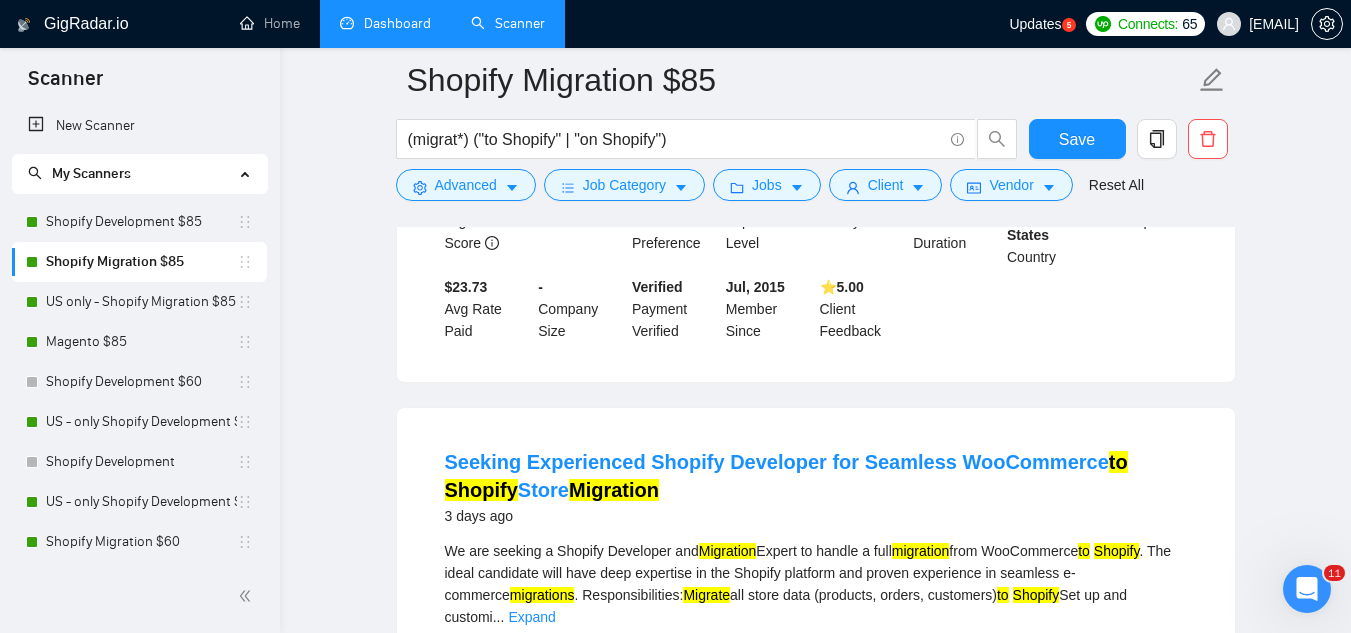 scroll, scrollTop: 300, scrollLeft: 0, axis: vertical 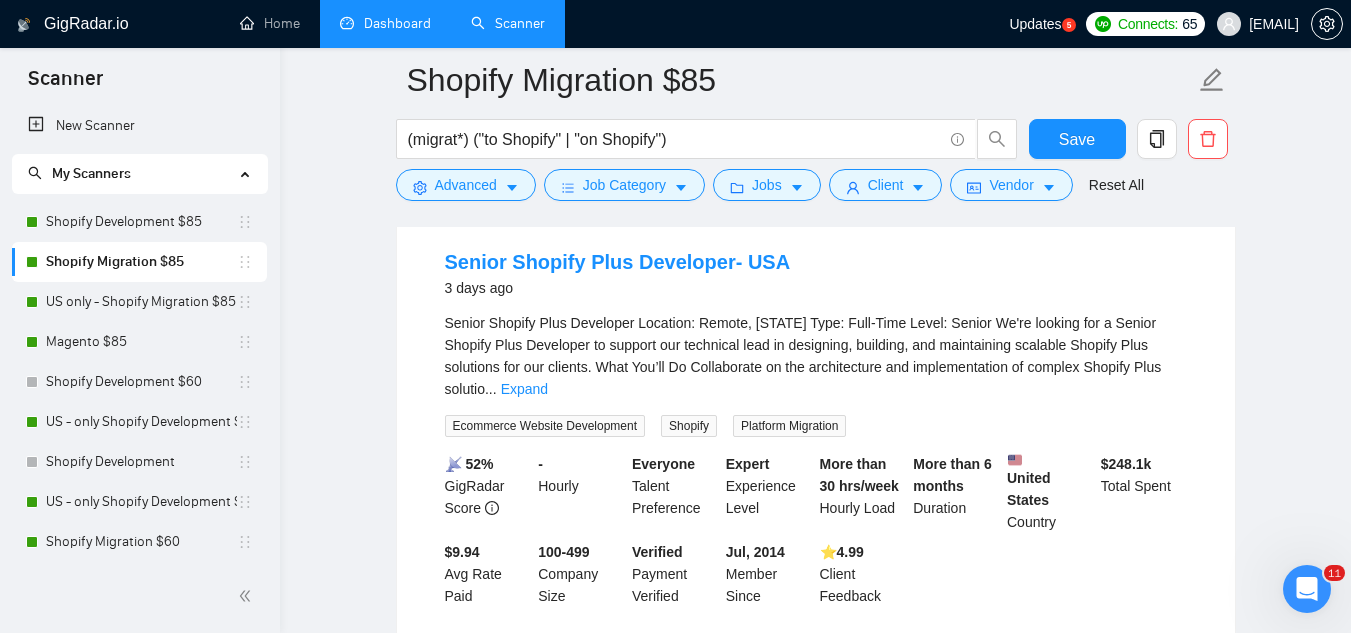 click on "Platform Migration" at bounding box center [789, 426] 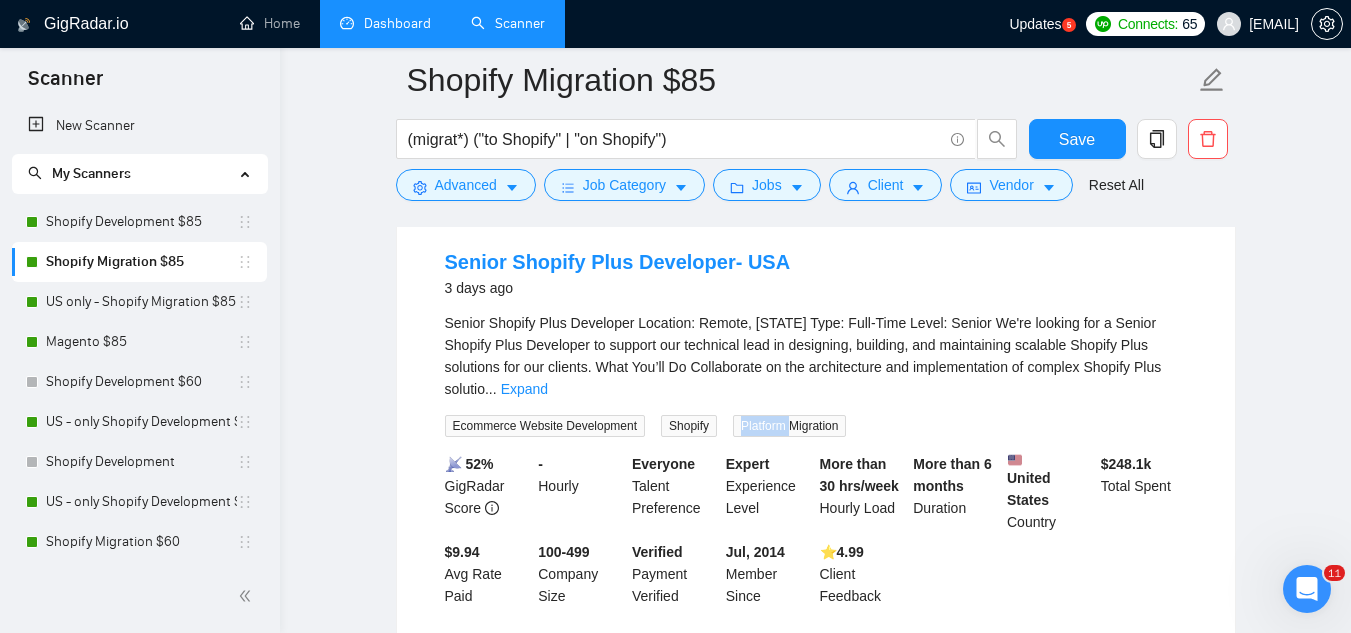 click on "Platform Migration" at bounding box center (789, 426) 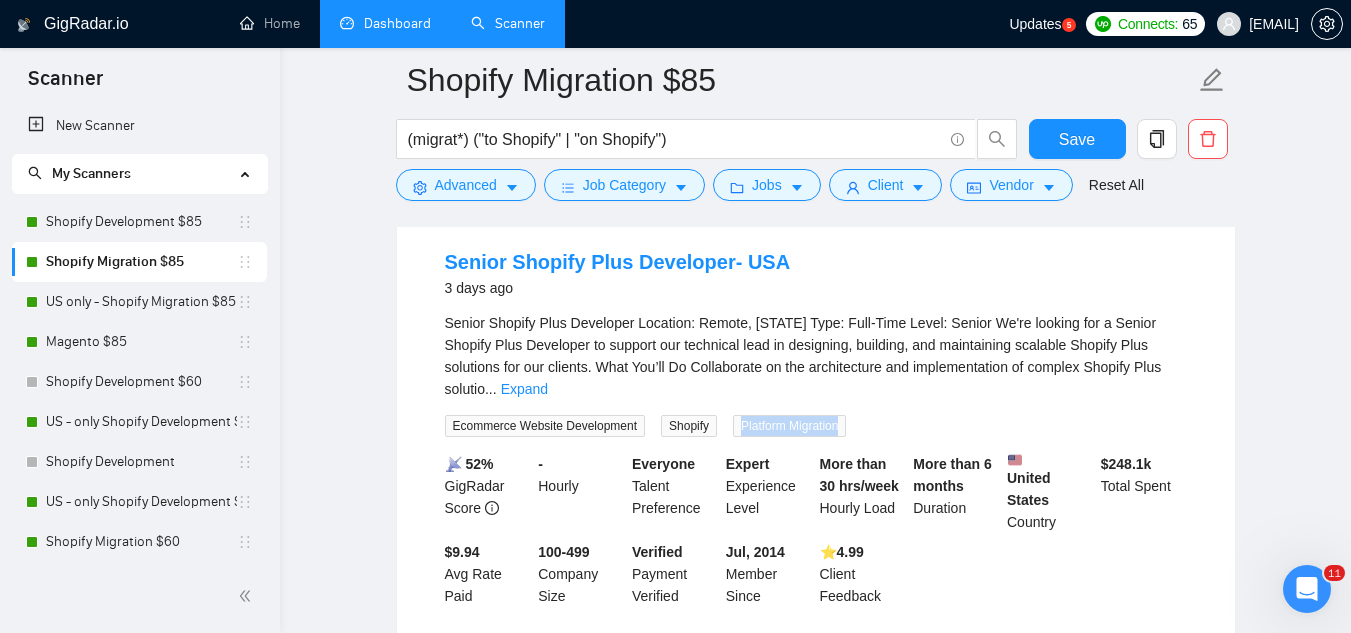 click on "Platform Migration" at bounding box center [789, 426] 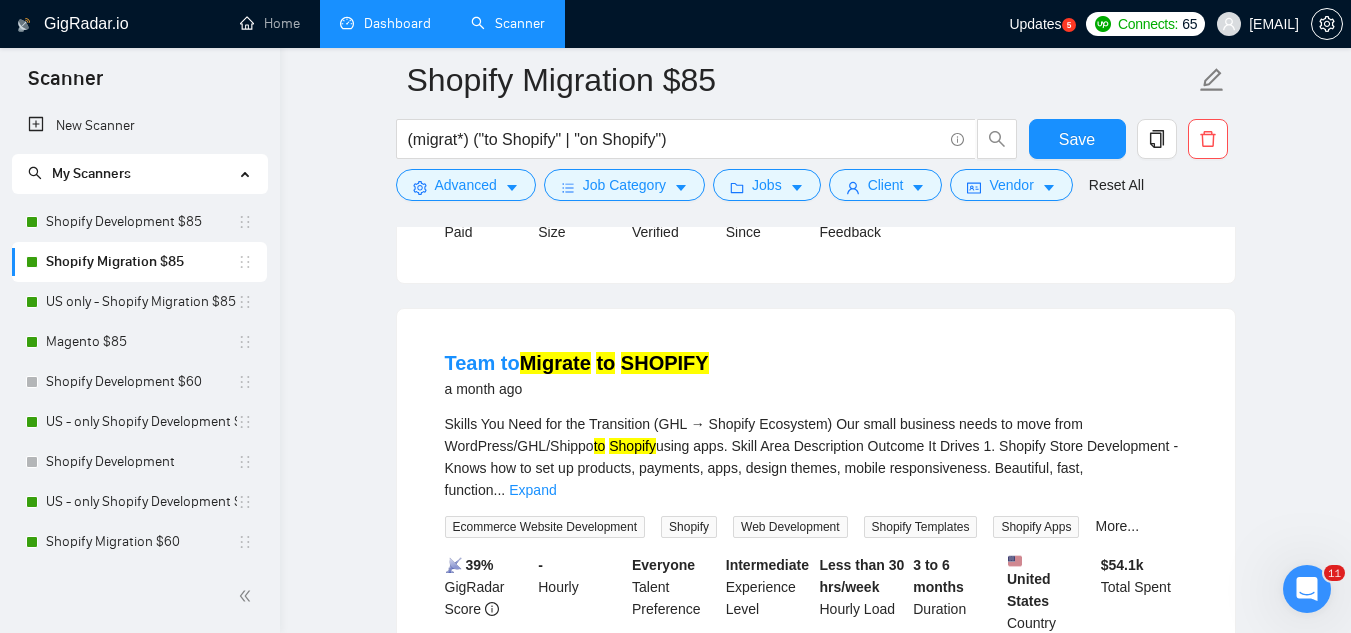 scroll, scrollTop: 1600, scrollLeft: 0, axis: vertical 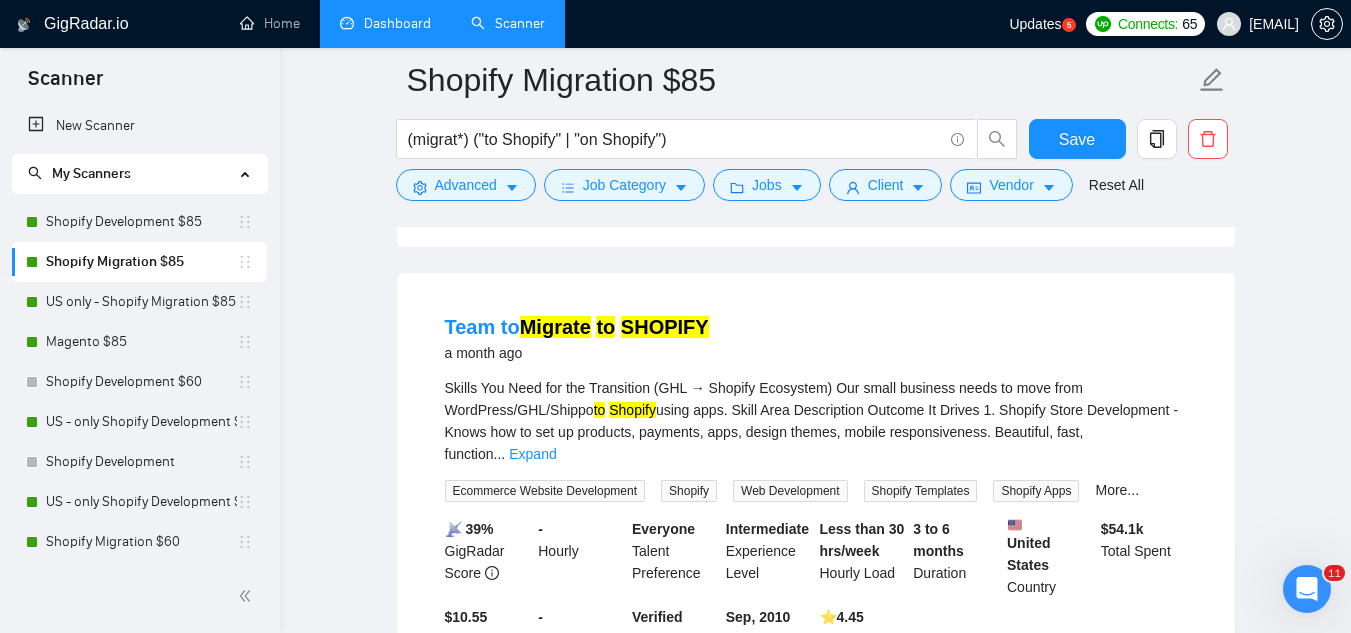 click on "Shopify Apps" at bounding box center [1036, 491] 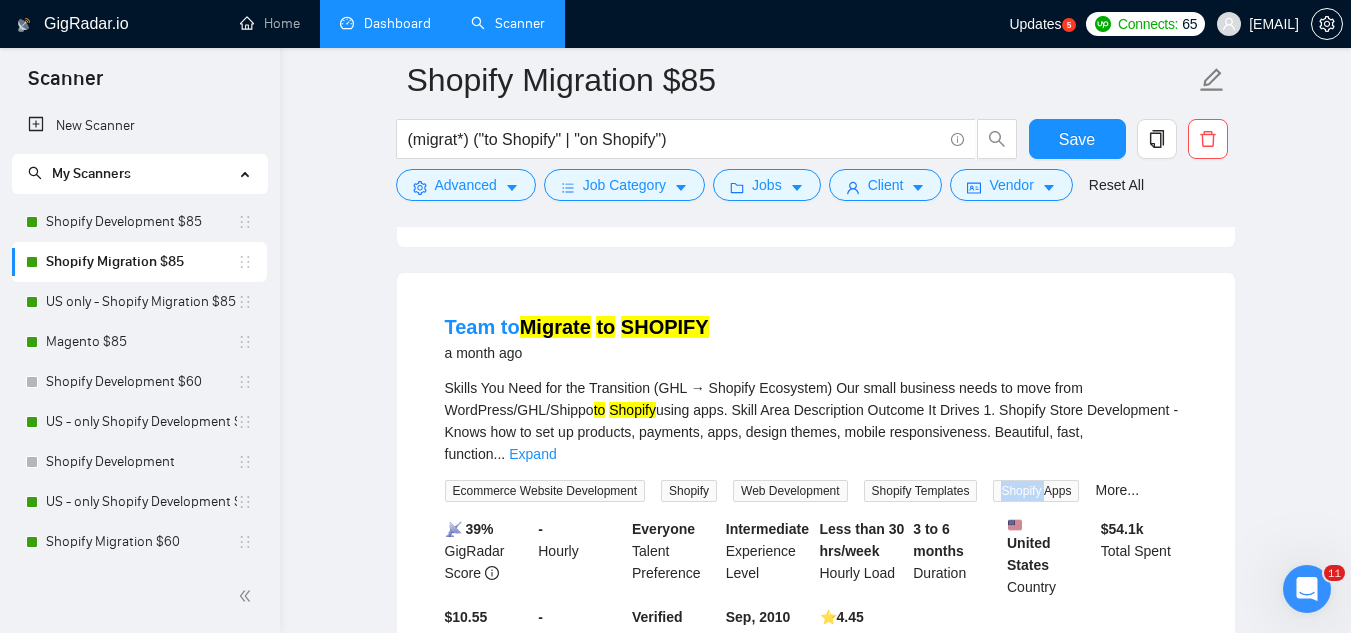 click on "Shopify Apps" at bounding box center [1036, 491] 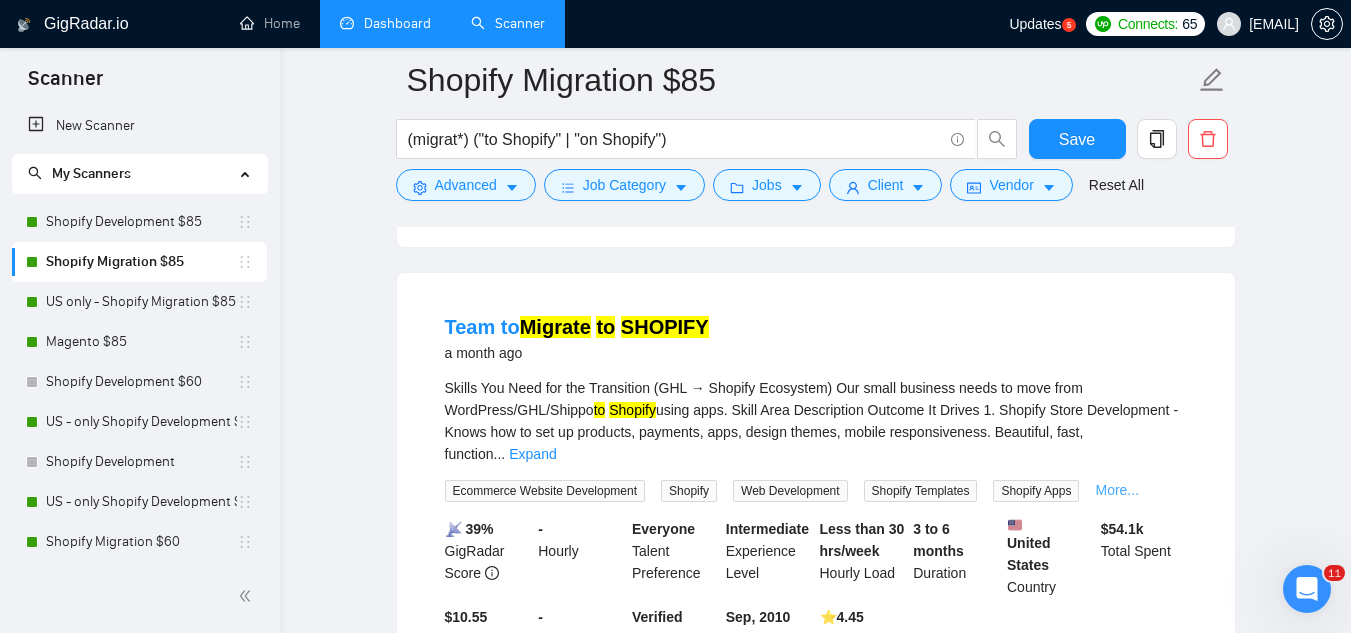 click on "More..." at bounding box center [1117, 490] 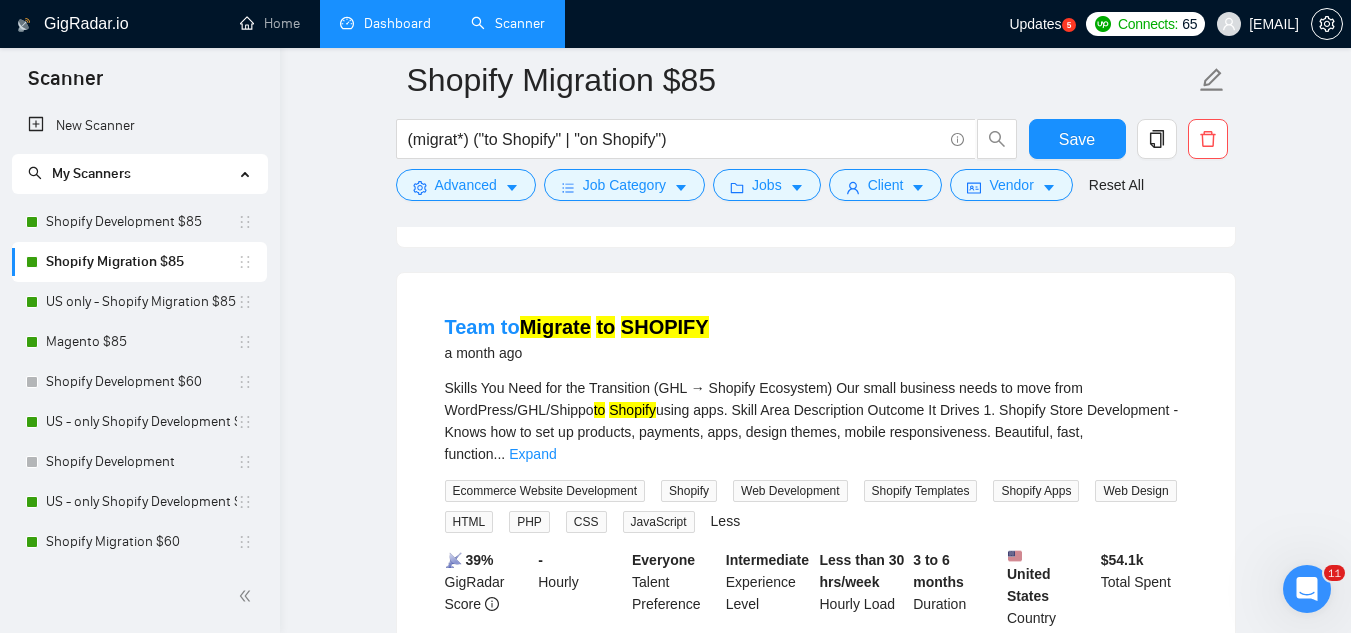 click on "Ecommerce Website Development" at bounding box center [545, 491] 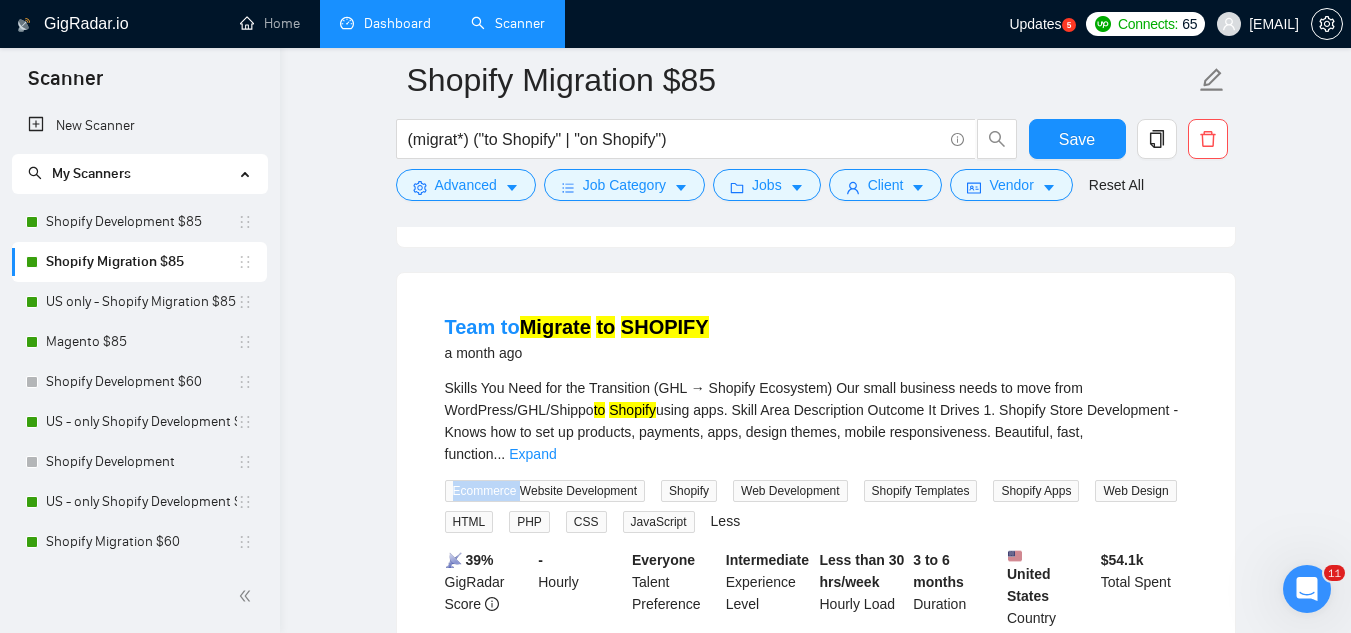 click on "Ecommerce Website Development" at bounding box center [545, 491] 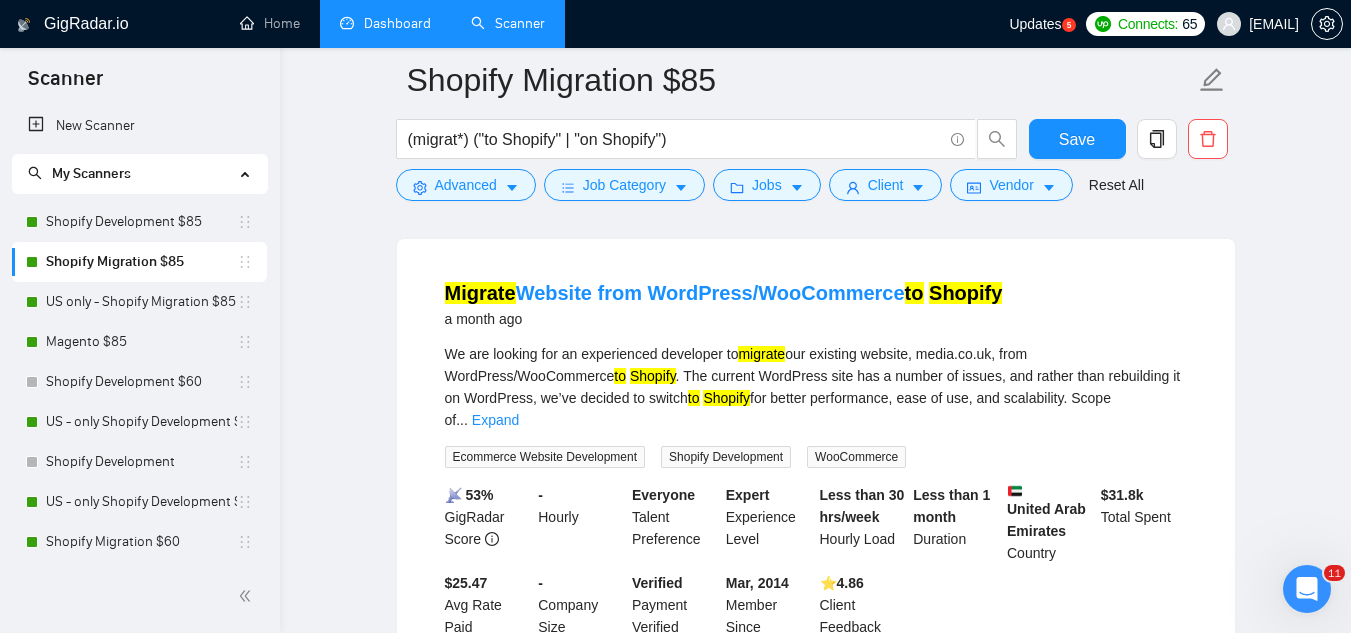 scroll, scrollTop: 2100, scrollLeft: 0, axis: vertical 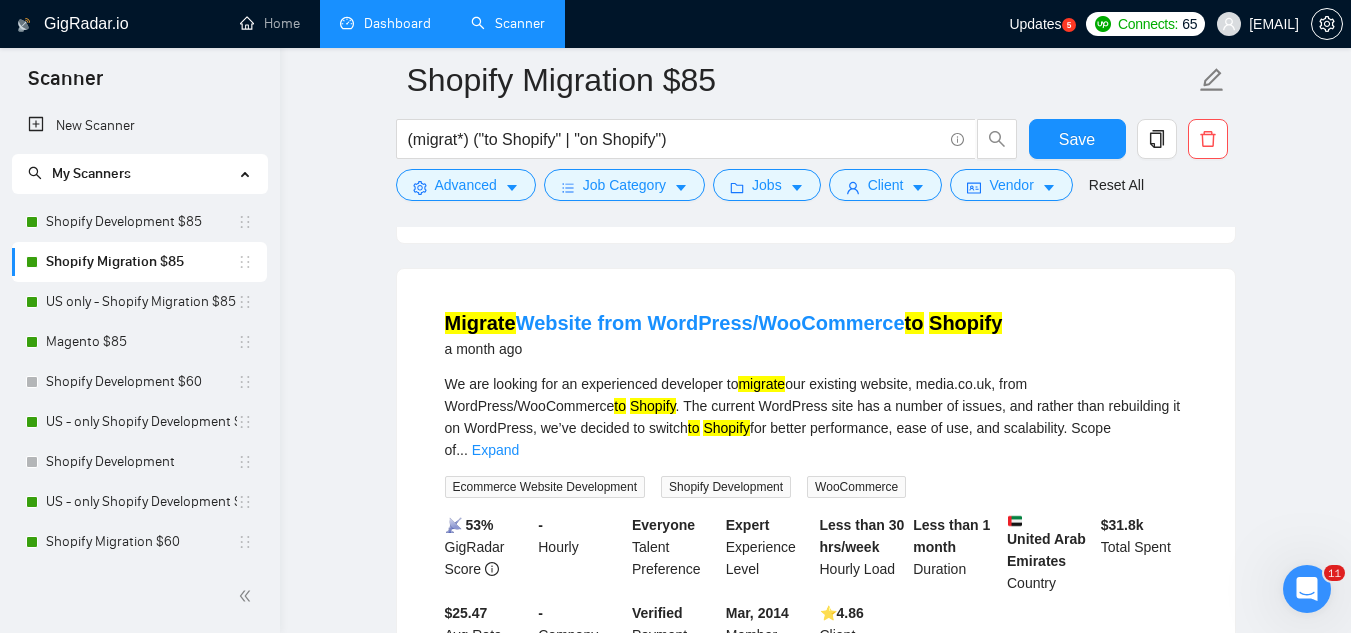 click on "WooCommerce" at bounding box center [856, 487] 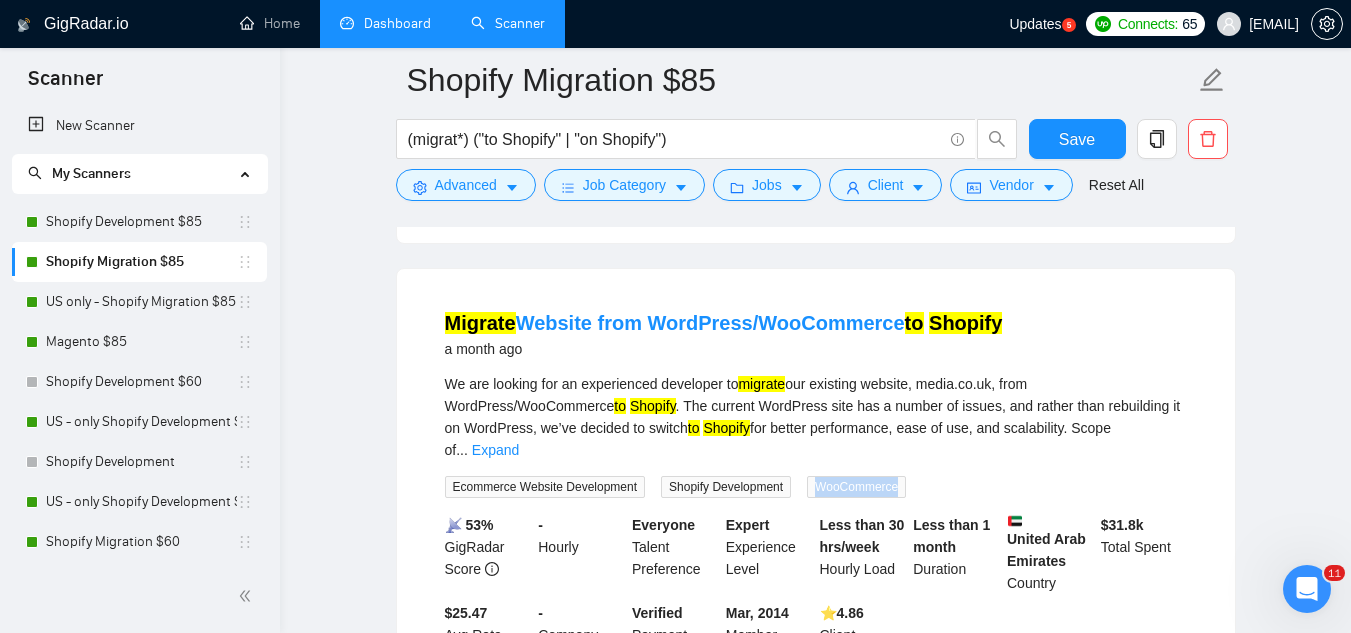 click on "WooCommerce" at bounding box center [856, 487] 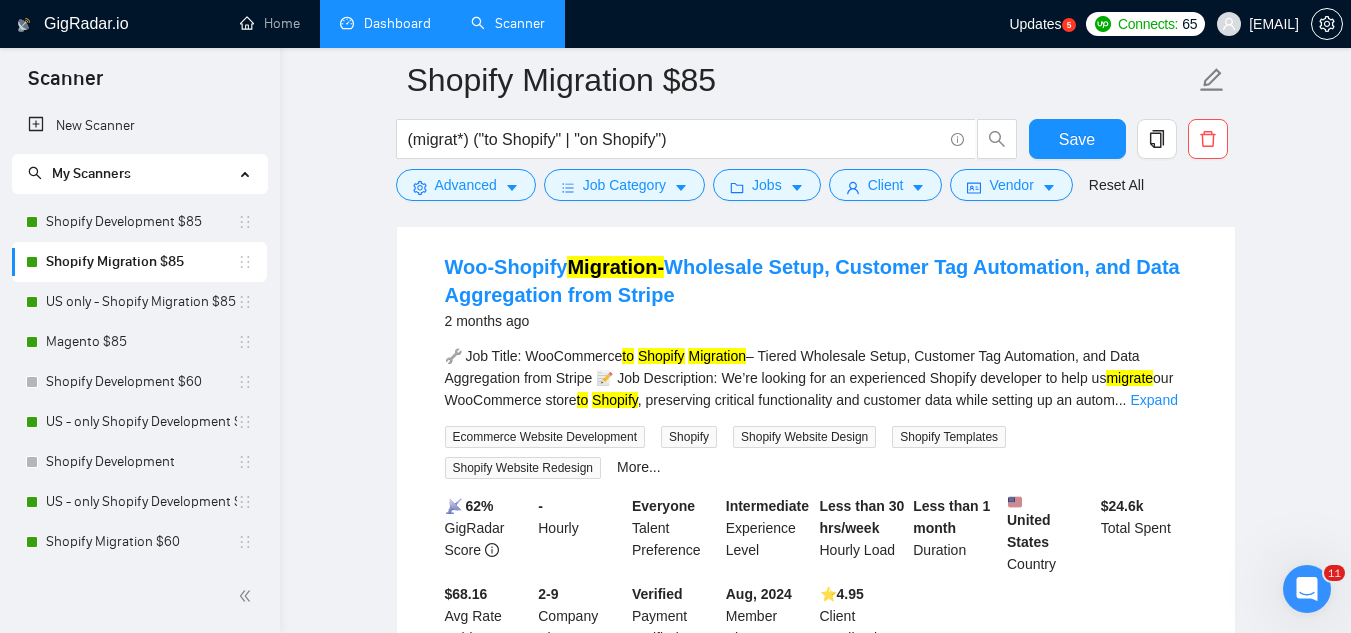 scroll, scrollTop: 3100, scrollLeft: 0, axis: vertical 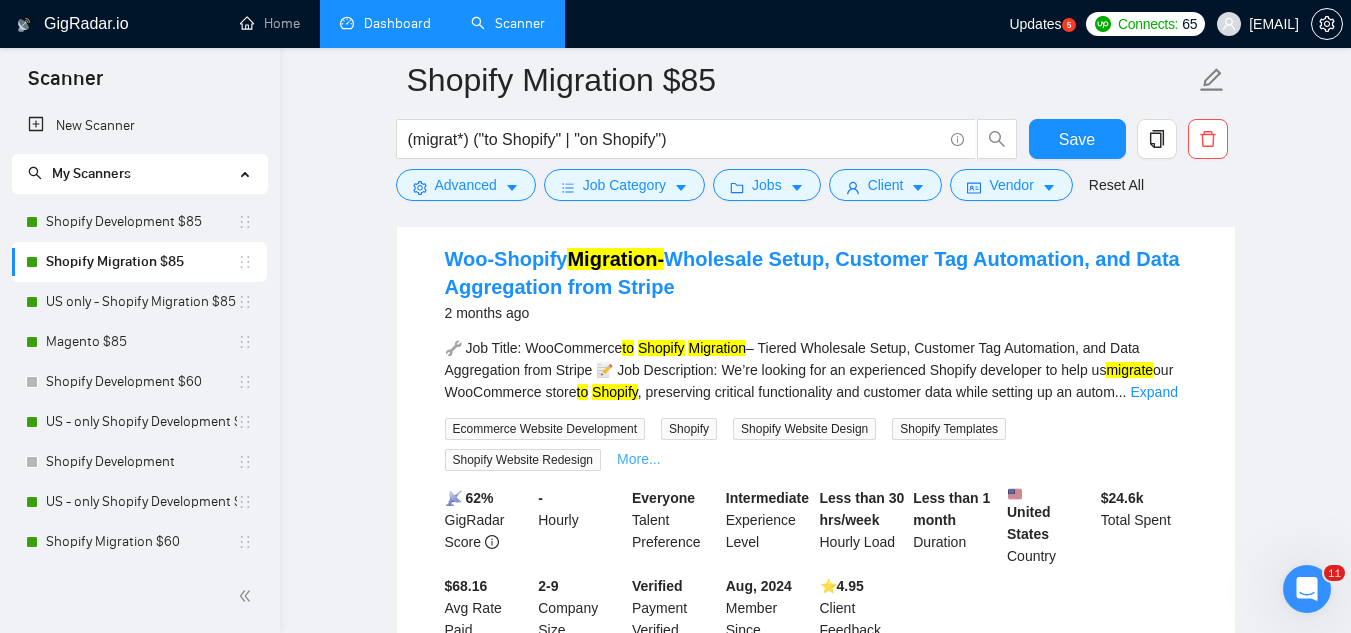 click on "More..." at bounding box center (639, 459) 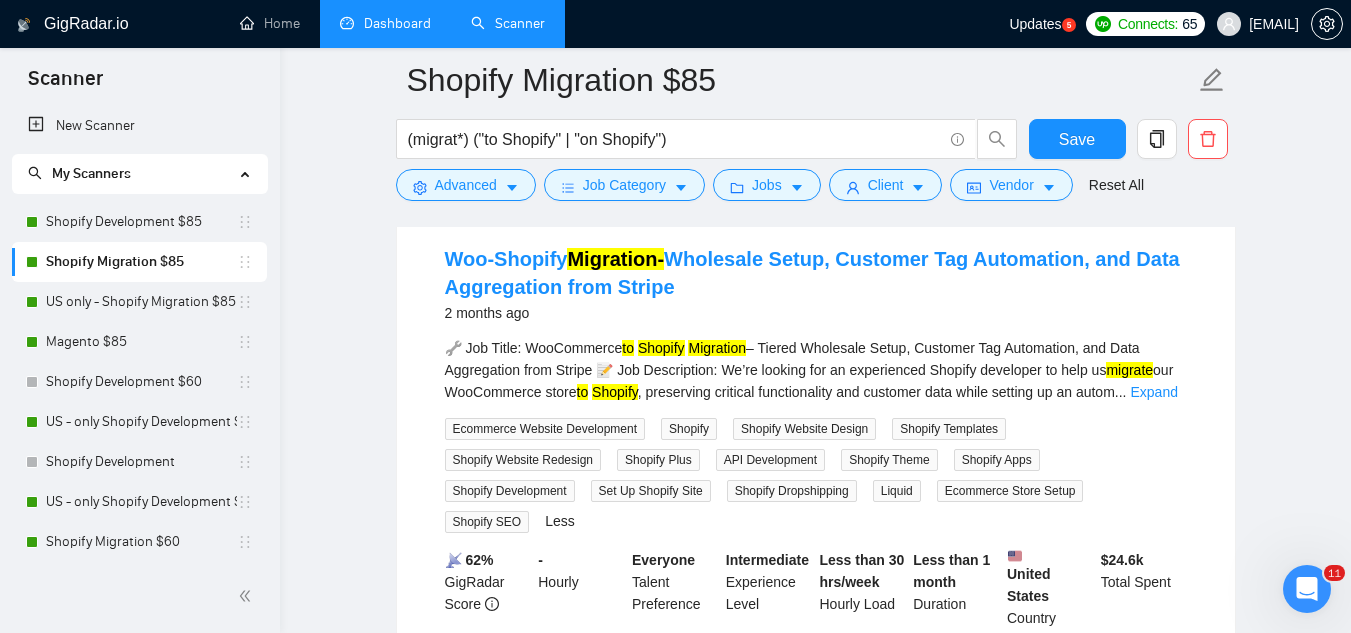 scroll, scrollTop: 3000, scrollLeft: 0, axis: vertical 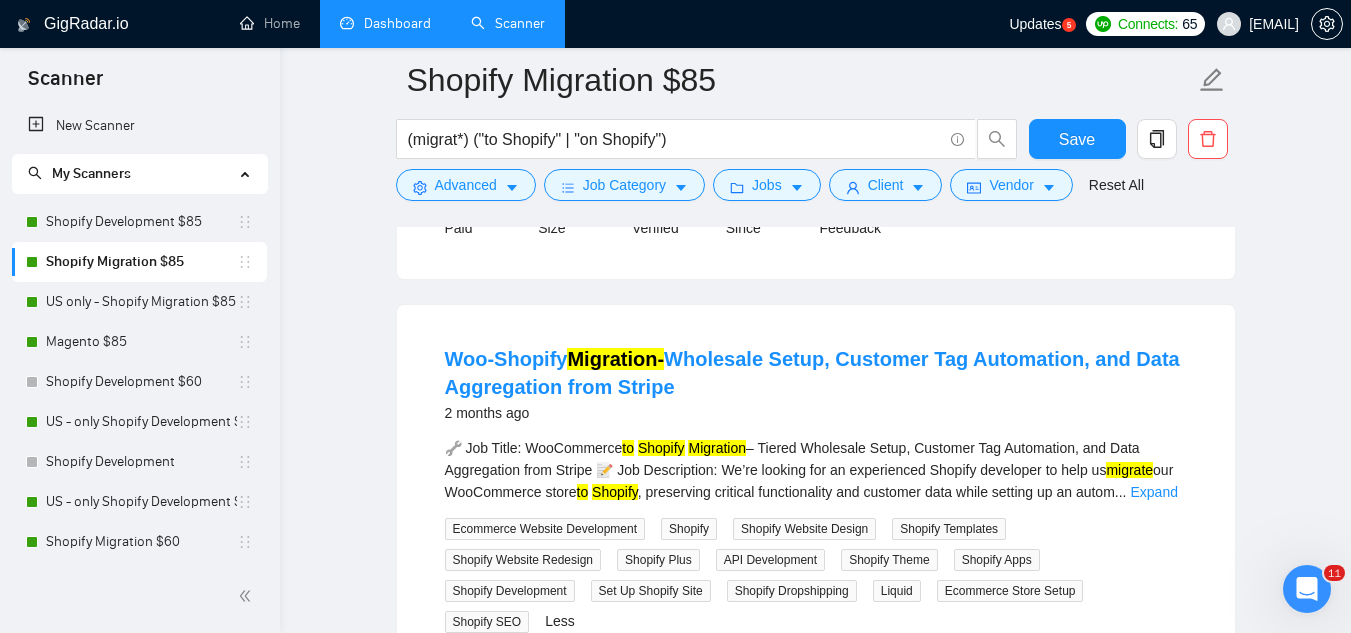 click on "Ecommerce Website Development" at bounding box center [545, 529] 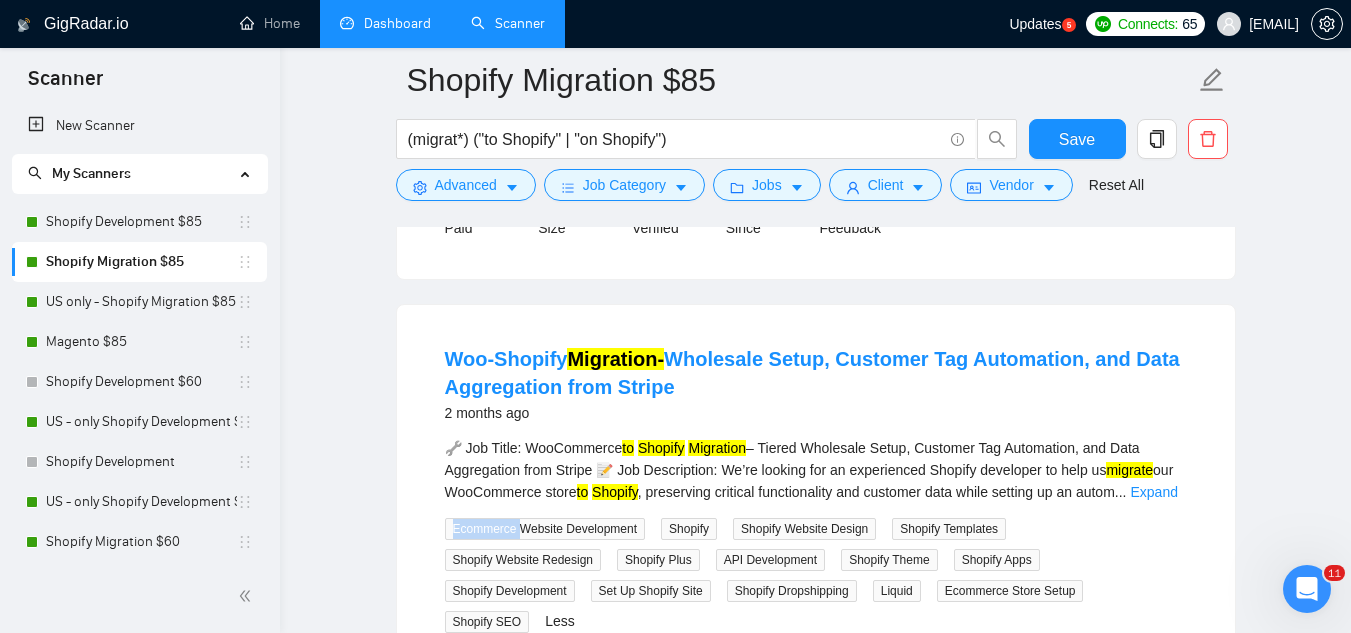 click on "Ecommerce Website Development" at bounding box center [545, 529] 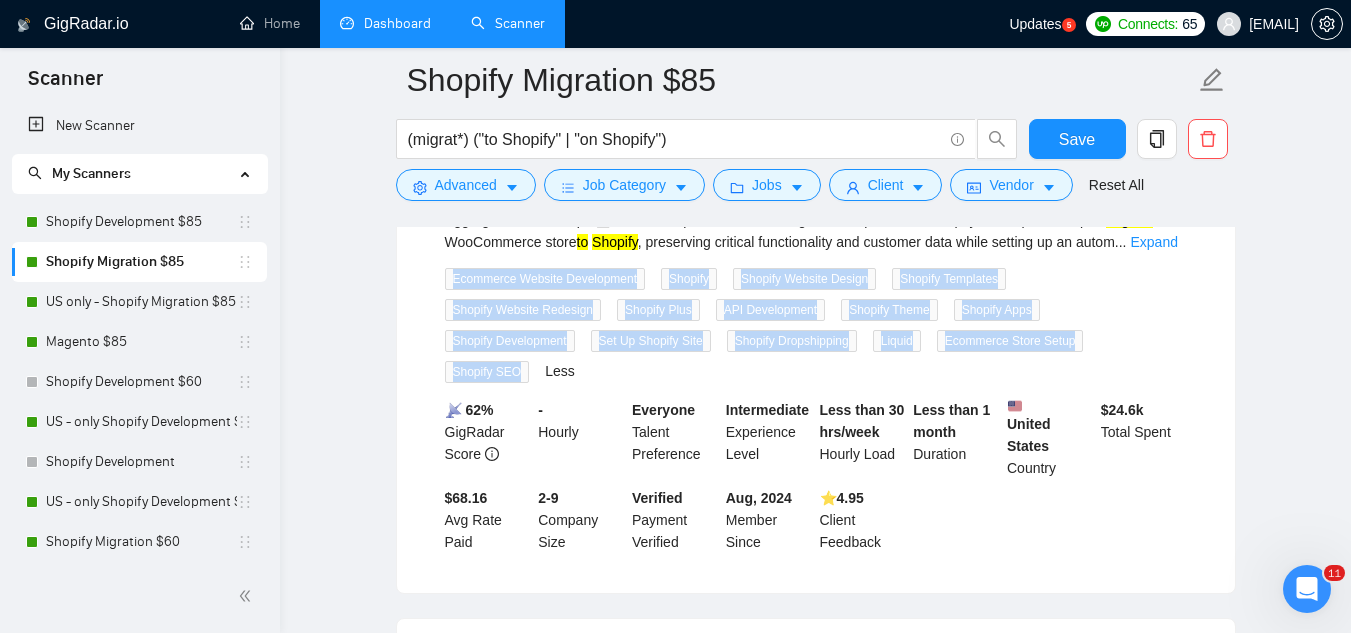 scroll, scrollTop: 3400, scrollLeft: 0, axis: vertical 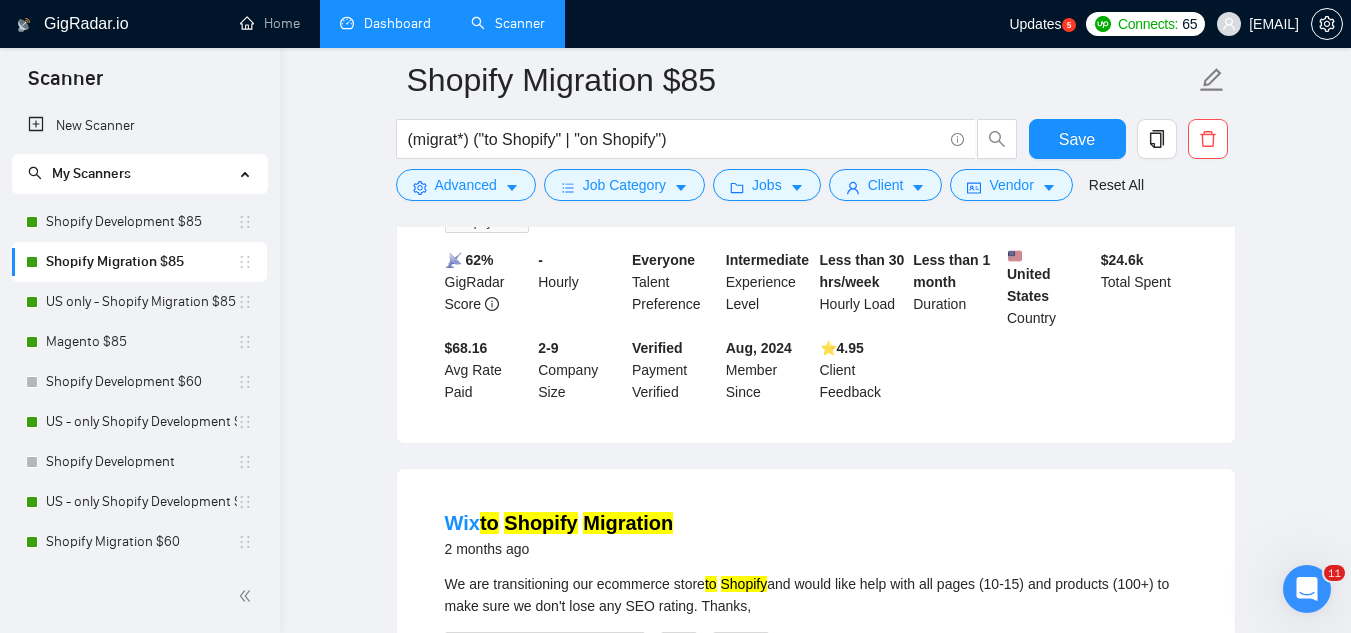 click on "Ecommerce Website Development" at bounding box center [545, 643] 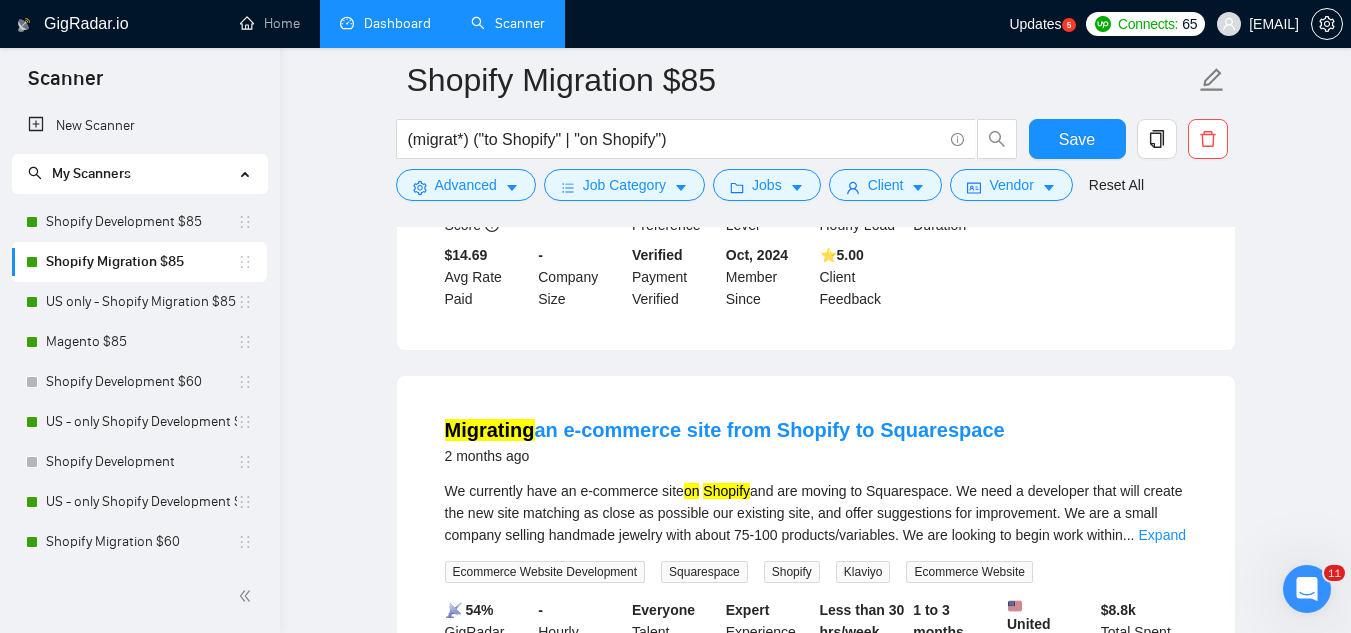 scroll, scrollTop: 4000, scrollLeft: 0, axis: vertical 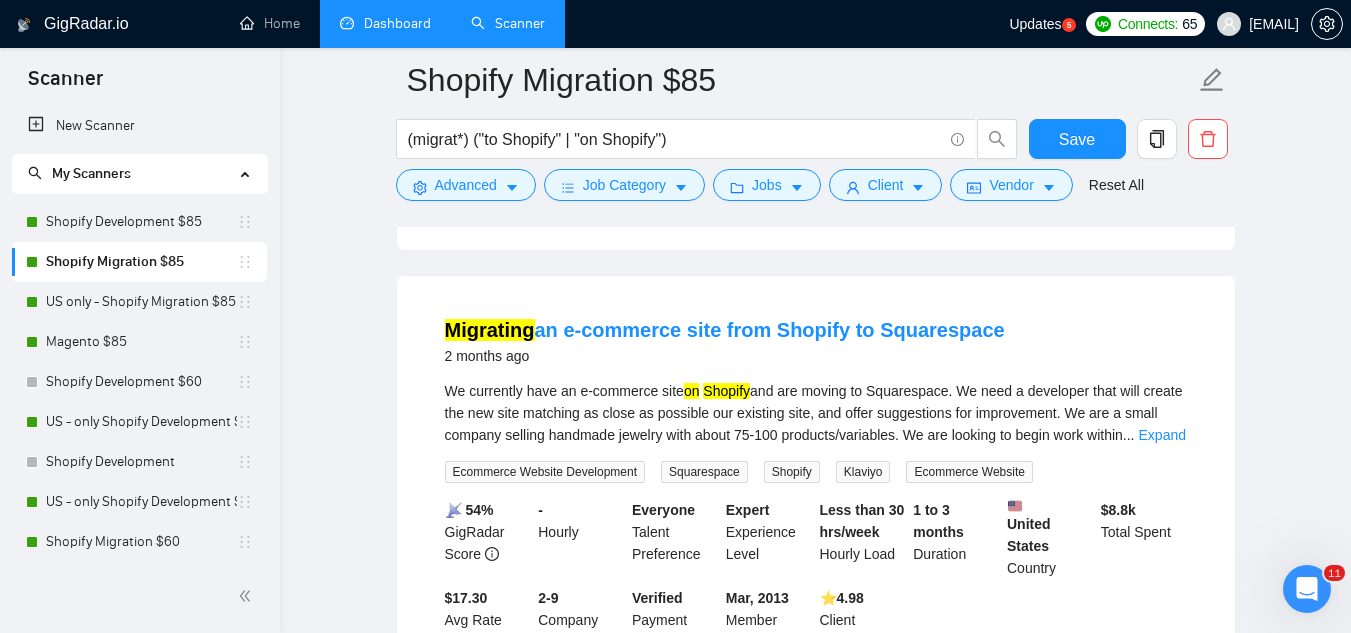 click on "Ecommerce Website Development" at bounding box center [545, 472] 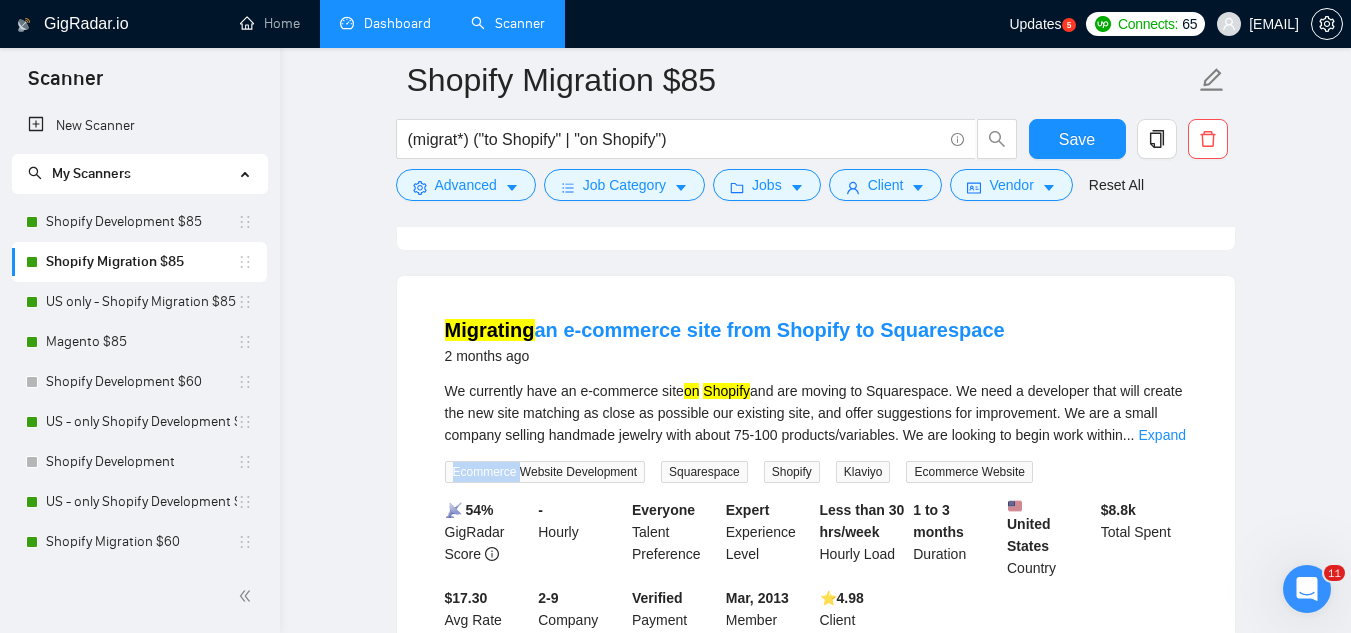 click on "Ecommerce Website Development" at bounding box center [545, 472] 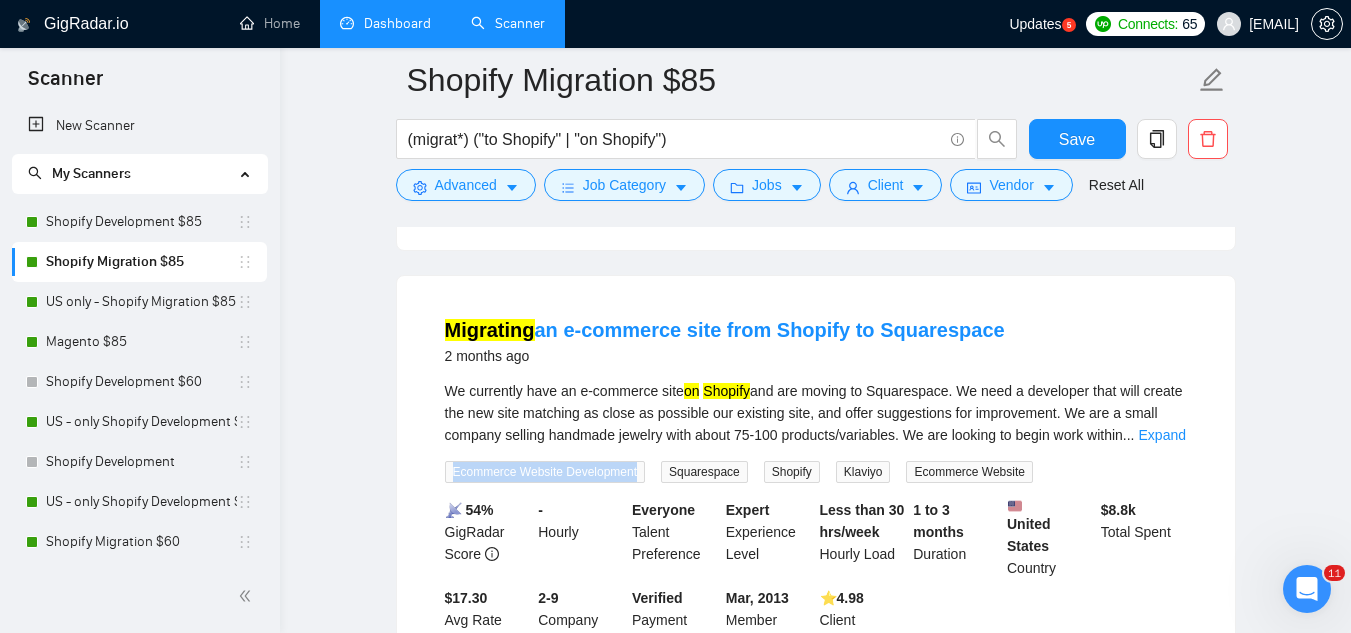 click on "Ecommerce Website Development" at bounding box center (545, 472) 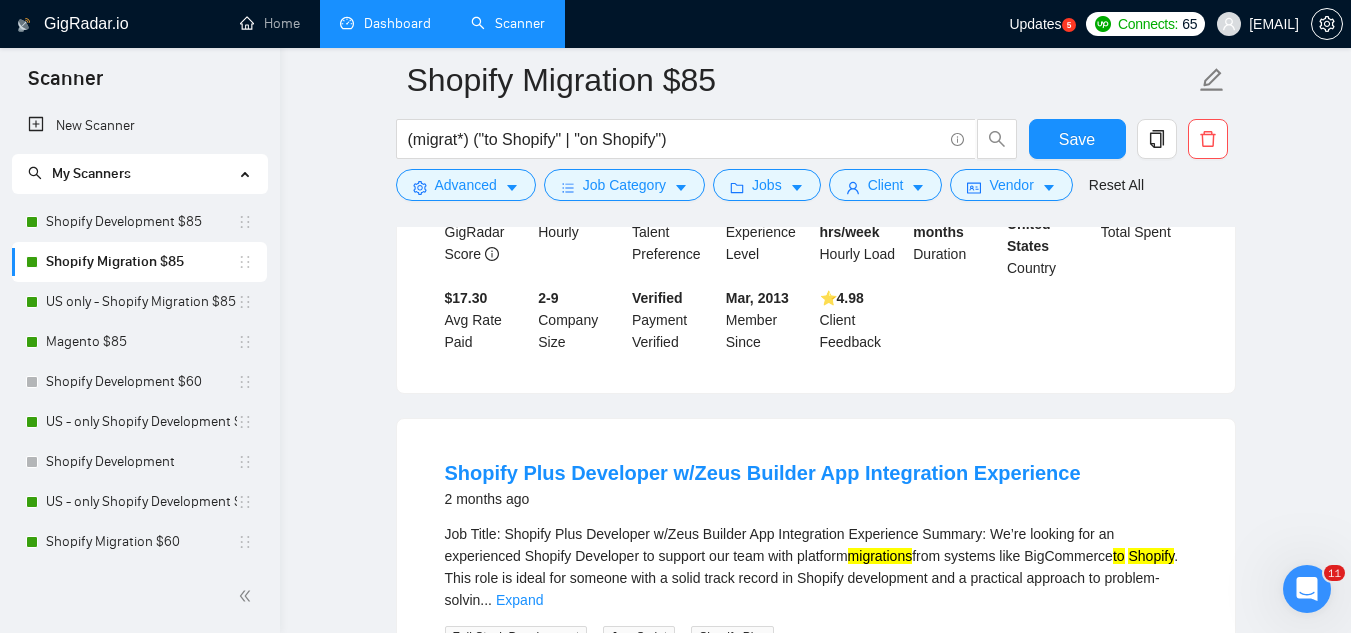 scroll, scrollTop: 4400, scrollLeft: 0, axis: vertical 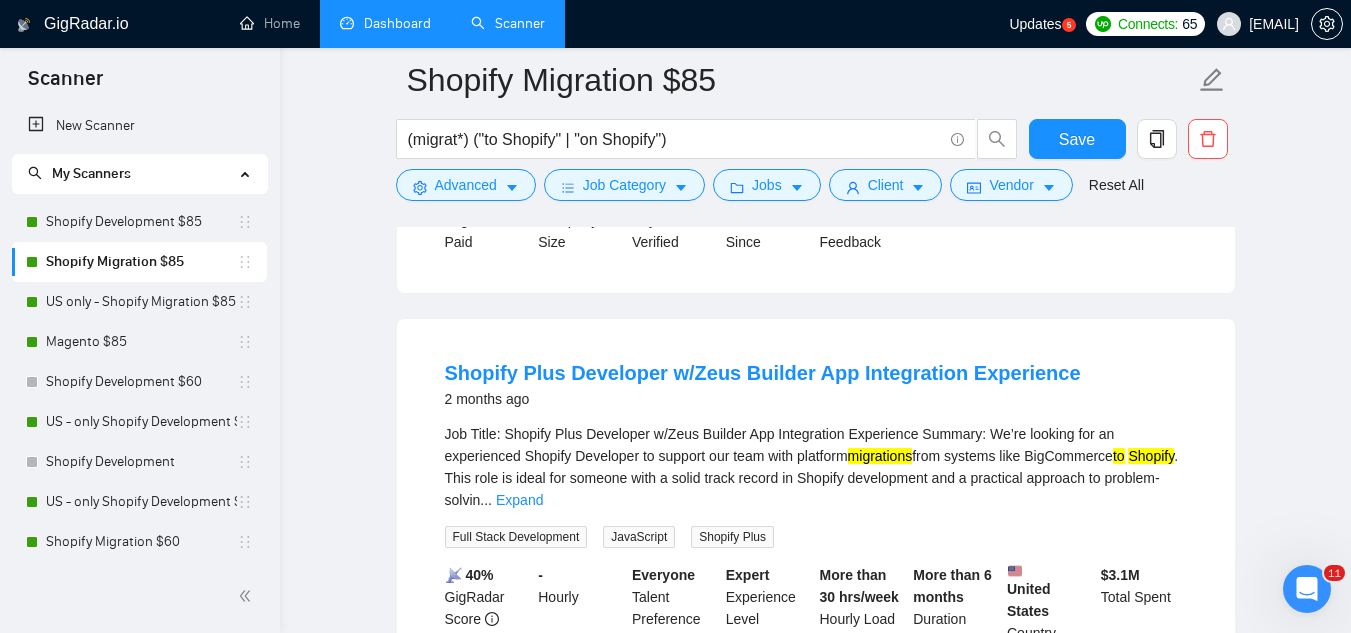 click on "JavaScript" at bounding box center (639, 537) 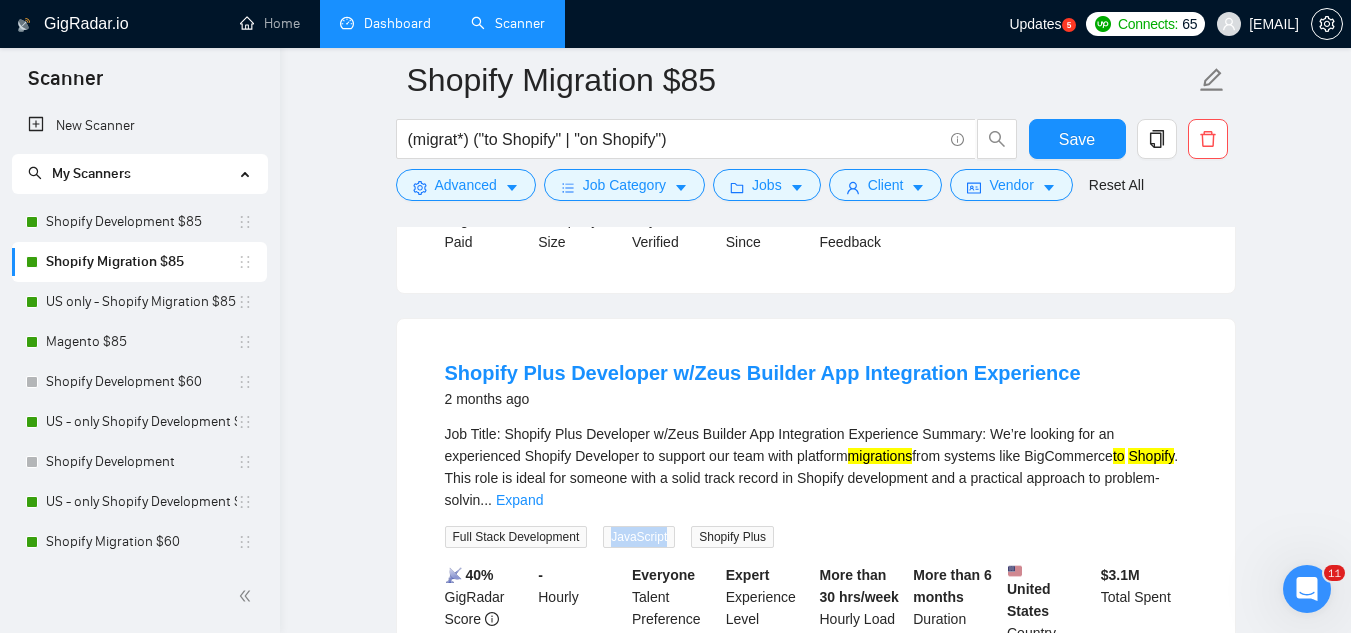 click on "JavaScript" at bounding box center (639, 537) 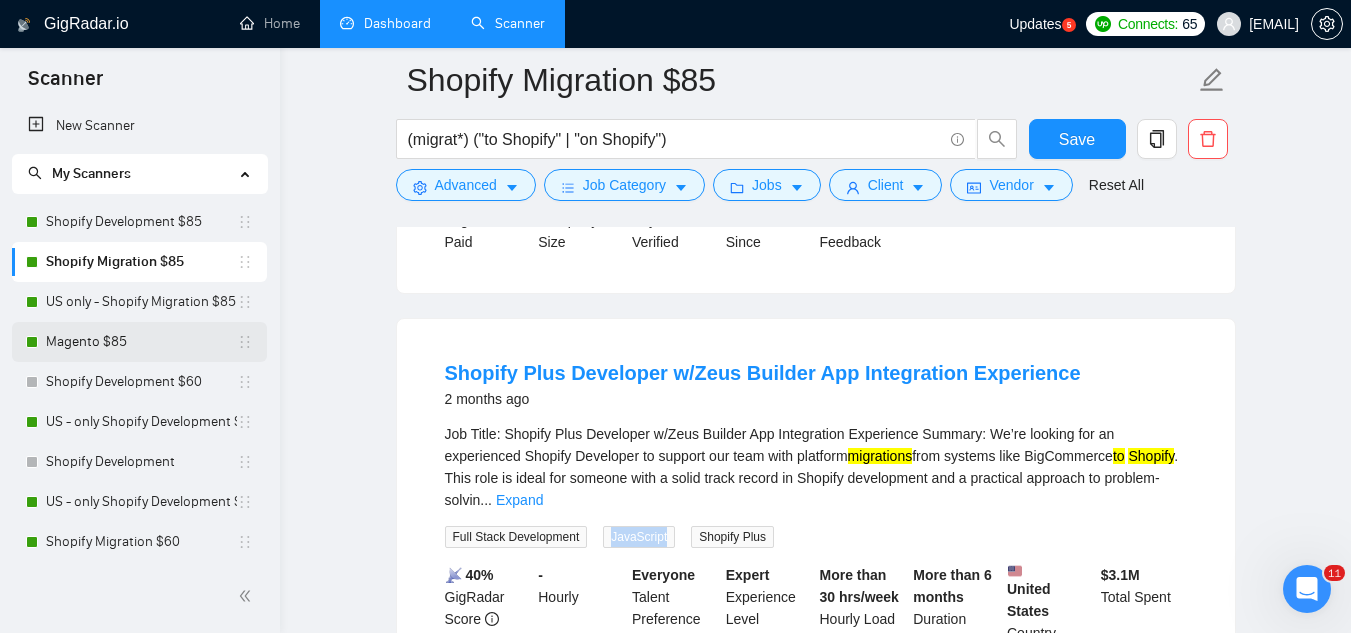 click on "Magento $85" at bounding box center (141, 342) 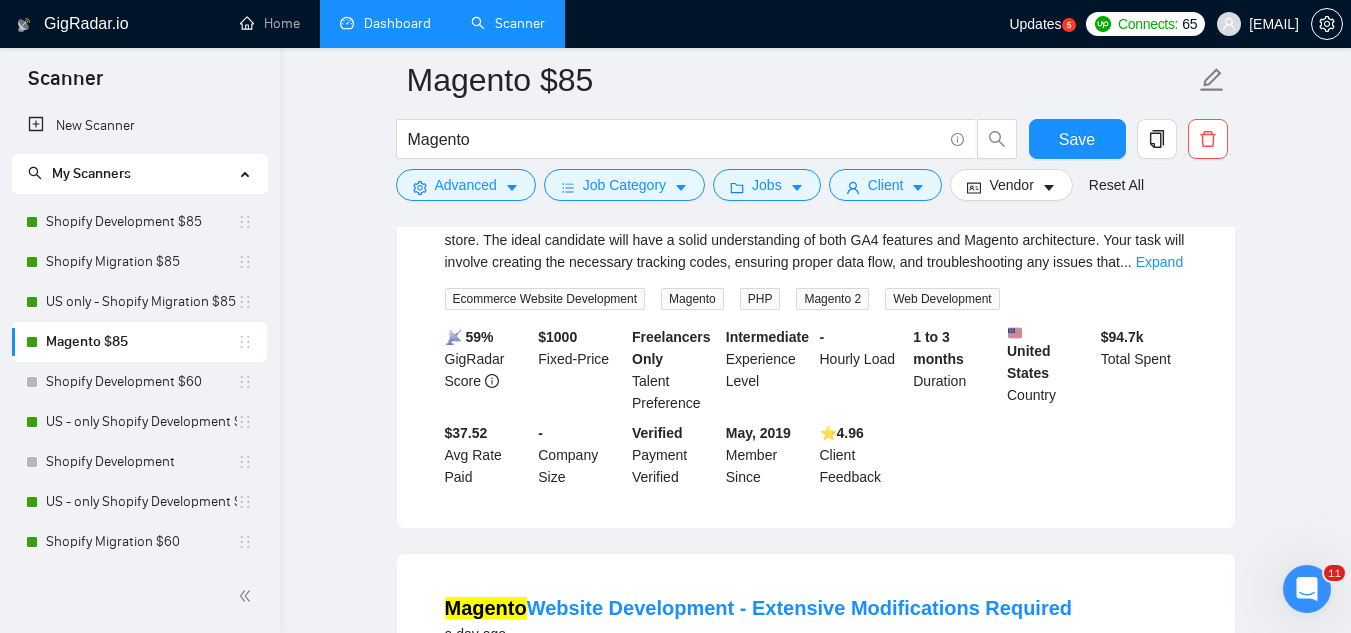 scroll, scrollTop: 300, scrollLeft: 0, axis: vertical 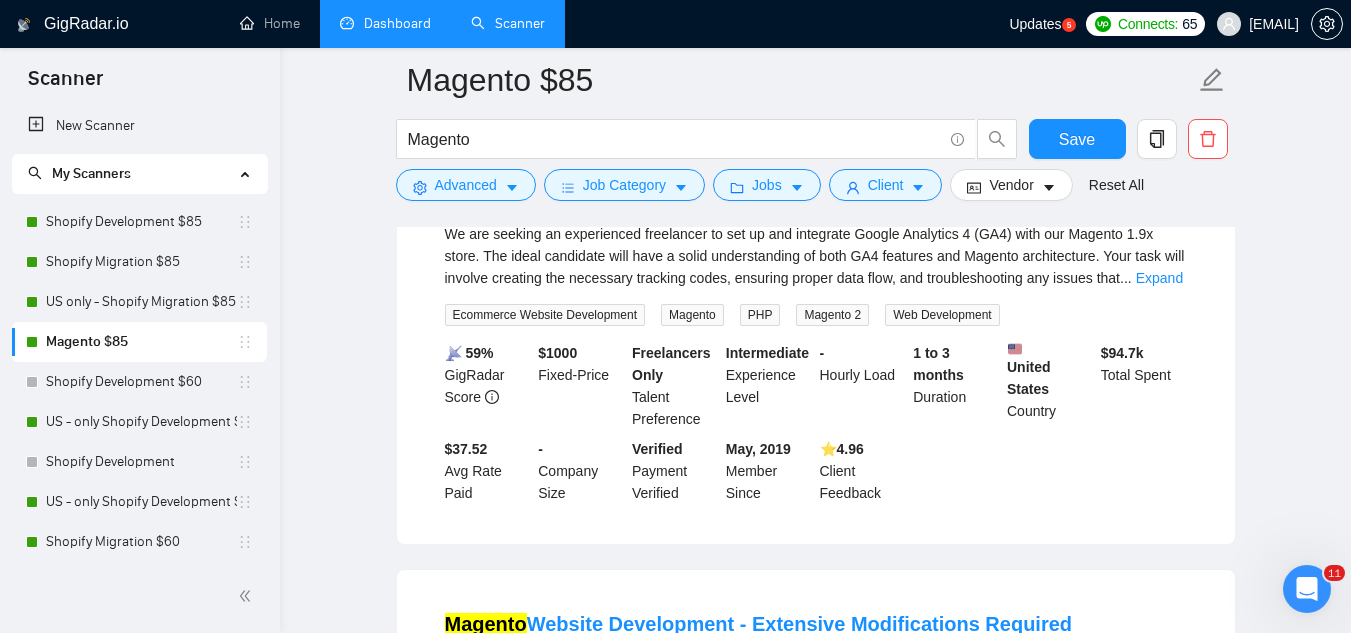 click on "Magento 2" at bounding box center [832, 315] 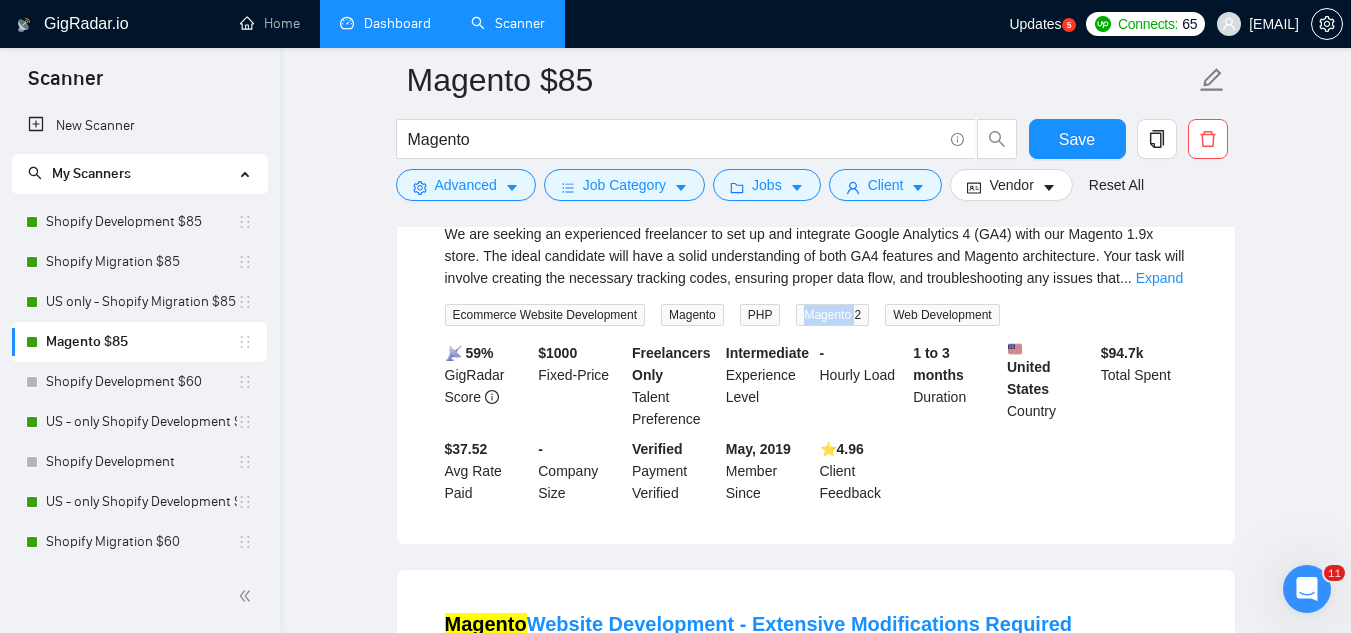 click on "Magento 2" at bounding box center (832, 315) 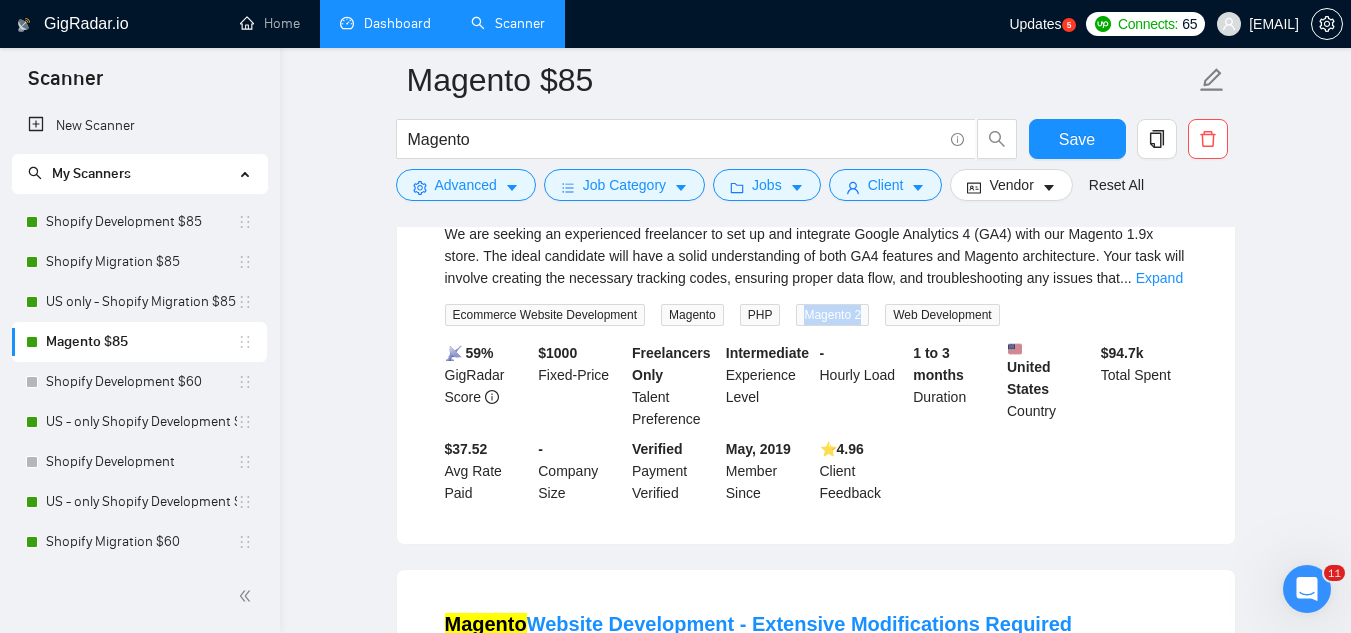click on "Magento 2" at bounding box center (832, 315) 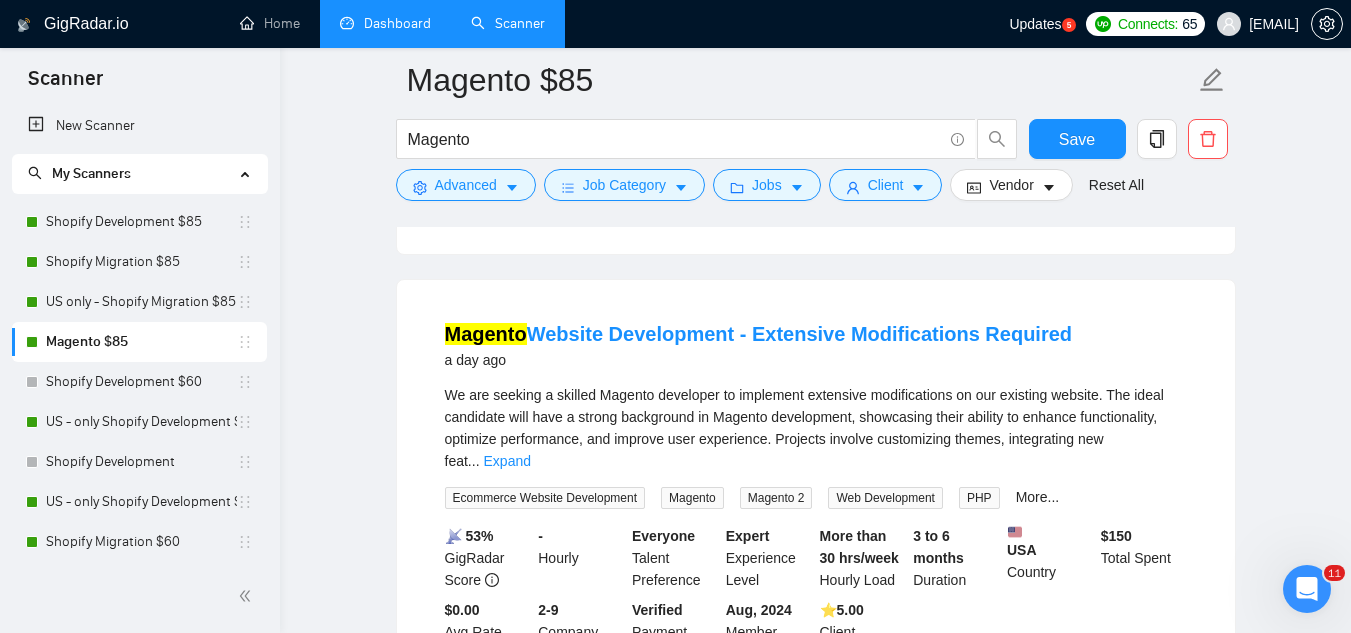 scroll, scrollTop: 700, scrollLeft: 0, axis: vertical 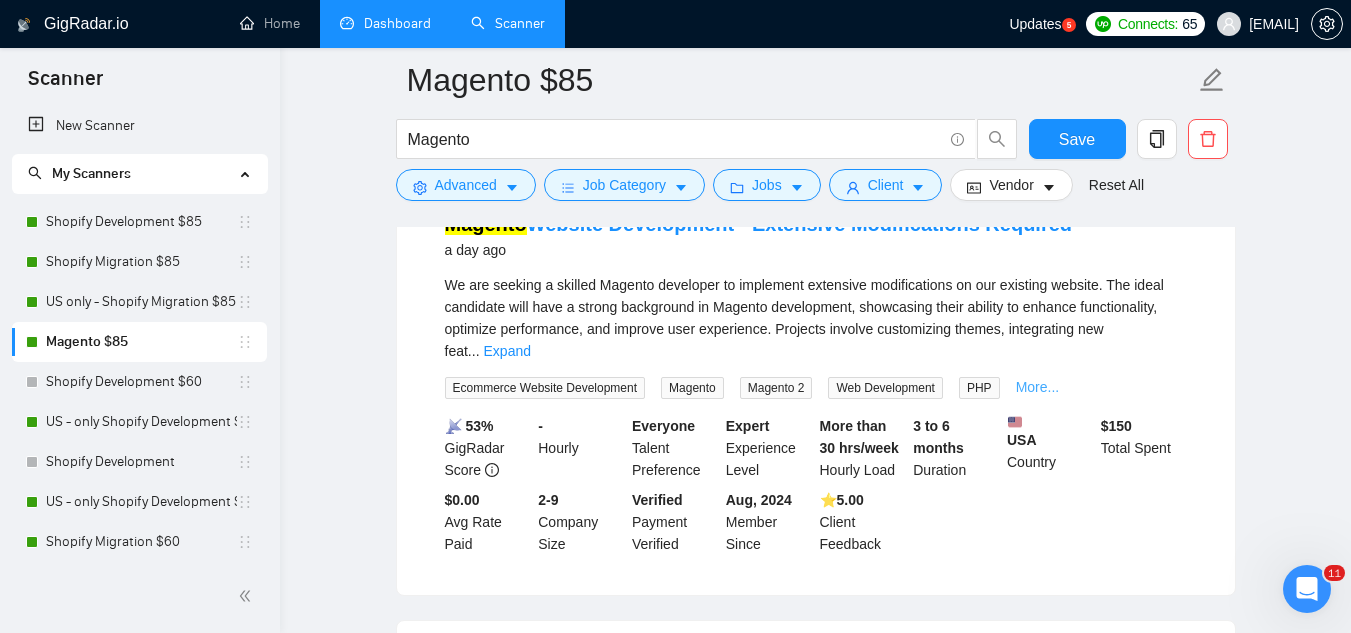 click on "More..." at bounding box center [1038, 387] 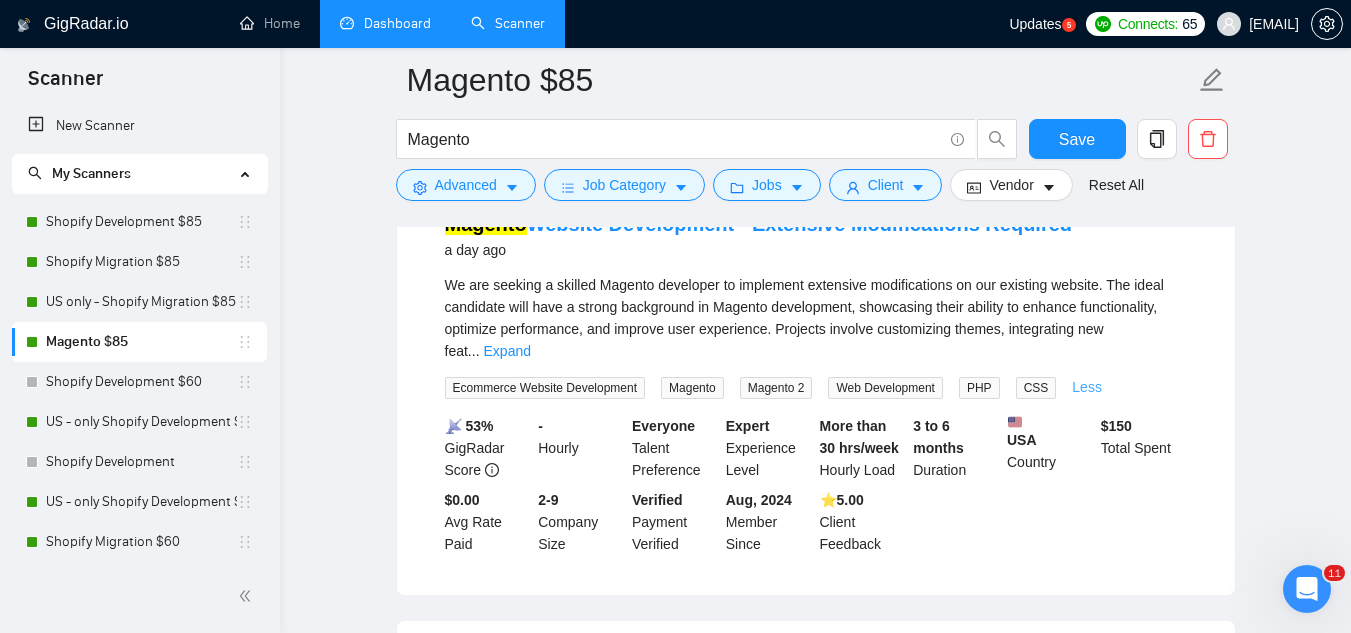 click on "CSS" at bounding box center [1036, 388] 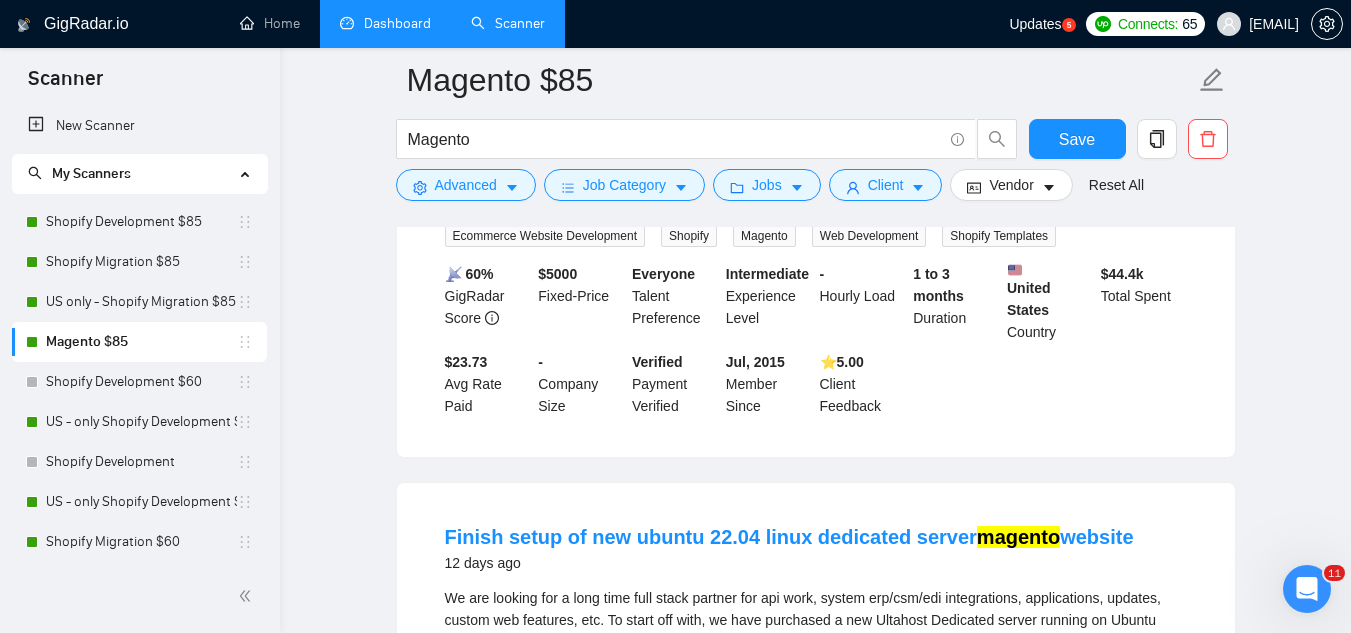 scroll, scrollTop: 1500, scrollLeft: 0, axis: vertical 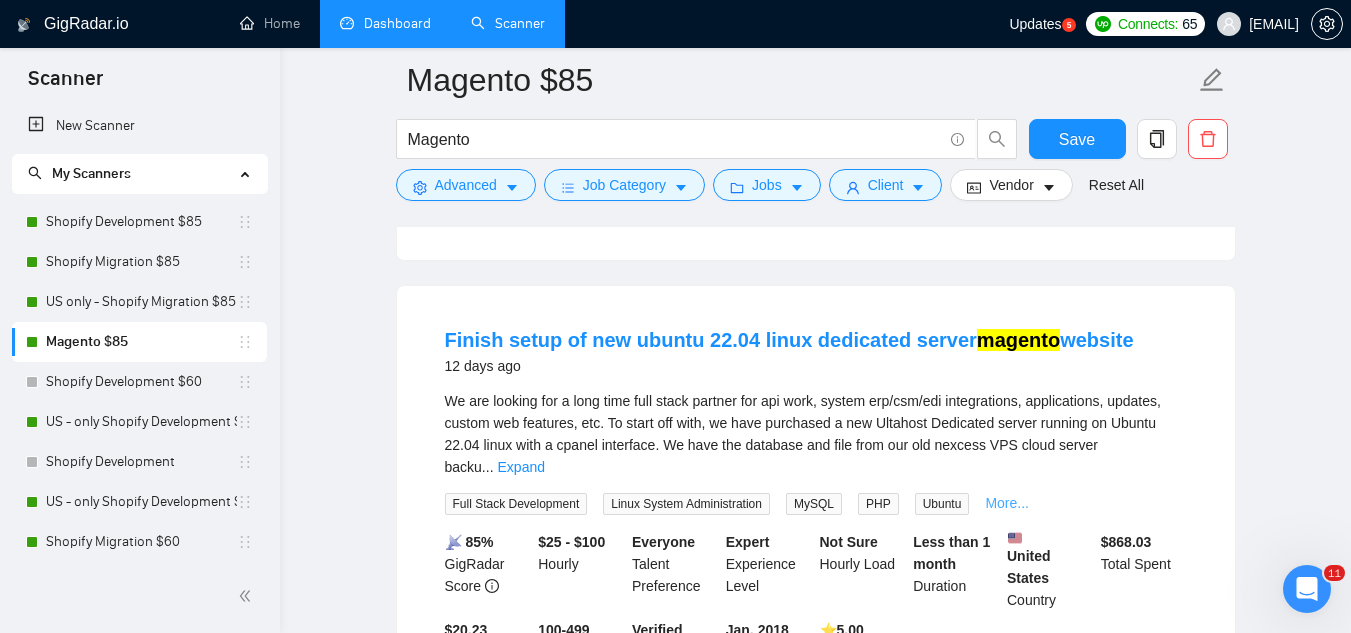 click on "More..." at bounding box center [1007, 503] 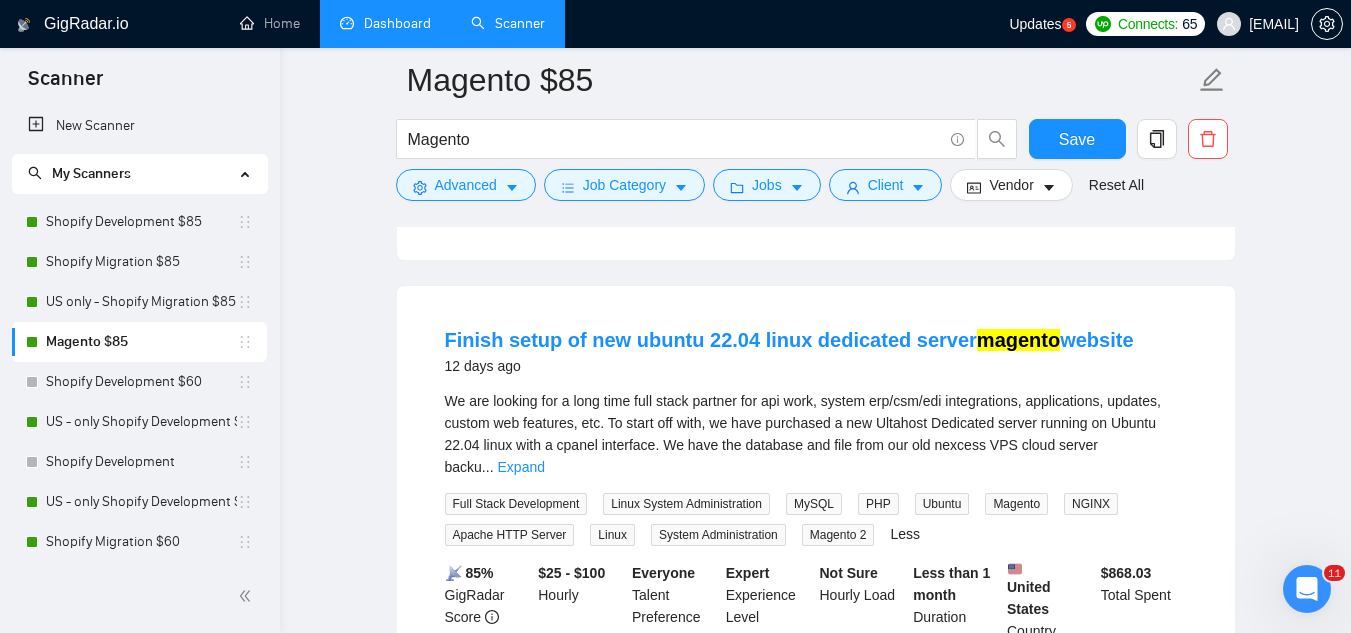 click on "Full Stack Development" at bounding box center [516, 504] 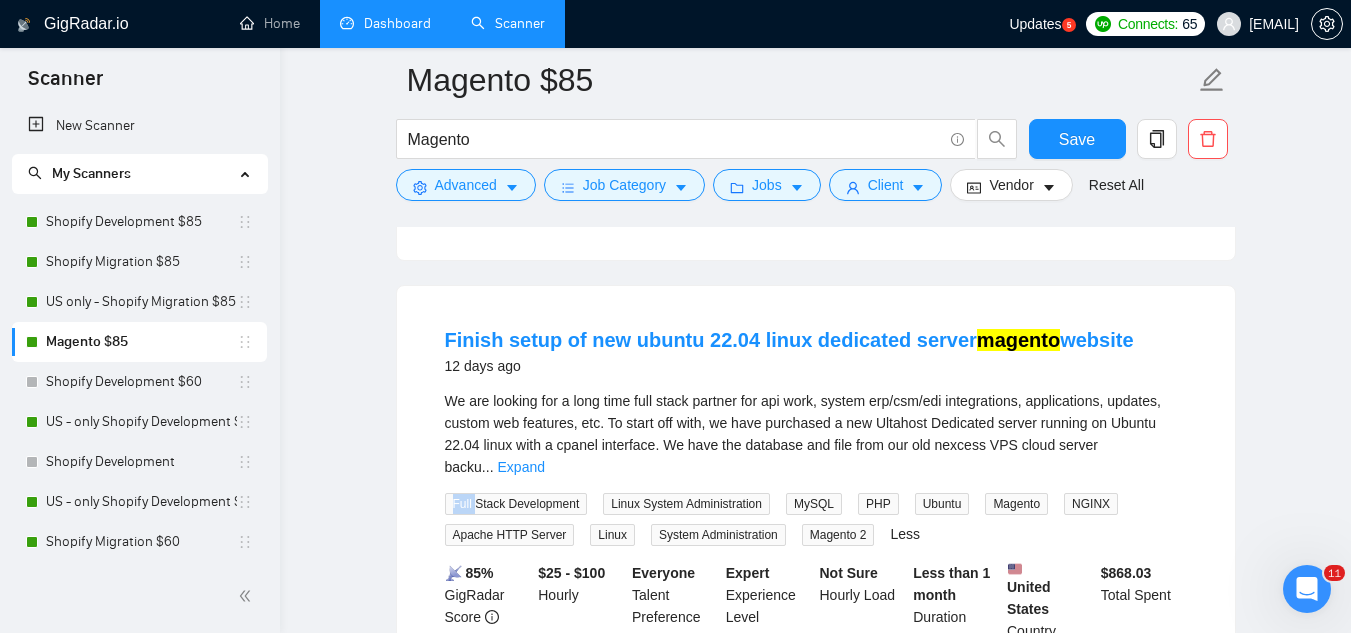 click on "Full Stack Development" at bounding box center [516, 504] 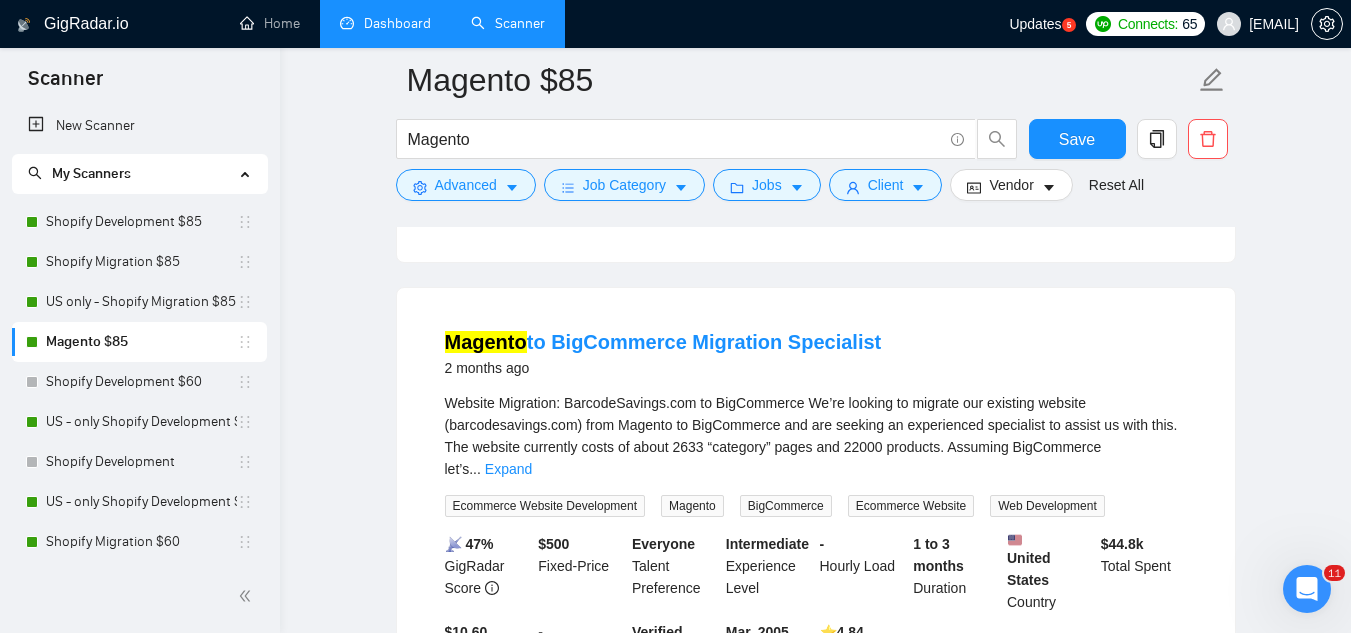scroll, scrollTop: 2000, scrollLeft: 0, axis: vertical 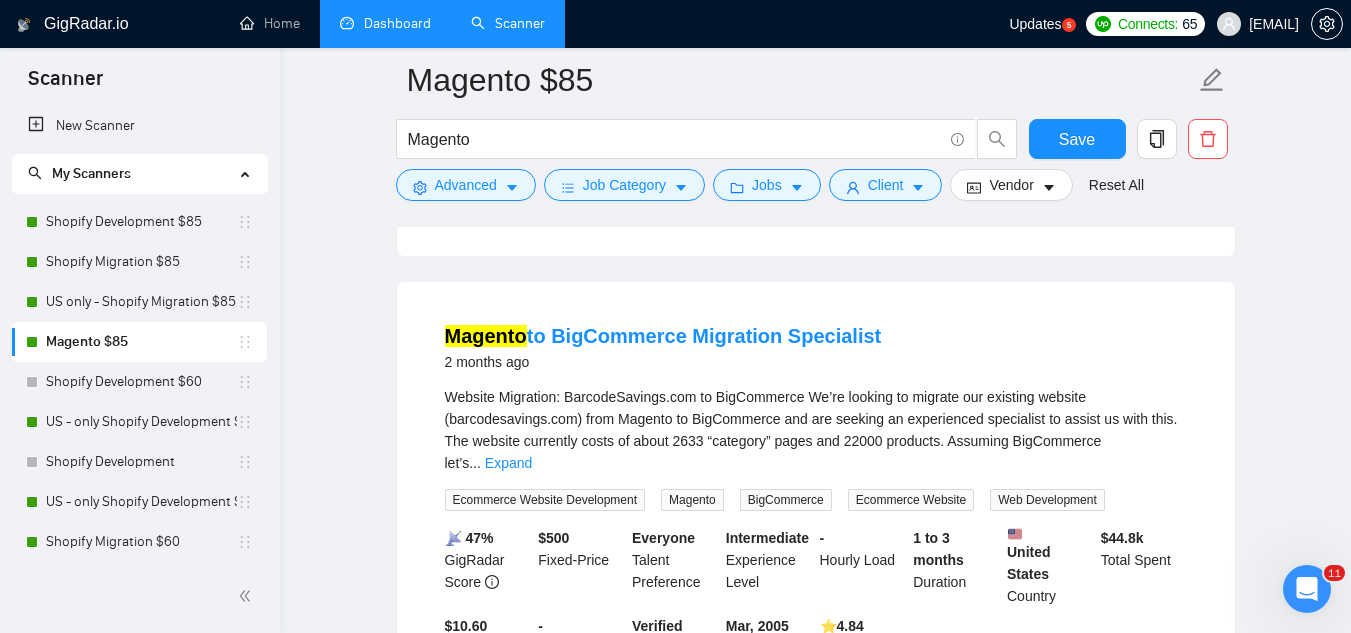 click on "Ecommerce Website Development" at bounding box center [545, 500] 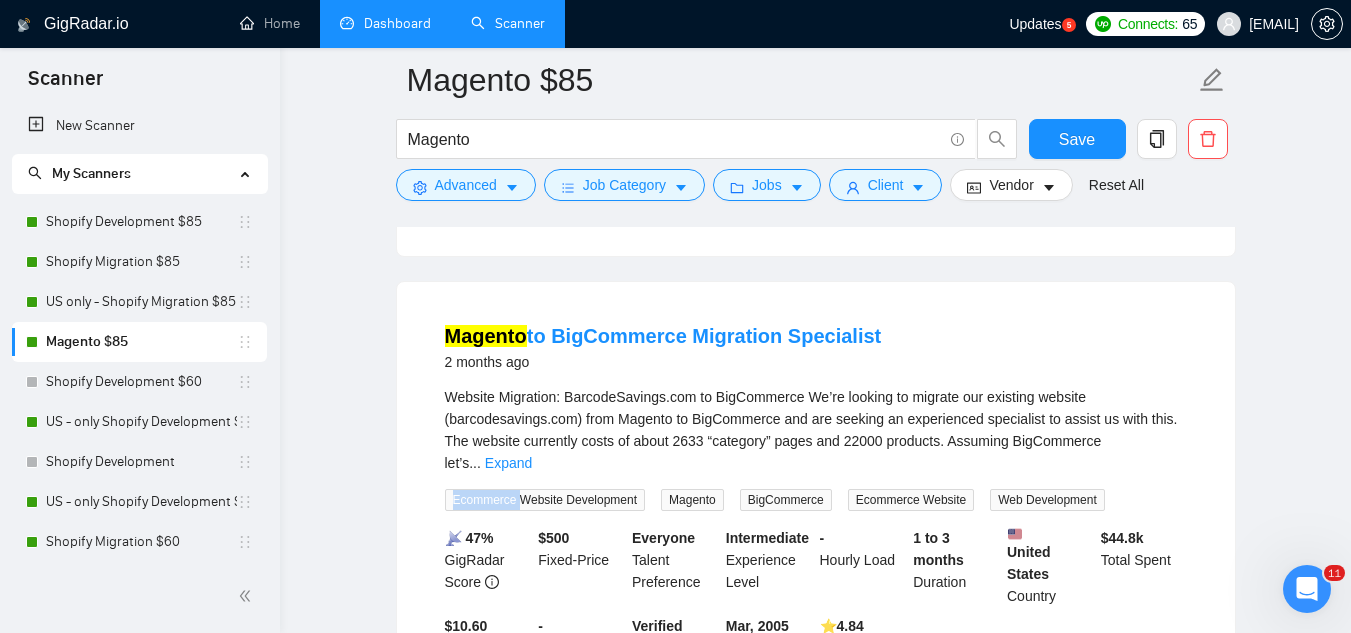 click on "Ecommerce Website Development" at bounding box center [545, 500] 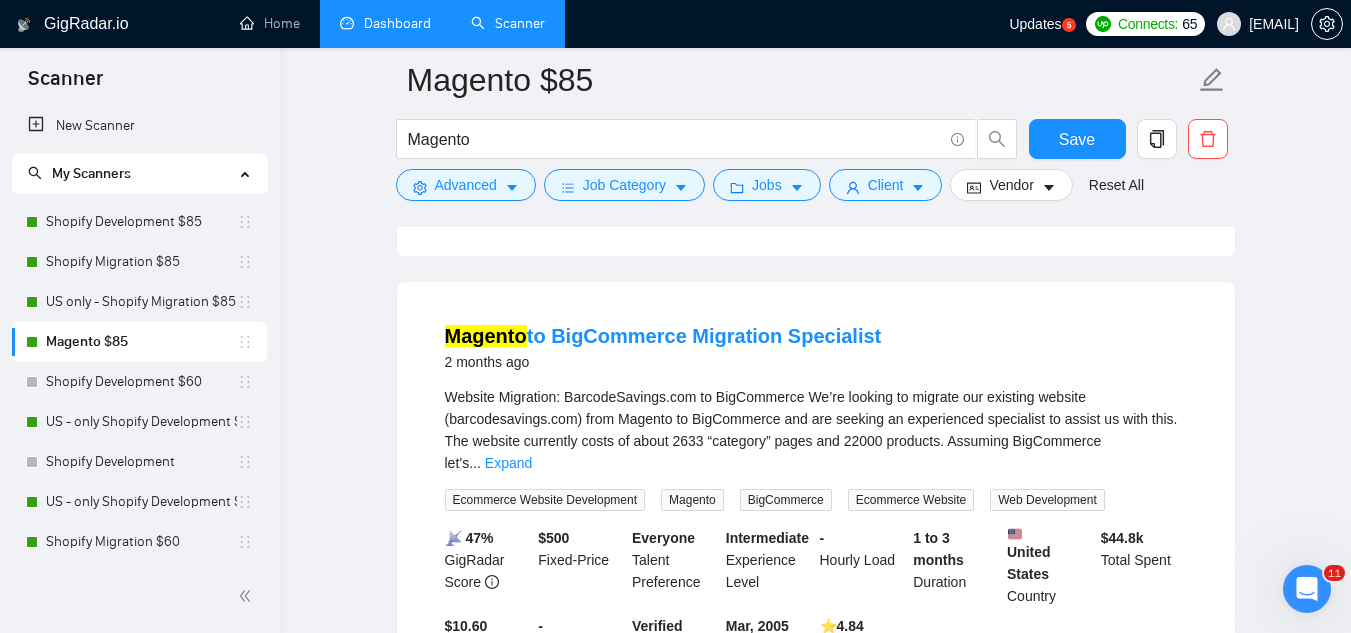 click on "$10.60 Avg Rate Paid" at bounding box center [488, 648] 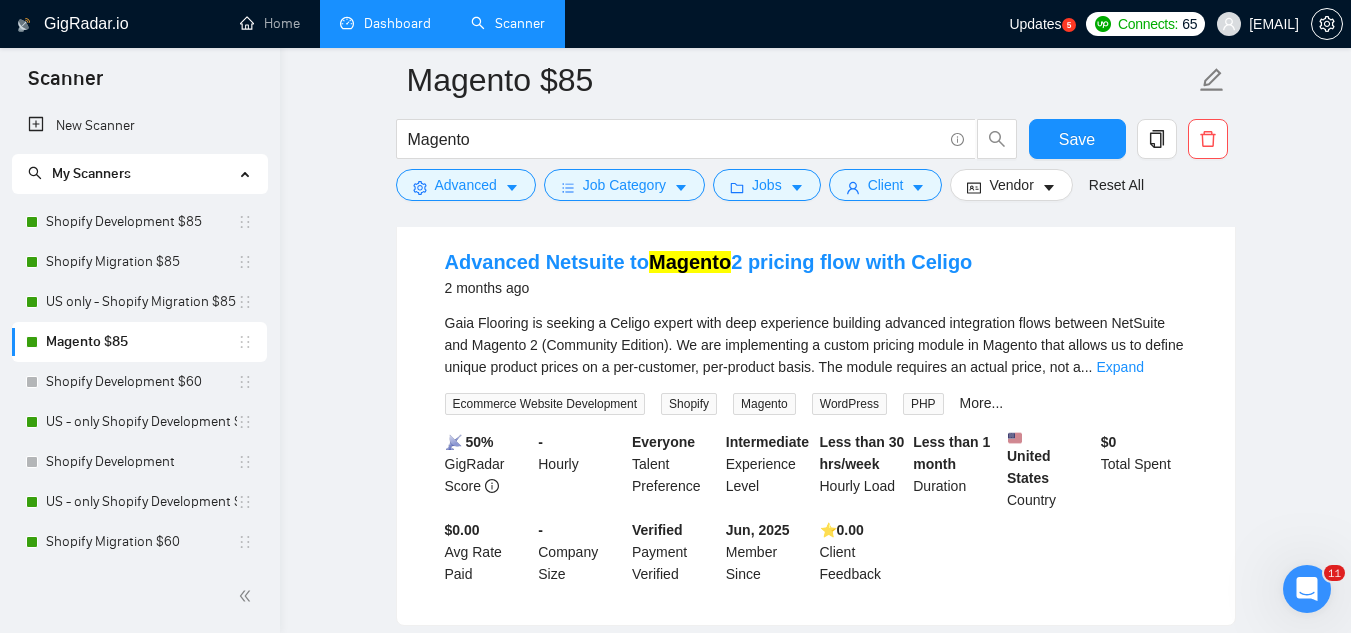 scroll, scrollTop: 3000, scrollLeft: 0, axis: vertical 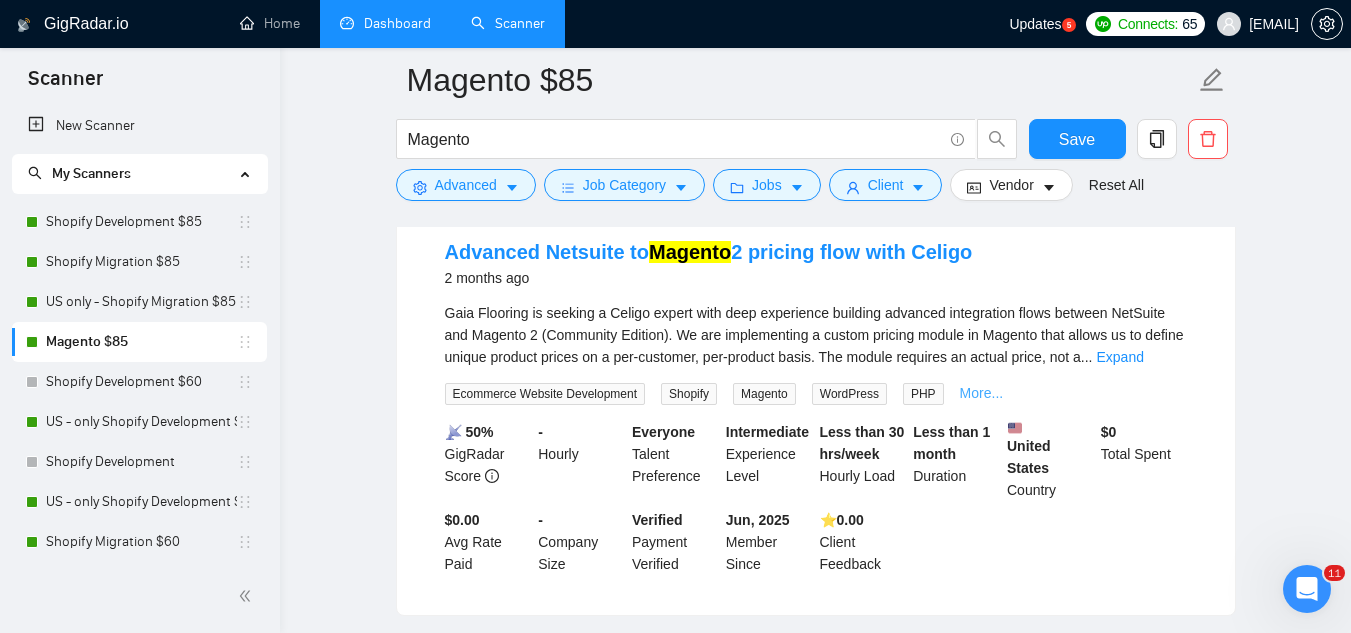 click on "More..." at bounding box center [982, 393] 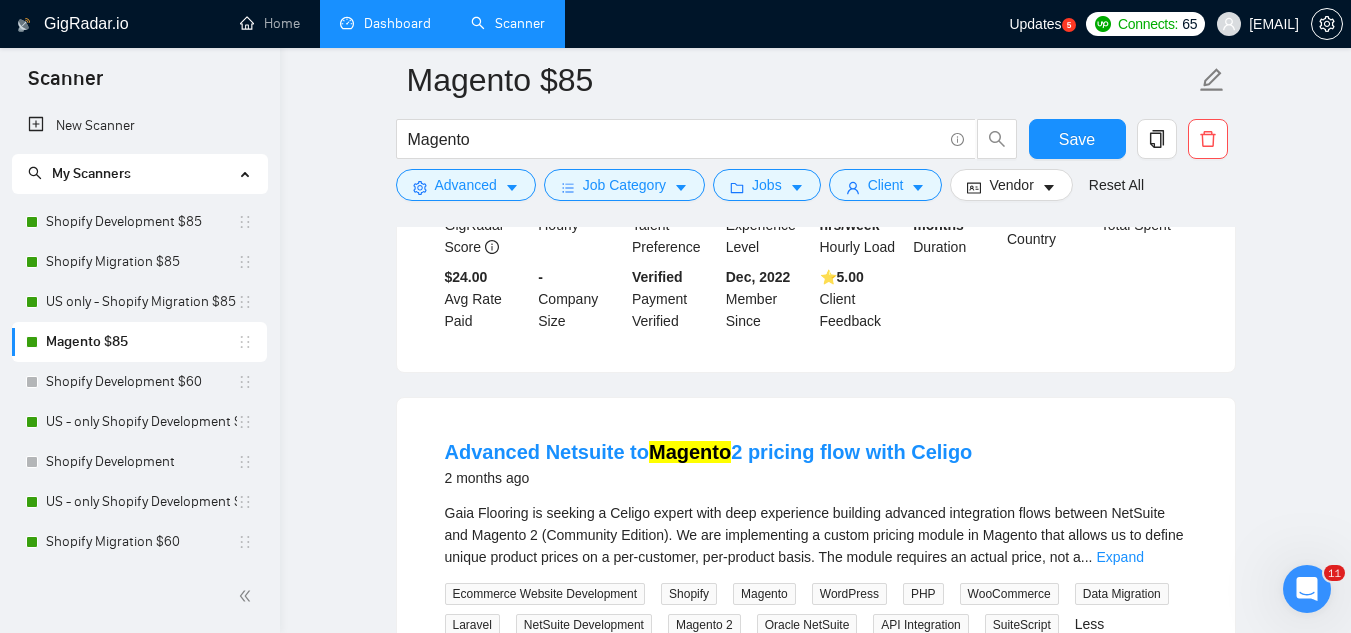 scroll, scrollTop: 2900, scrollLeft: 0, axis: vertical 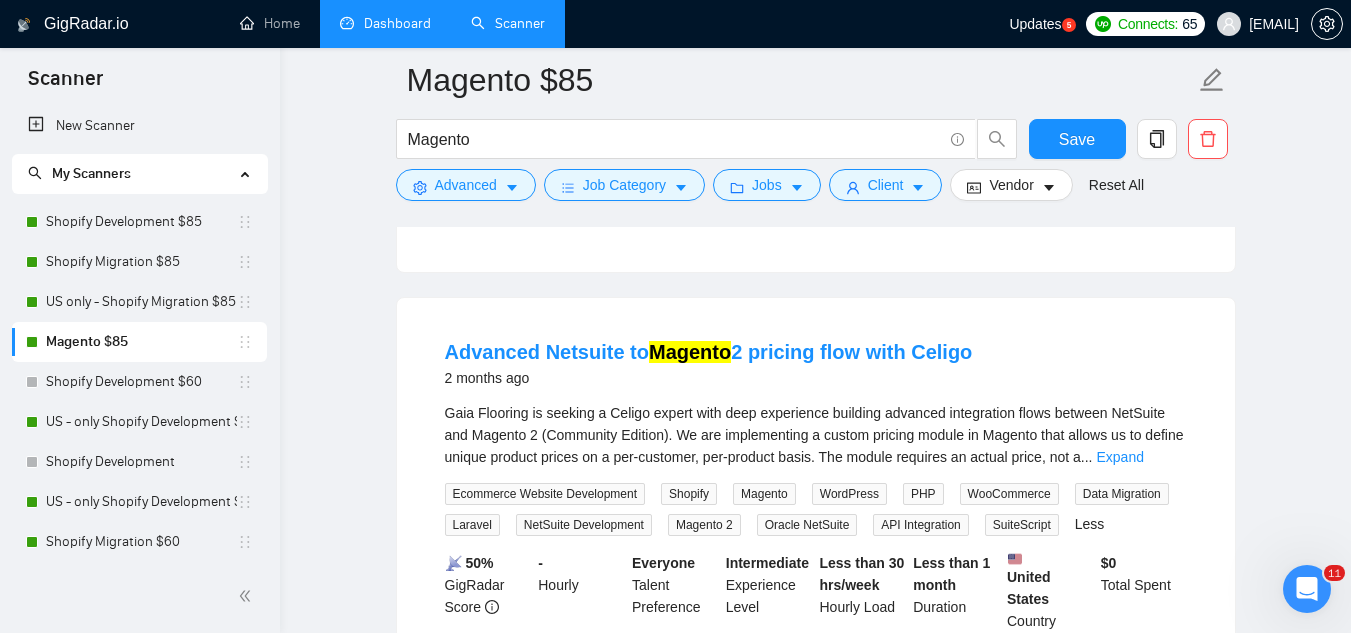 click on "Ecommerce Website Development" at bounding box center [545, 494] 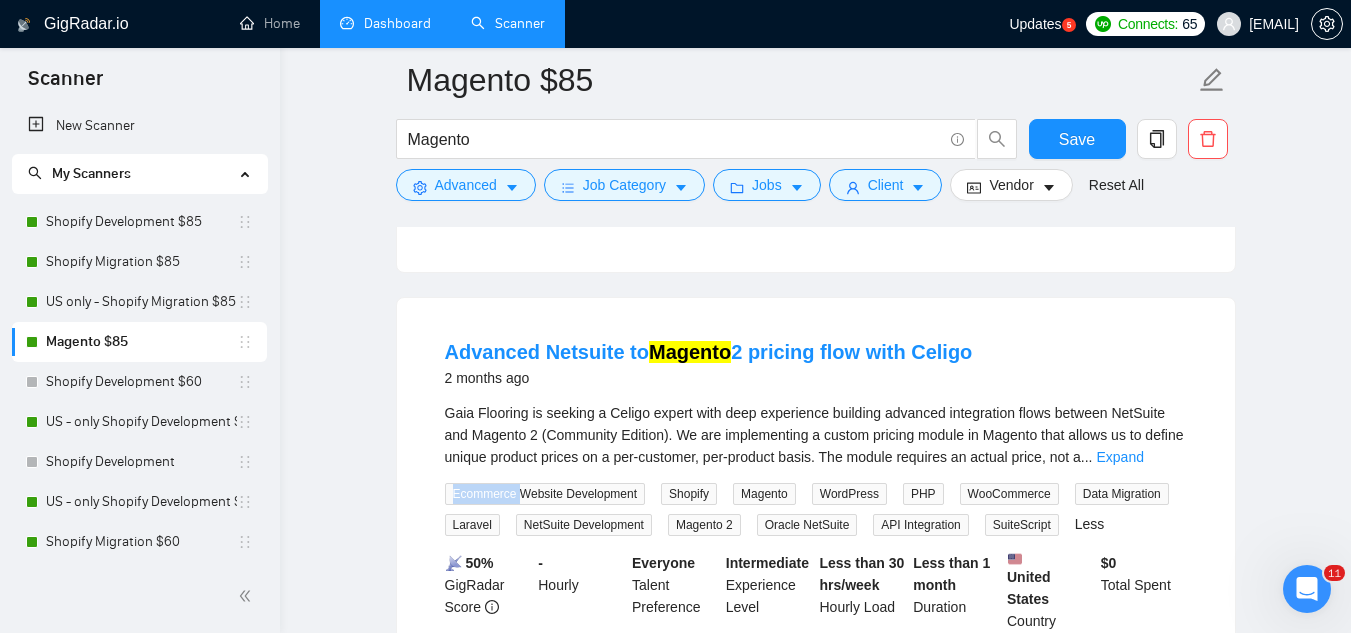 click on "Ecommerce Website Development" at bounding box center (545, 494) 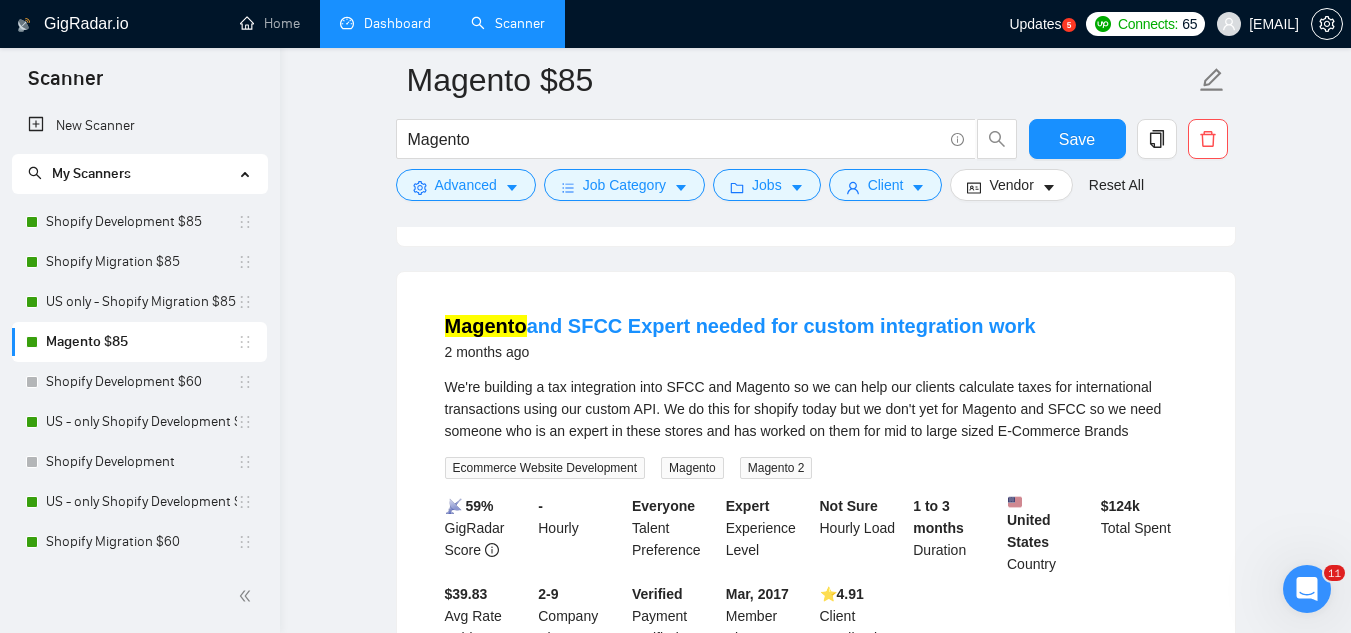 scroll, scrollTop: 3700, scrollLeft: 0, axis: vertical 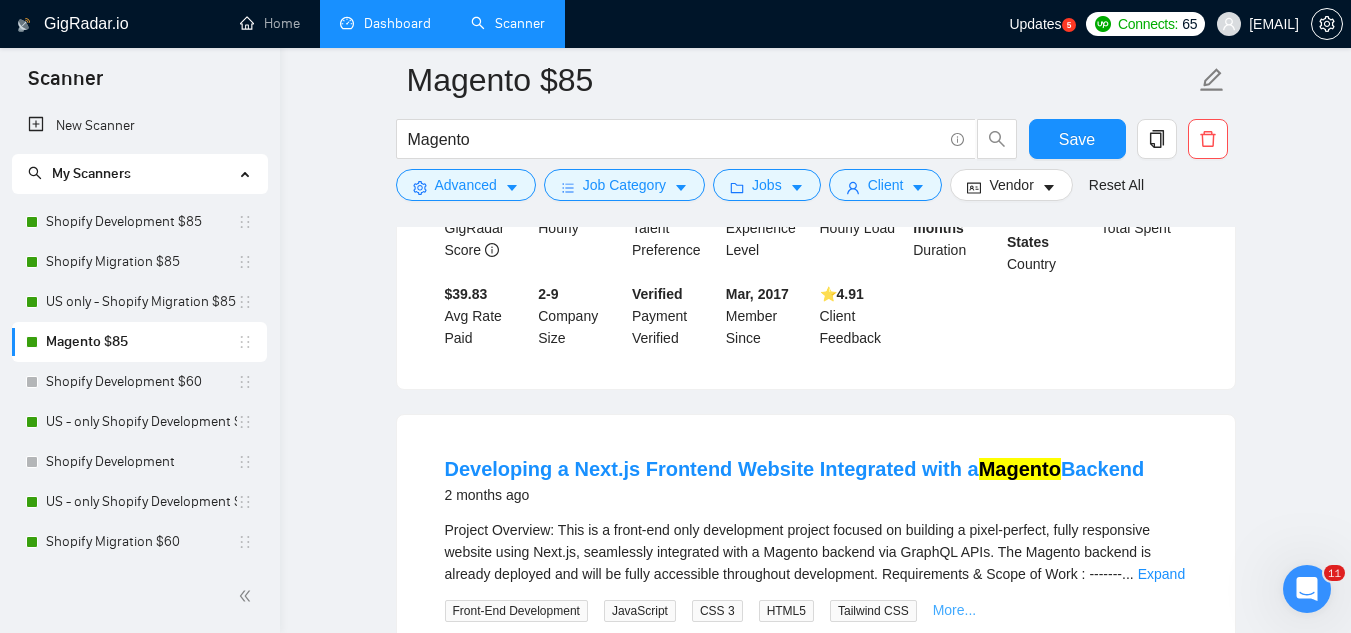 click on "More..." at bounding box center [955, 610] 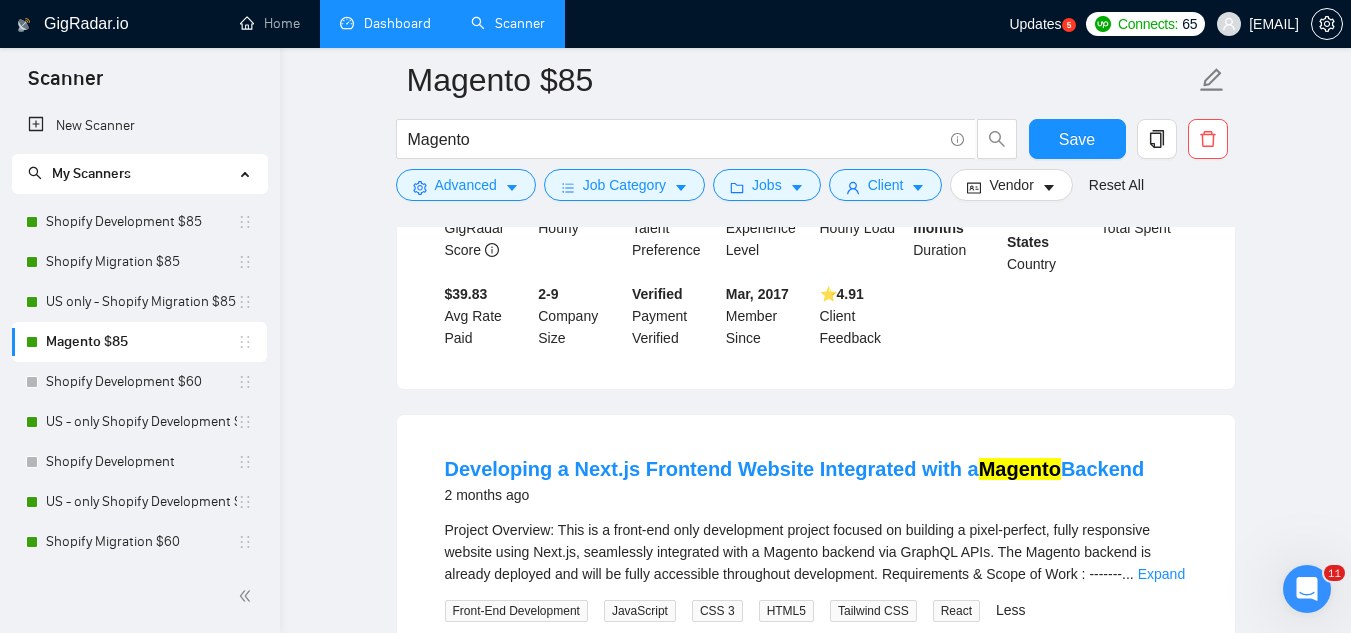 scroll, scrollTop: 3800, scrollLeft: 0, axis: vertical 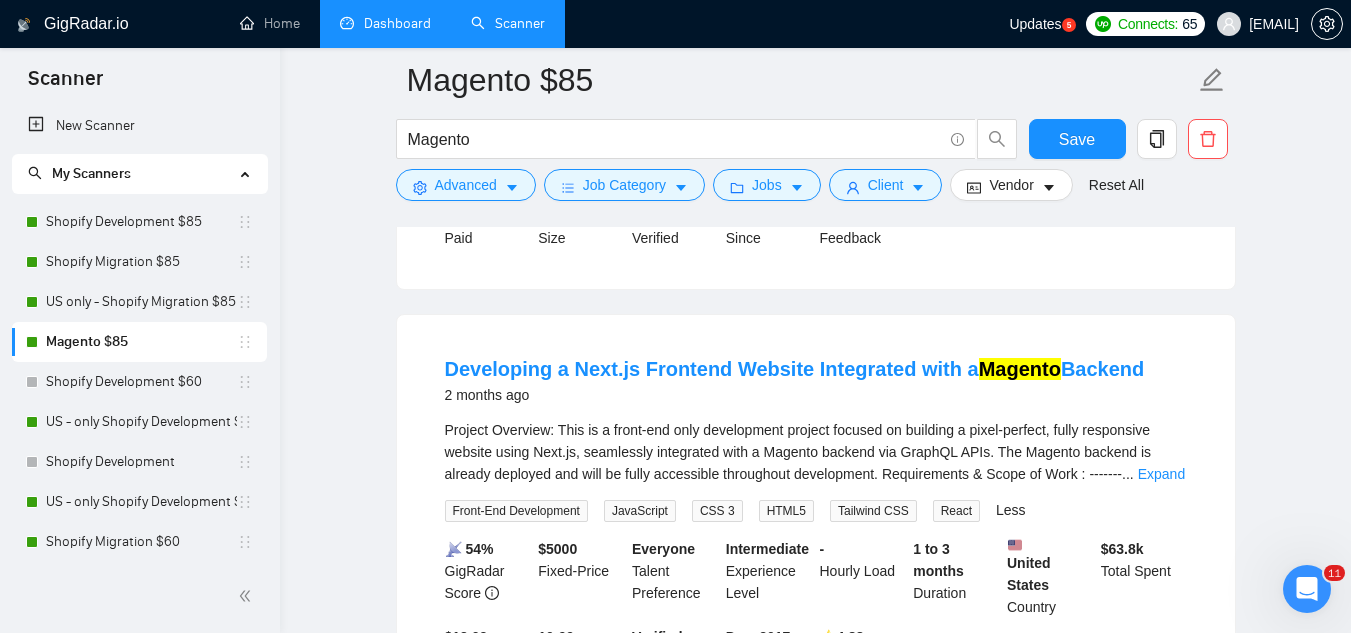 click on "Front-End Development" at bounding box center (516, 511) 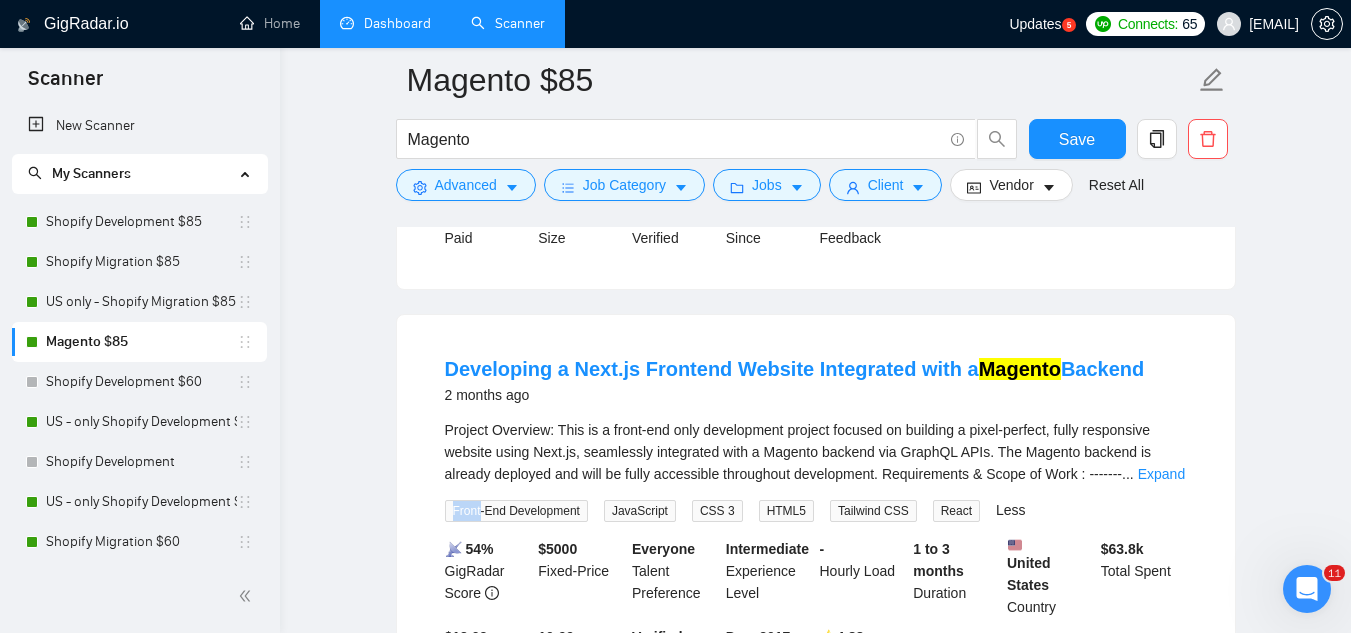 click on "Front-End Development" at bounding box center [516, 511] 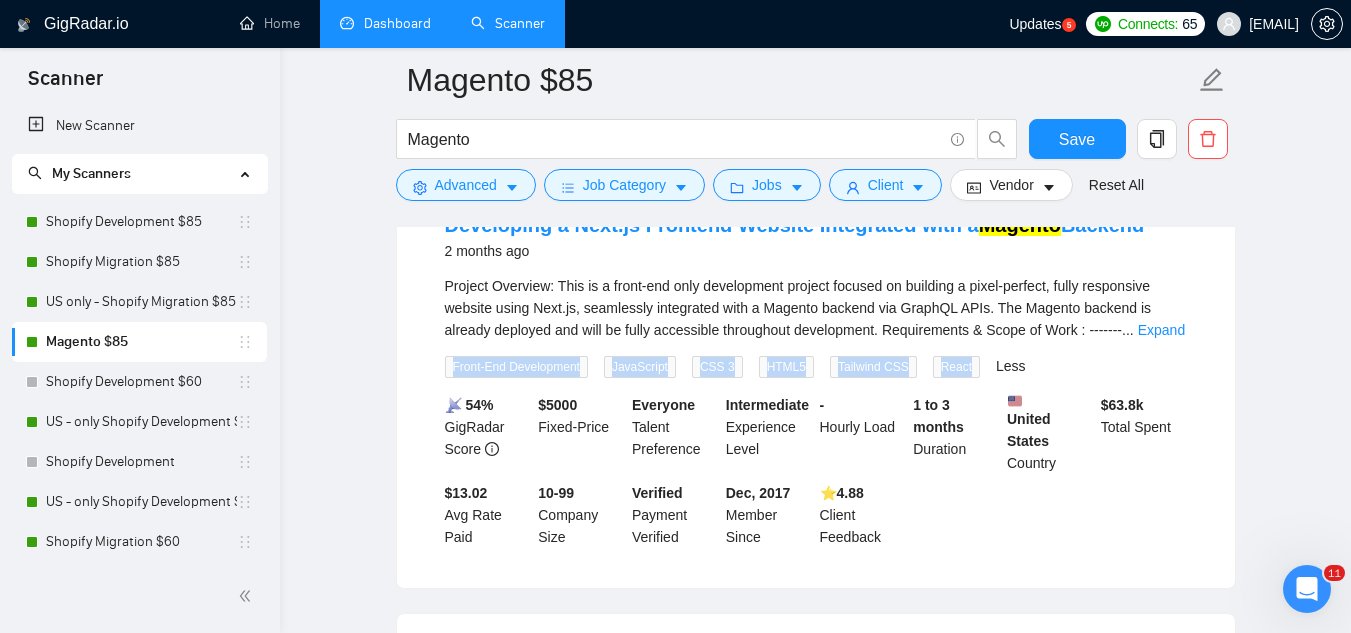 scroll, scrollTop: 4200, scrollLeft: 0, axis: vertical 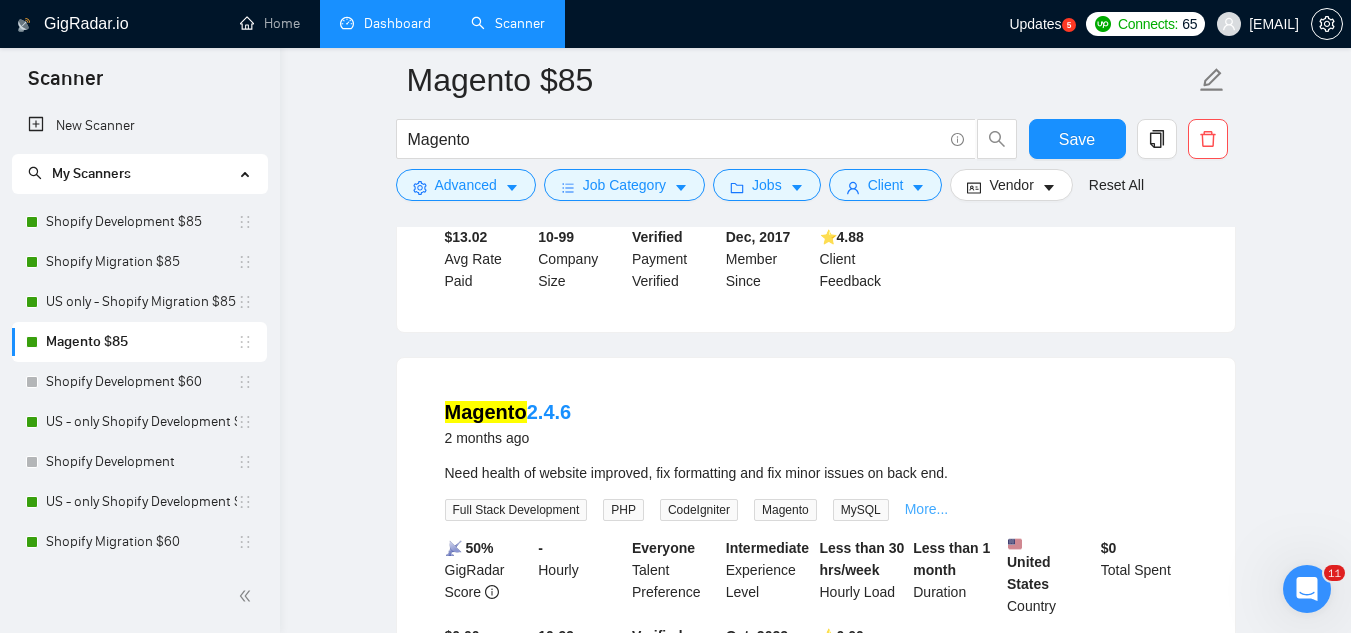 click on "More..." at bounding box center [927, 509] 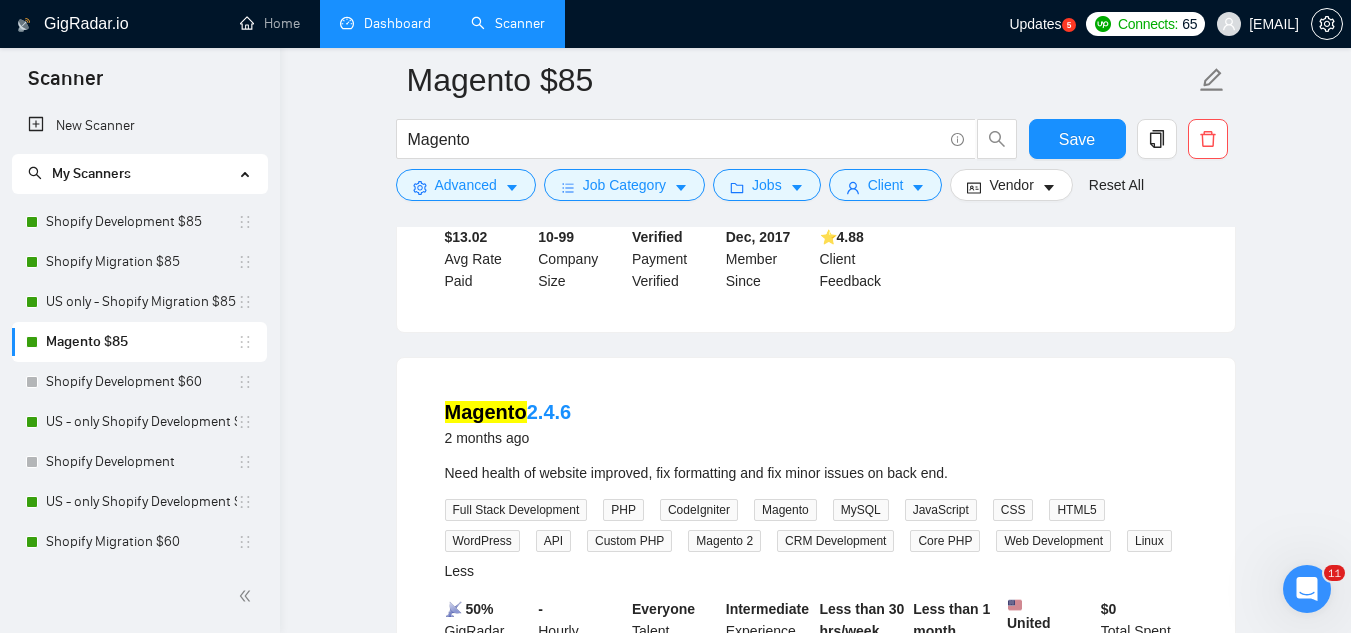 click on "Full Stack Development" at bounding box center (516, 510) 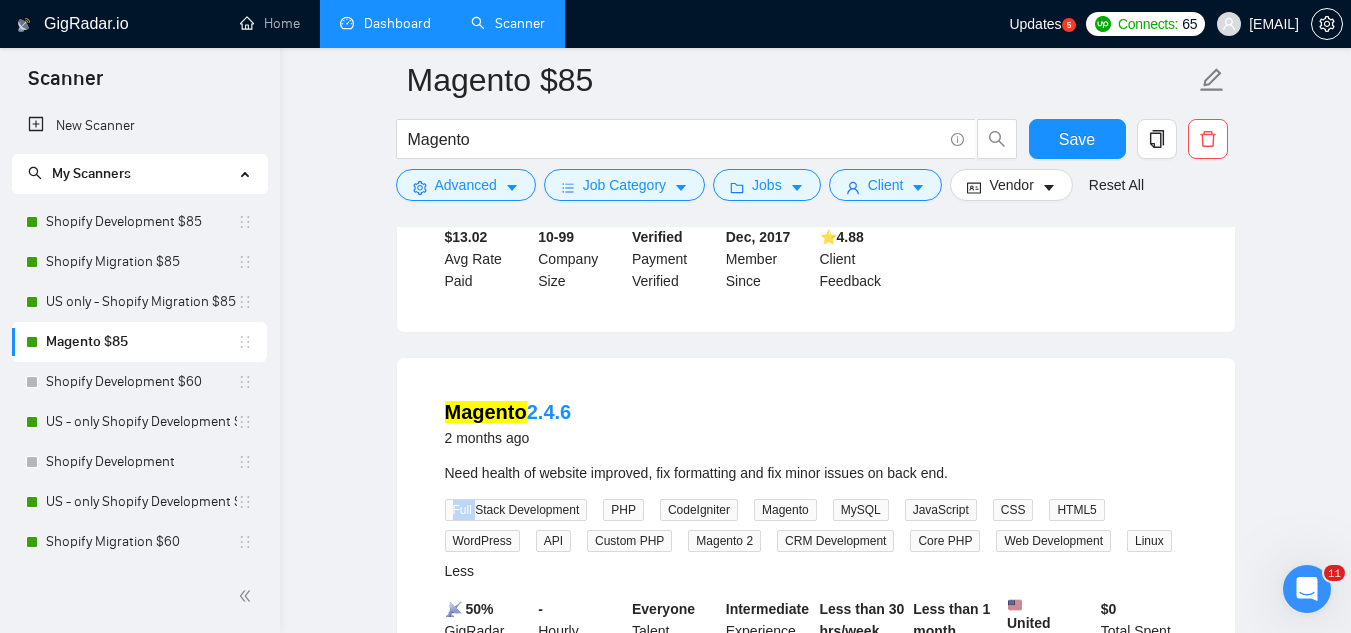 click on "Full Stack Development" at bounding box center (516, 510) 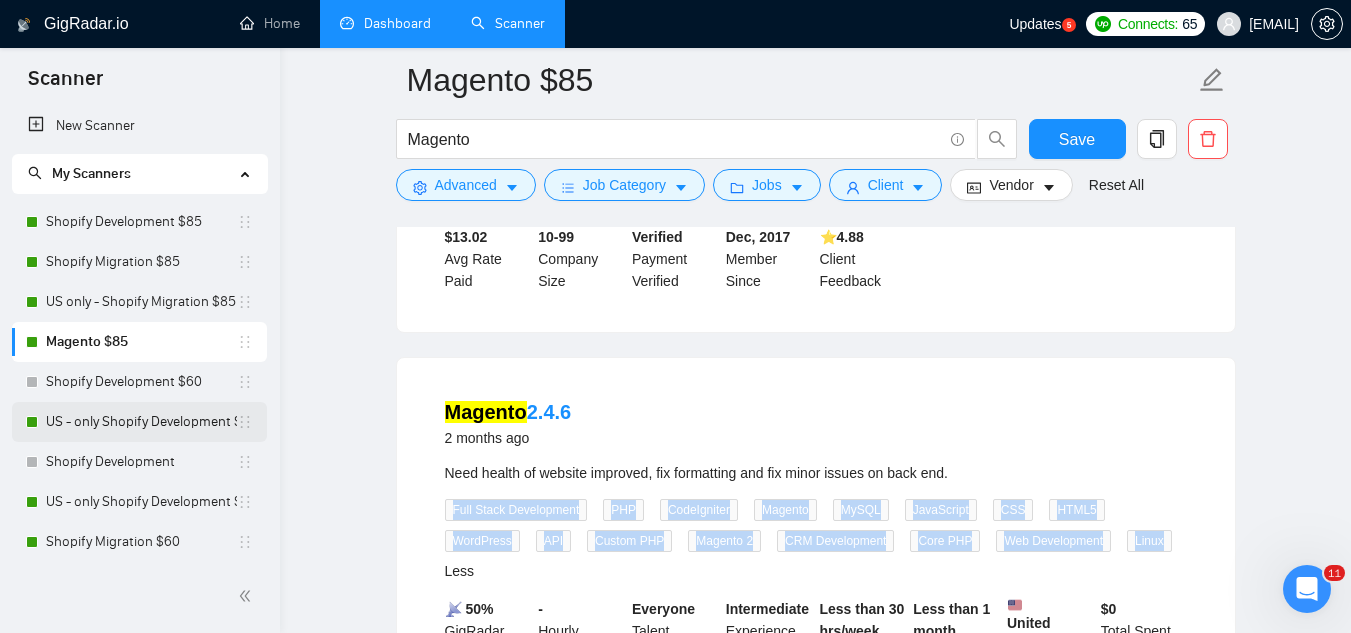 click on "US - only Shopify Development $85" at bounding box center (141, 422) 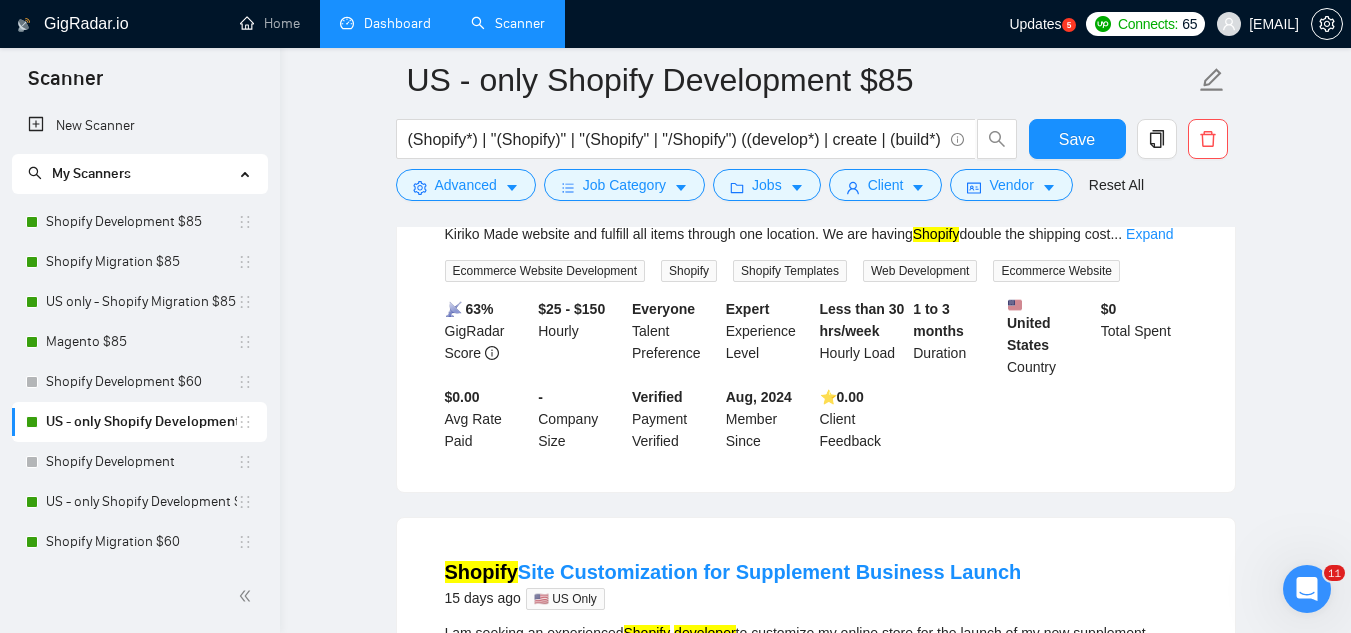 scroll, scrollTop: 1500, scrollLeft: 0, axis: vertical 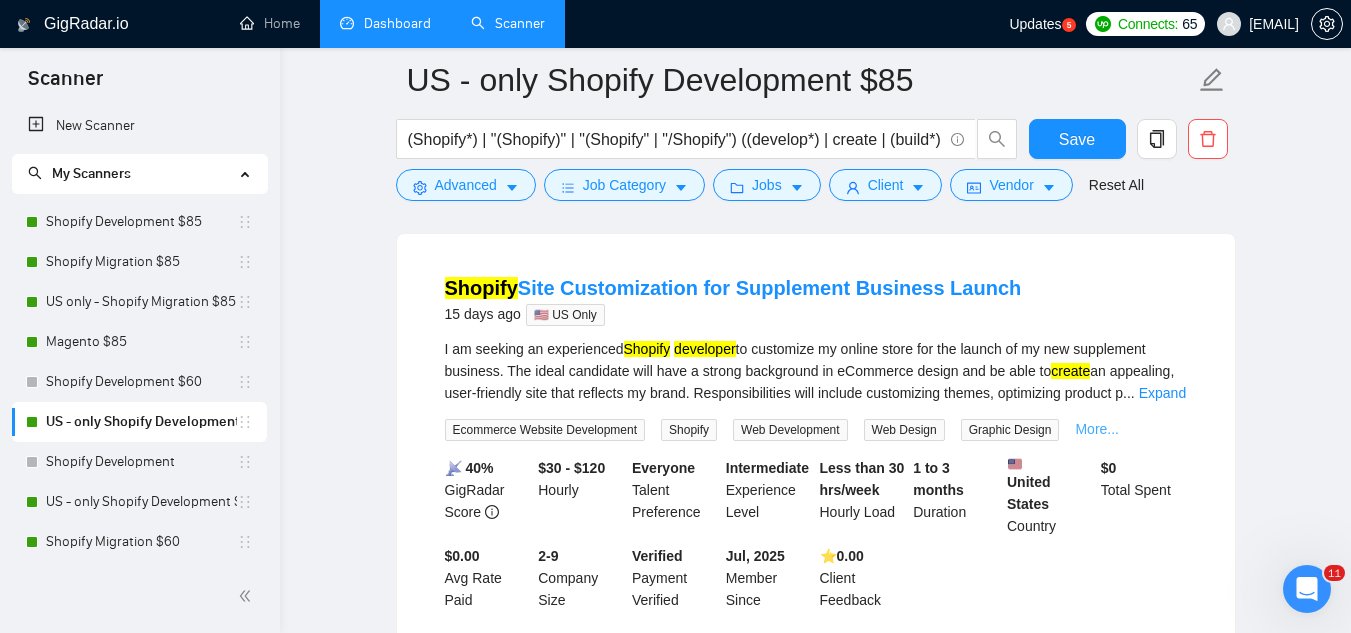 click on "More..." at bounding box center (1097, 429) 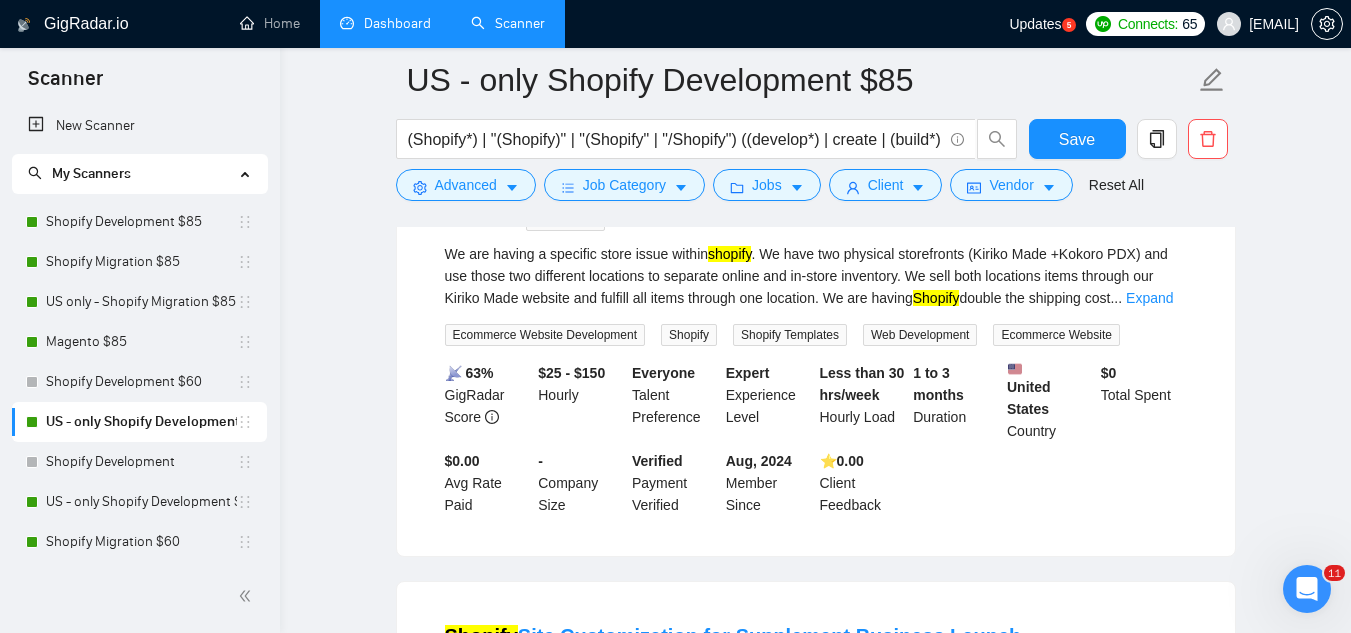 scroll, scrollTop: 1100, scrollLeft: 0, axis: vertical 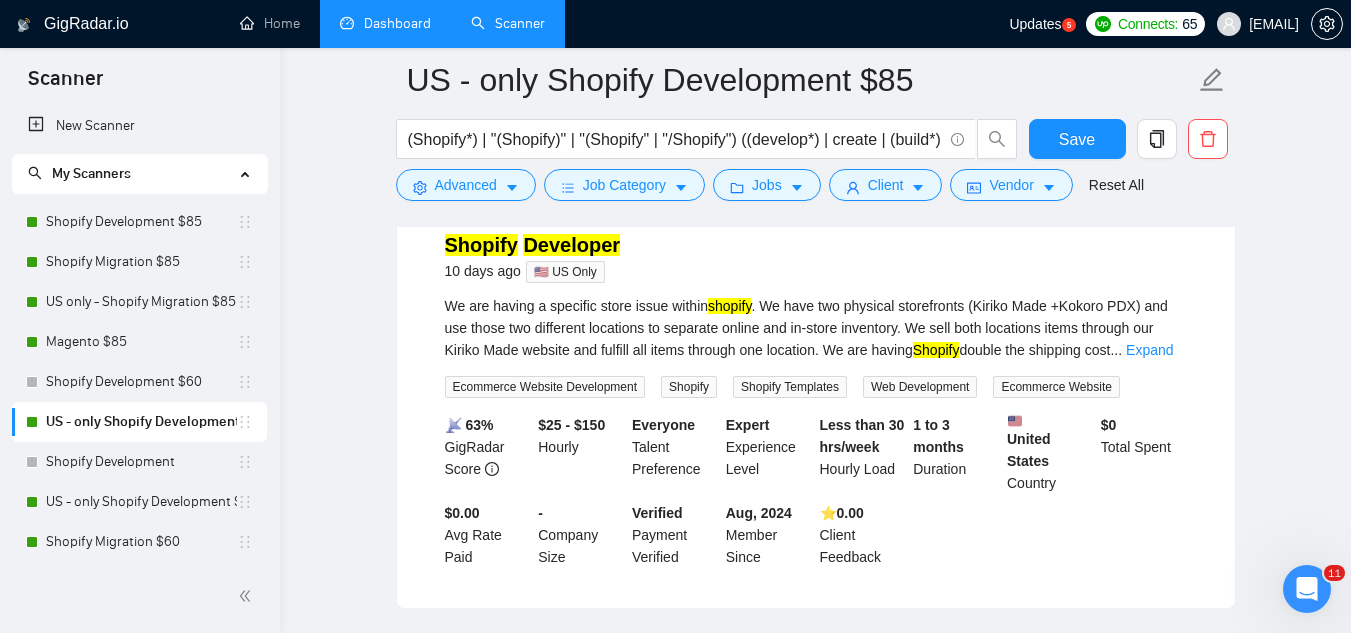 click on "Ecommerce Website" at bounding box center (1056, 387) 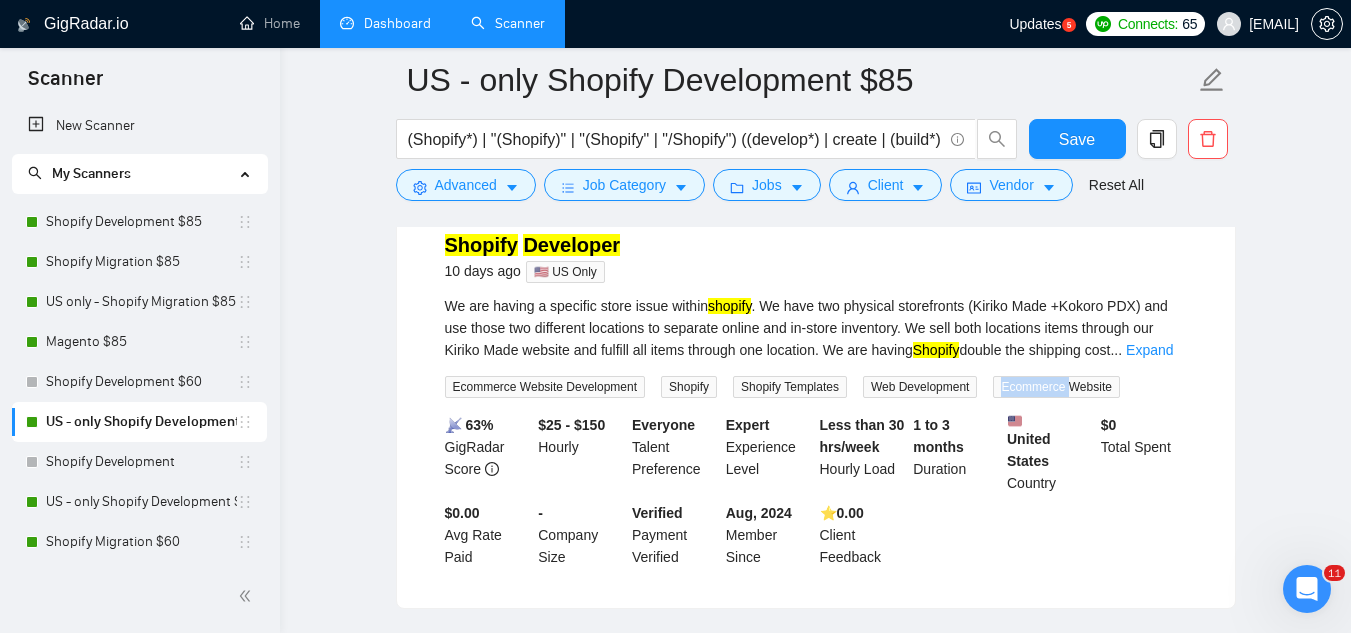 click on "Ecommerce Website" at bounding box center [1056, 387] 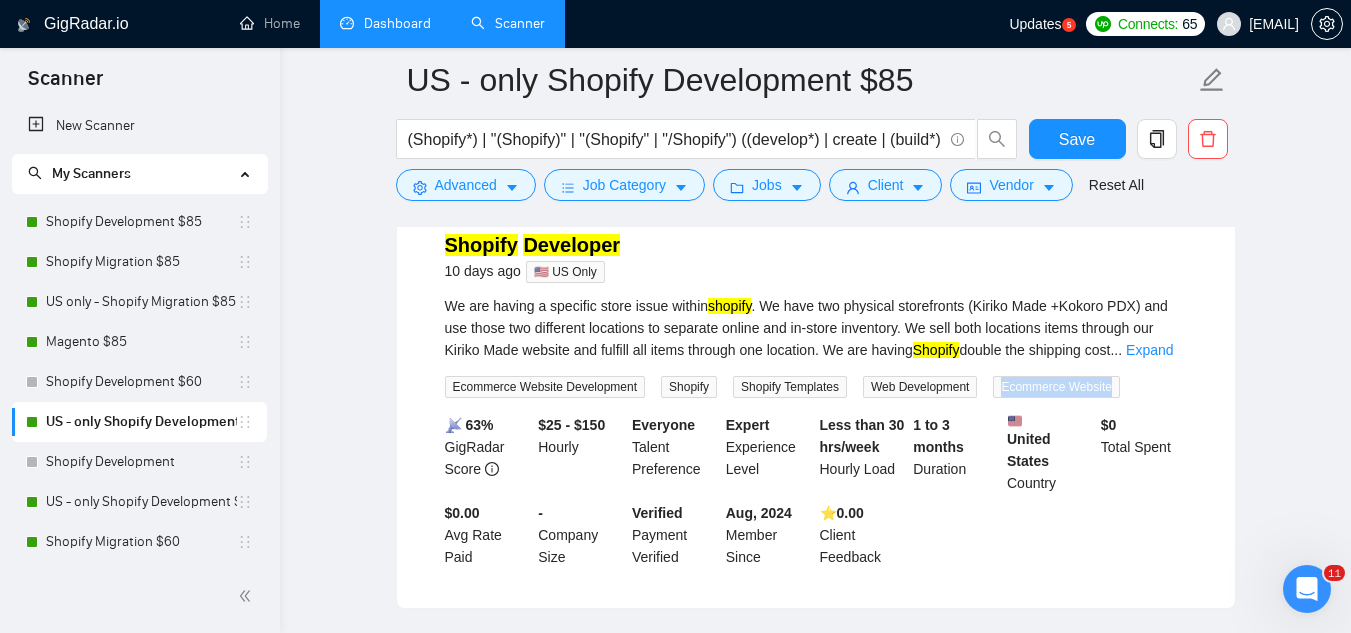 click on "Ecommerce Website" at bounding box center (1056, 387) 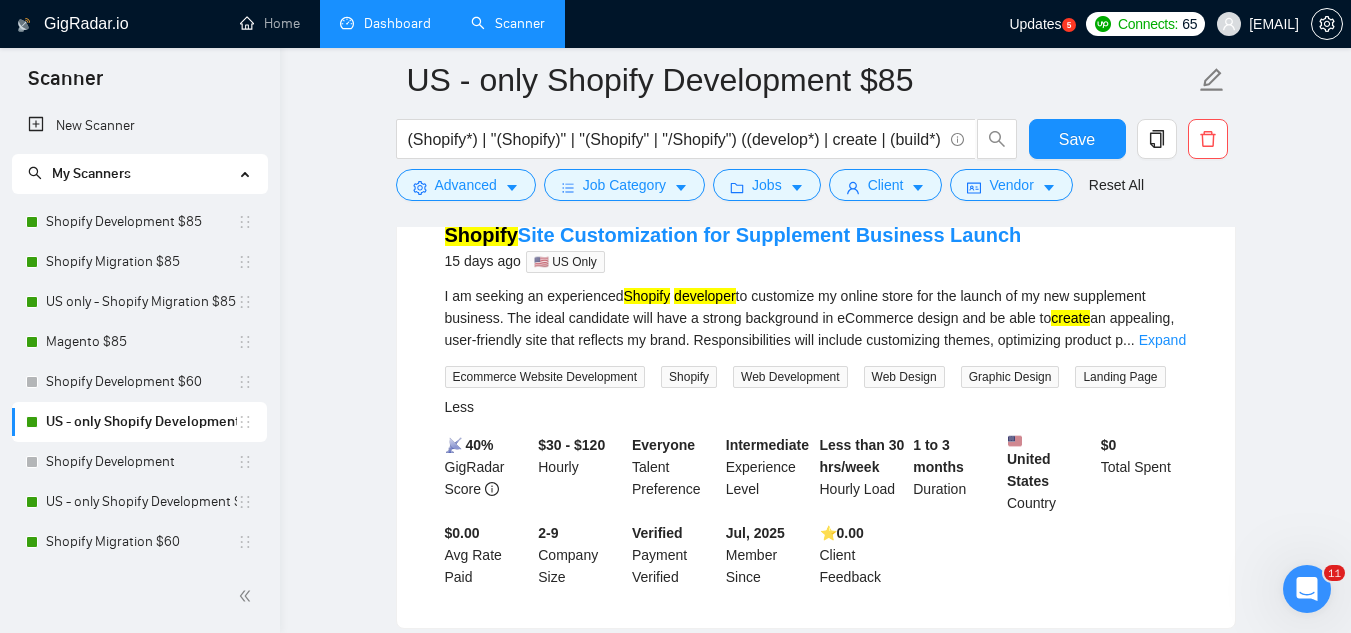 scroll, scrollTop: 1500, scrollLeft: 0, axis: vertical 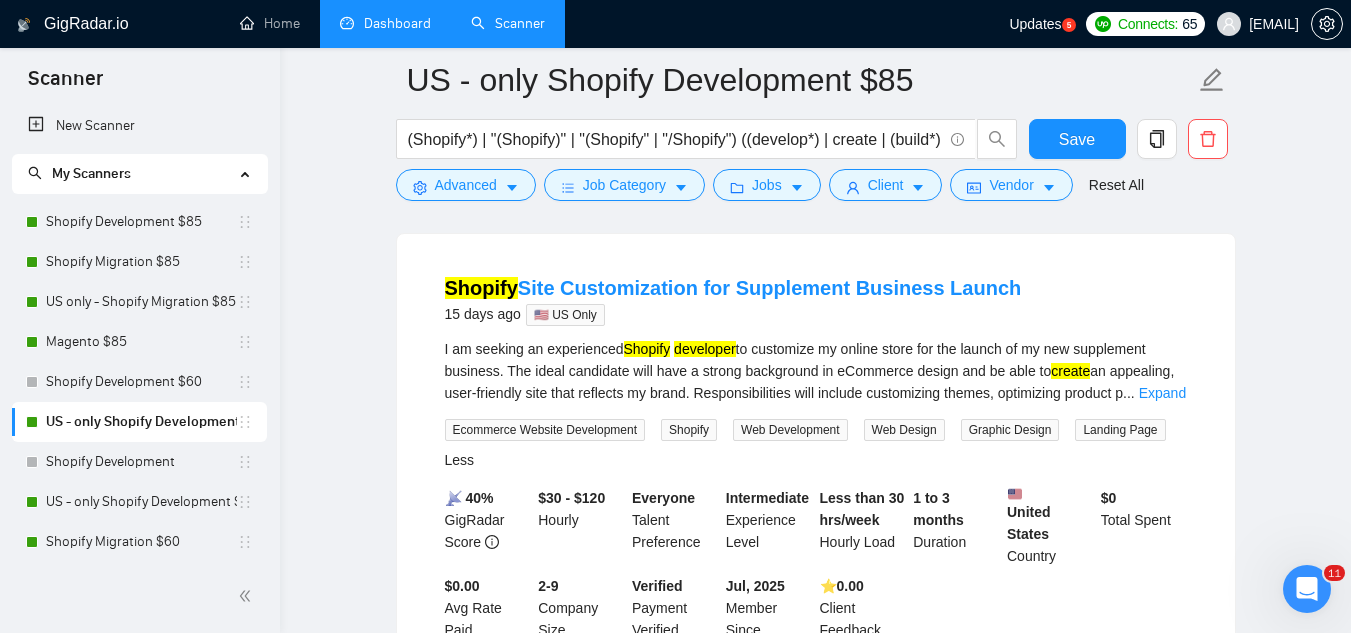 click on "Landing Page" at bounding box center (1120, 430) 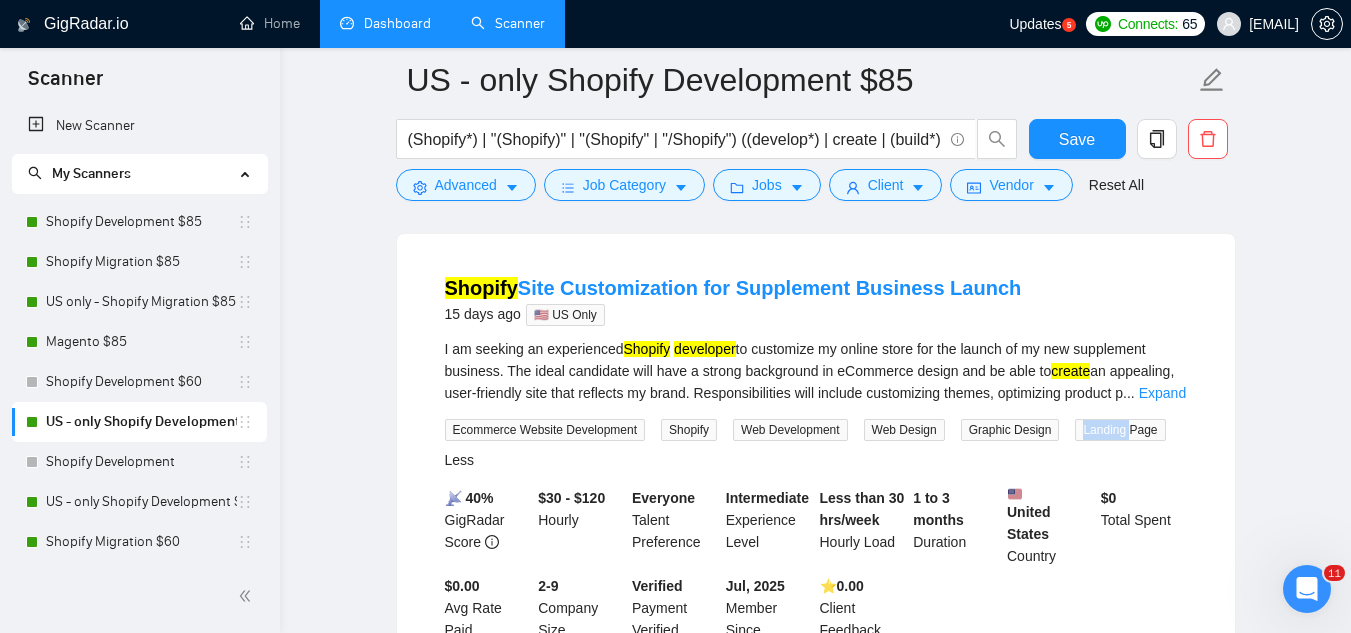 click on "Landing Page" at bounding box center [1120, 430] 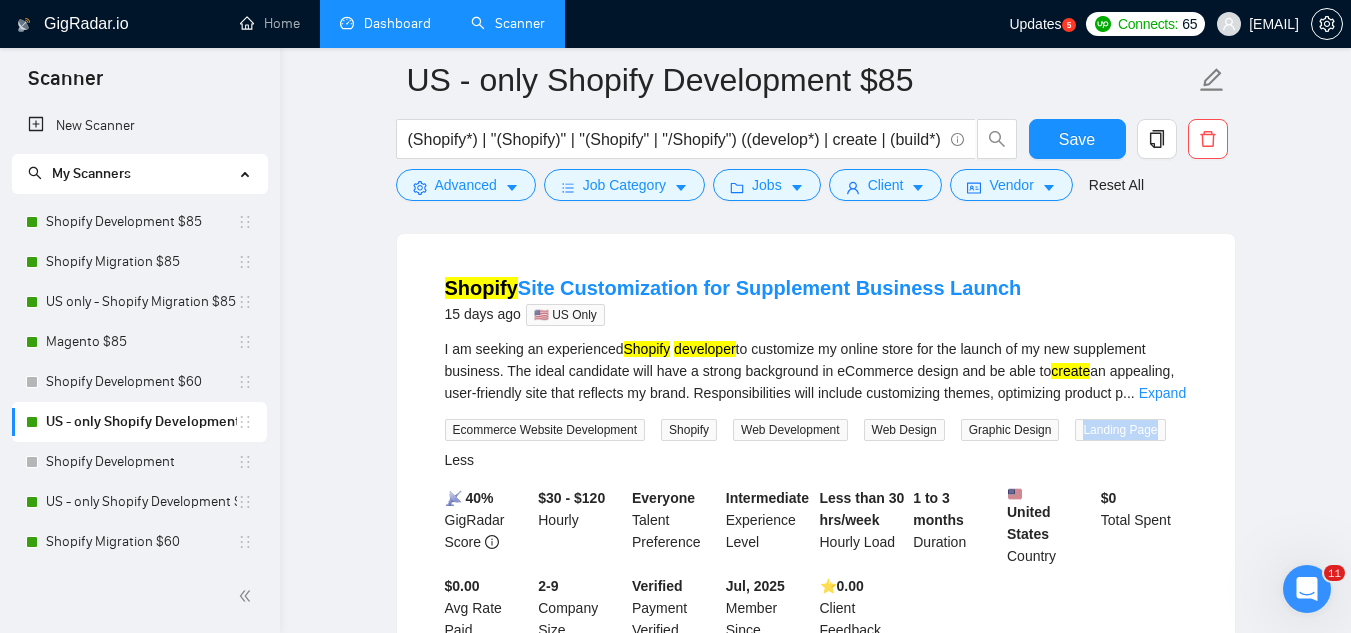 click on "Landing Page" at bounding box center [1120, 430] 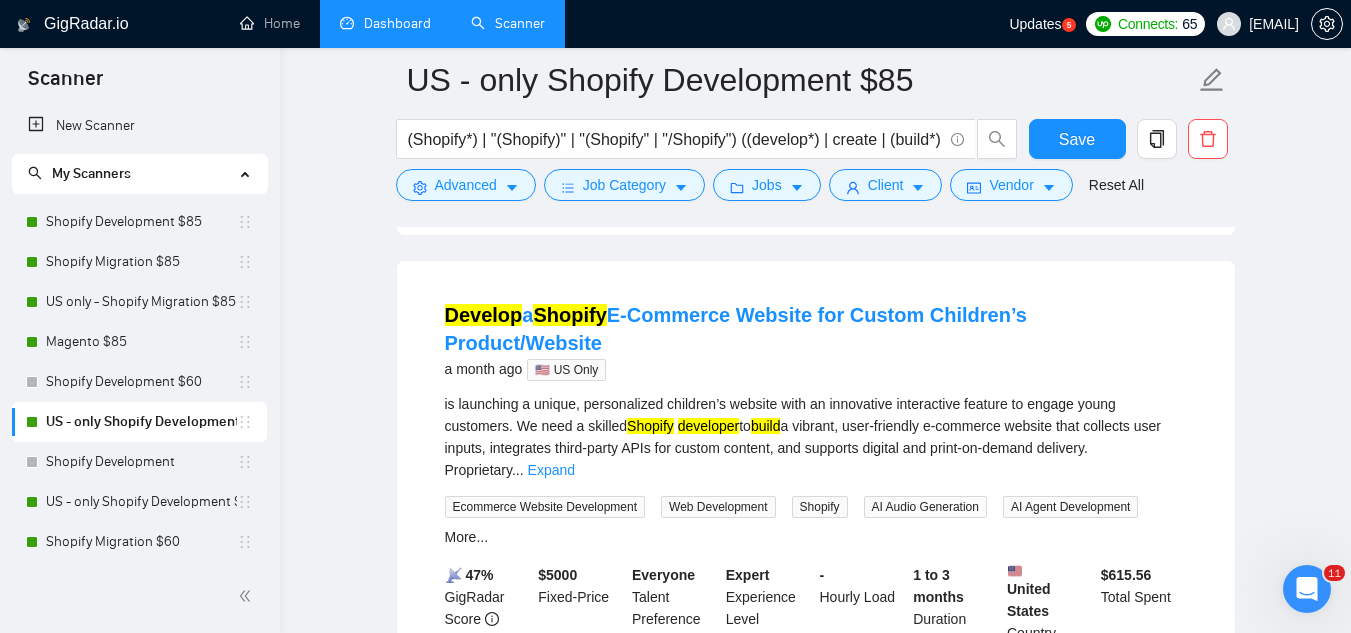 scroll, scrollTop: 2400, scrollLeft: 0, axis: vertical 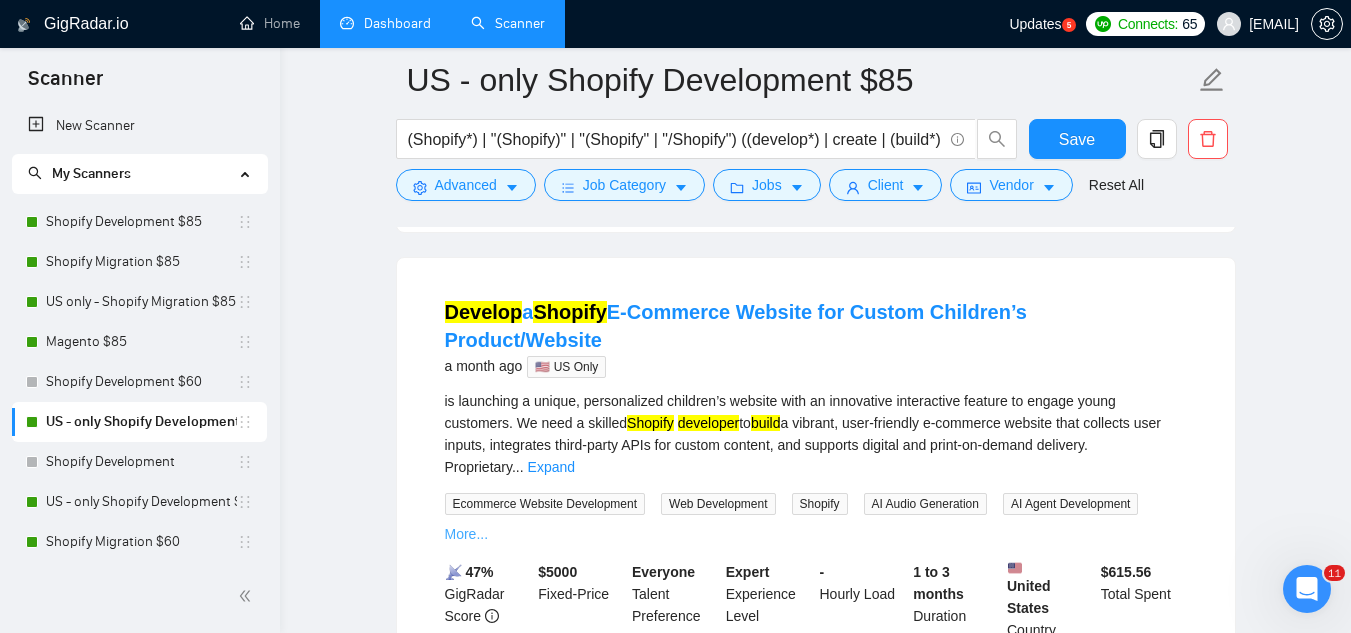 click on "More..." at bounding box center (467, 534) 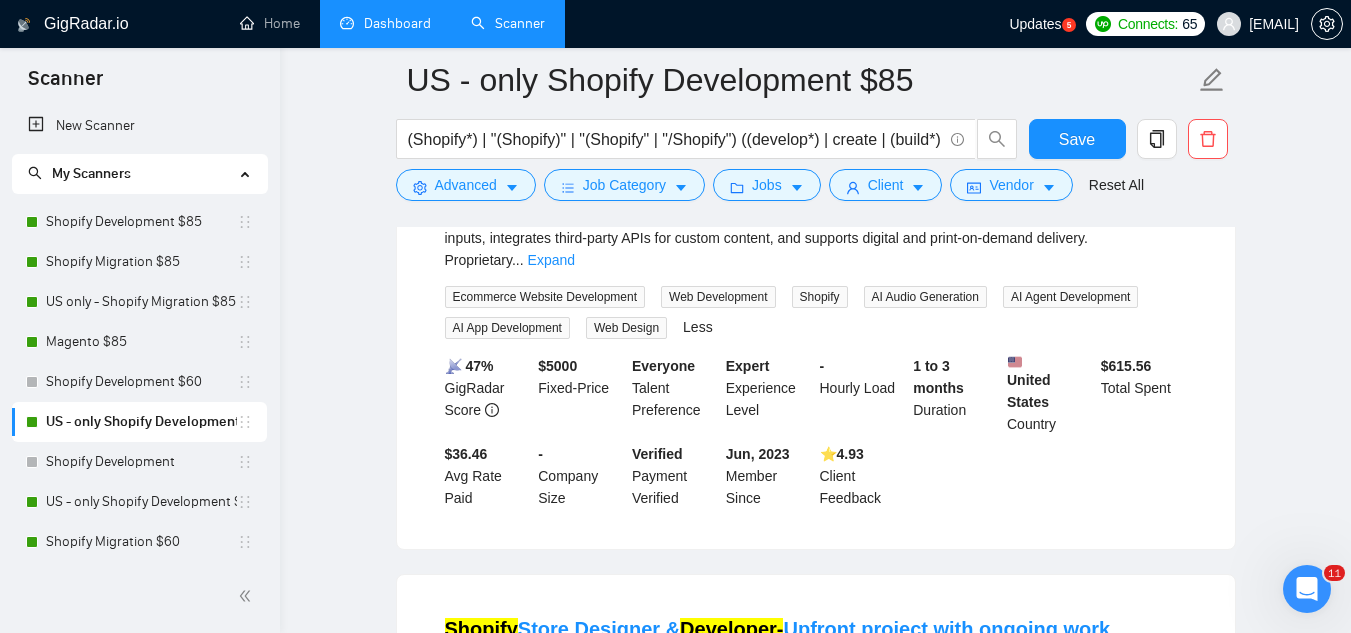 scroll, scrollTop: 2700, scrollLeft: 0, axis: vertical 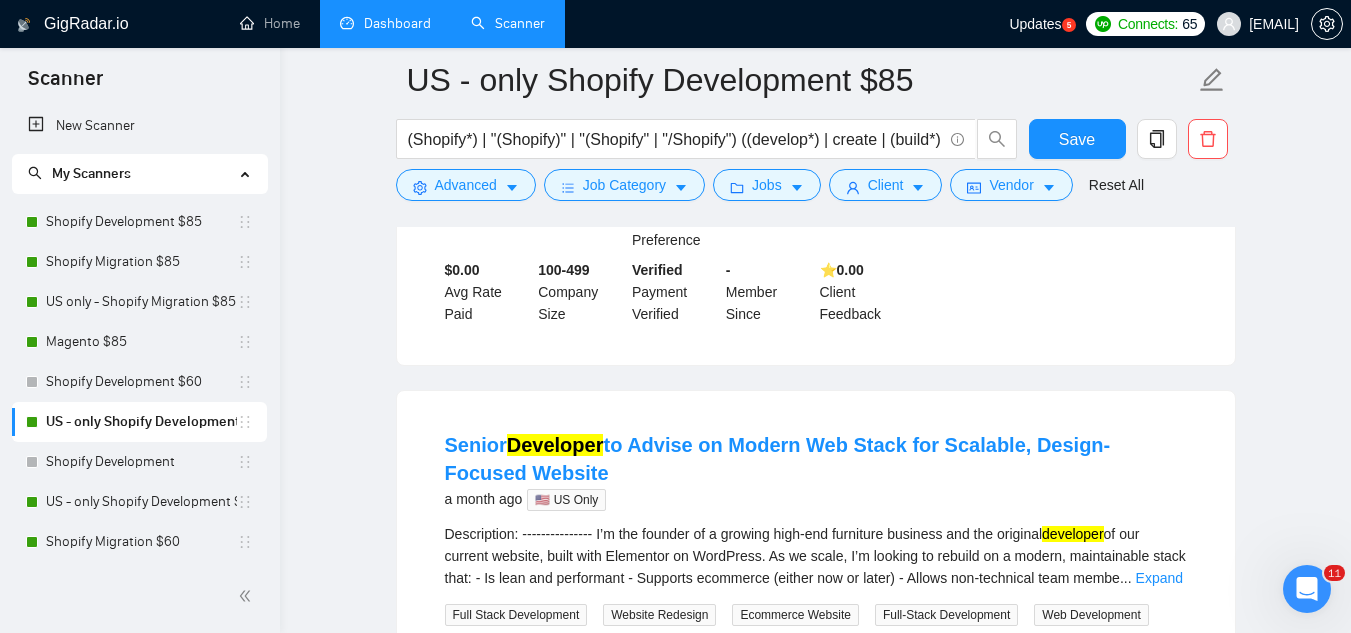 click on "More..." at bounding box center [467, 645] 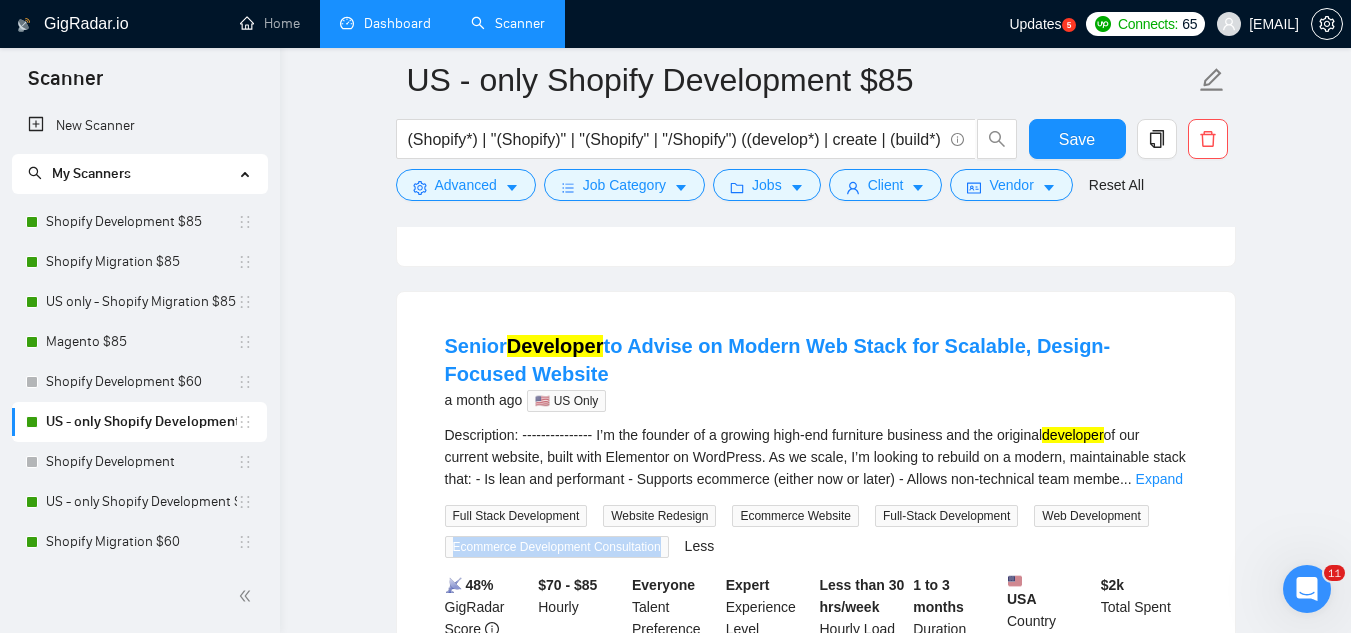 scroll, scrollTop: 4472, scrollLeft: 0, axis: vertical 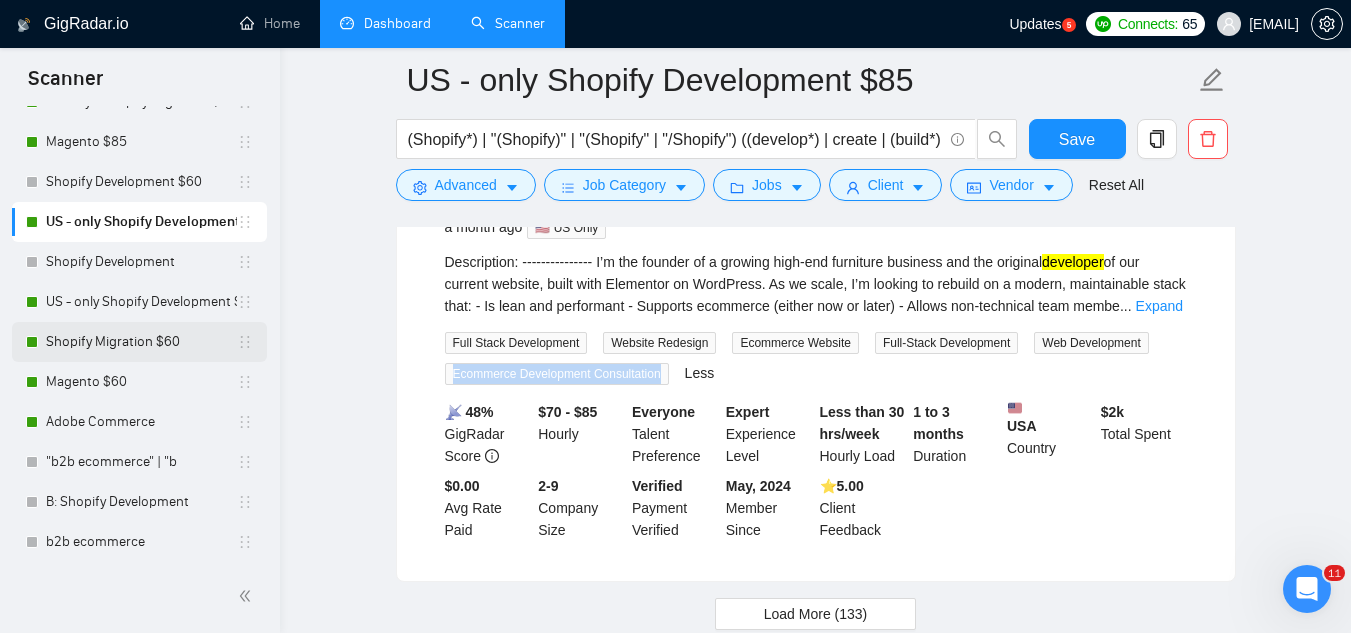 click on "Shopify Migration $60" at bounding box center (141, 342) 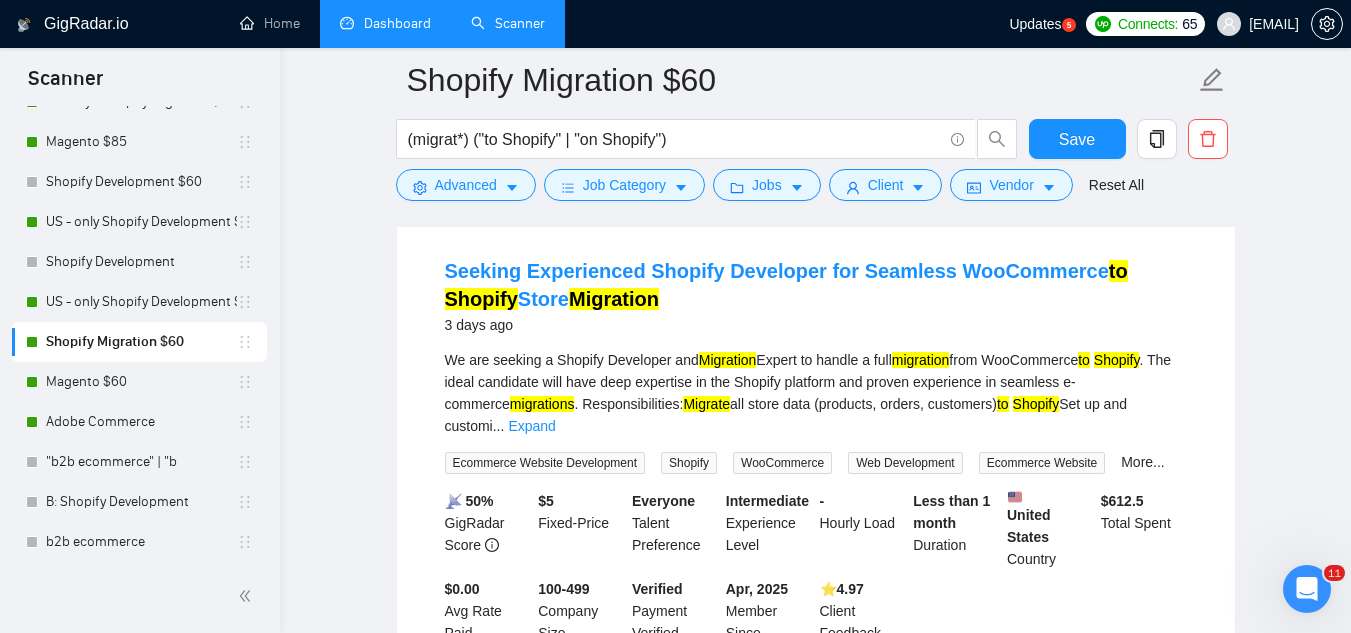 scroll, scrollTop: 700, scrollLeft: 0, axis: vertical 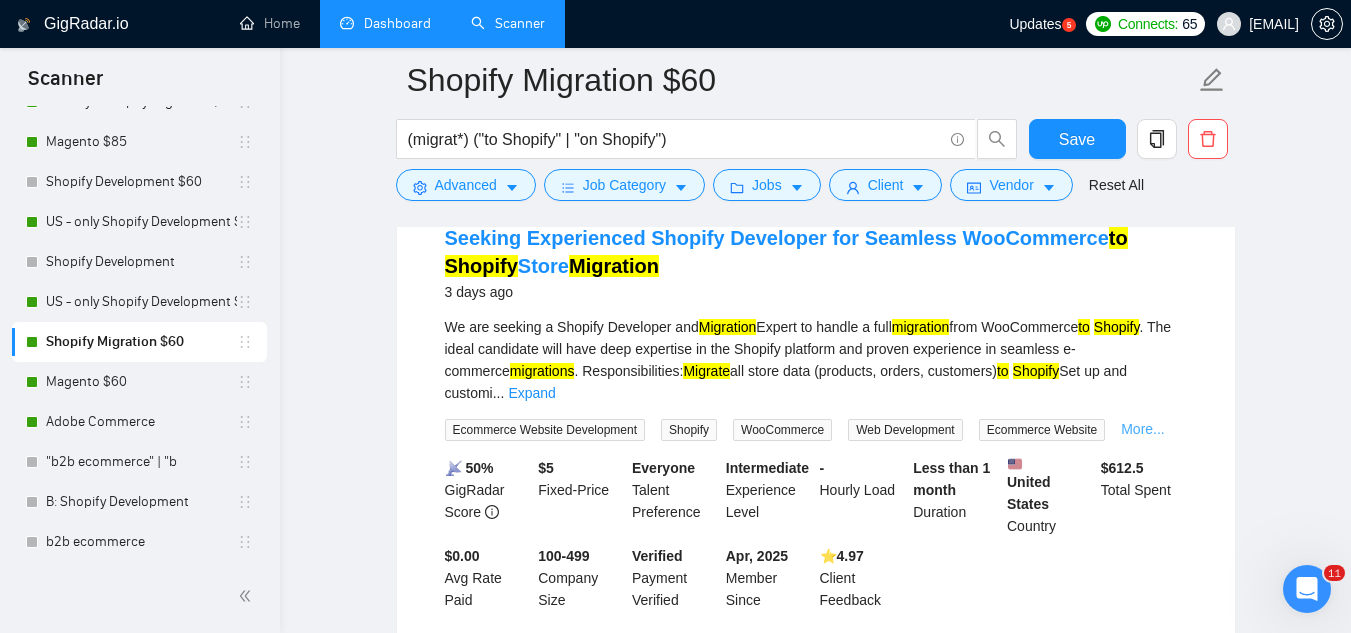click on "More..." at bounding box center [1143, 429] 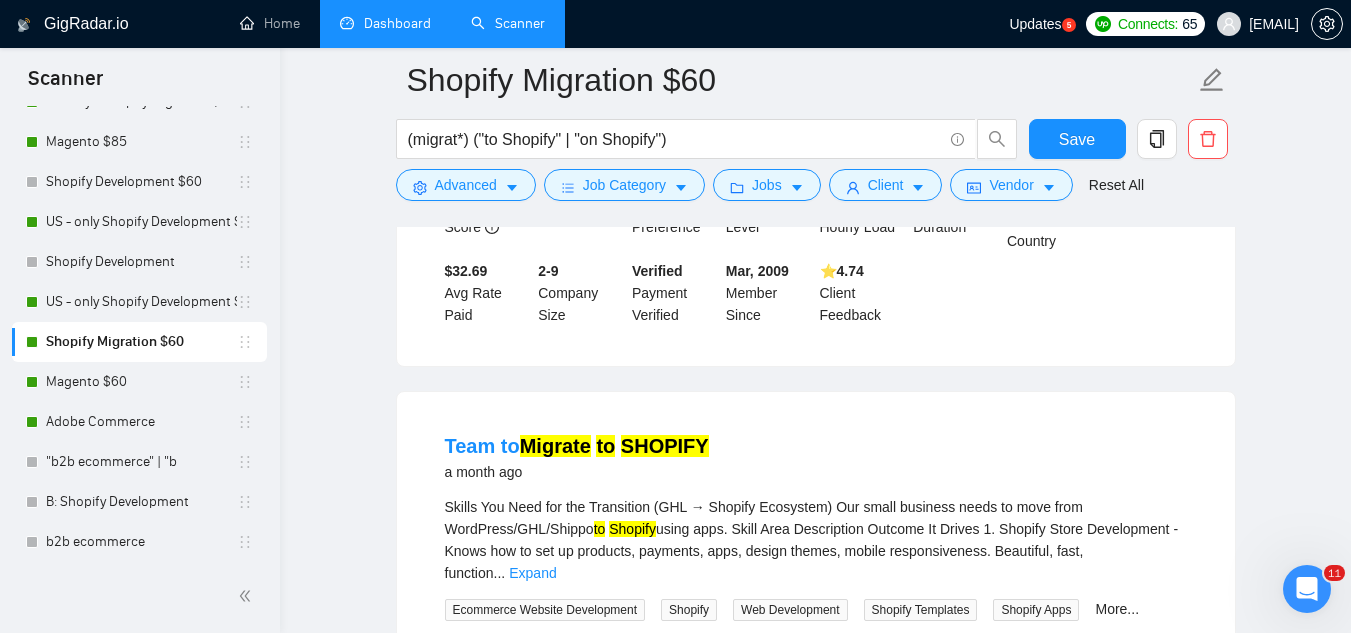 scroll, scrollTop: 2000, scrollLeft: 0, axis: vertical 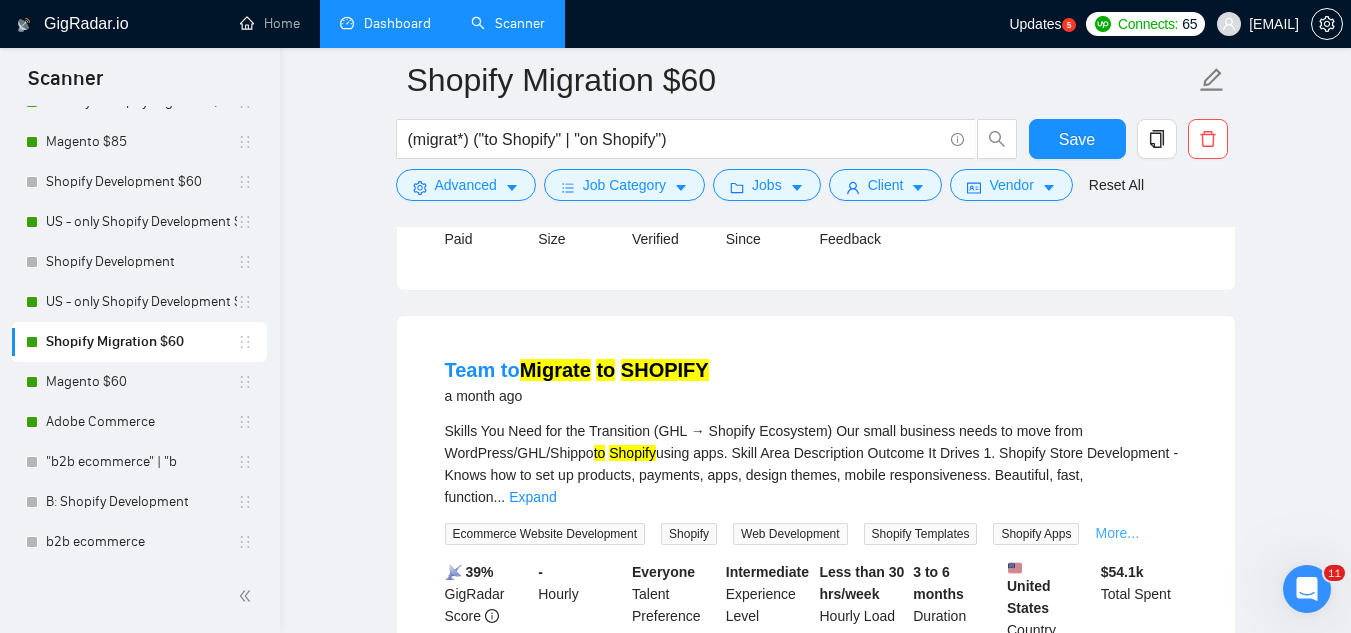 click on "More..." at bounding box center (1117, 533) 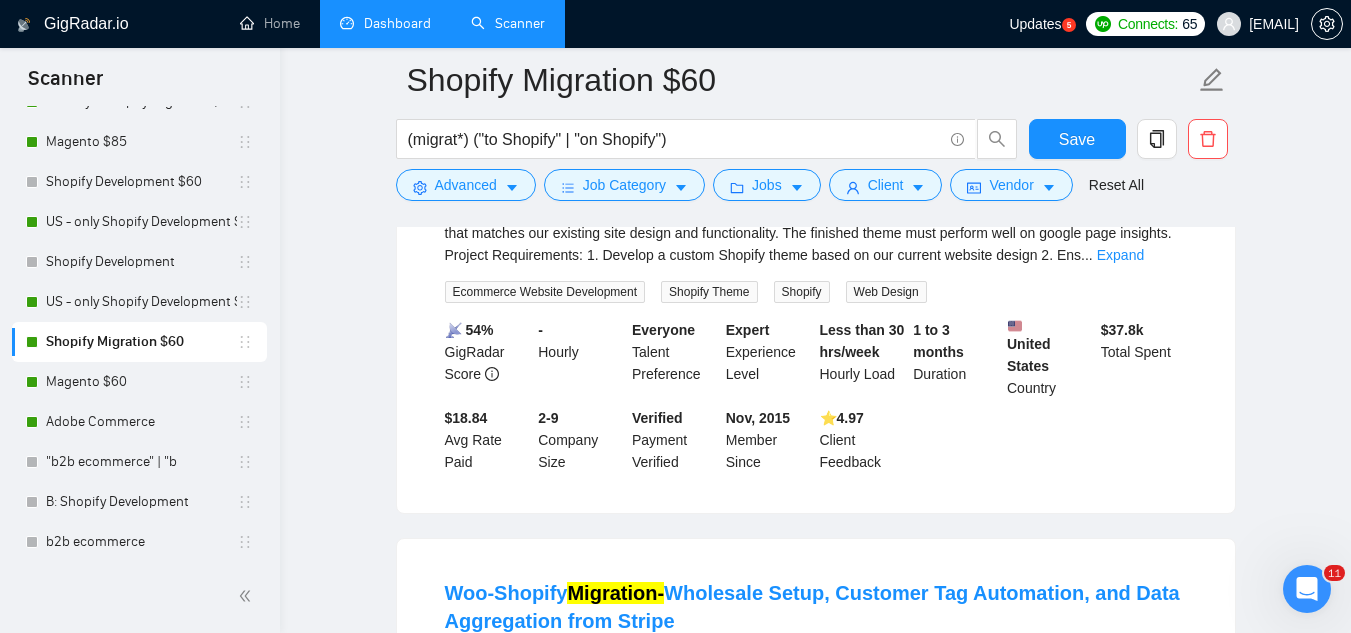 scroll, scrollTop: 3400, scrollLeft: 0, axis: vertical 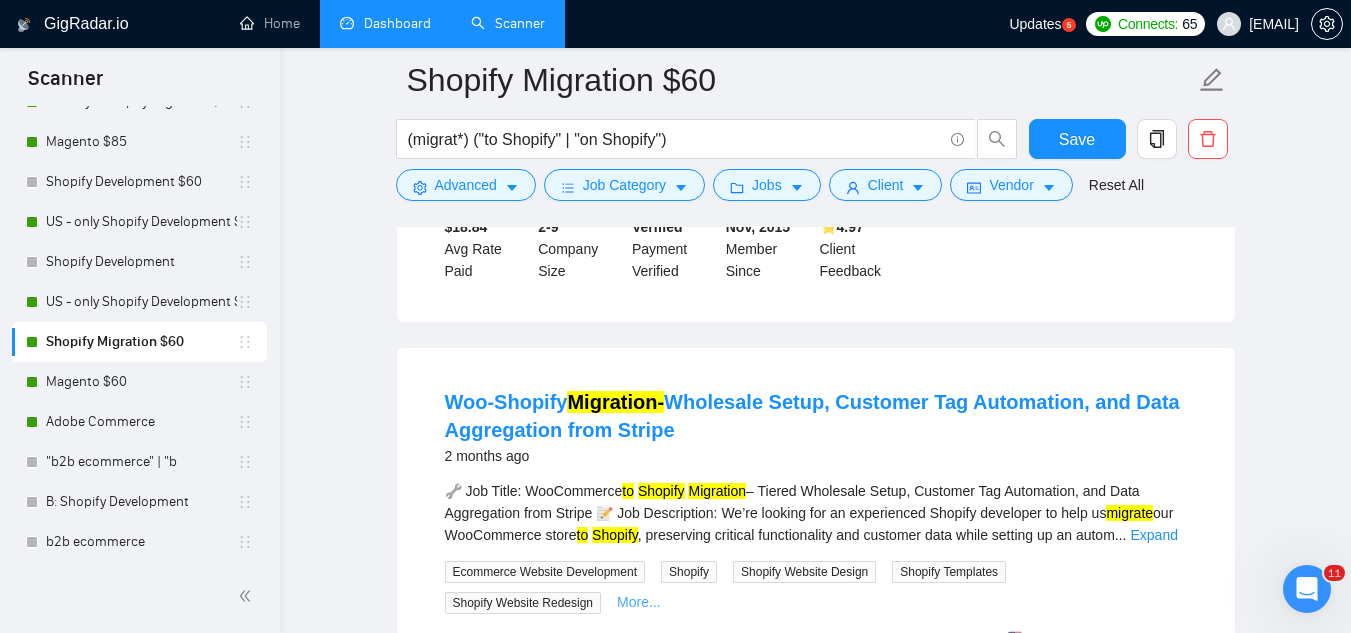 click on "More..." at bounding box center [639, 602] 